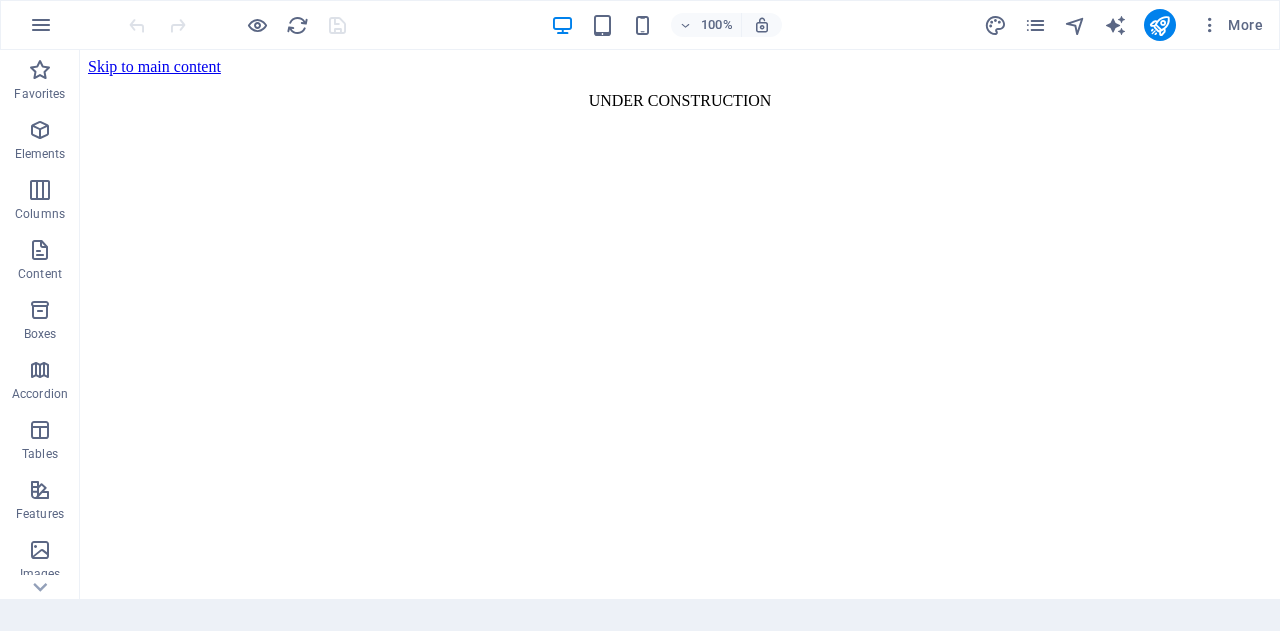scroll, scrollTop: 0, scrollLeft: 0, axis: both 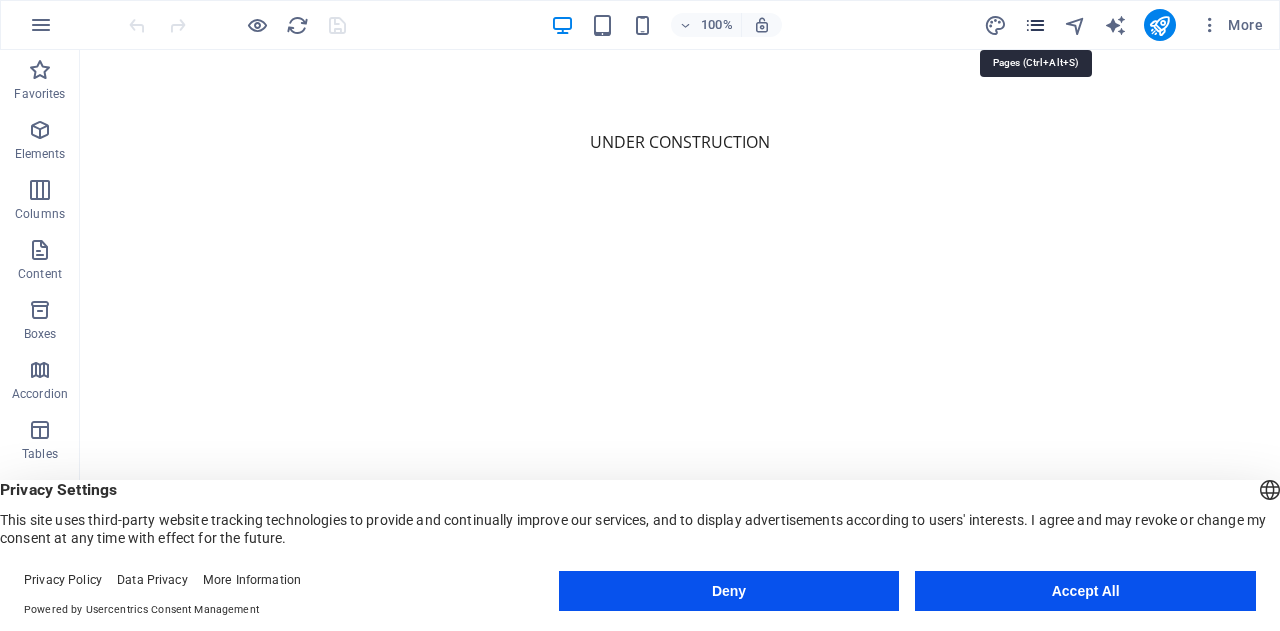 click at bounding box center (1035, 25) 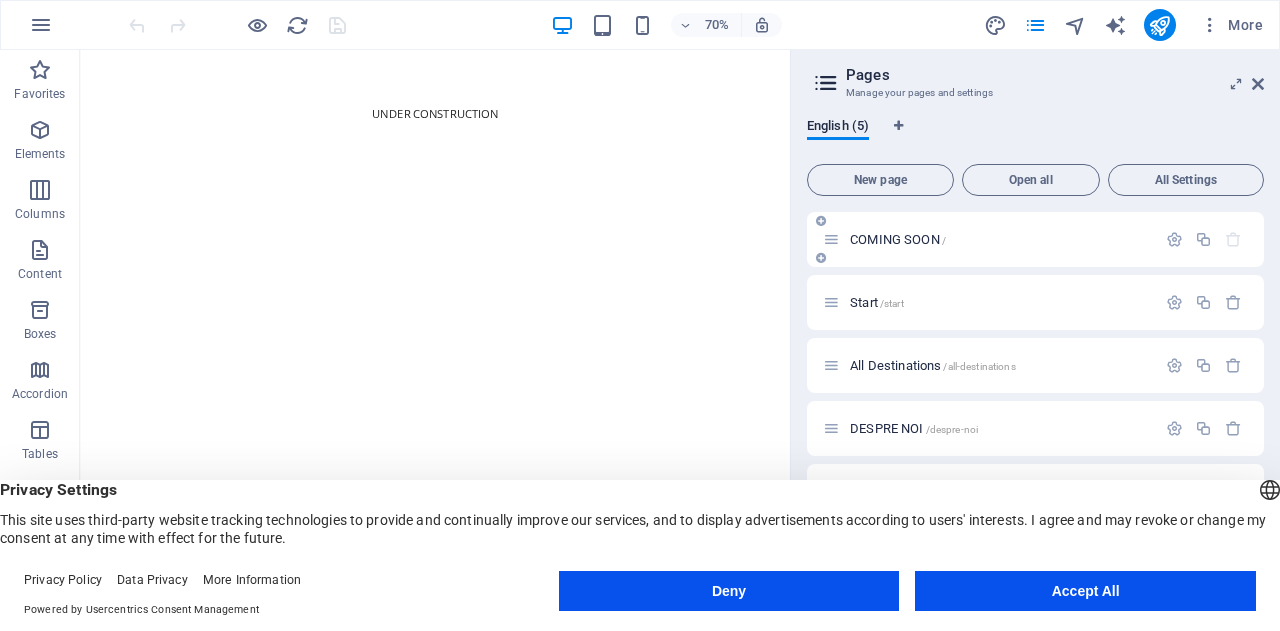 click on "COMING SOON /" at bounding box center [989, 239] 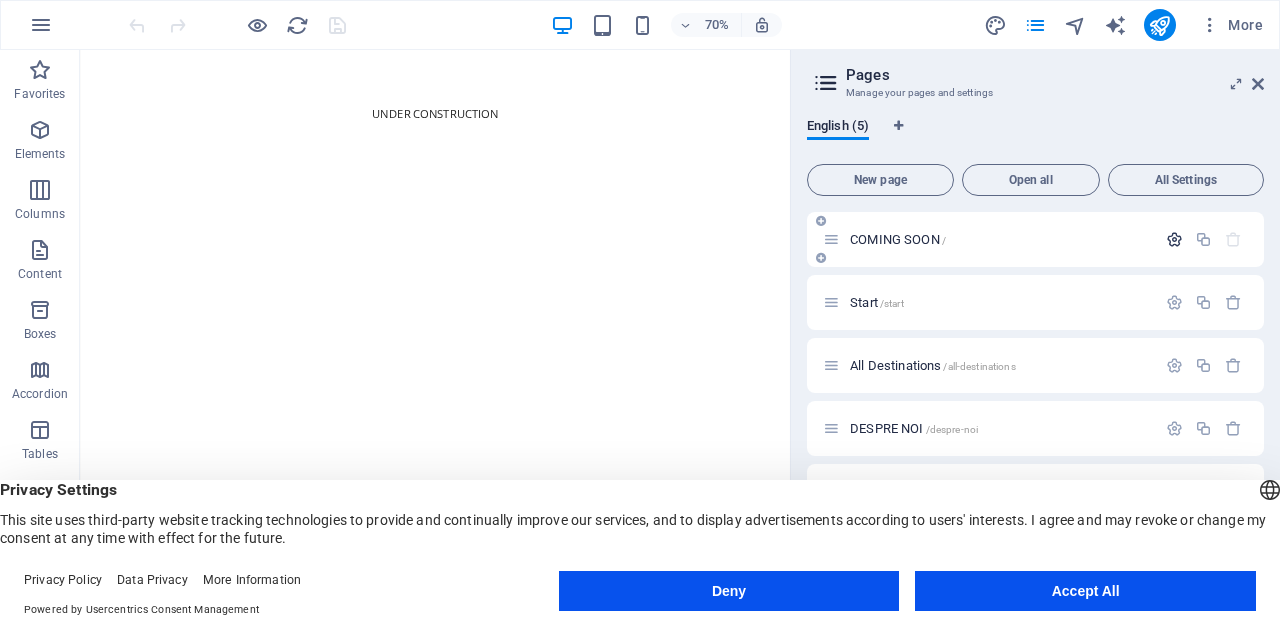click at bounding box center (1174, 239) 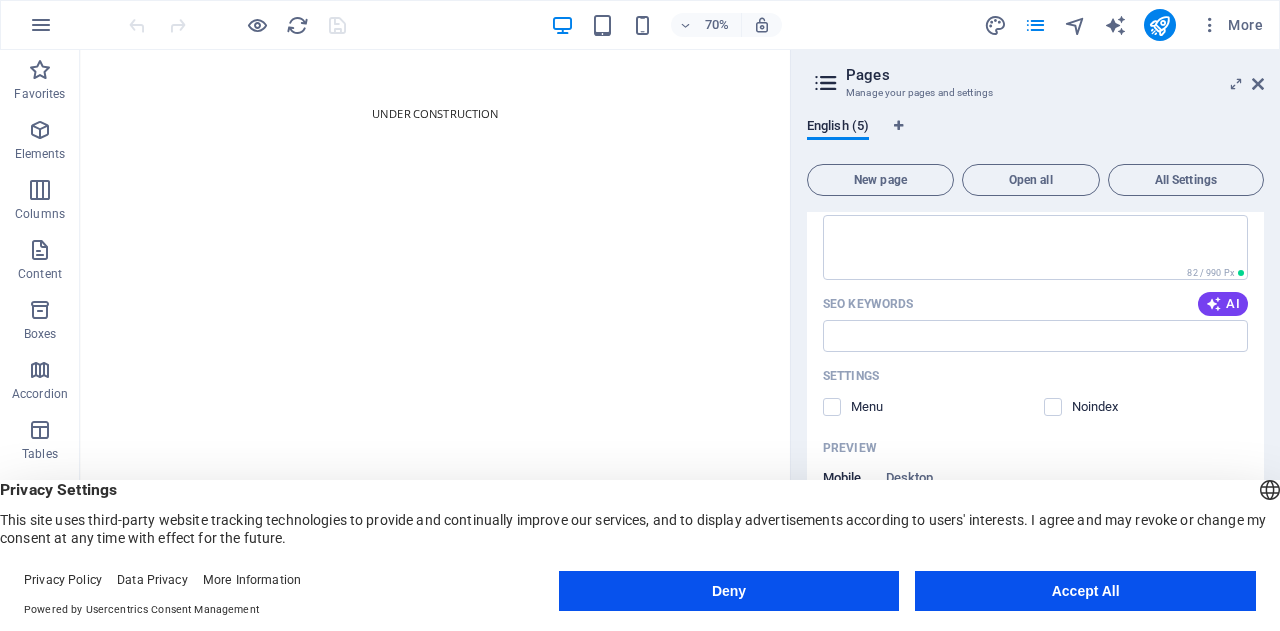 scroll, scrollTop: 0, scrollLeft: 0, axis: both 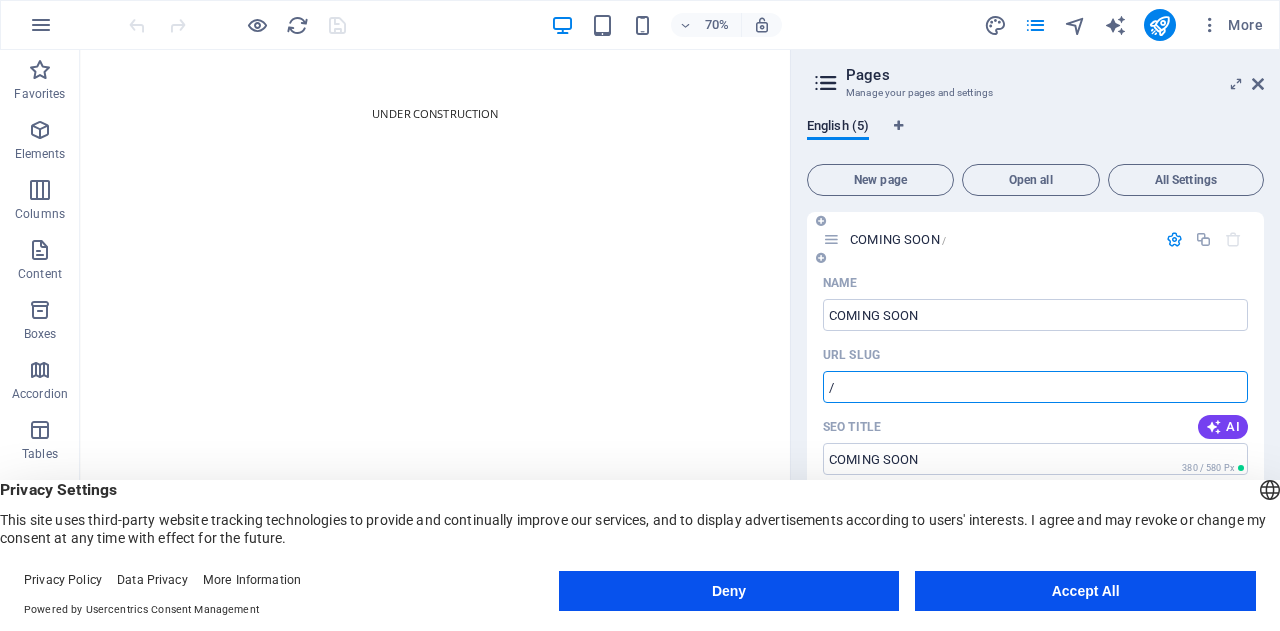 click on "/" at bounding box center (1035, 387) 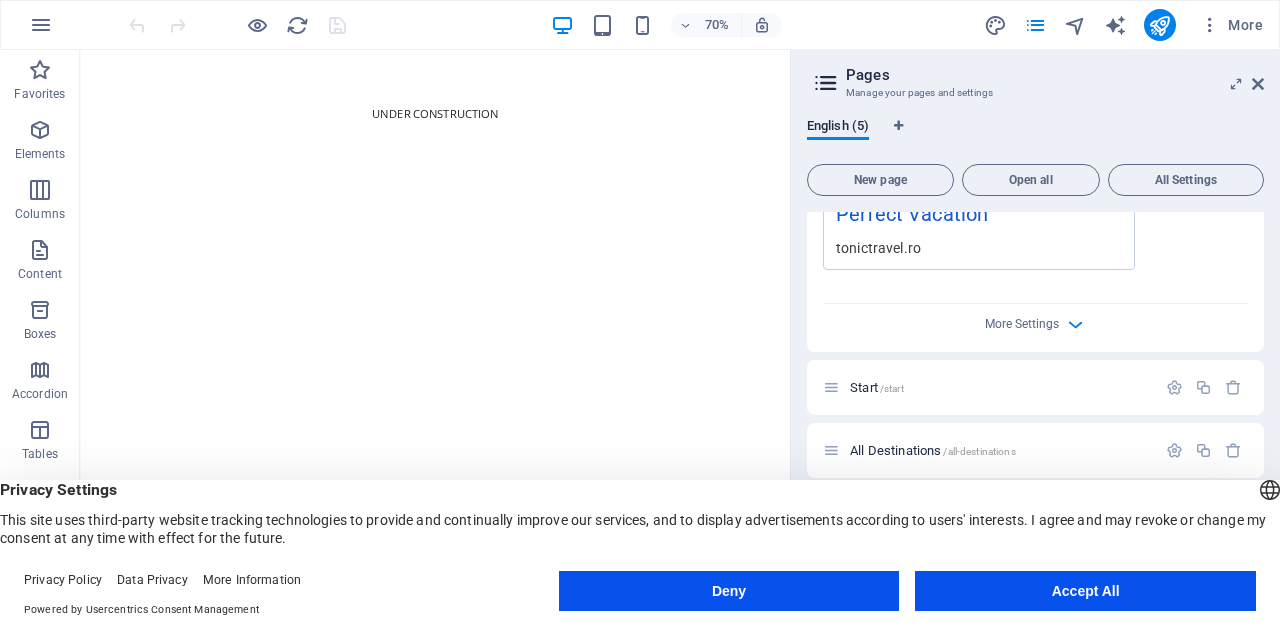 scroll, scrollTop: 716, scrollLeft: 0, axis: vertical 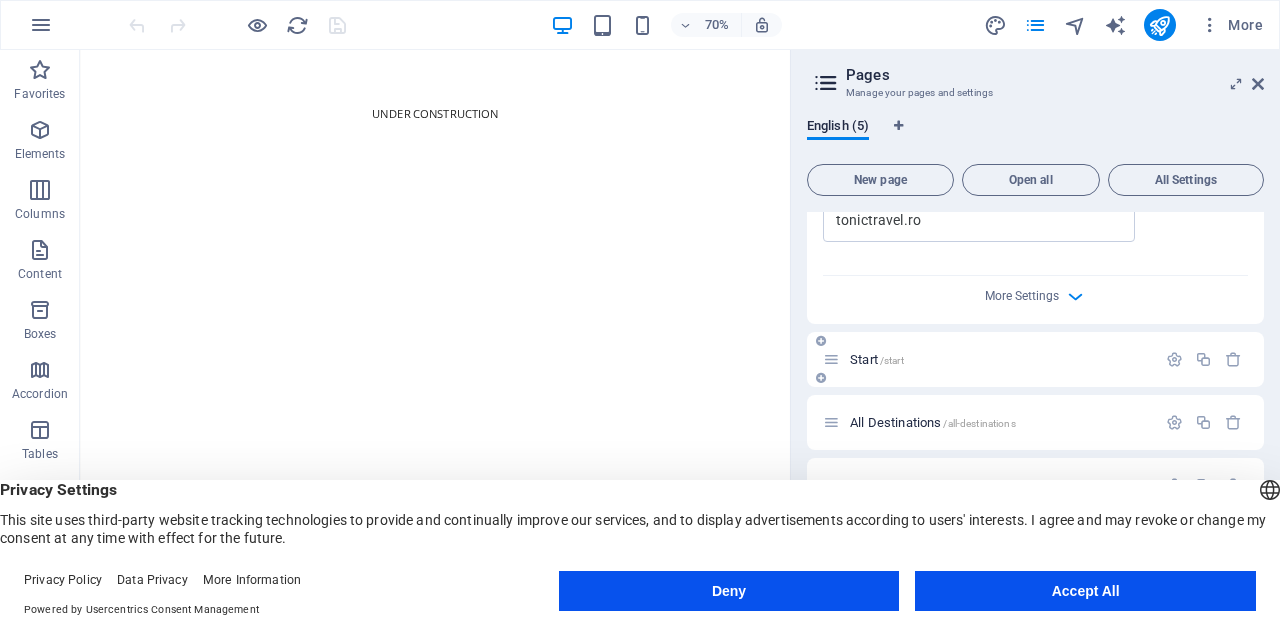 click at bounding box center (831, 359) 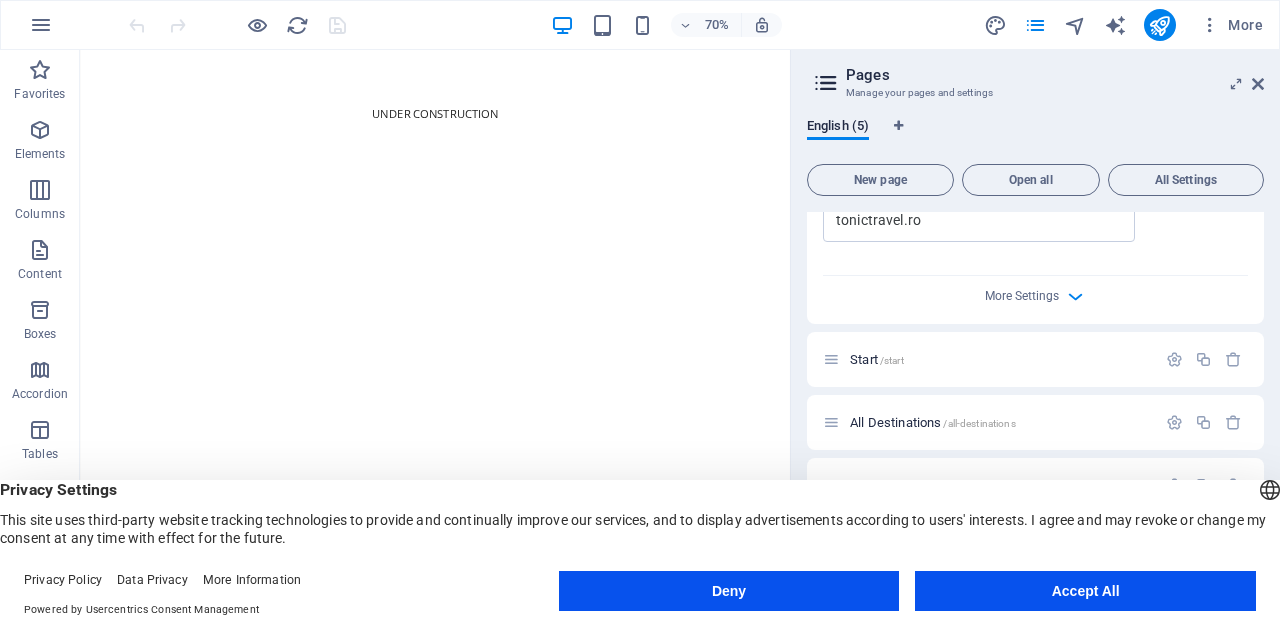 scroll, scrollTop: 665, scrollLeft: 0, axis: vertical 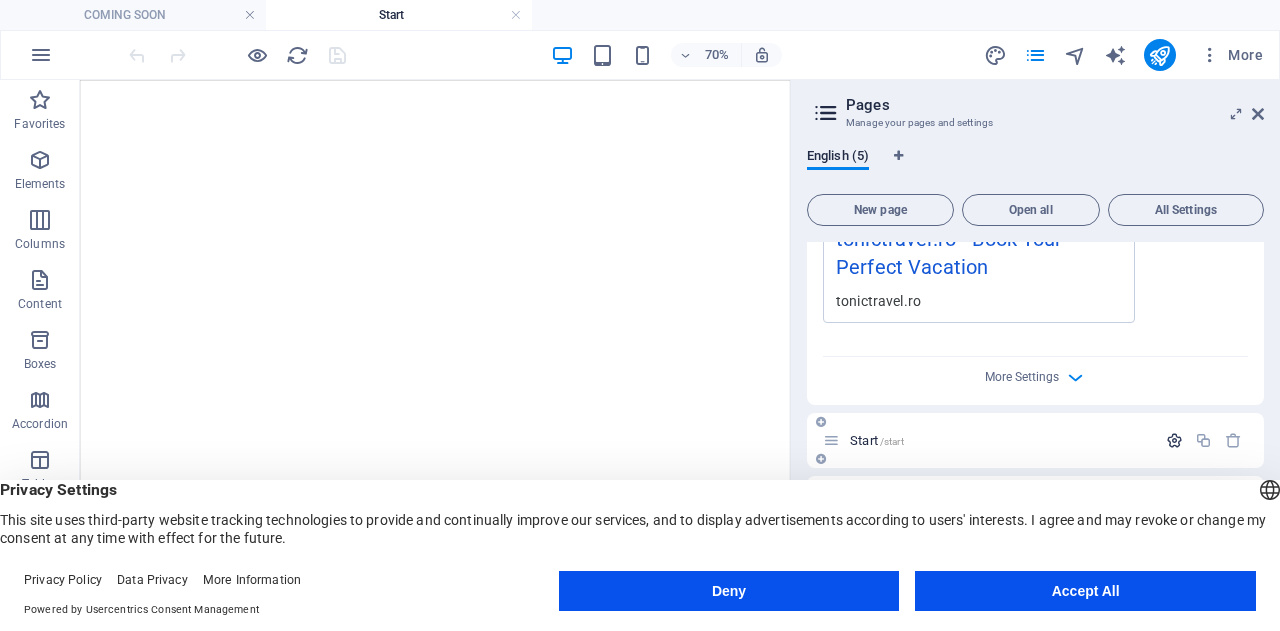 click at bounding box center [1174, 440] 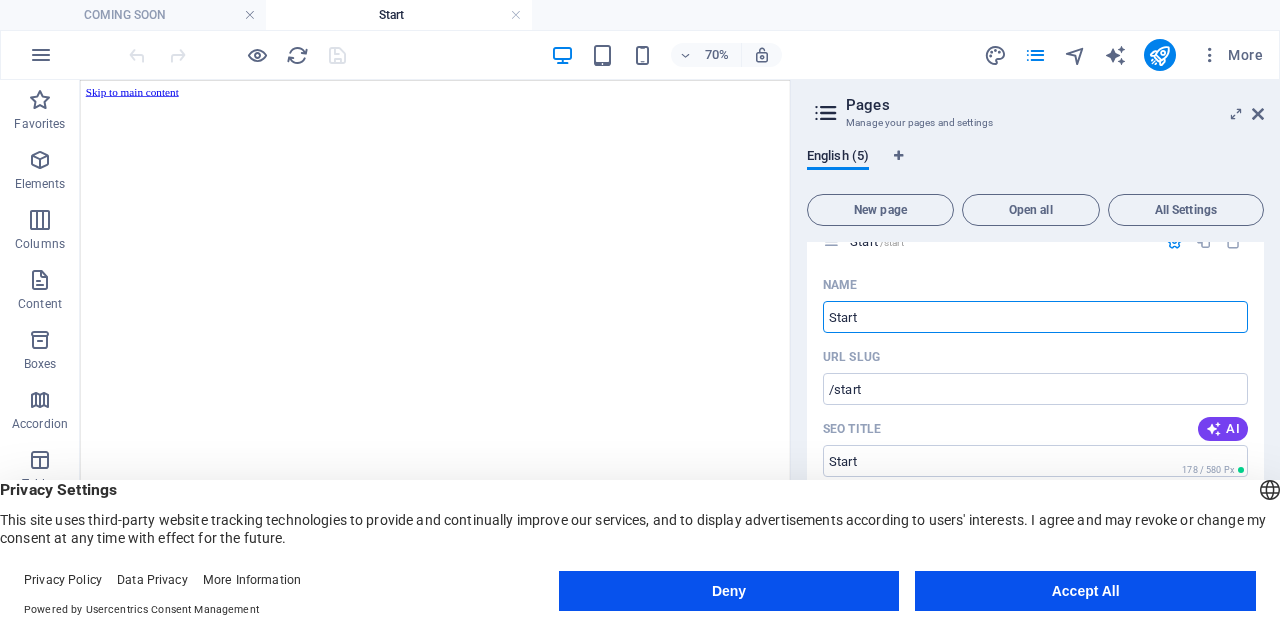 scroll, scrollTop: 591, scrollLeft: 0, axis: vertical 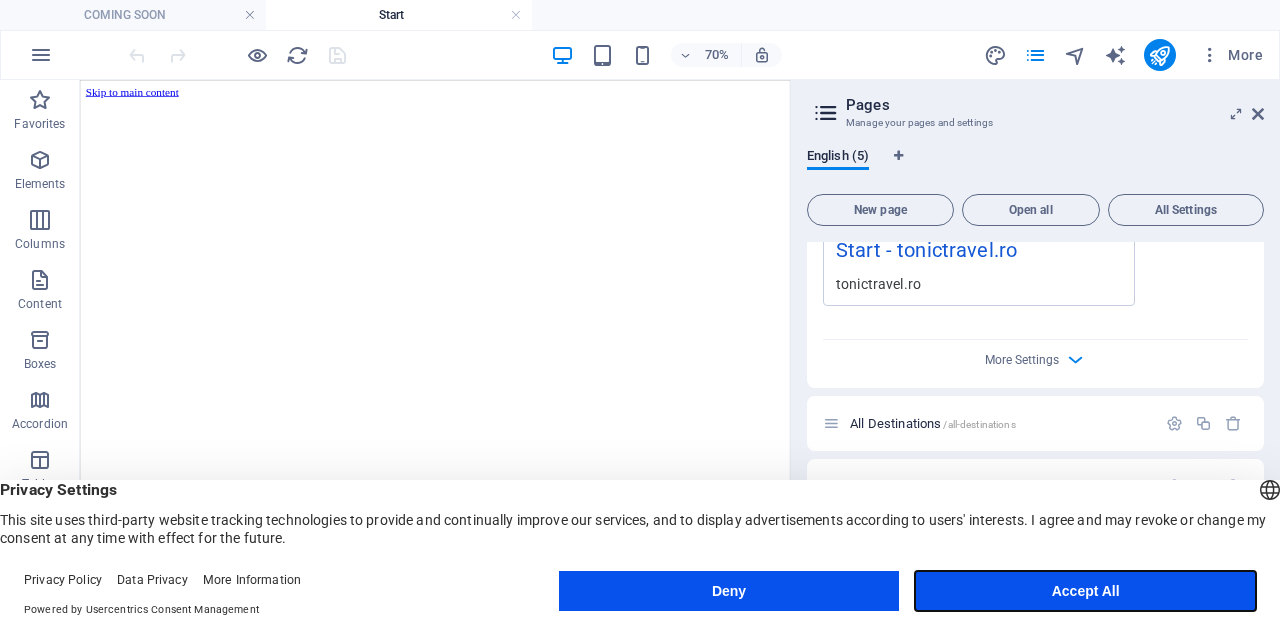 drag, startPoint x: 1096, startPoint y: 584, endPoint x: 826, endPoint y: 512, distance: 279.43515 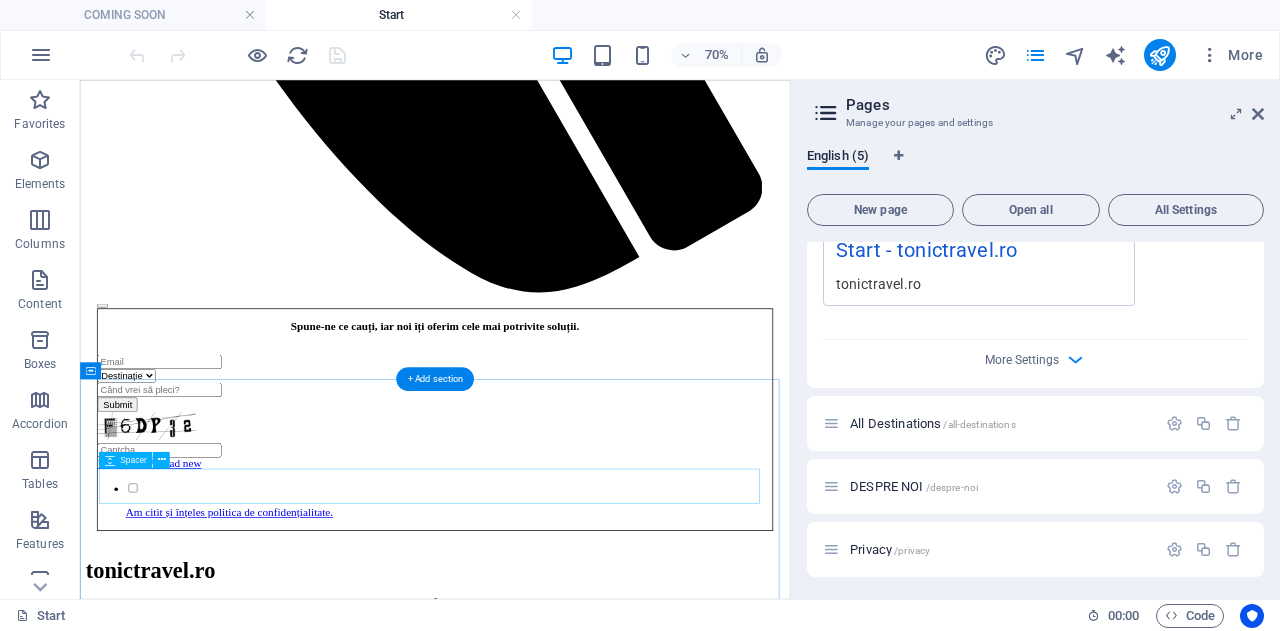 scroll, scrollTop: 1838, scrollLeft: 0, axis: vertical 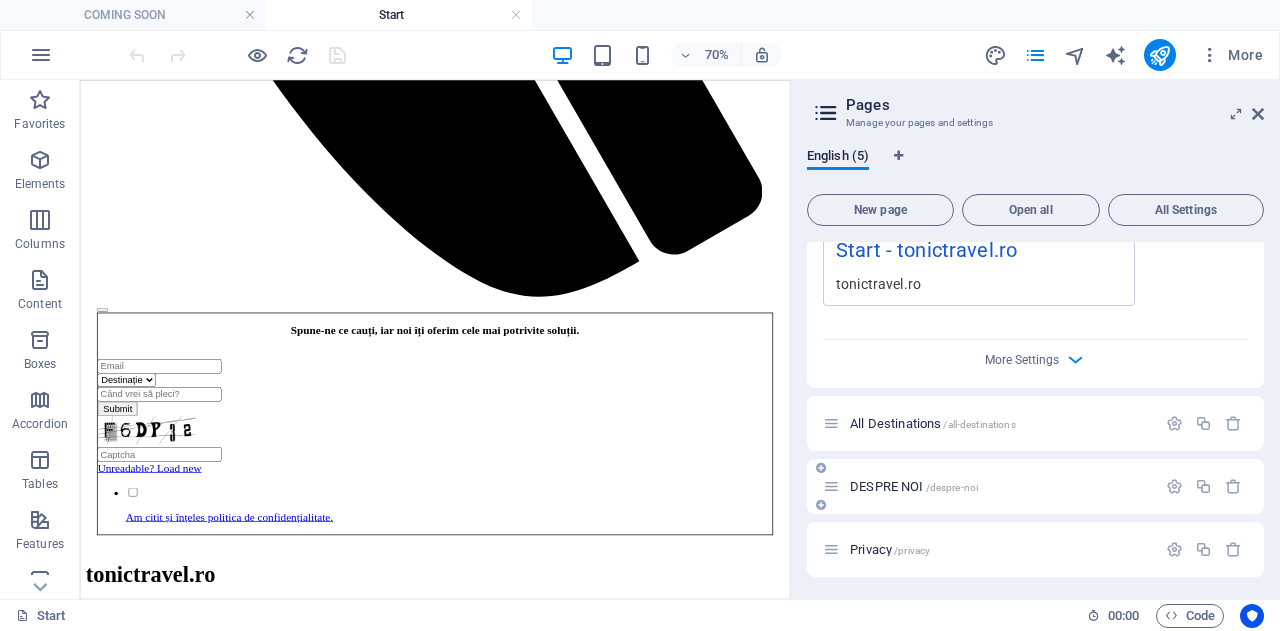 click on "DESPRE NOI /despre-noi" at bounding box center (914, 486) 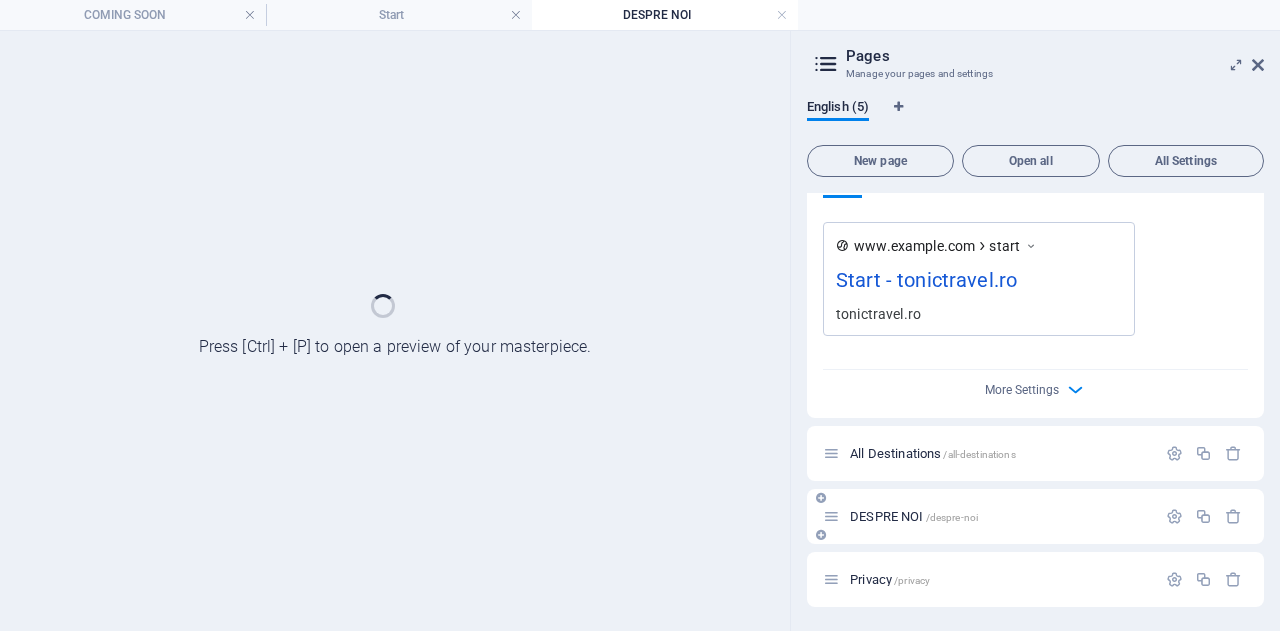 scroll, scrollTop: 1410, scrollLeft: 0, axis: vertical 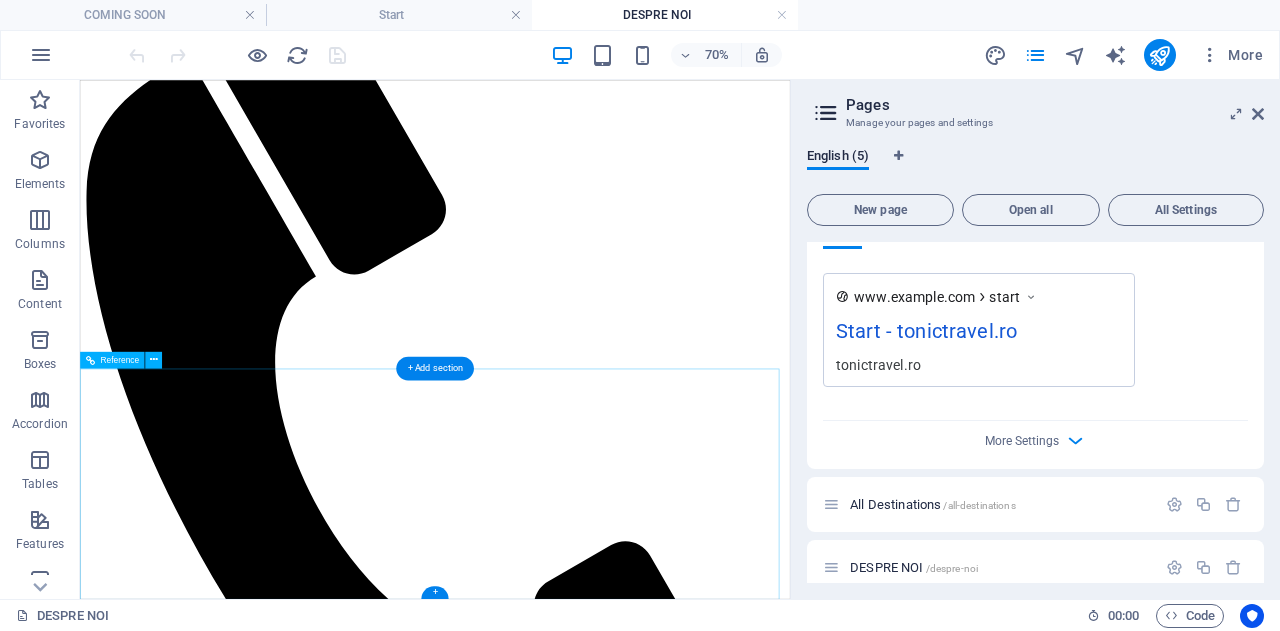 click on "Cluj-Napoca" at bounding box center [587, 2652] 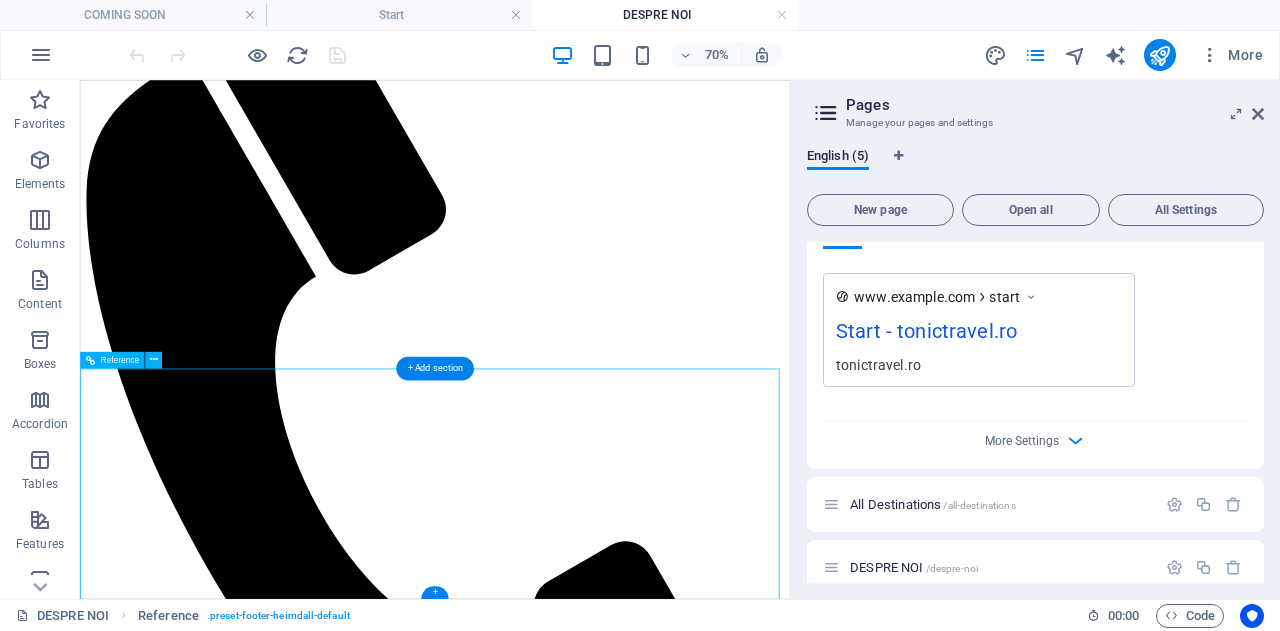 click on "Adresă" at bounding box center [587, 2614] 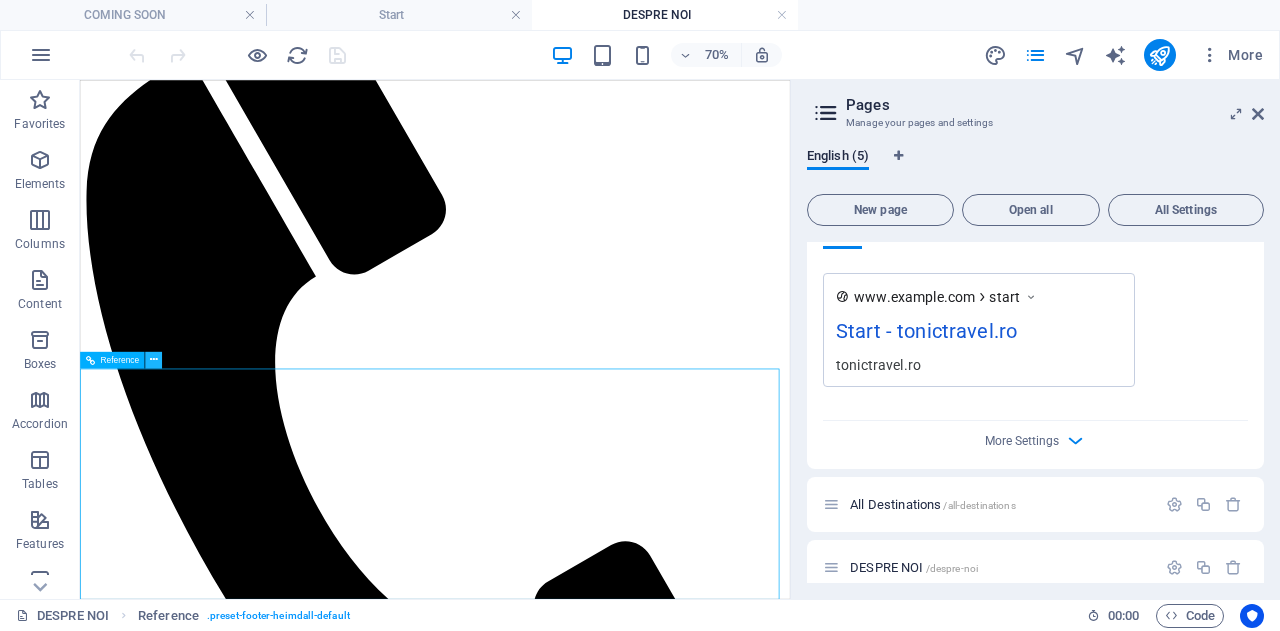 click at bounding box center [153, 359] 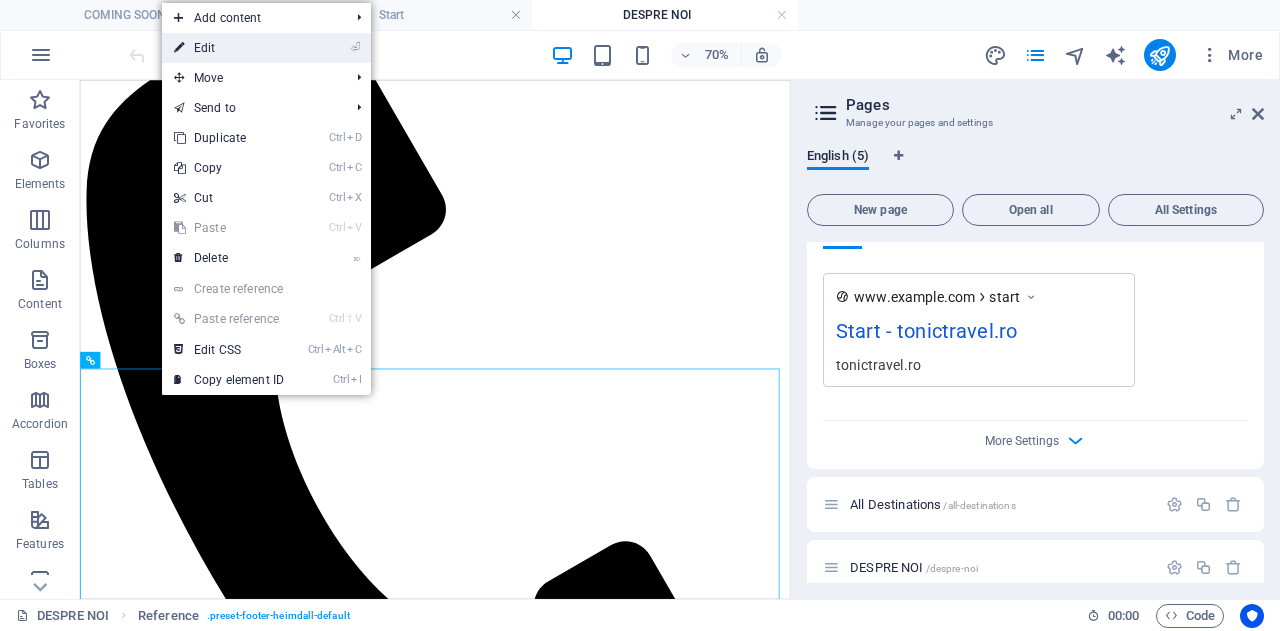 click on "⏎  Edit" at bounding box center [229, 48] 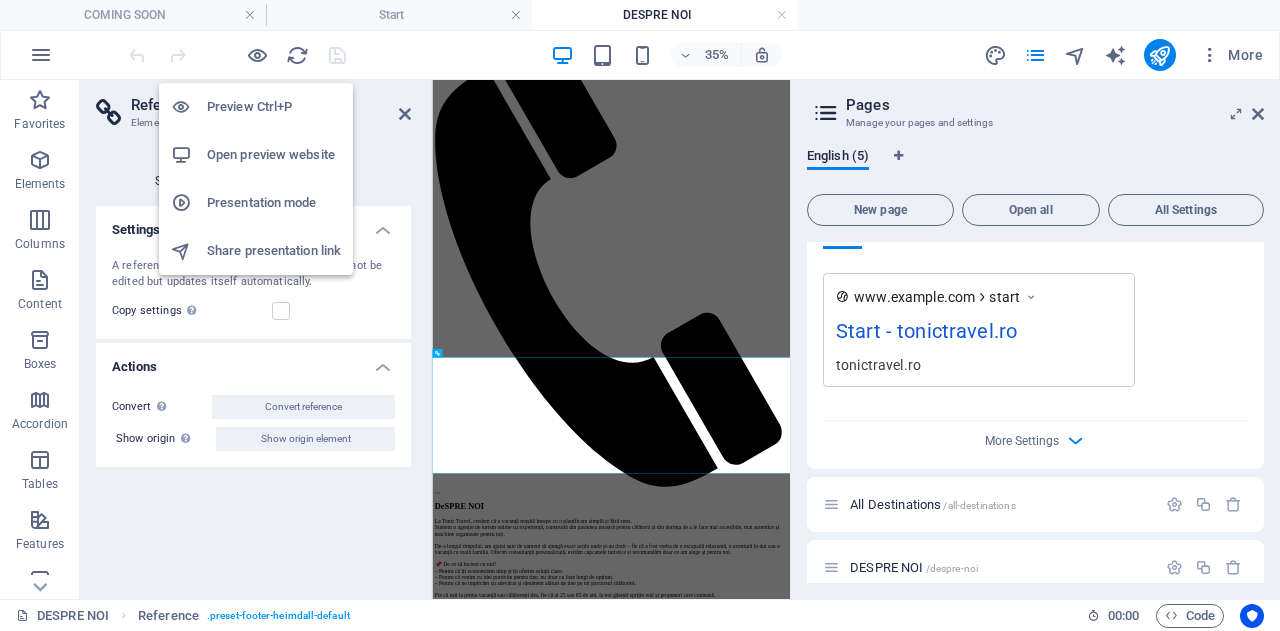 scroll, scrollTop: 0, scrollLeft: 0, axis: both 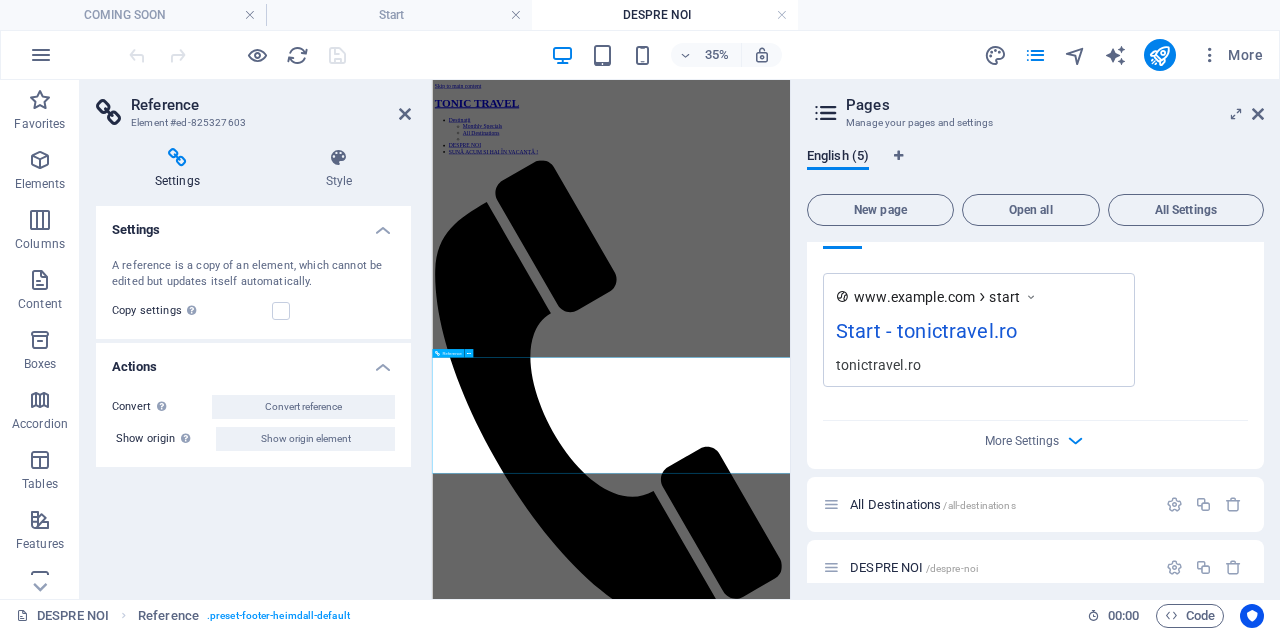 click on "Adresă Cluj-Napoca" at bounding box center (943, 3545) 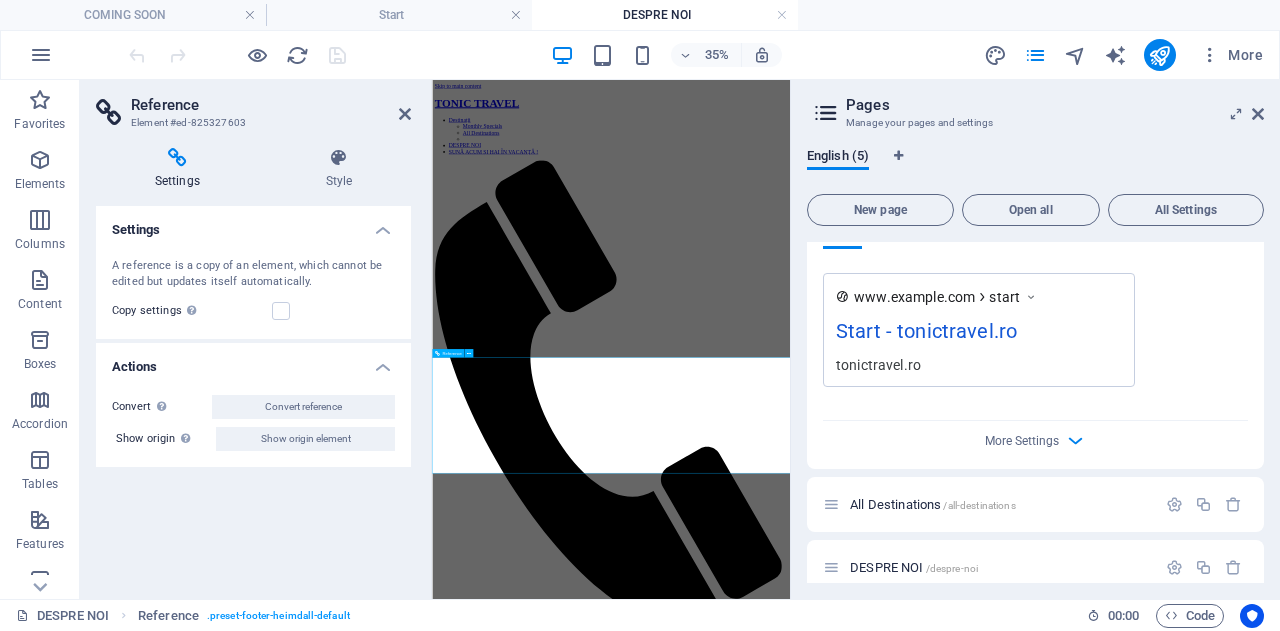 click on "Adresă Cluj-Napoca" at bounding box center (943, 3545) 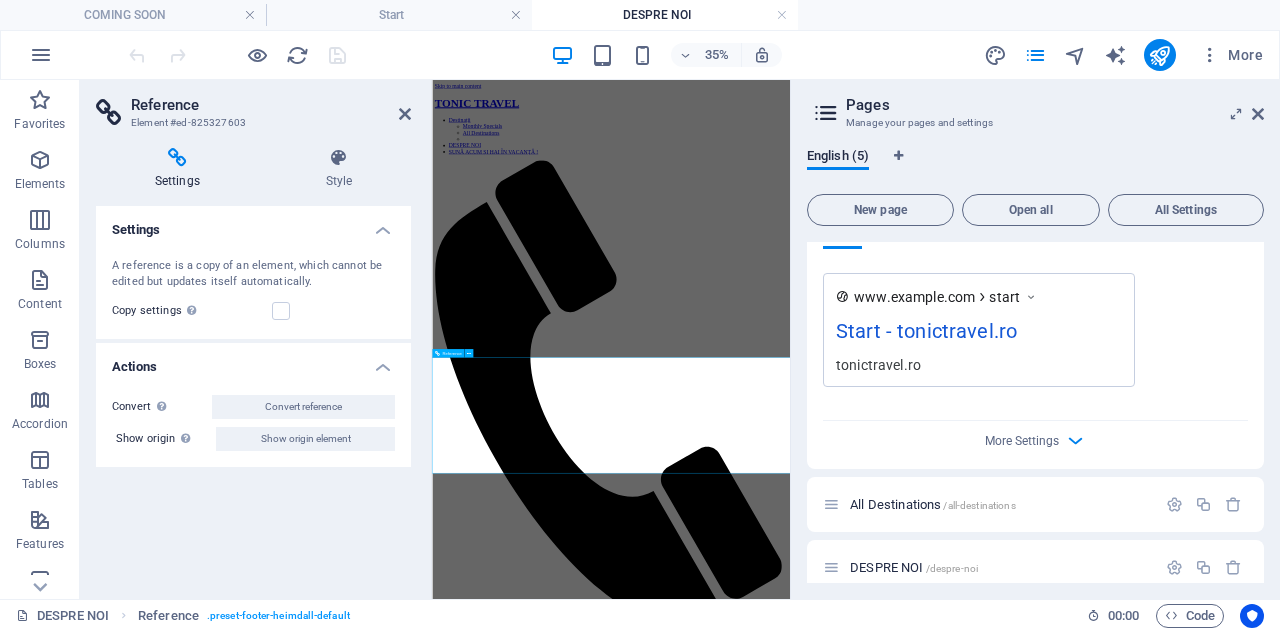 click on "Adresă Cluj-Napoca" at bounding box center (943, 3545) 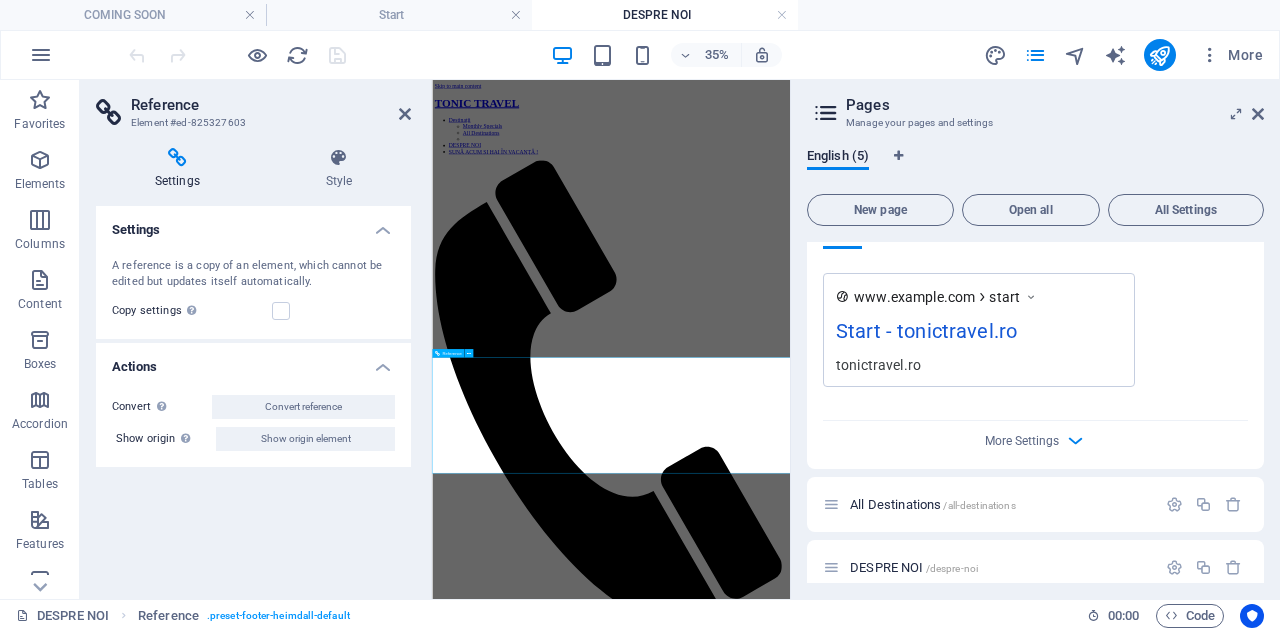 click on "Cluj-Napoca" at bounding box center (943, 3565) 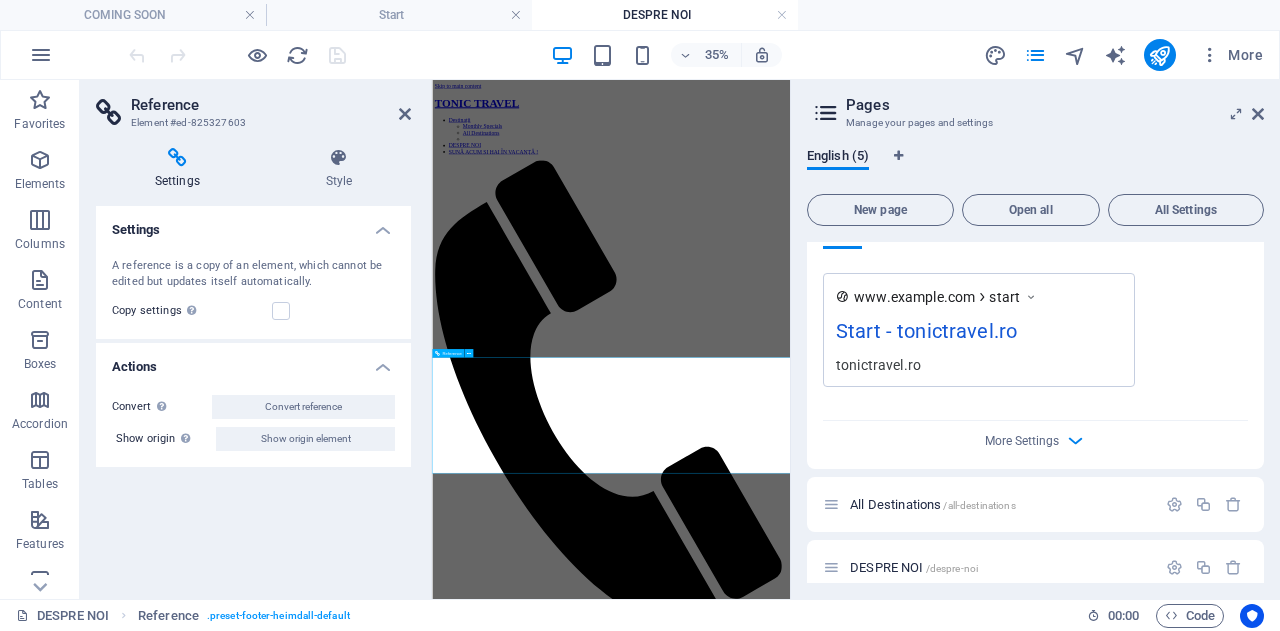 click on "Cluj-Napoca" at bounding box center [943, 3565] 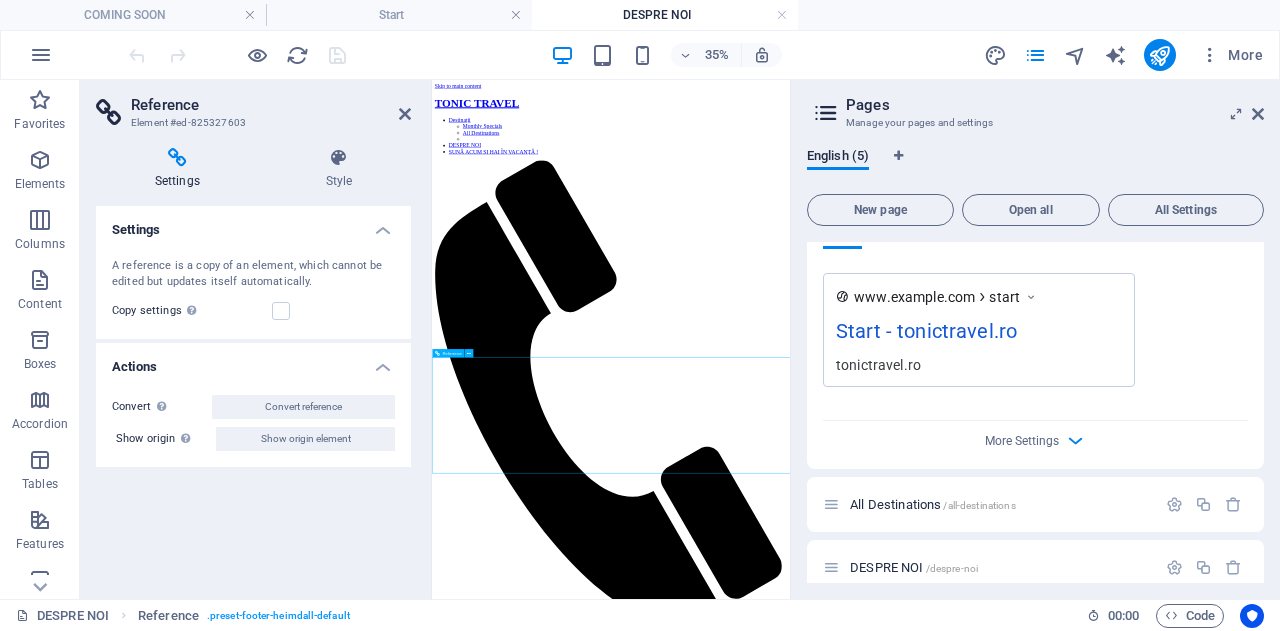 click on "Cluj-Napoca" at bounding box center [943, 3565] 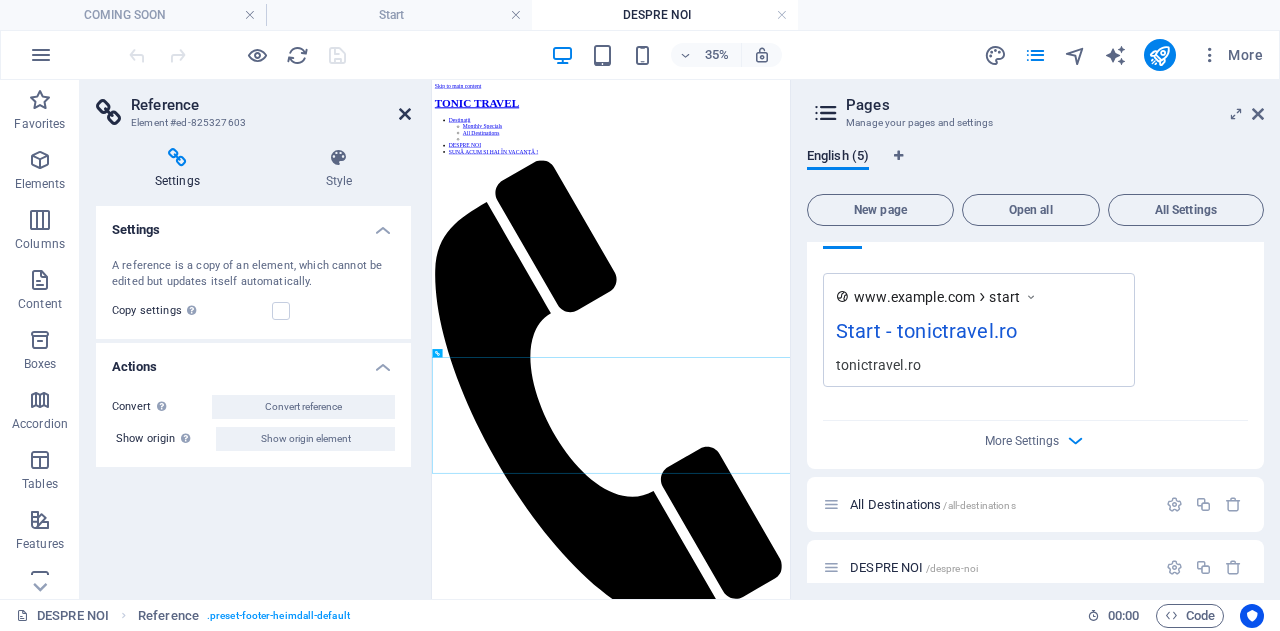 click at bounding box center [405, 114] 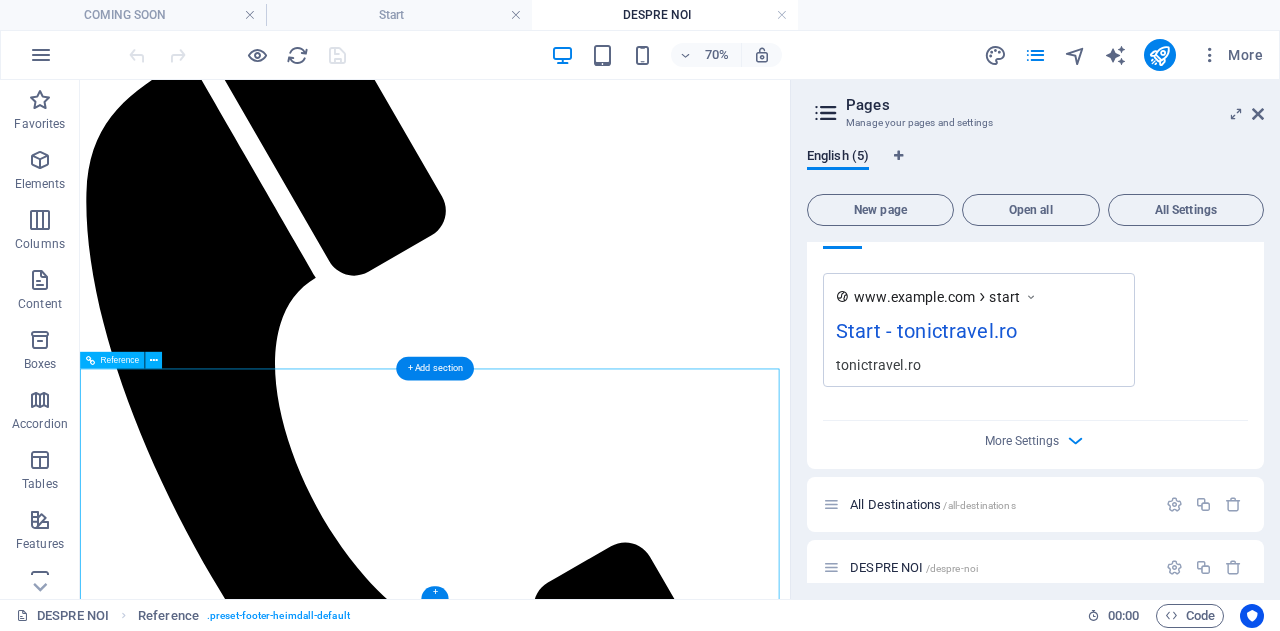 scroll, scrollTop: 382, scrollLeft: 0, axis: vertical 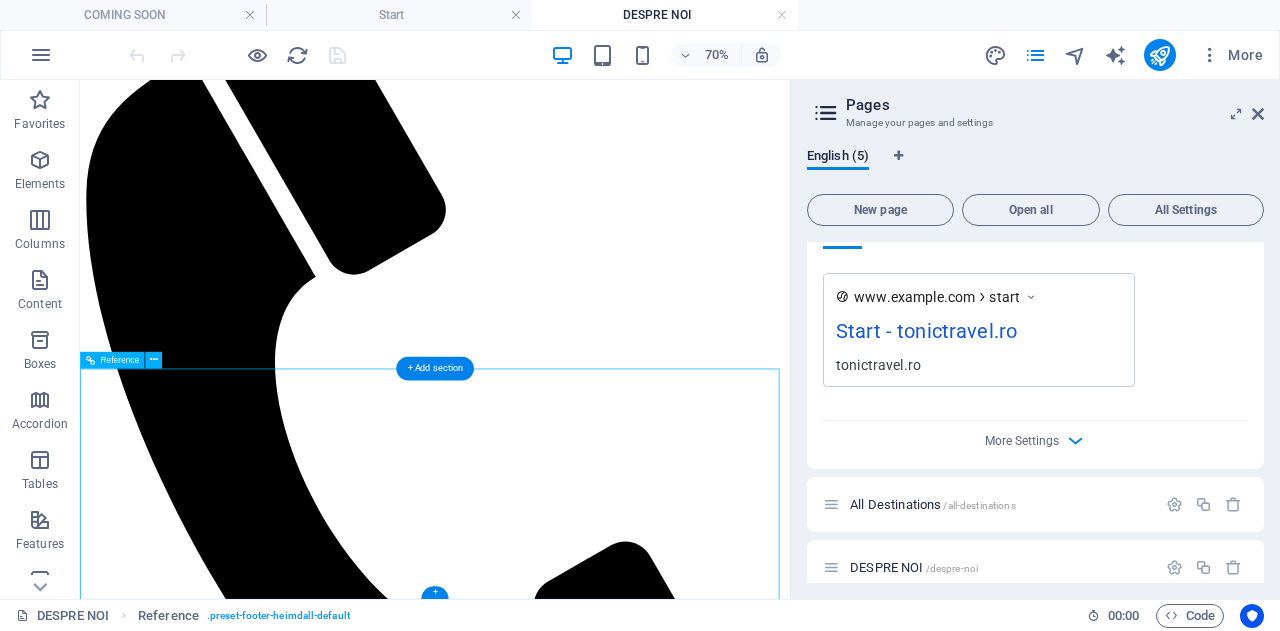 click on "Adresă Cluj-Napoca" at bounding box center (587, 2632) 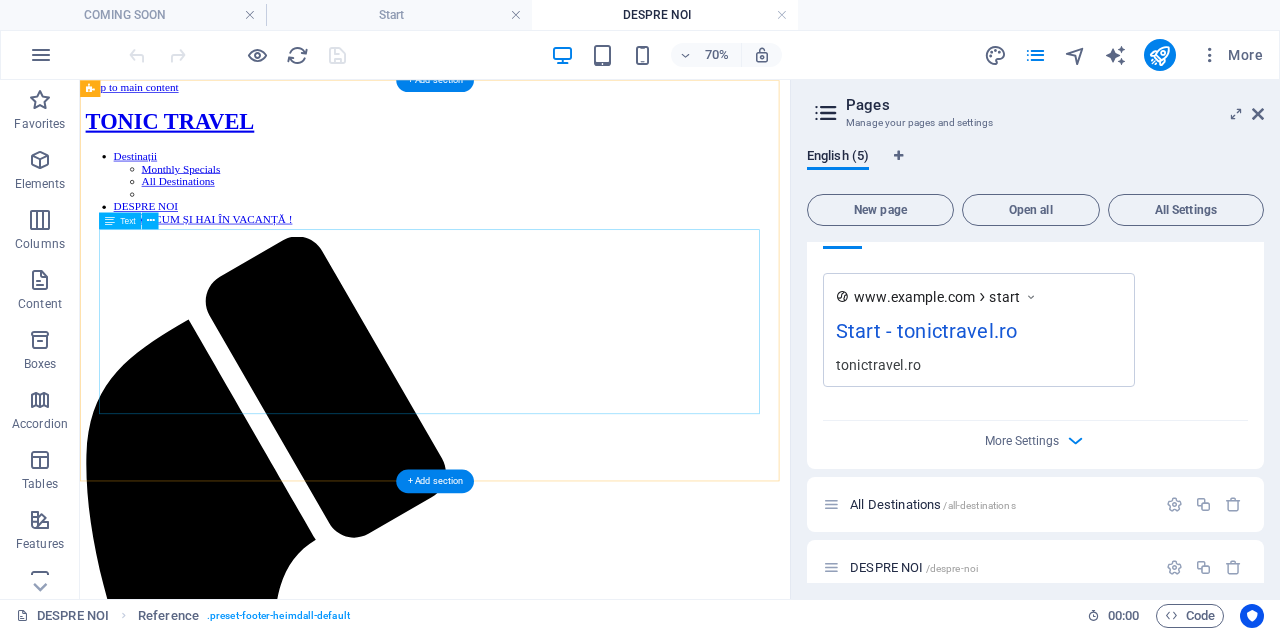 scroll, scrollTop: 0, scrollLeft: 0, axis: both 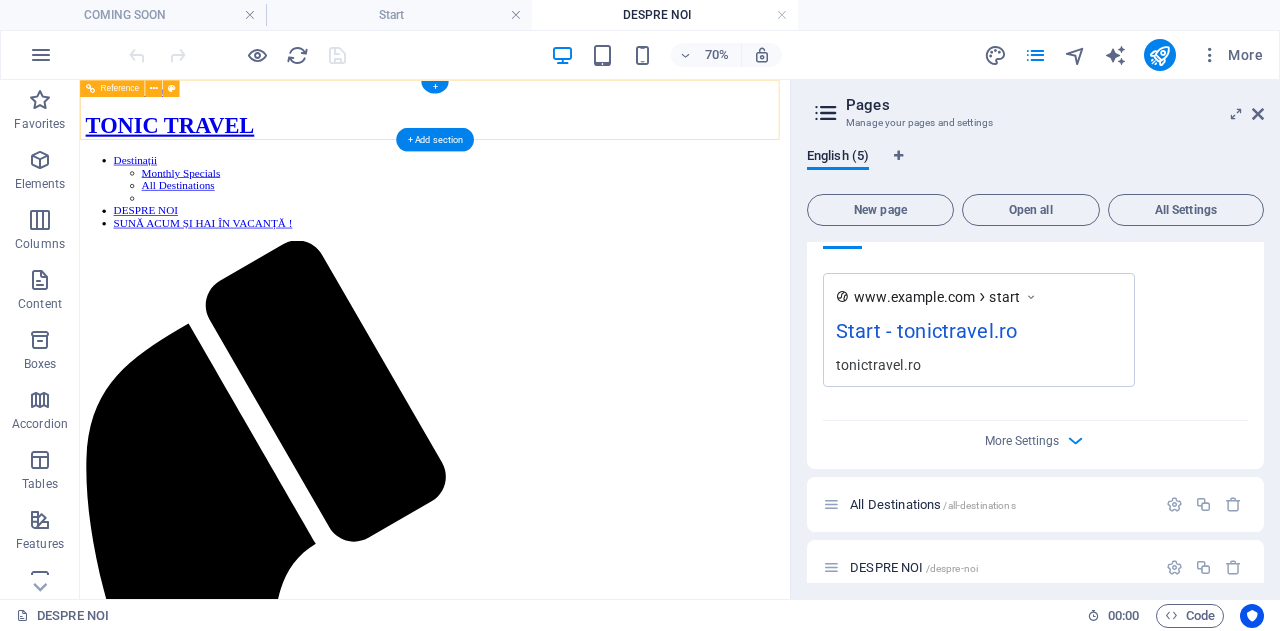 click on "Destinații Monthly Specials All Destinations DESPRE NOI SUNĂ ACUM ȘI HAI ÎN VACANȚĂ !" at bounding box center (587, 240) 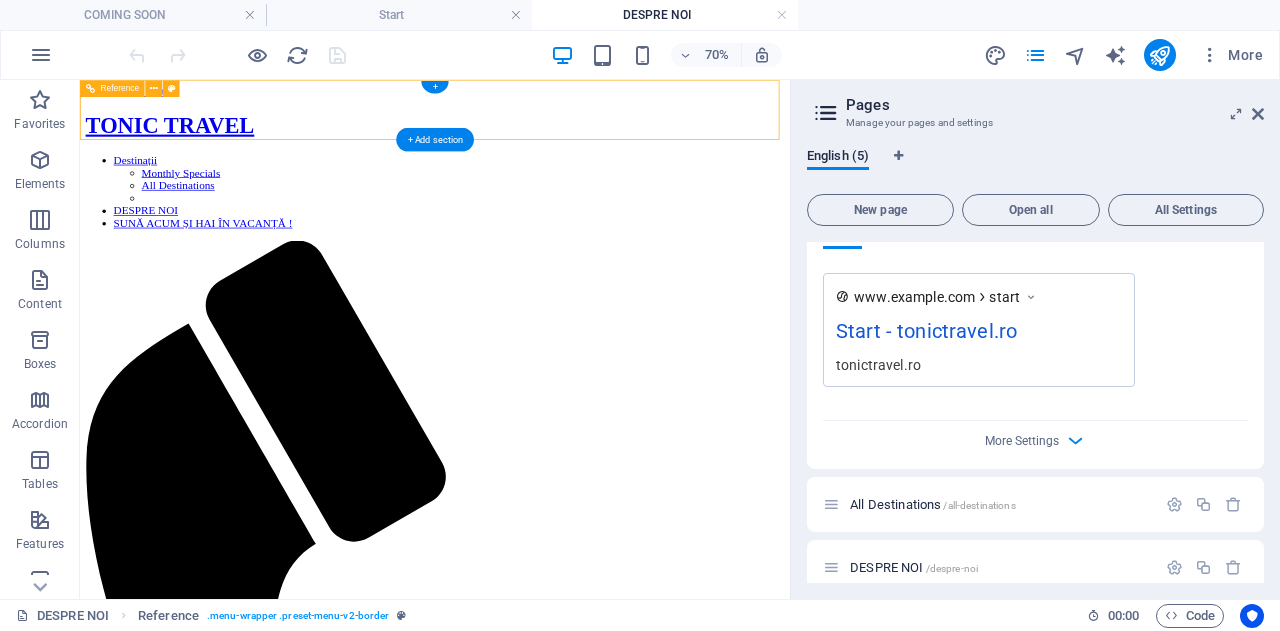 click on "Destinații Monthly Specials All Destinations DESPRE NOI SUNĂ ACUM ȘI HAI ÎN VACANȚĂ !" at bounding box center [587, 240] 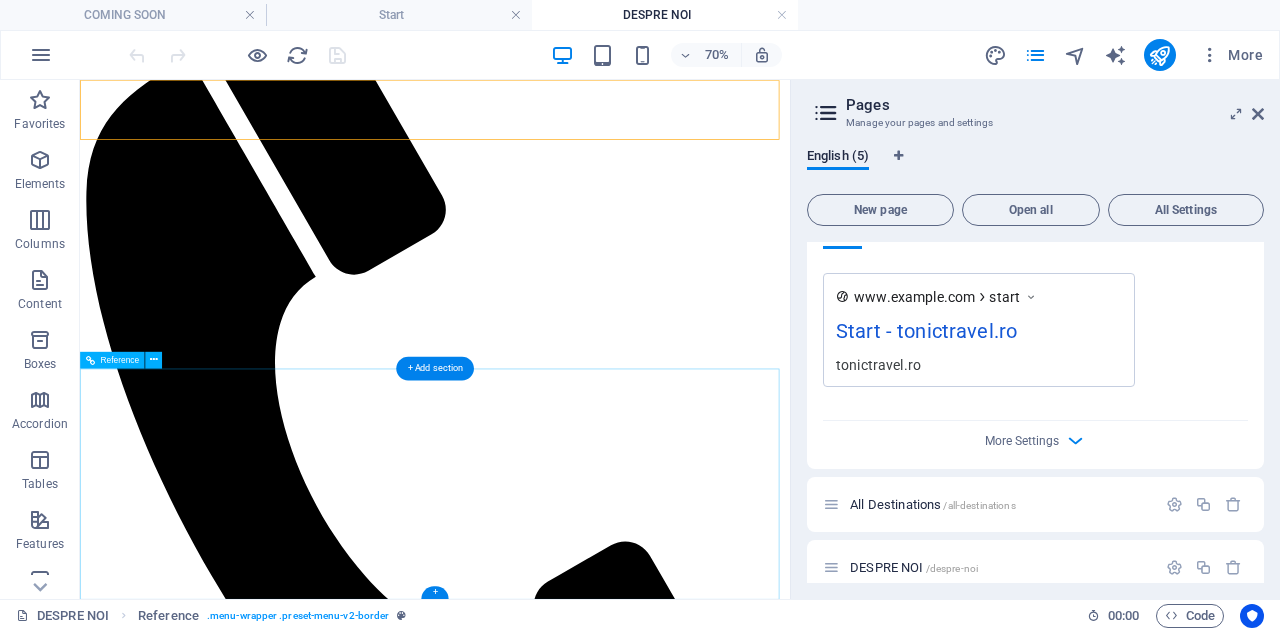 scroll, scrollTop: 0, scrollLeft: 0, axis: both 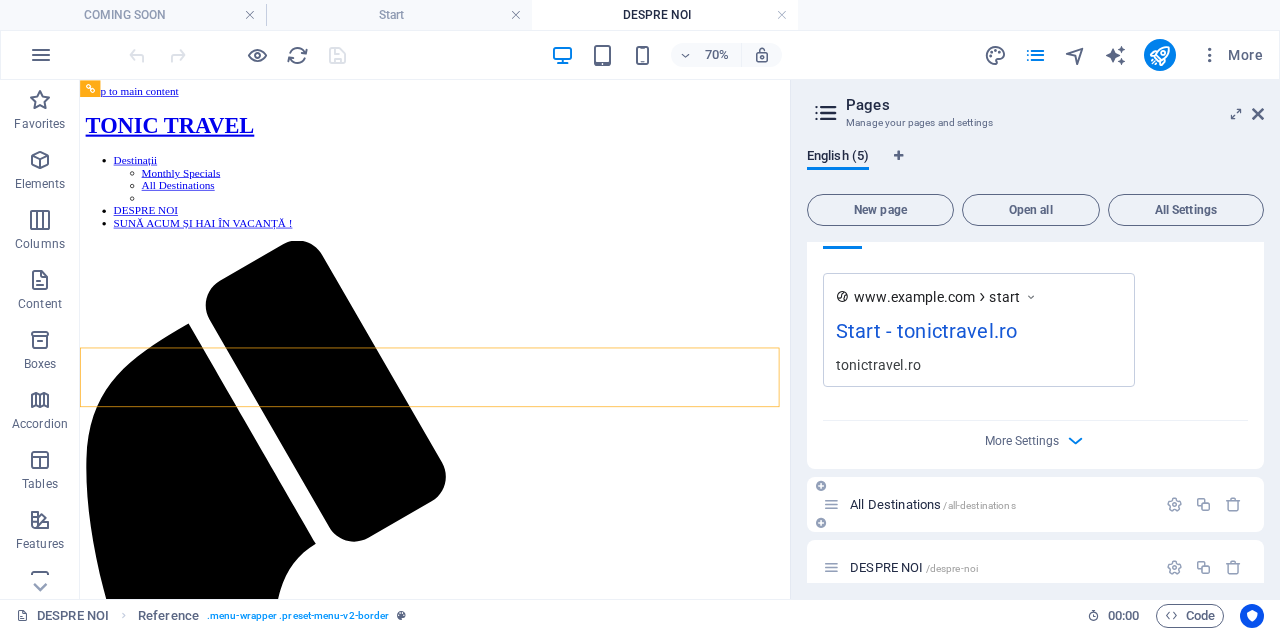 click on "All Destinations /all-destinations" at bounding box center [989, 504] 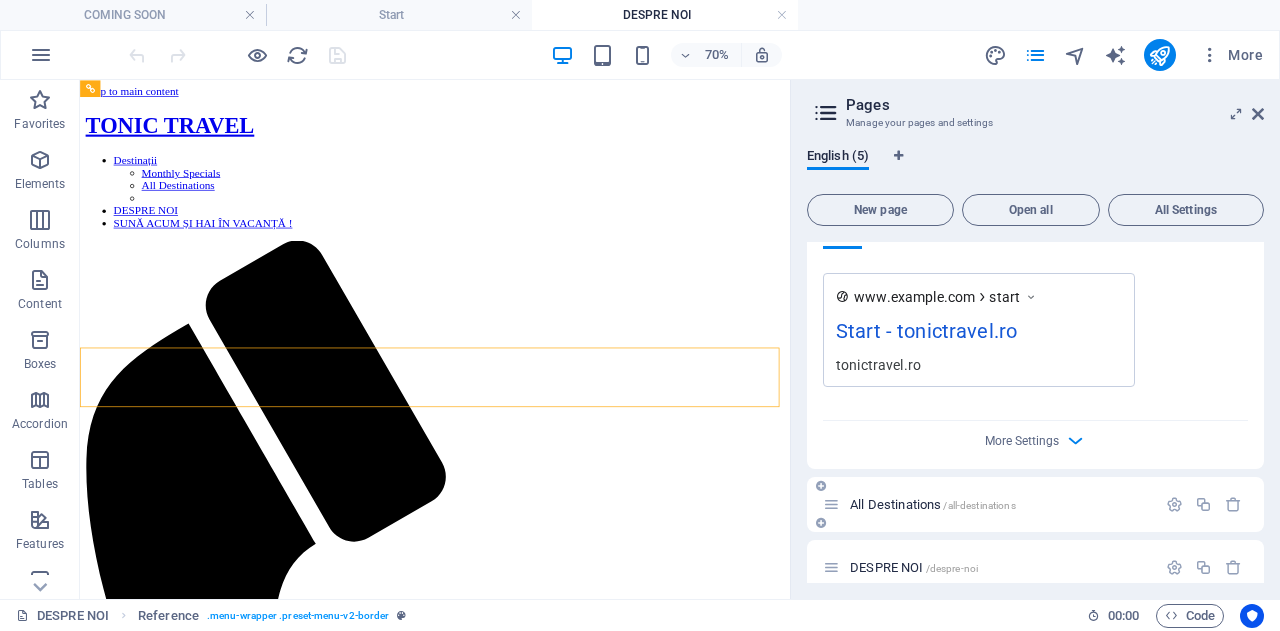 click on "/all-destinations" at bounding box center (979, 505) 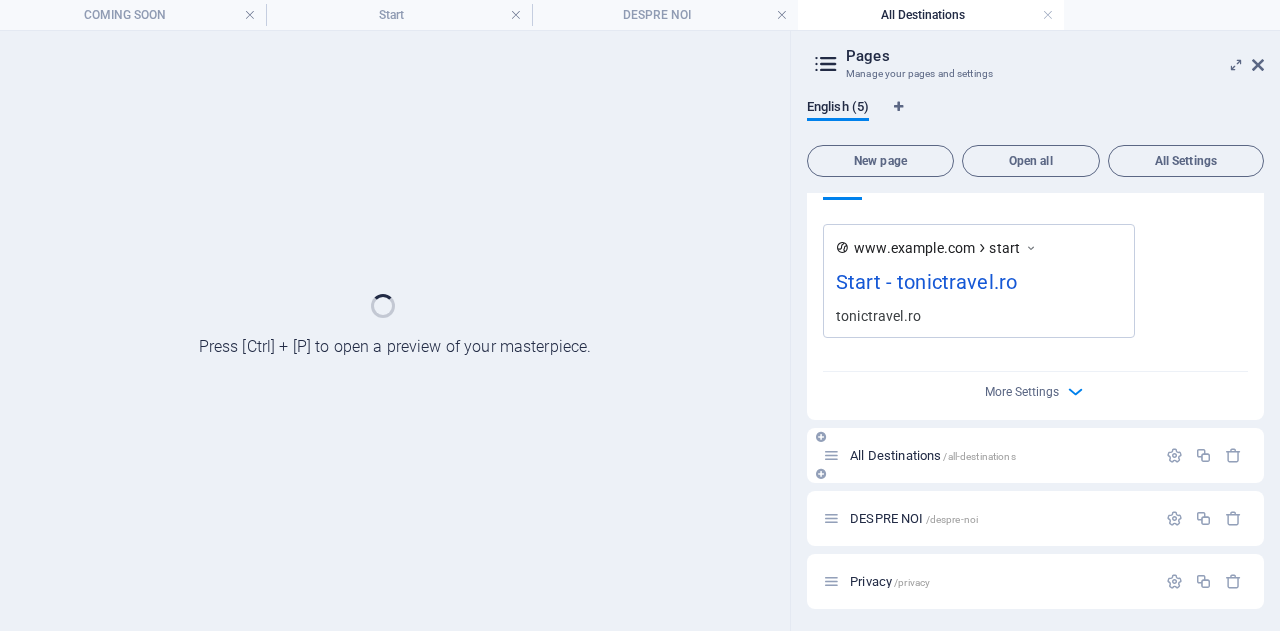 click on "DESPRE NOI /despre-noi" at bounding box center (1035, 518) 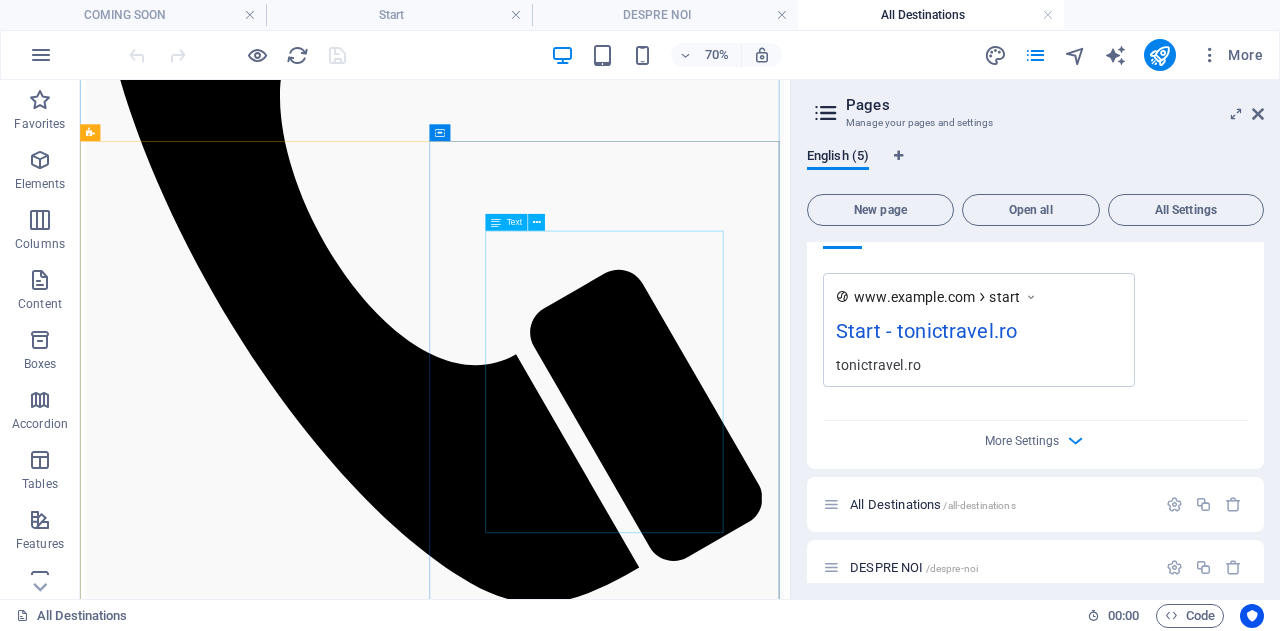 scroll, scrollTop: 200, scrollLeft: 0, axis: vertical 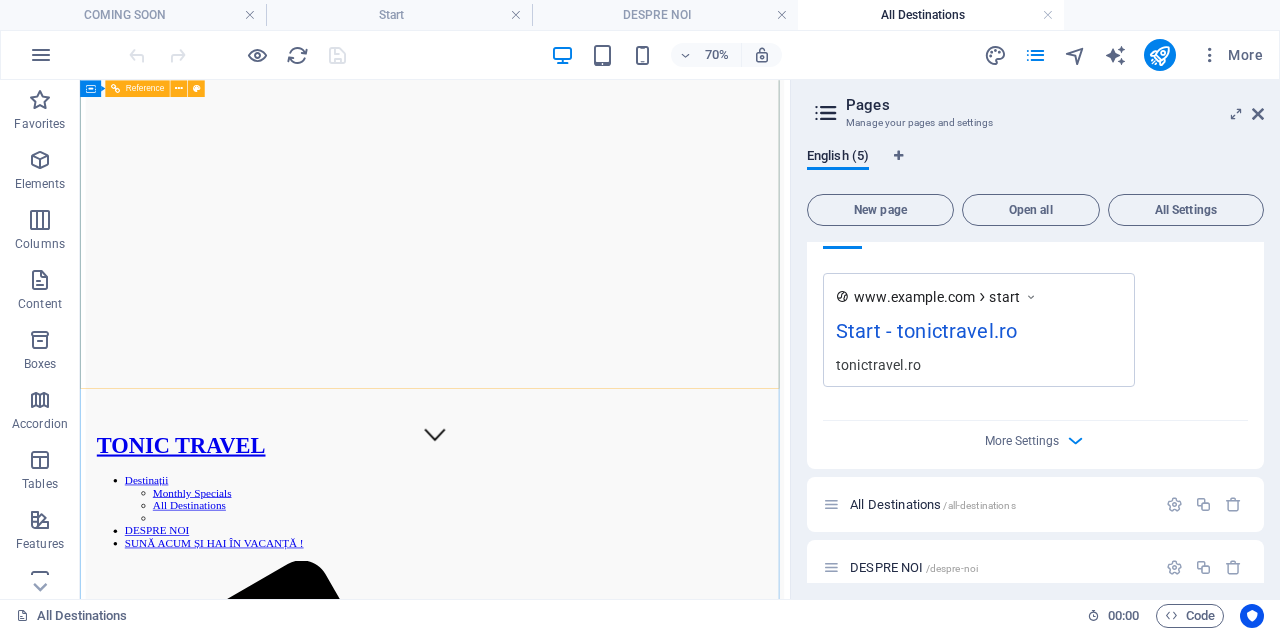 click at bounding box center (587, 588) 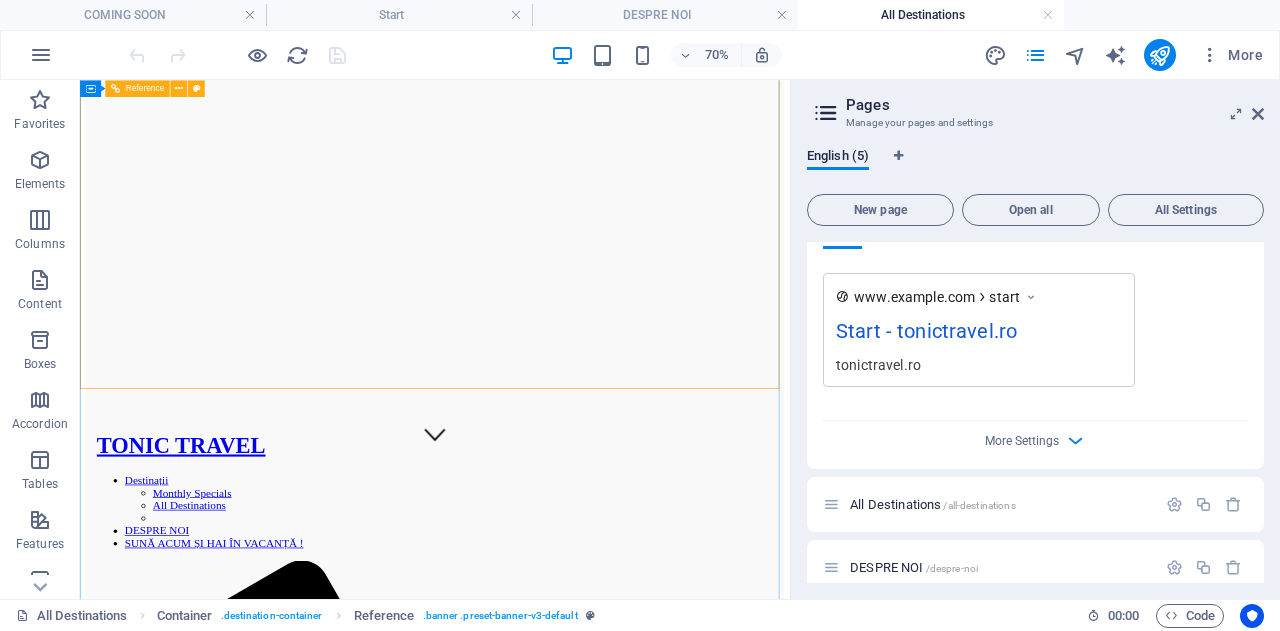 click on "Destinație
România Bulgaria Grecia Turcia Spania Italia Portugalia EAU Altele" 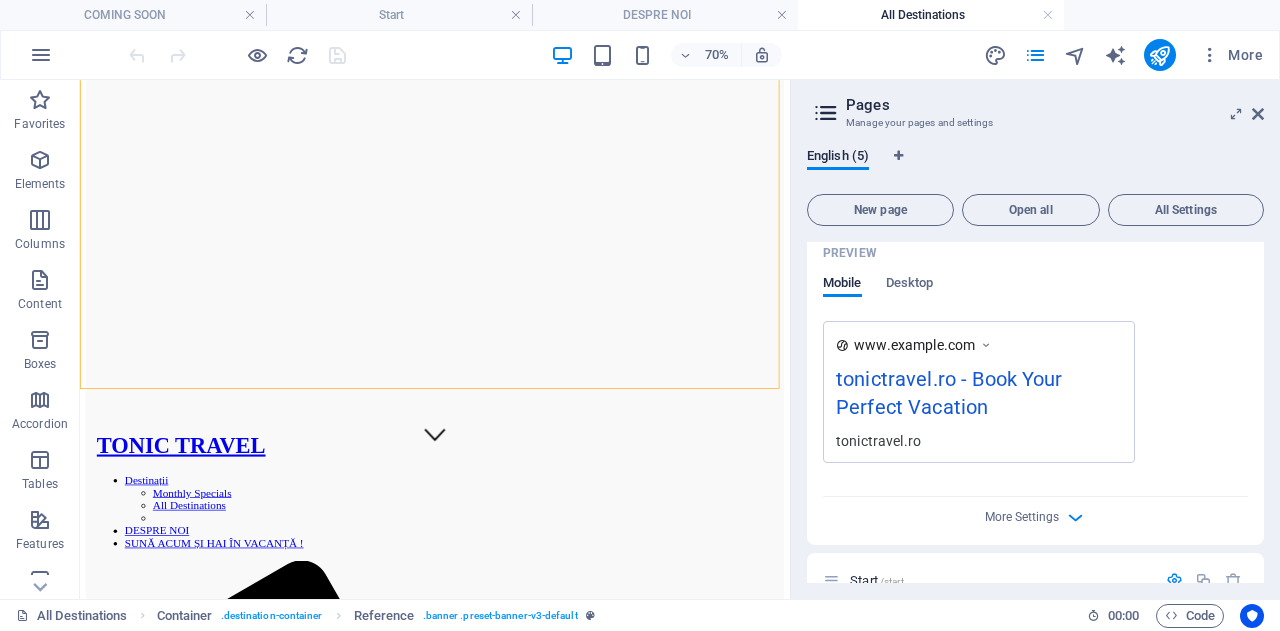 scroll, scrollTop: 510, scrollLeft: 0, axis: vertical 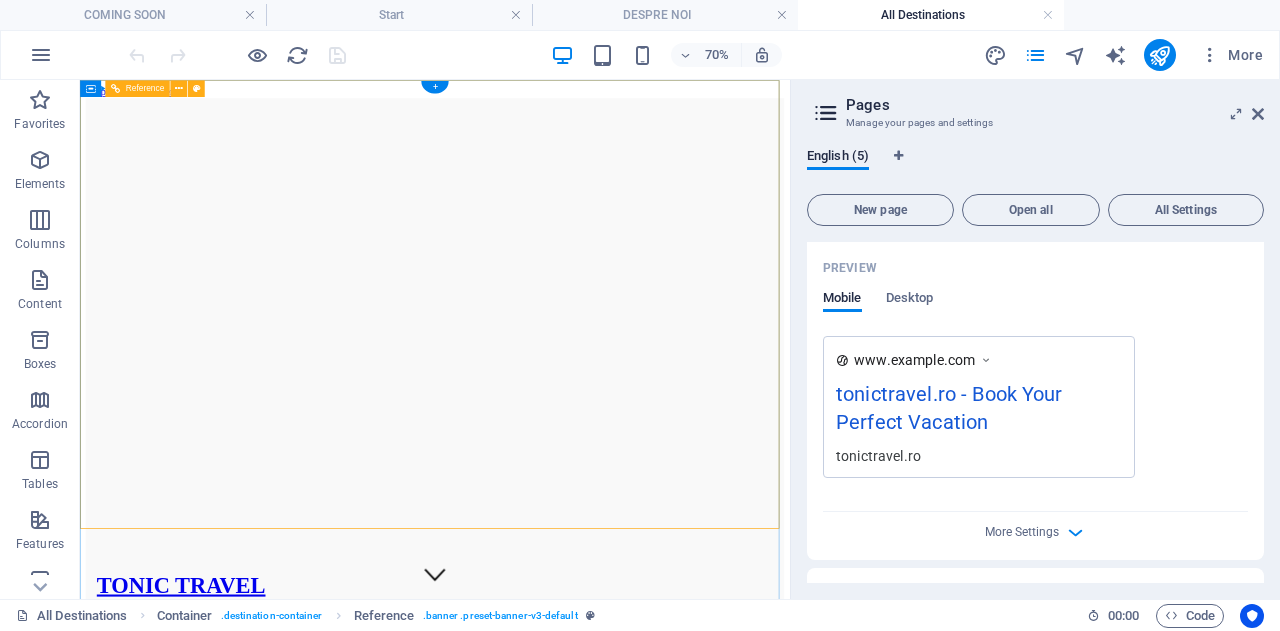 click on "Destinații Monthly Specials All Destinations DESPRE NOI SUNĂ ACUM ȘI HAI ÎN VACANȚĂ !" at bounding box center [587, 897] 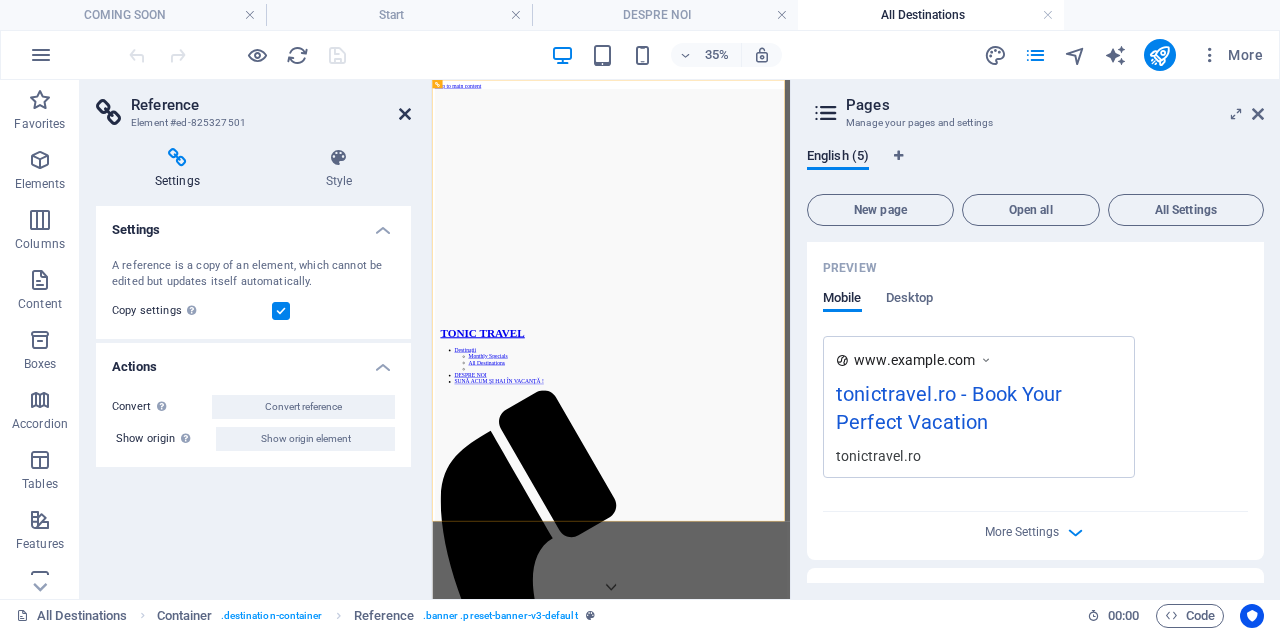 click at bounding box center [405, 114] 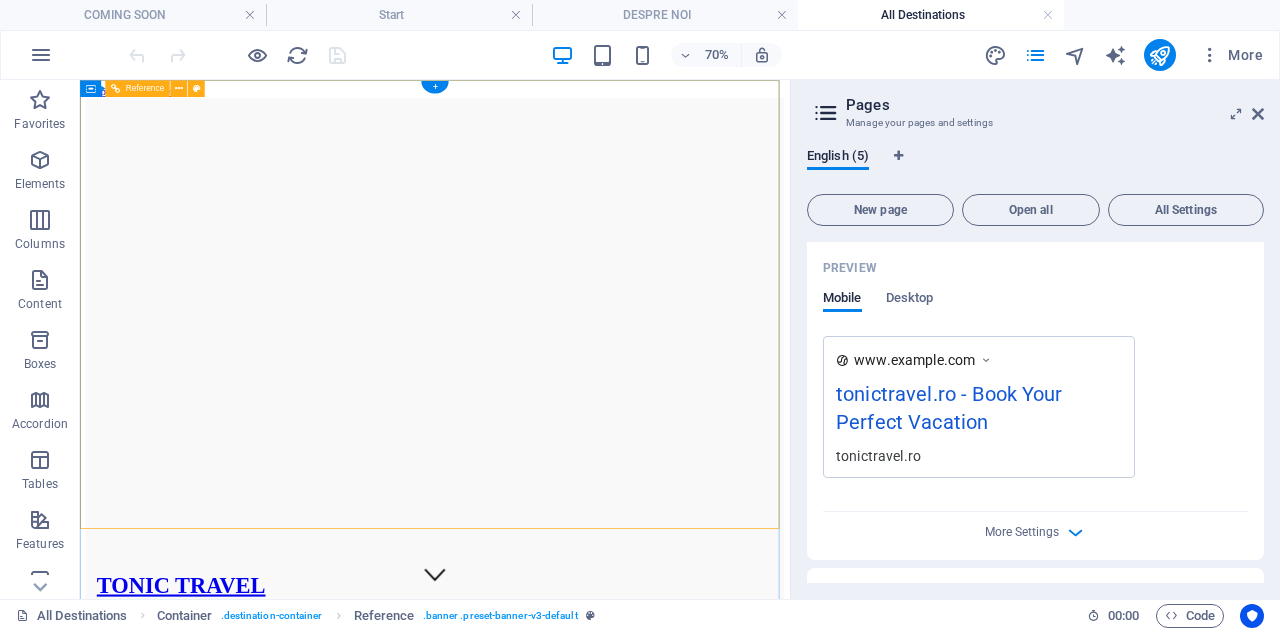 click on "Destinații Monthly Specials All Destinations DESPRE NOI SUNĂ ACUM ȘI HAI ÎN VACANȚĂ !" at bounding box center (587, 897) 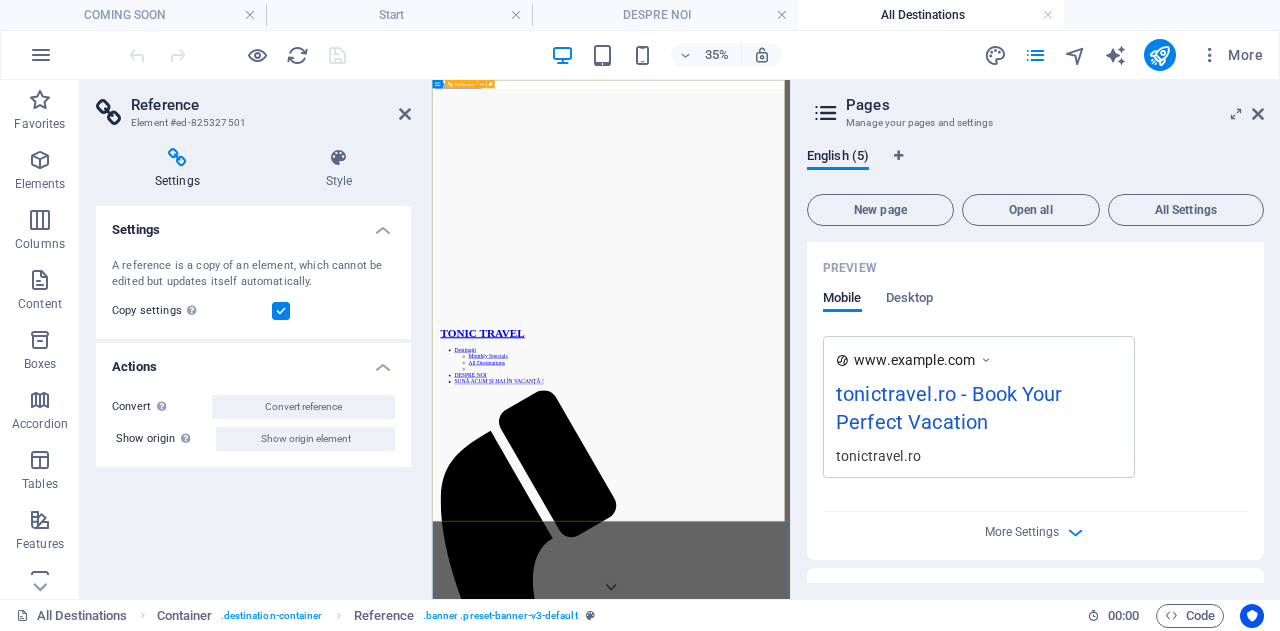 click on "Spune-ne ce cauți, iar noi îți oferim cele mai potrivite soluții.
Destinație
România Bulgaria Grecia Turcia Spania Italia Portugalia EAU Altele Submit Unreadable? Load new   Am citit și înțeles politica de confidențialitate." at bounding box center [943, 2421] 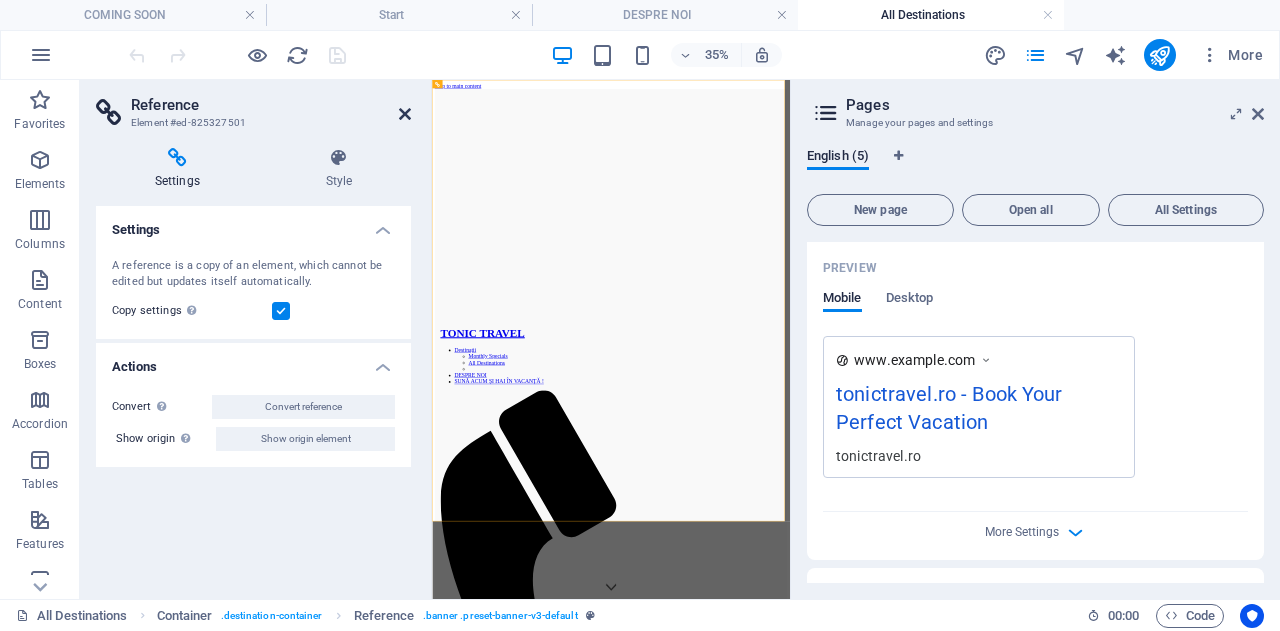 click at bounding box center [405, 114] 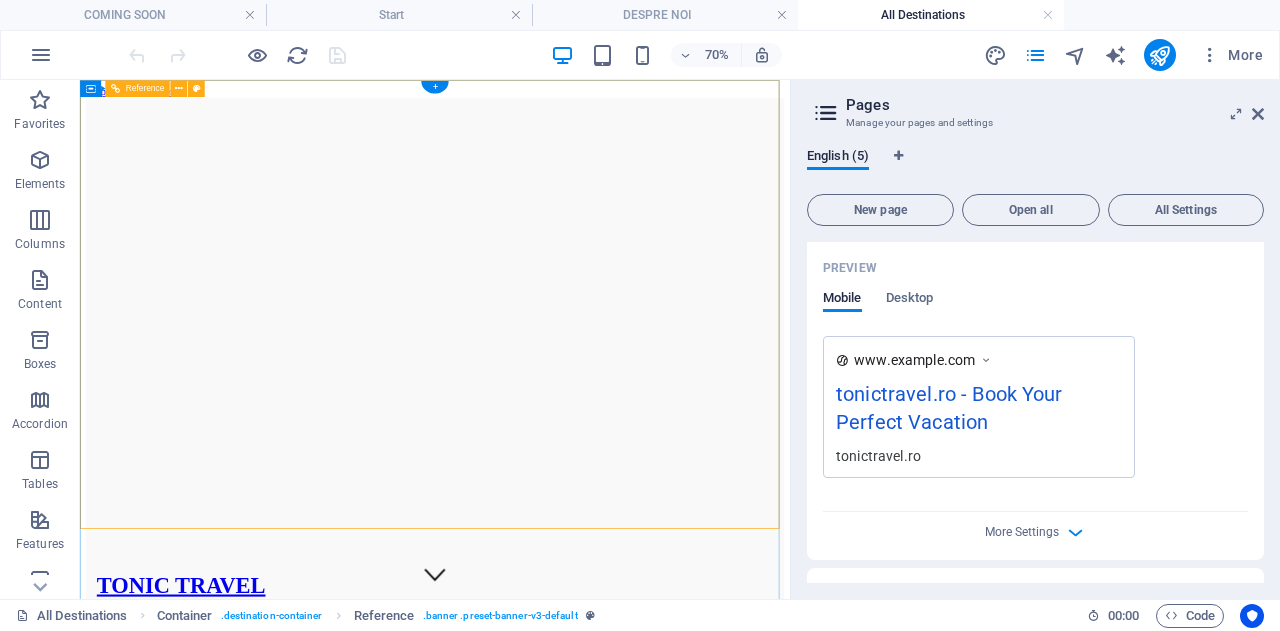 click on "Destinații Monthly Specials All Destinations DESPRE NOI SUNĂ ACUM ȘI HAI ÎN VACANȚĂ !" at bounding box center [587, 897] 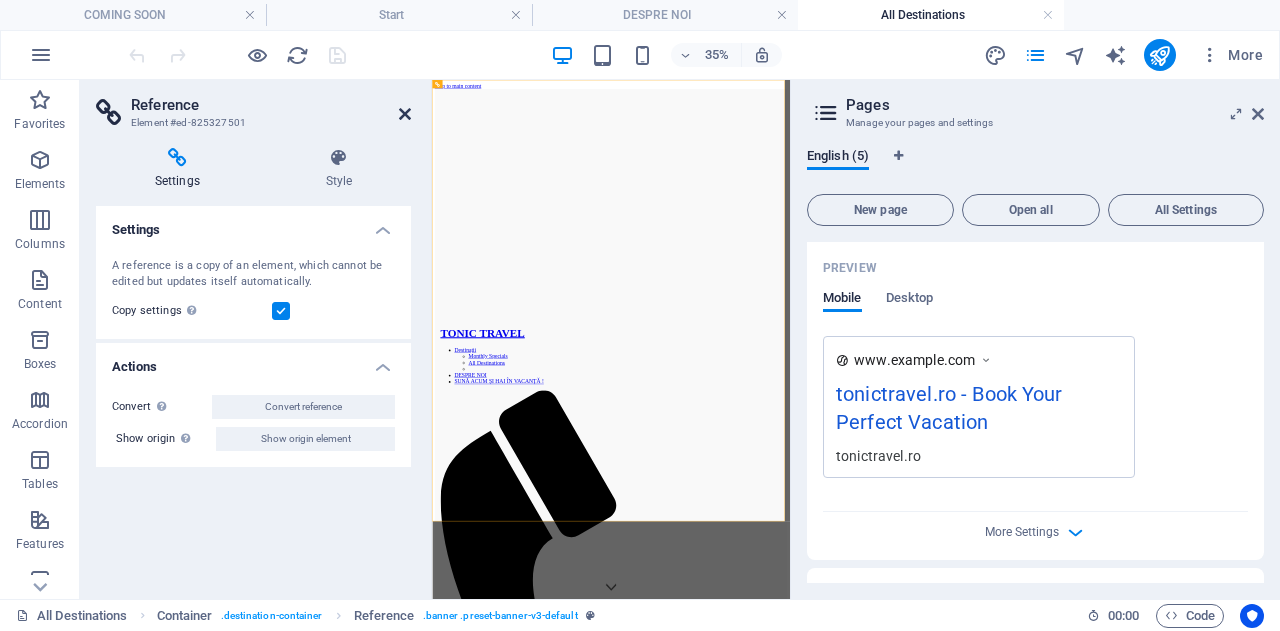 click at bounding box center (405, 114) 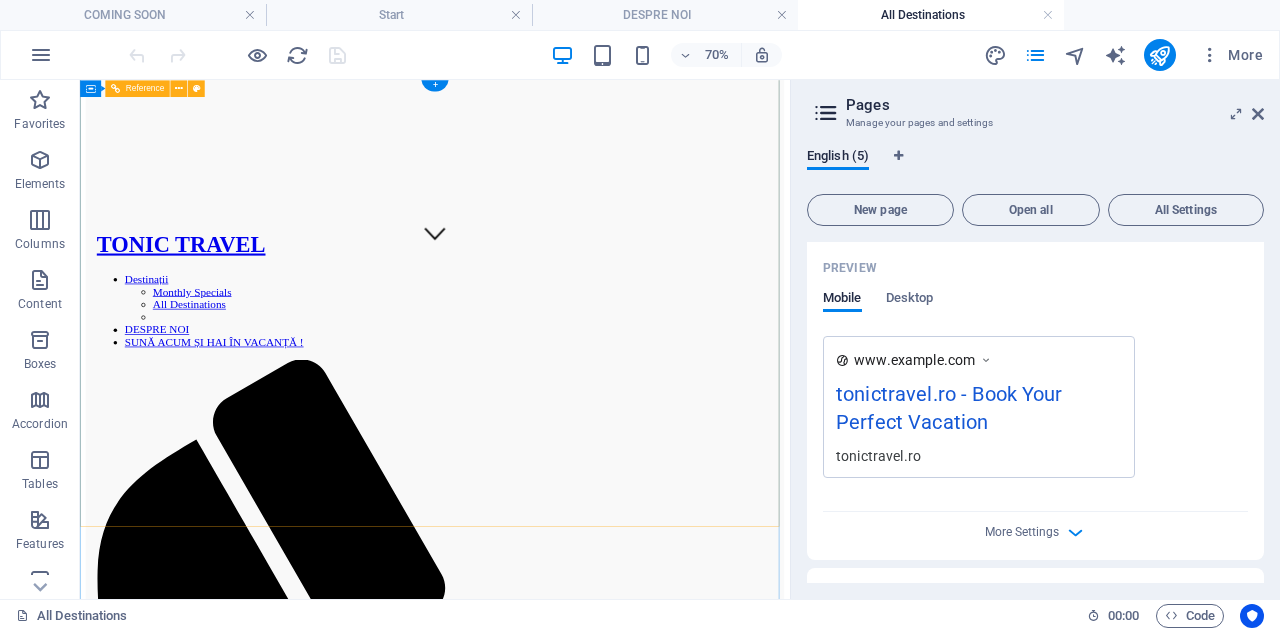 scroll, scrollTop: 0, scrollLeft: 0, axis: both 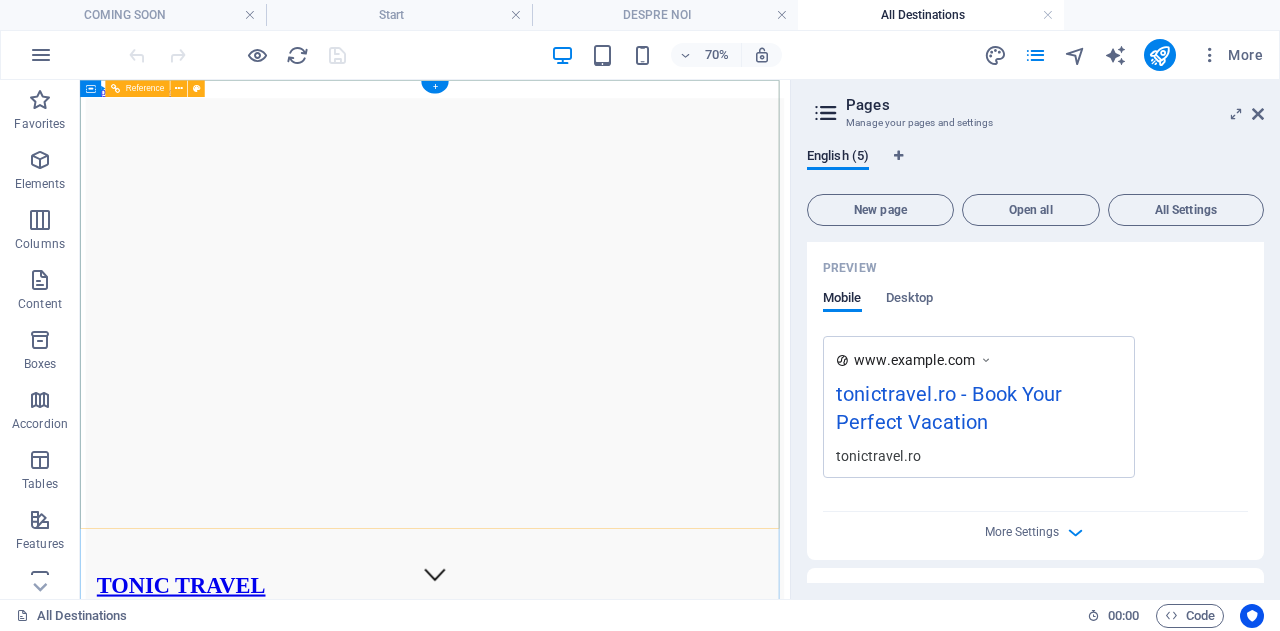 click on "Destinații Monthly Specials All Destinations DESPRE NOI SUNĂ ACUM ȘI HAI ÎN VACANȚĂ !" at bounding box center (587, 897) 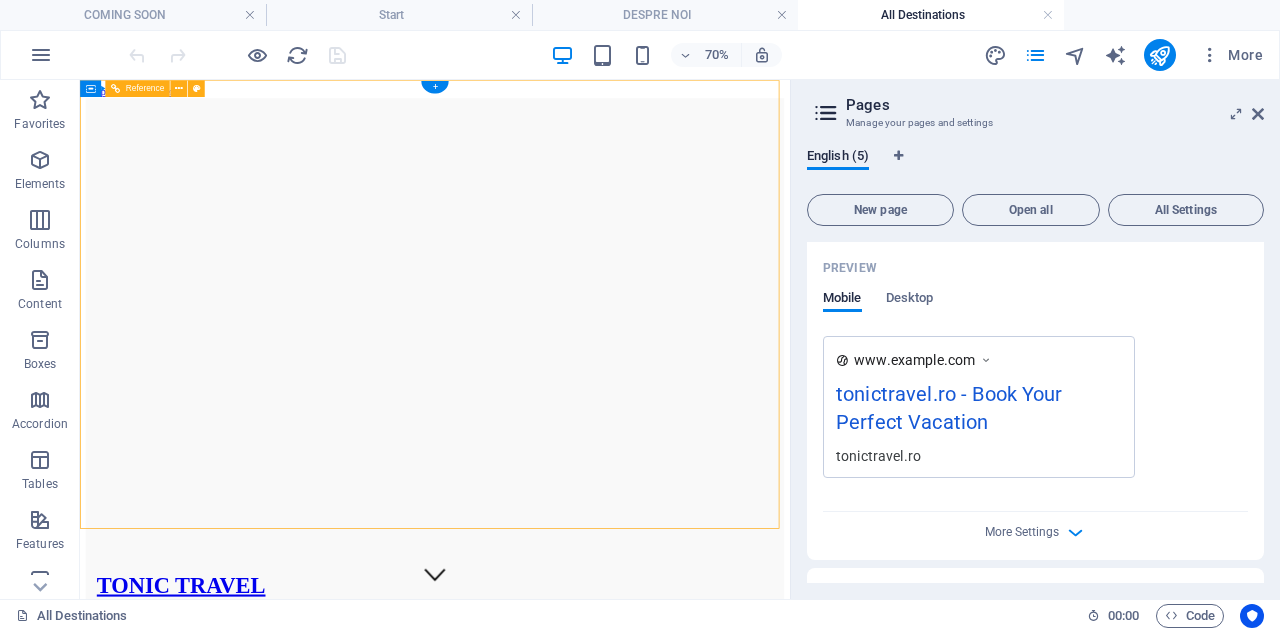 click on "Destinații Monthly Specials All Destinations DESPRE NOI SUNĂ ACUM ȘI HAI ÎN VACANȚĂ !" at bounding box center (587, 897) 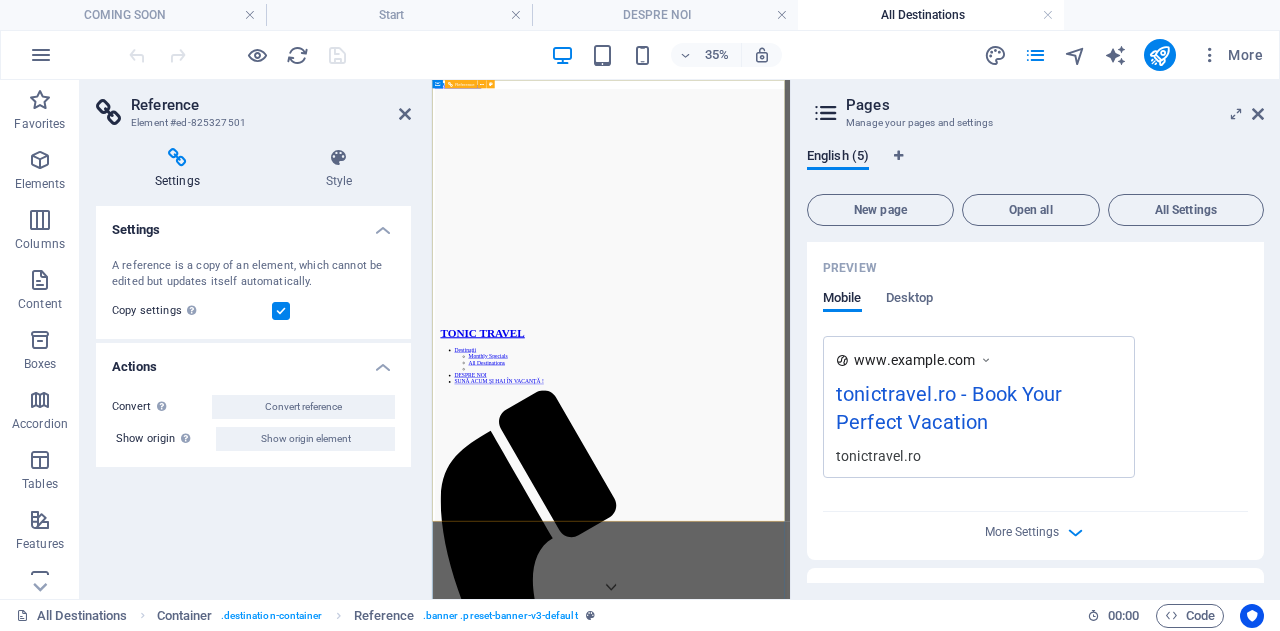click on "Spune-ne ce cauți, iar noi îți oferim cele mai potrivite soluții.
Destinație
România Bulgaria Grecia Turcia Spania Italia Portugalia EAU Altele Submit Unreadable? Load new   Am citit și înțeles politica de confidențialitate." at bounding box center (943, 2421) 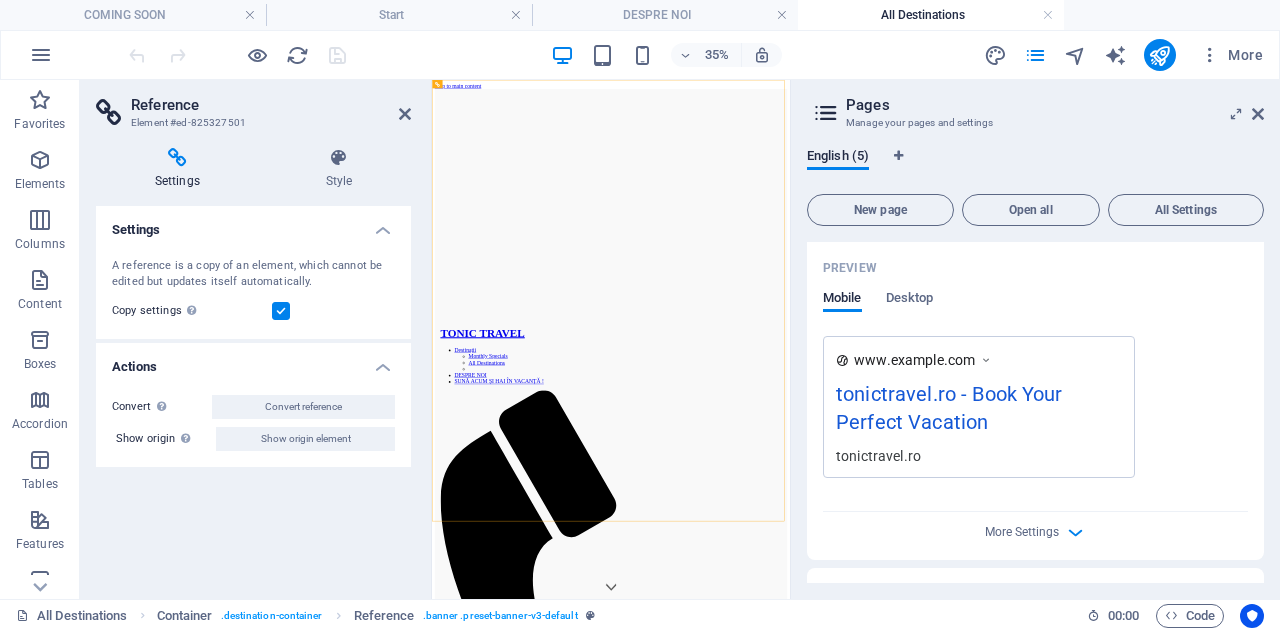 click on "Reference Element #ed-825327501" at bounding box center (253, 106) 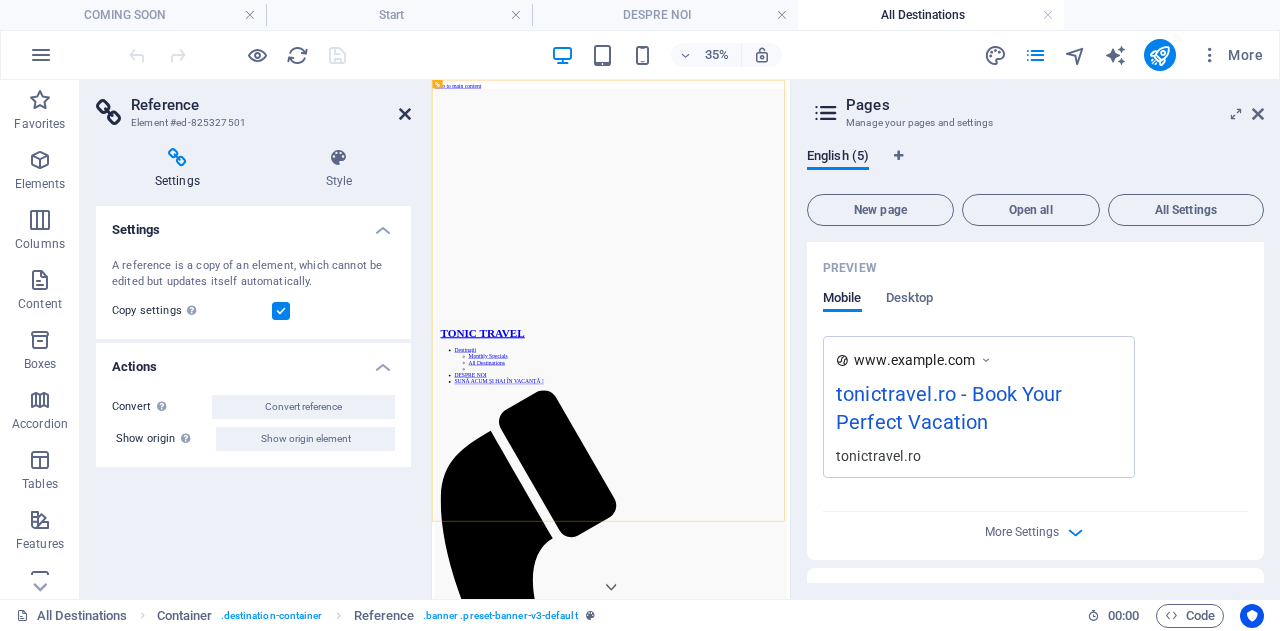 click at bounding box center (405, 114) 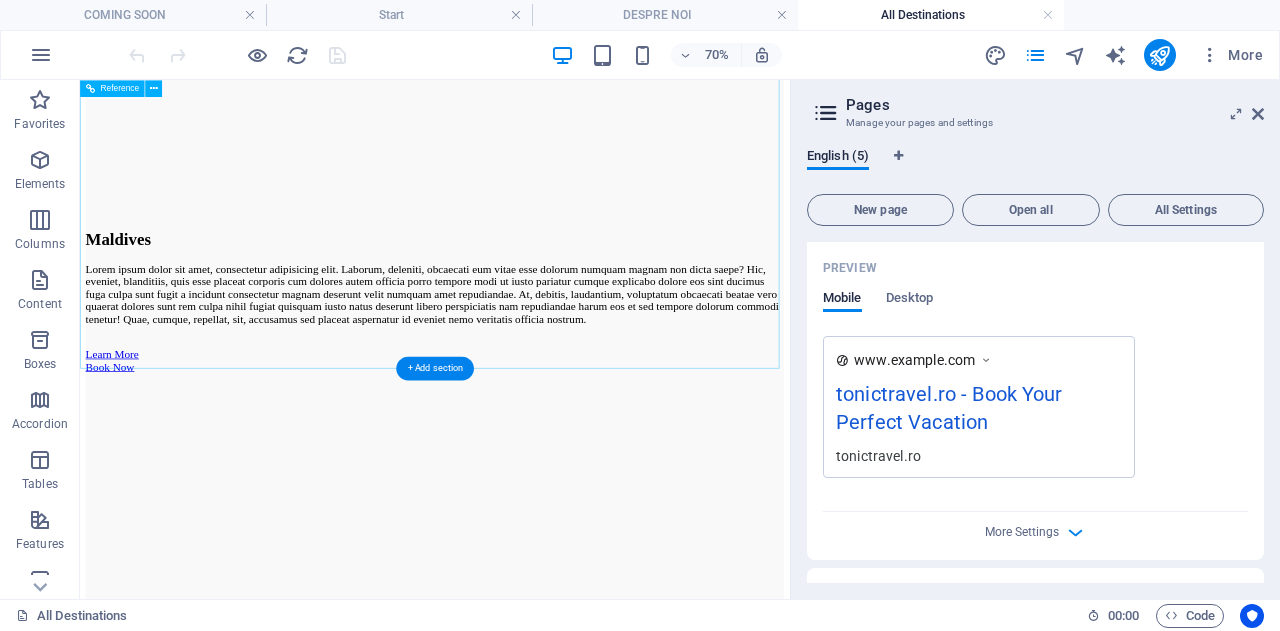 scroll, scrollTop: 710, scrollLeft: 0, axis: vertical 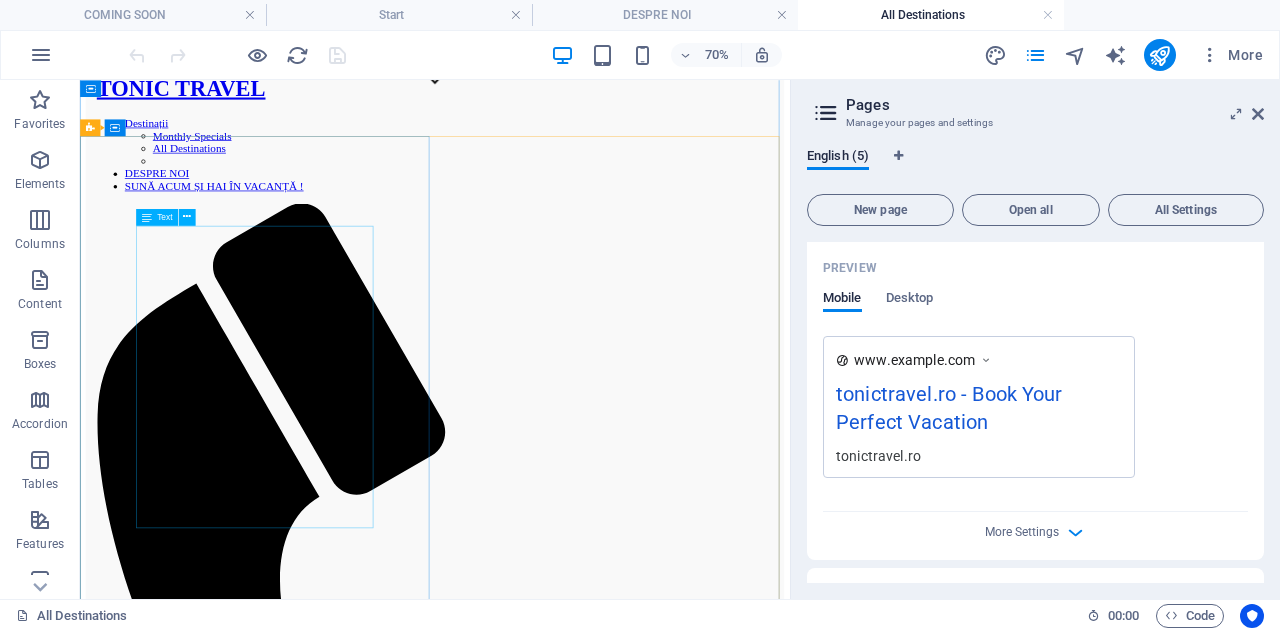 click on "Lorem ipsum dolor sit amet, consectetur adipisicing elit. Laborum, deleniti, obcaecati eum vitae esse dolorum numquam magnam non dicta saepe? Hic, eveniet, blanditiis, quis esse placeat corporis cum dolores autem officia porro tempore modi ut iusto pariatur cumque explicabo dolore eos sint ducimus fuga culpa sunt fugit a incidunt consectetur magnam deserunt velit numquam amet repudiandae. At, debitis, laudantium, voluptatum obcaecati beatae vero quaerat dolores sunt rem culpa nihil fugiat quisquam iusto natus deserunt libero perspiciatis nam repudiandae harum eos et sed tempore dolorum commodi tenetur! Quae, cumque, repellat, sit, accusamus sed placeat aspernatur id eveniet nemo veritatis officia nostrum." at bounding box center (587, 2786) 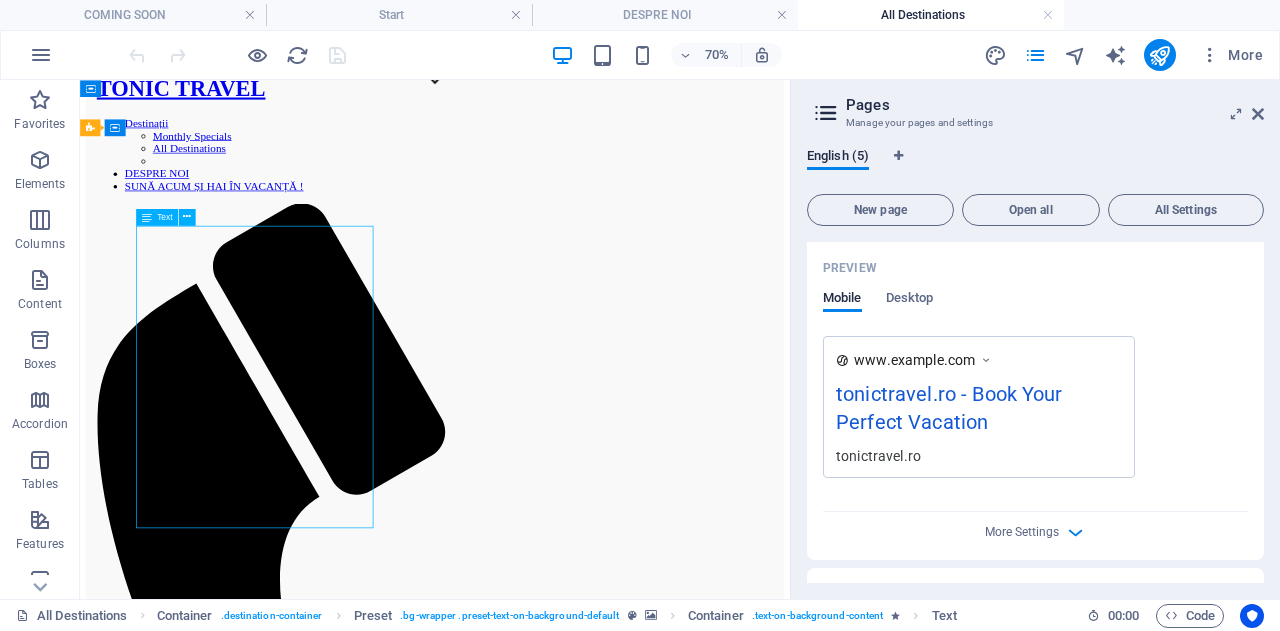 click on "Lorem ipsum dolor sit amet, consectetur adipisicing elit. Laborum, deleniti, obcaecati eum vitae esse dolorum numquam magnam non dicta saepe? Hic, eveniet, blanditiis, quis esse placeat corporis cum dolores autem officia porro tempore modi ut iusto pariatur cumque explicabo dolore eos sint ducimus fuga culpa sunt fugit a incidunt consectetur magnam deserunt velit numquam amet repudiandae. At, debitis, laudantium, voluptatum obcaecati beatae vero quaerat dolores sunt rem culpa nihil fugiat quisquam iusto natus deserunt libero perspiciatis nam repudiandae harum eos et sed tempore dolorum commodi tenetur! Quae, cumque, repellat, sit, accusamus sed placeat aspernatur id eveniet nemo veritatis officia nostrum." at bounding box center [587, 2786] 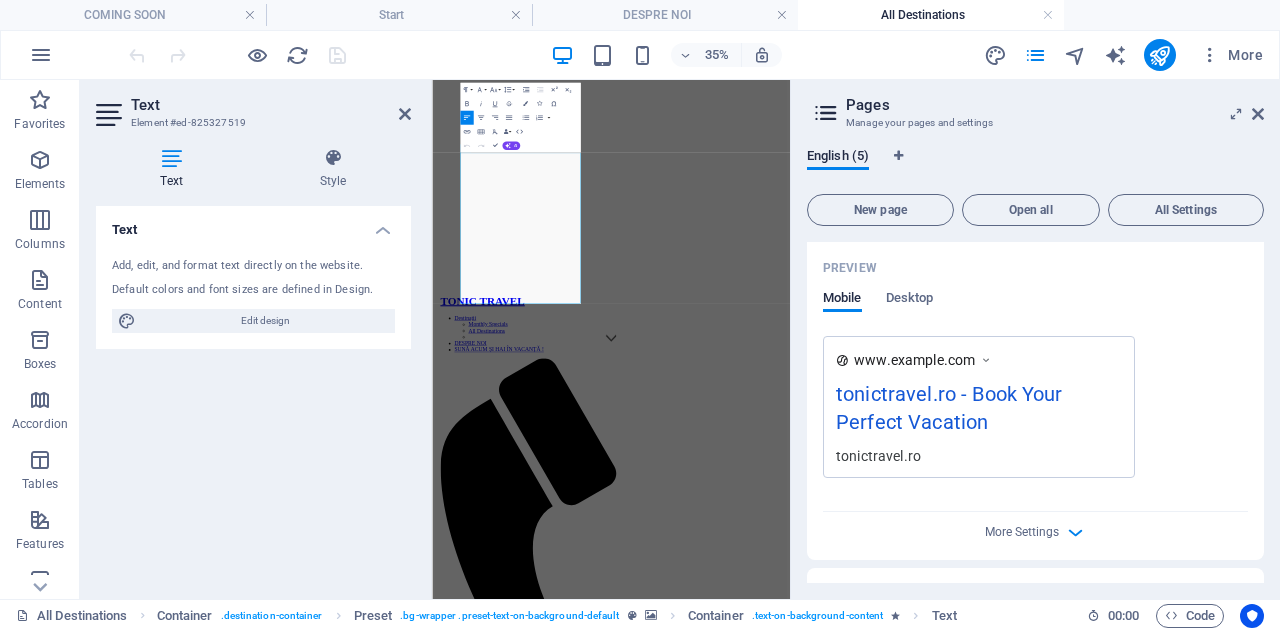 scroll, scrollTop: 1330, scrollLeft: 0, axis: vertical 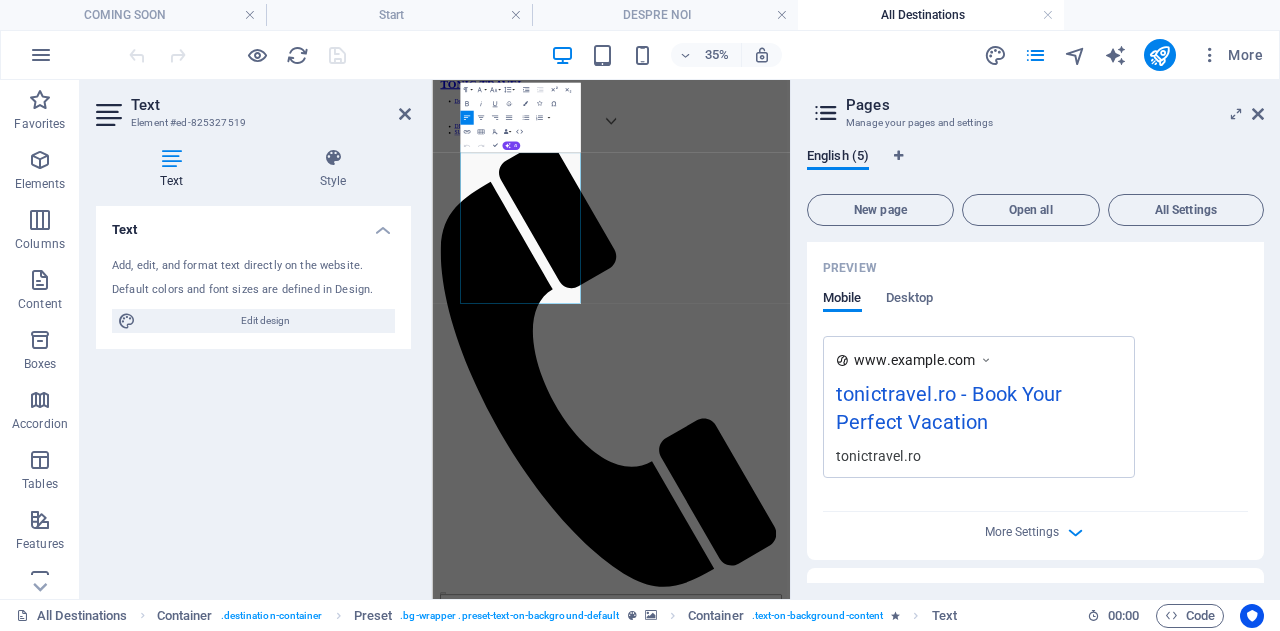 click on "Add, edit, and format text directly on the website." at bounding box center [253, 266] 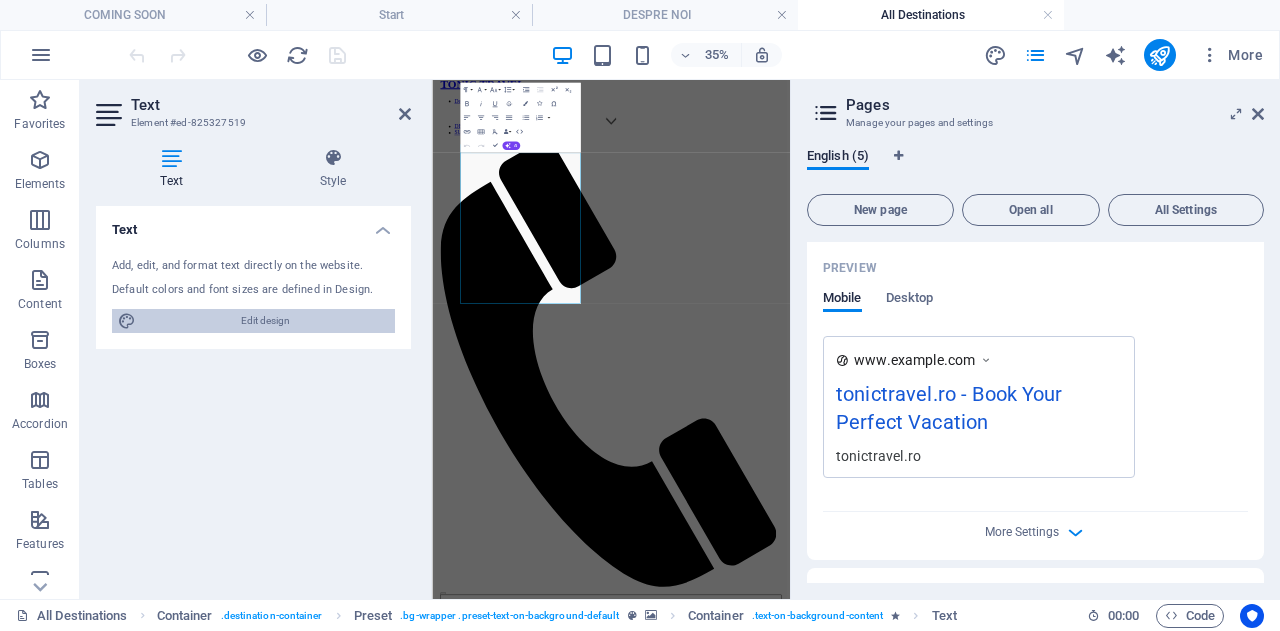 click on "Edit design" at bounding box center (265, 321) 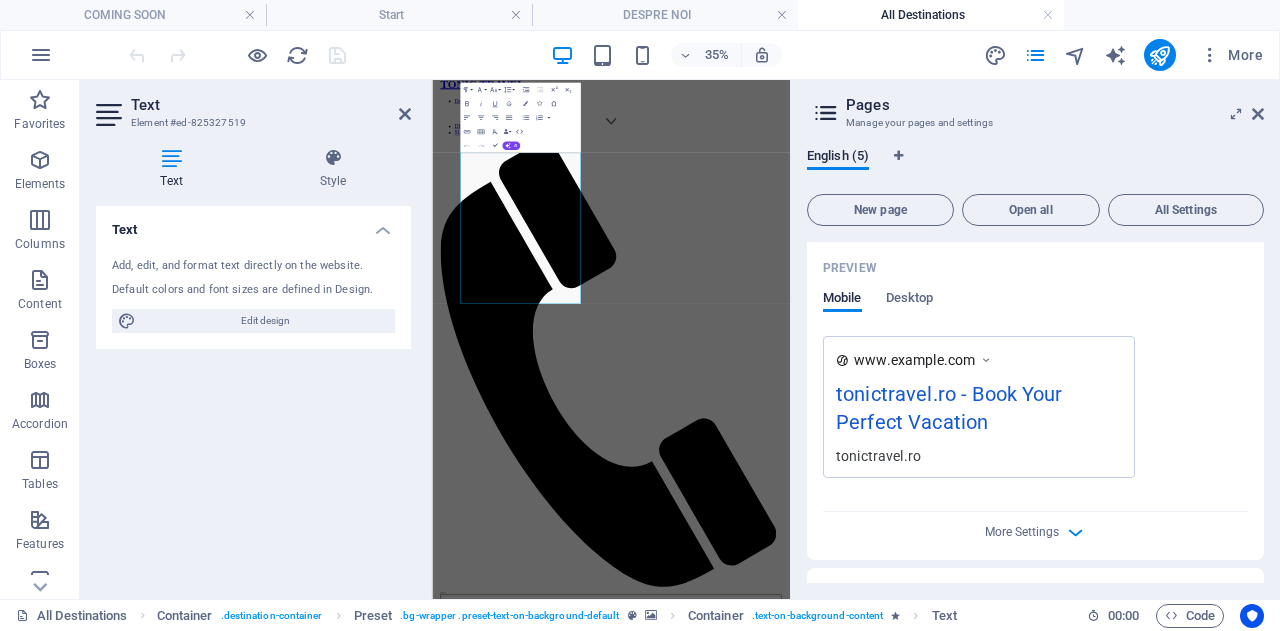 select on "px" 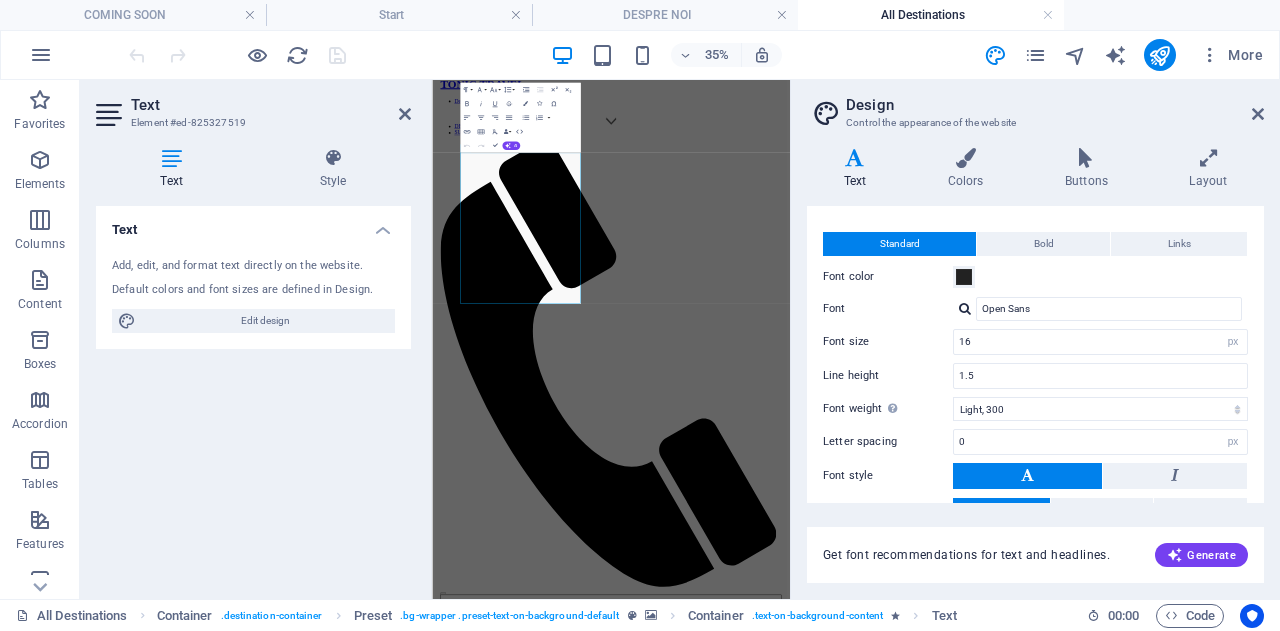 scroll, scrollTop: 0, scrollLeft: 0, axis: both 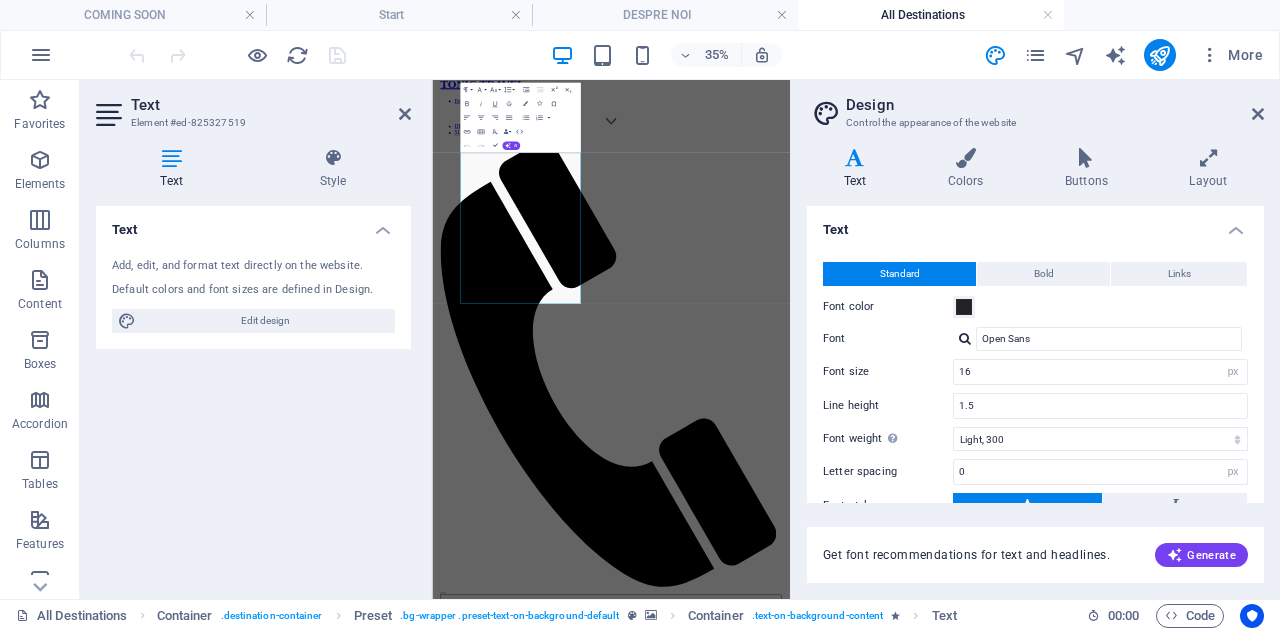 click at bounding box center (943, 1926) 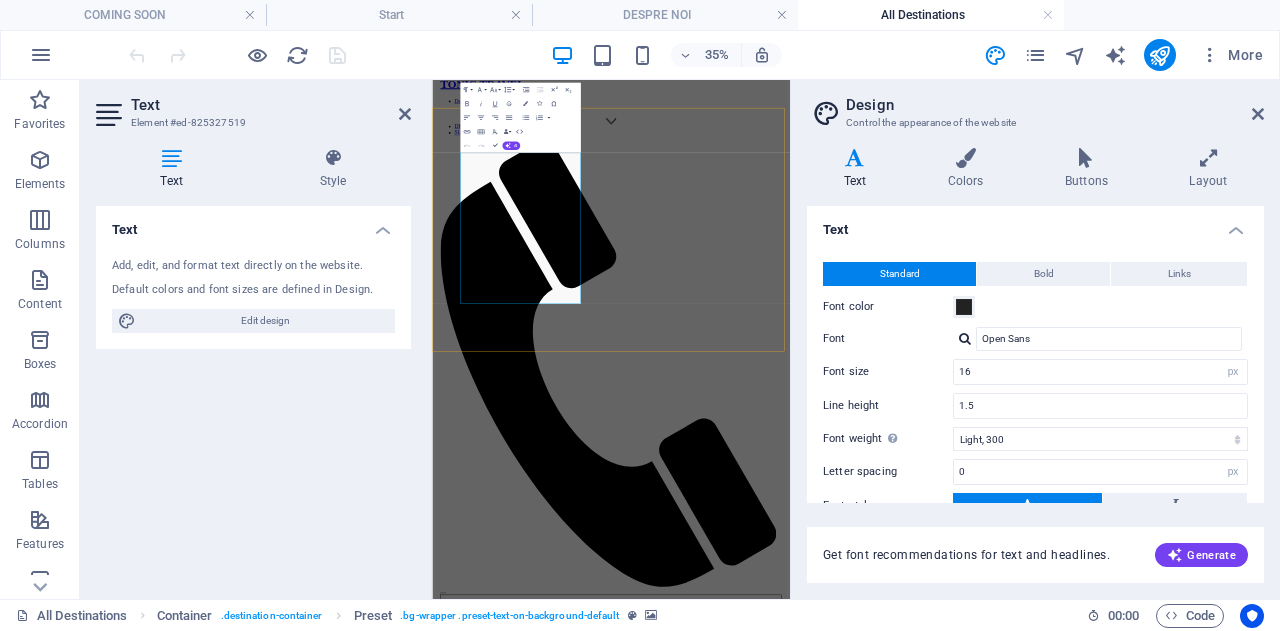 scroll, scrollTop: 710, scrollLeft: 0, axis: vertical 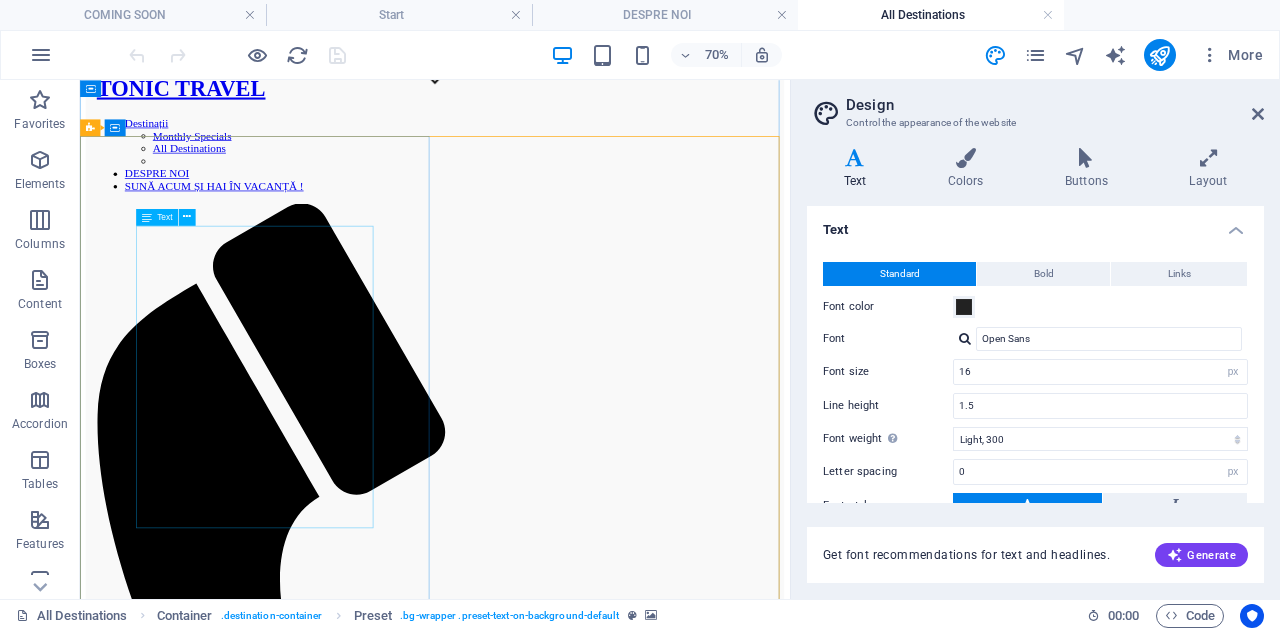 click on "Text" at bounding box center [170, 218] 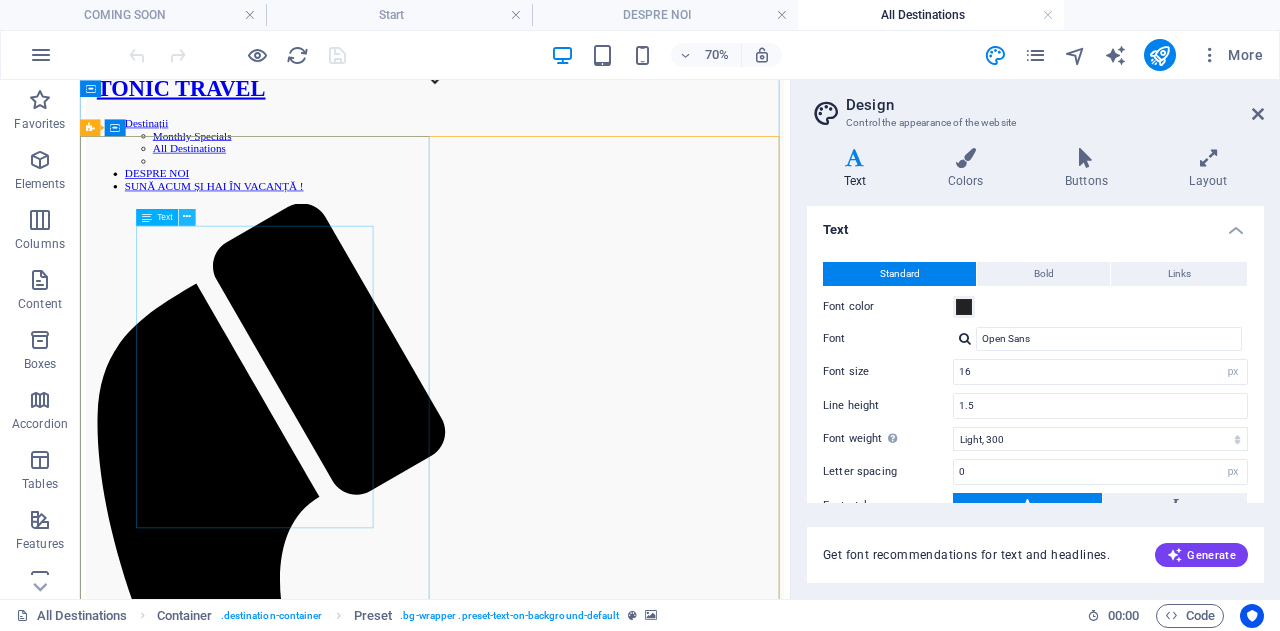 click at bounding box center (187, 217) 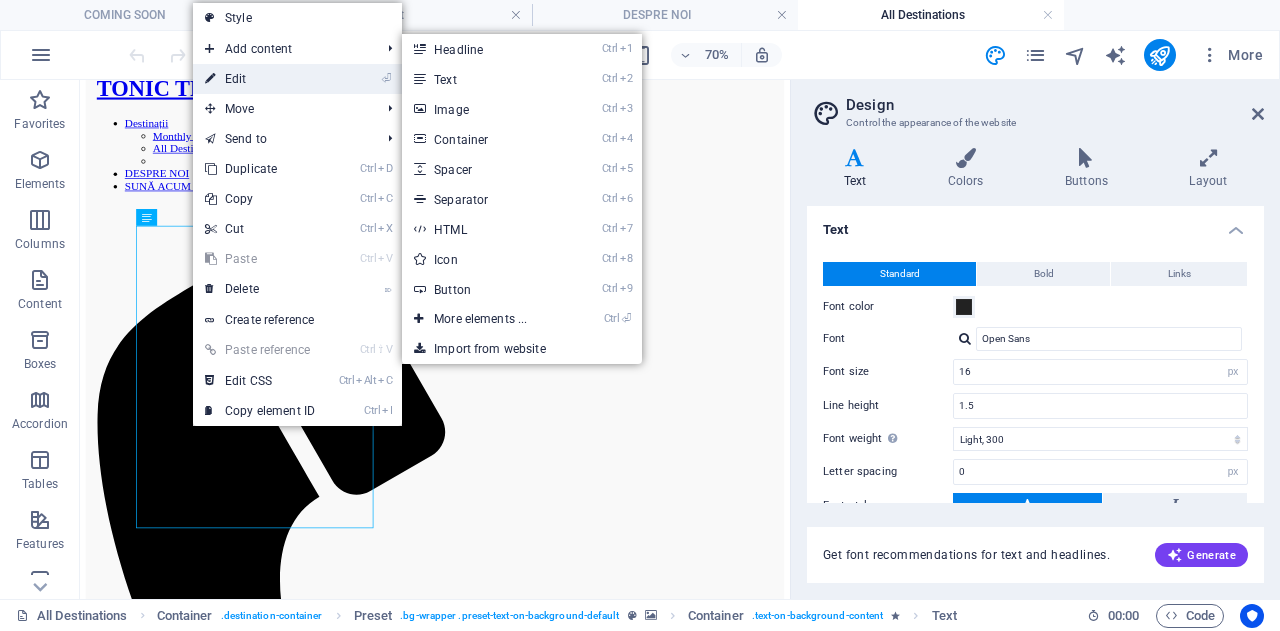 click on "⏎  Edit" at bounding box center (260, 79) 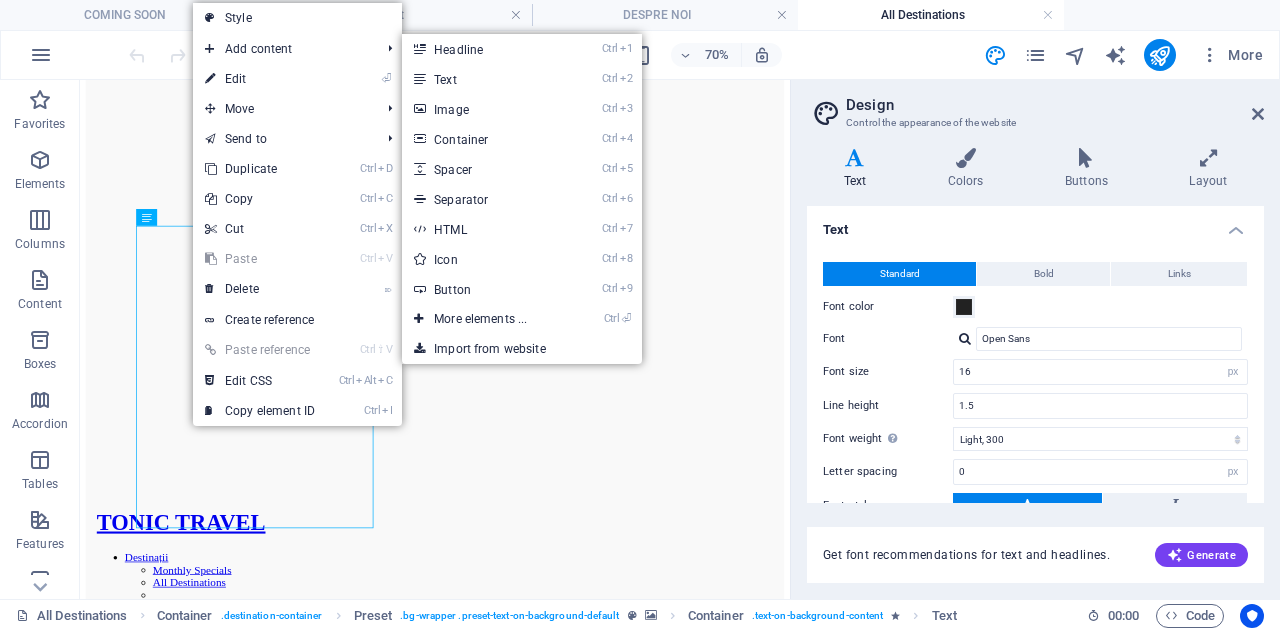 scroll, scrollTop: 1330, scrollLeft: 0, axis: vertical 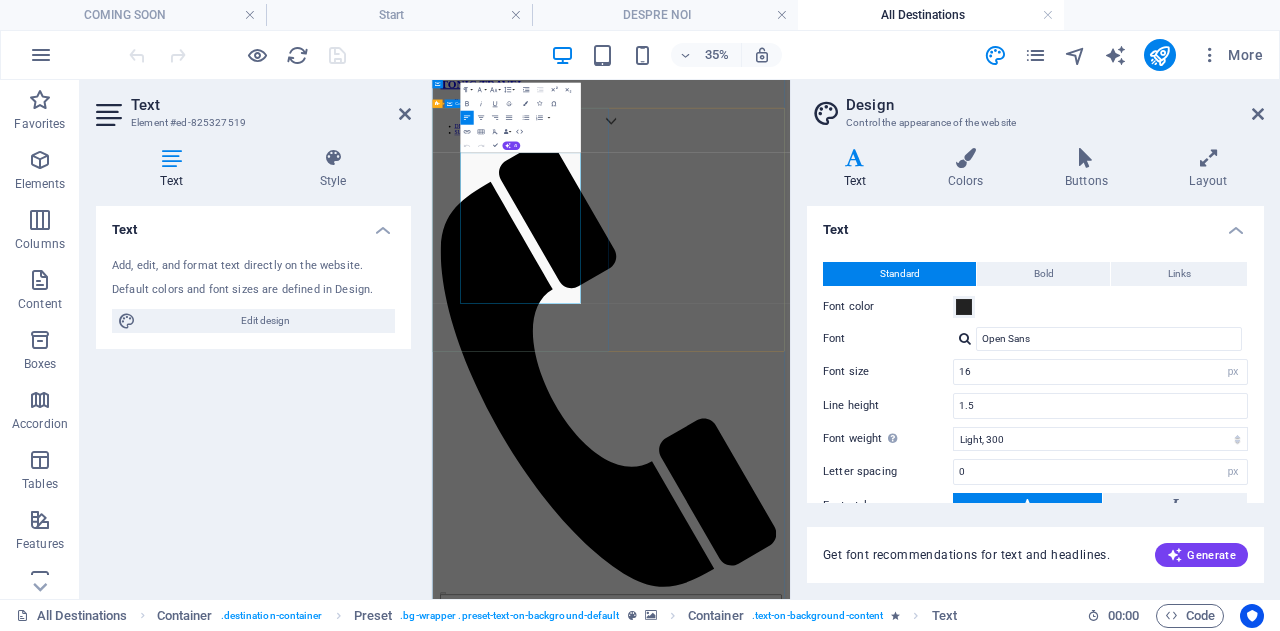 click on "Maldives Lorem ipsum dolor sit amet, consectetur adipisicing elit. Laborum, deleniti, obcaecati eum vitae esse dolorum numquam magnam non dicta saepe? Hic, eveniet, blanditiis, quis esse placeat corporis cum dolores autem officia porro tempore modi ut iusto pariatur cumque explicabo dolore eos sint ducimus fuga culpa sunt fugit a incidunt consectetur magnam deserunt velit numquam amet repudiandae. At, debitis, laudantium, voluptatum obcaecati beatae vero quaerat dolores sunt rem culpa nihil fugiat quisquam iusto natus deserunt libero perspiciatis nam repudiandae harum eos et sed tempore dolorum commodi tenetur! Quae, cumque, repellat, sit, accusamus sed placeat aspernatur id eveniet nemo veritatis officia nostrum. Learn More Book Now" at bounding box center [943, 2963] 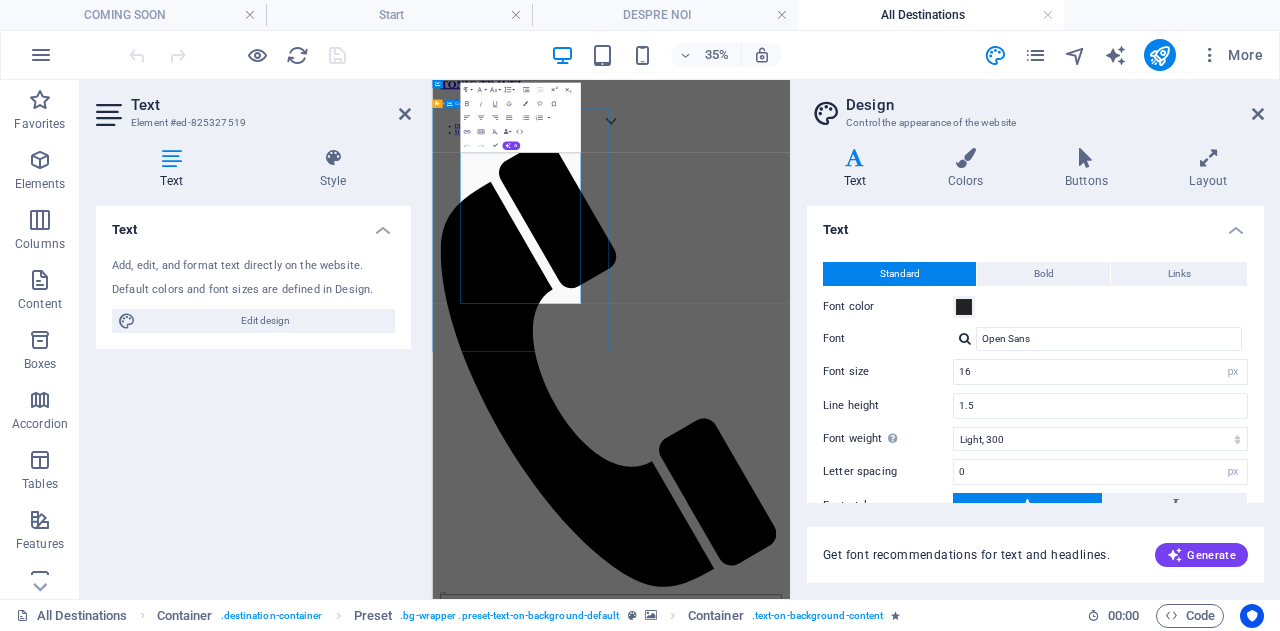 scroll, scrollTop: 710, scrollLeft: 0, axis: vertical 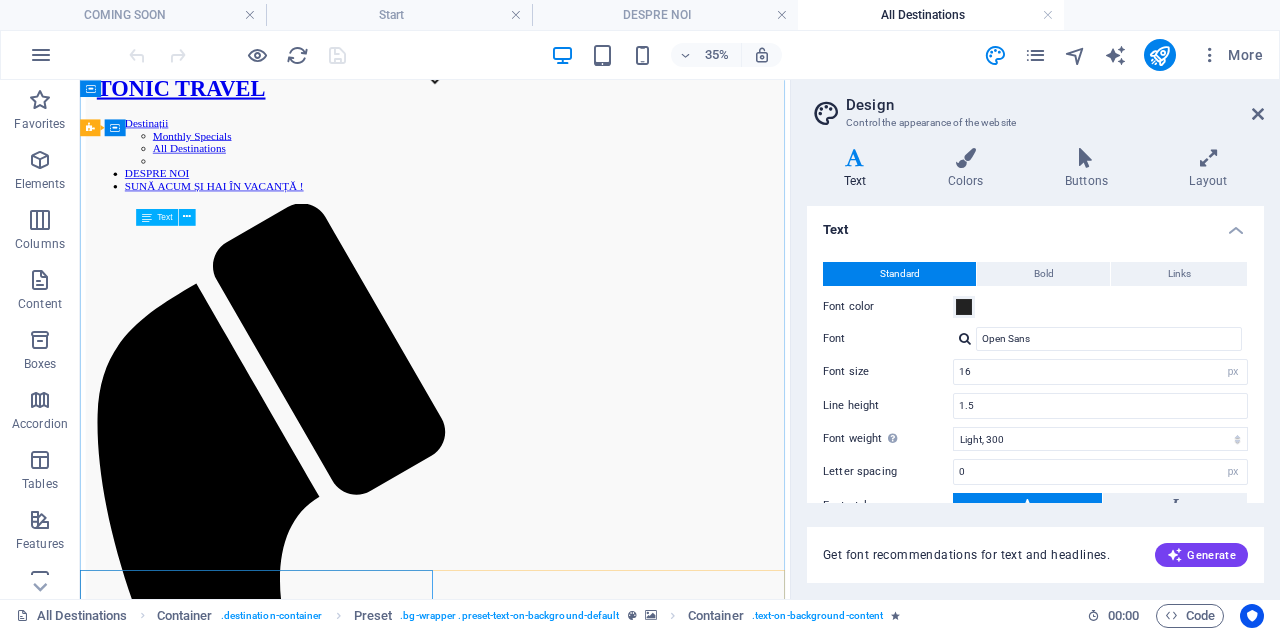 click at bounding box center (587, 1914) 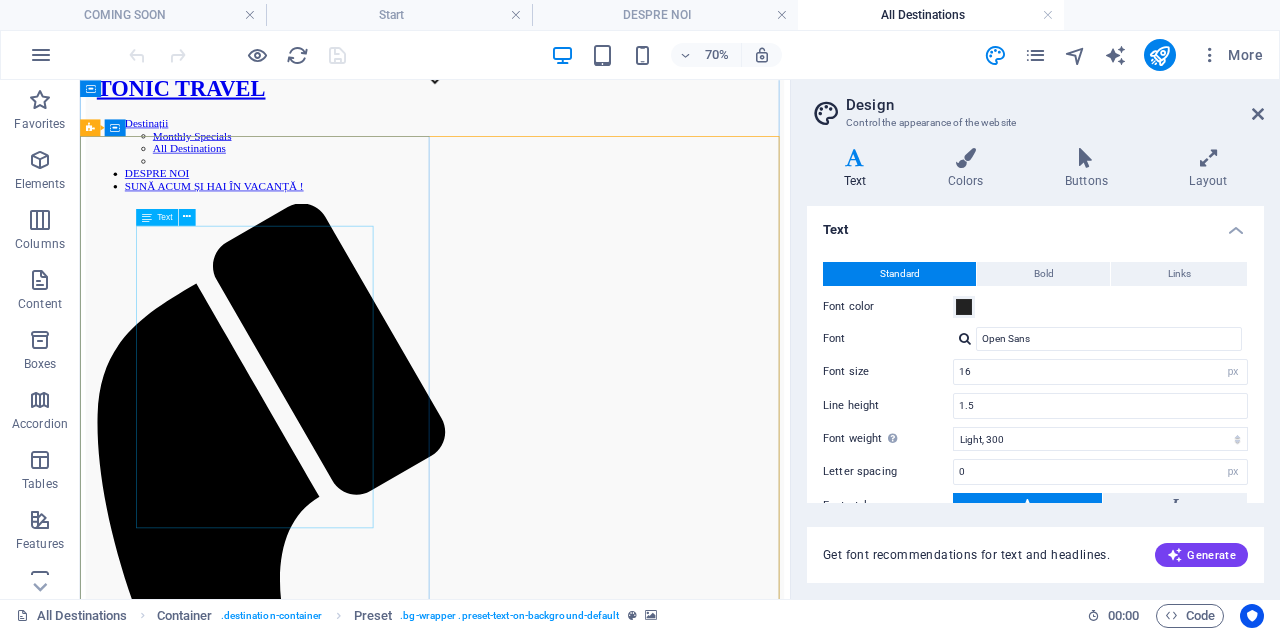 click on "Lorem ipsum dolor sit amet, consectetur adipisicing elit. Laborum, deleniti, obcaecati eum vitae esse dolorum numquam magnam non dicta saepe? Hic, eveniet, blanditiis, quis esse placeat corporis cum dolores autem officia porro tempore modi ut iusto pariatur cumque explicabo dolore eos sint ducimus fuga culpa sunt fugit a incidunt consectetur magnam deserunt velit numquam amet repudiandae. At, debitis, laudantium, voluptatum obcaecati beatae vero quaerat dolores sunt rem culpa nihil fugiat quisquam iusto natus deserunt libero perspiciatis nam repudiandae harum eos et sed tempore dolorum commodi tenetur! Quae, cumque, repellat, sit, accusamus sed placeat aspernatur id eveniet nemo veritatis officia nostrum." at bounding box center (587, 2786) 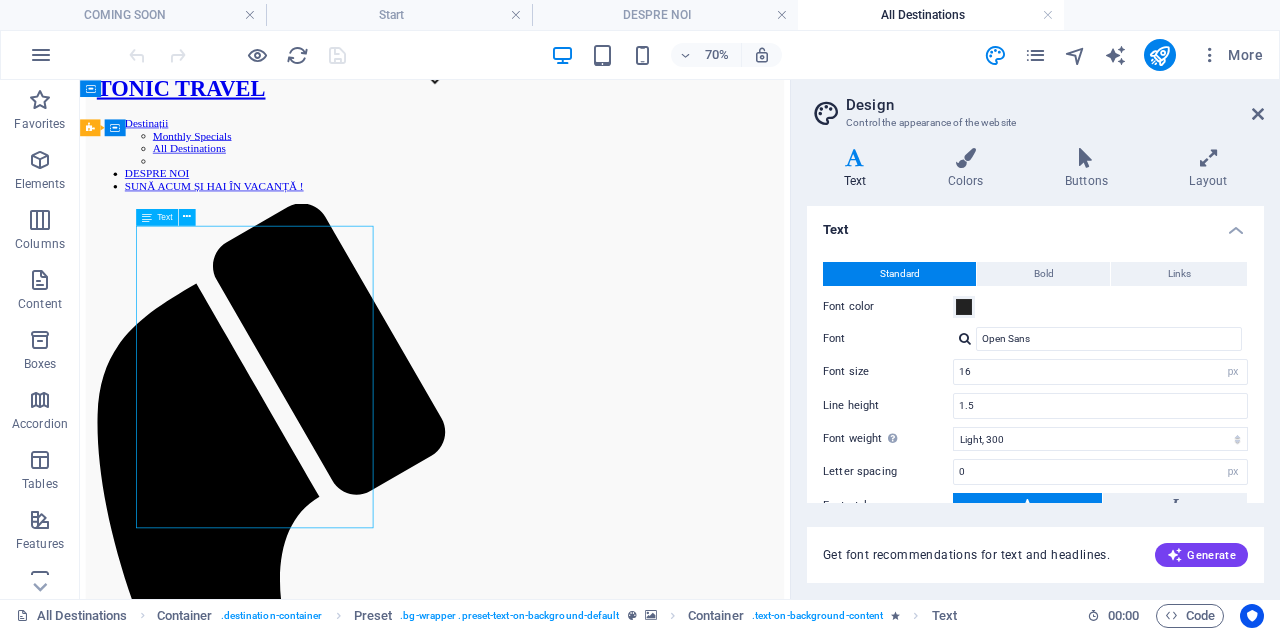 drag, startPoint x: 246, startPoint y: 395, endPoint x: 261, endPoint y: 444, distance: 51.24451 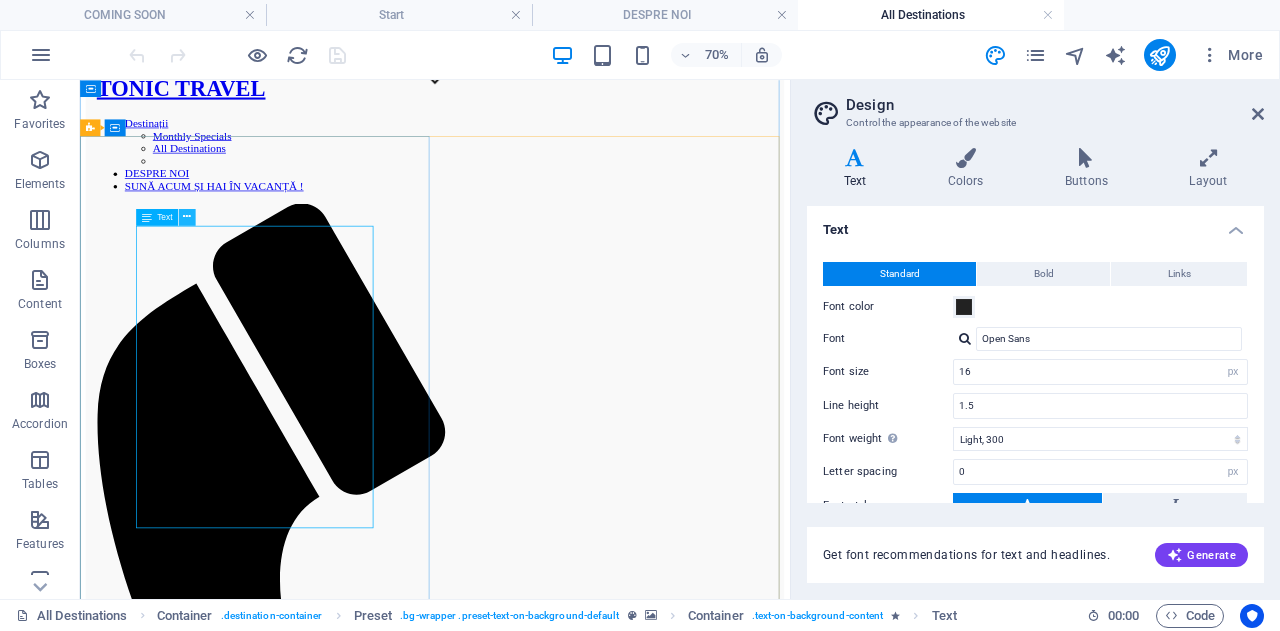 click at bounding box center [187, 217] 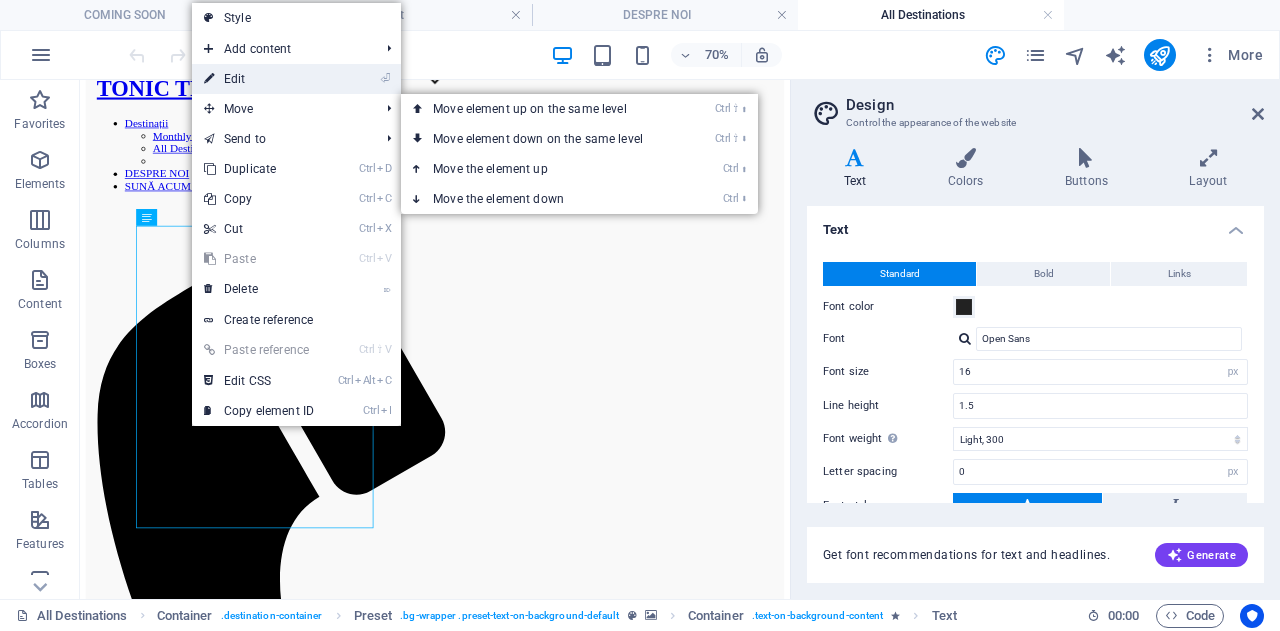 click on "⏎  Edit" at bounding box center [259, 79] 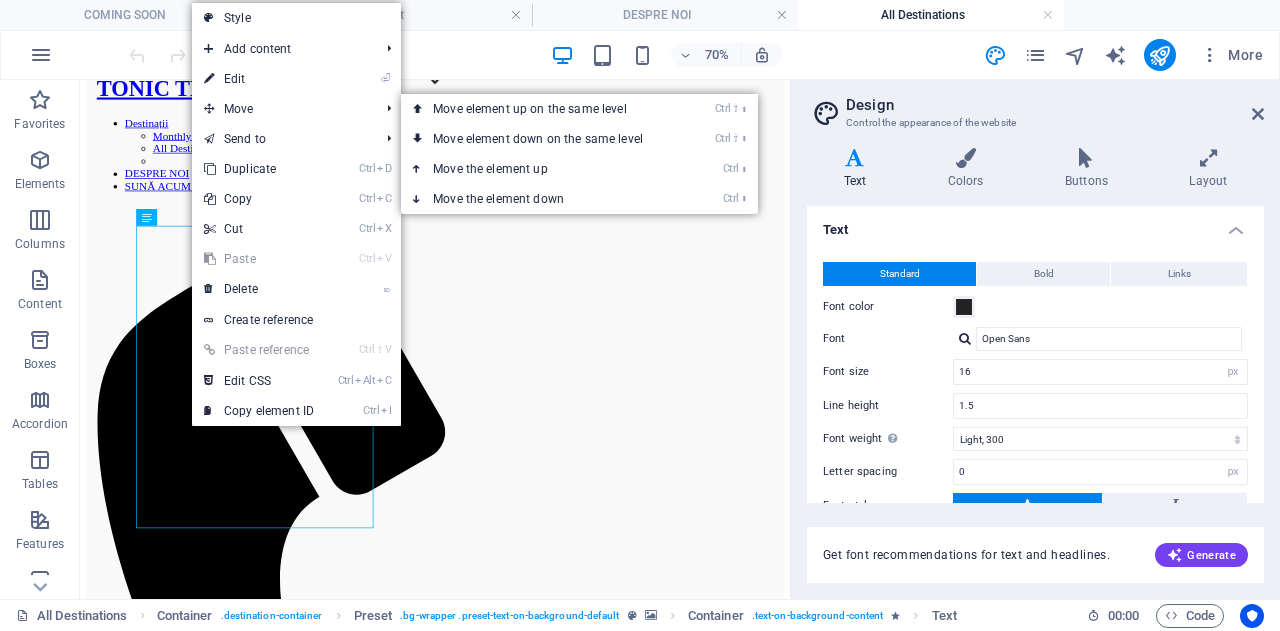 scroll, scrollTop: 1330, scrollLeft: 0, axis: vertical 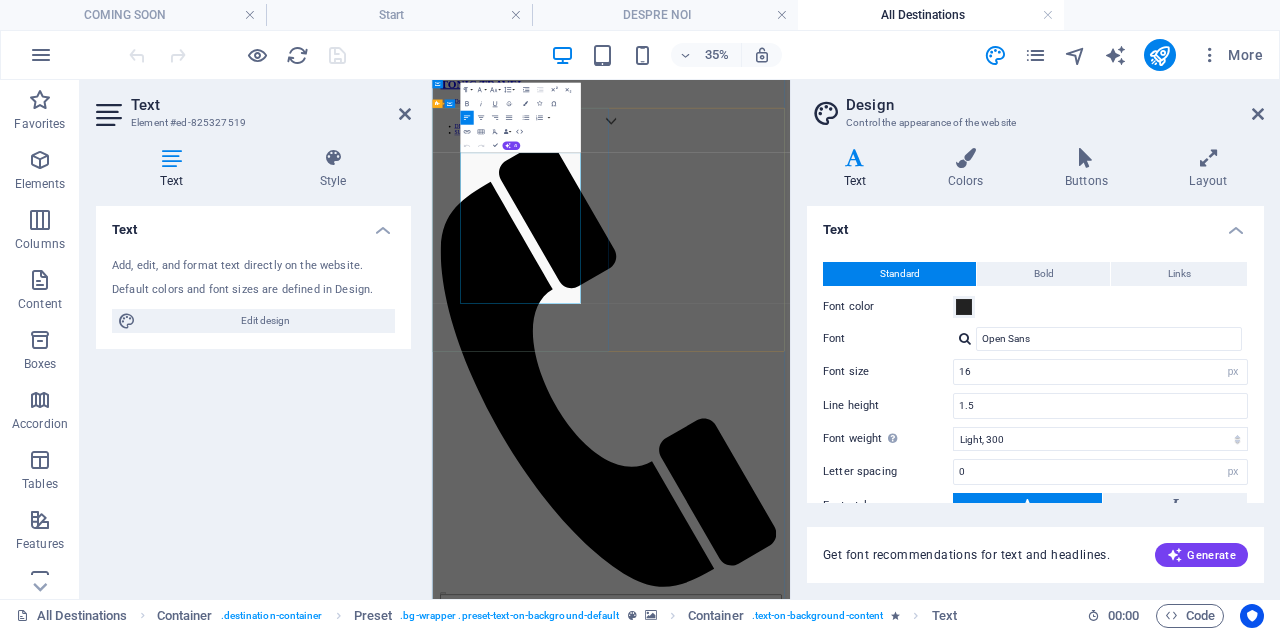 click on "Lorem ipsum dolor sit amet, consectetur adipisicing elit. Laborum, deleniti, obcaecati eum vitae esse dolorum numquam magnam non dicta saepe? Hic, eveniet, blanditiis, quis esse placeat corporis cum dolores autem officia porro tempore modi ut iusto pariatur cumque explicabo dolore eos sint ducimus fuga culpa sunt fugit a incidunt consectetur magnam deserunt velit numquam amet repudiandae. At, debitis, laudantium, voluptatum obcaecati beatae vero quaerat dolores sunt rem culpa nihil fugiat quisquam iusto natus deserunt libero perspiciatis nam repudiandae harum eos et sed tempore dolorum commodi tenetur! Quae, cumque, repellat, sit, accusamus sed placeat aspernatur id eveniet nemo veritatis officia nostrum." at bounding box center (943, 2953) 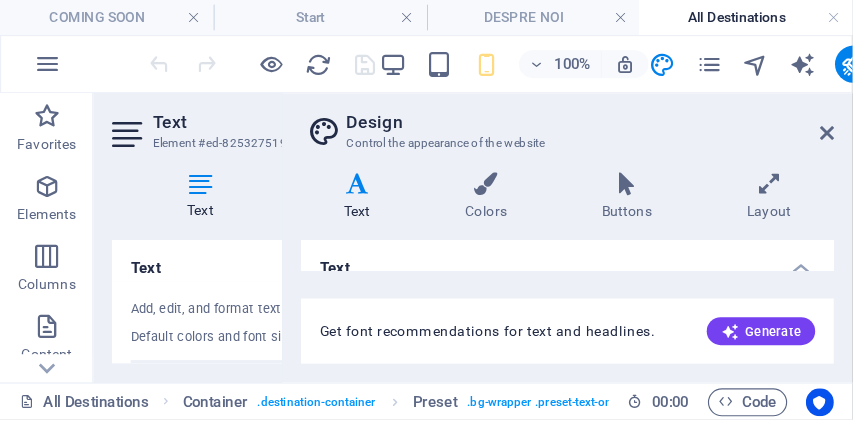scroll, scrollTop: 1808, scrollLeft: 0, axis: vertical 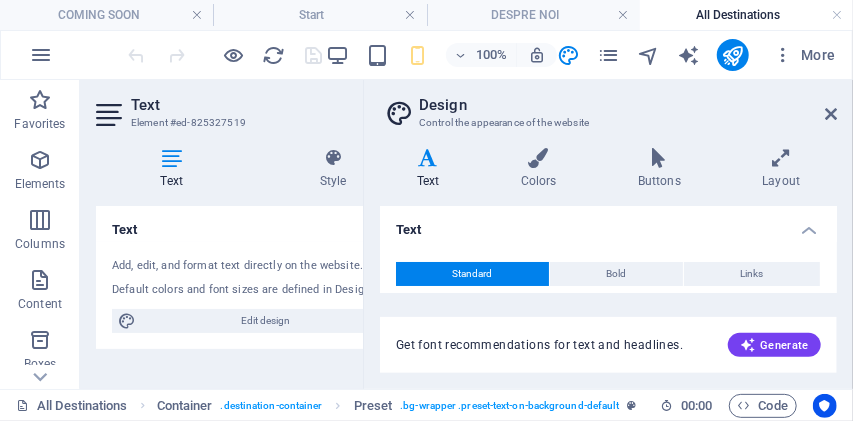 drag, startPoint x: 1254, startPoint y: 2, endPoint x: 311, endPoint y: 107, distance: 948.8277 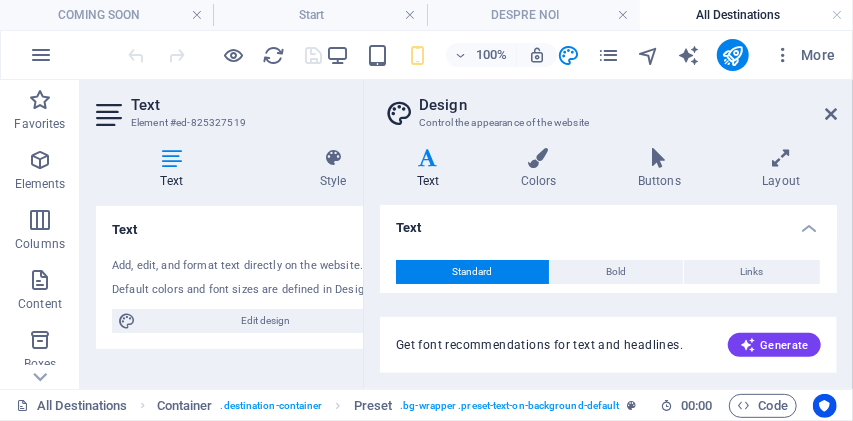 scroll, scrollTop: 0, scrollLeft: 0, axis: both 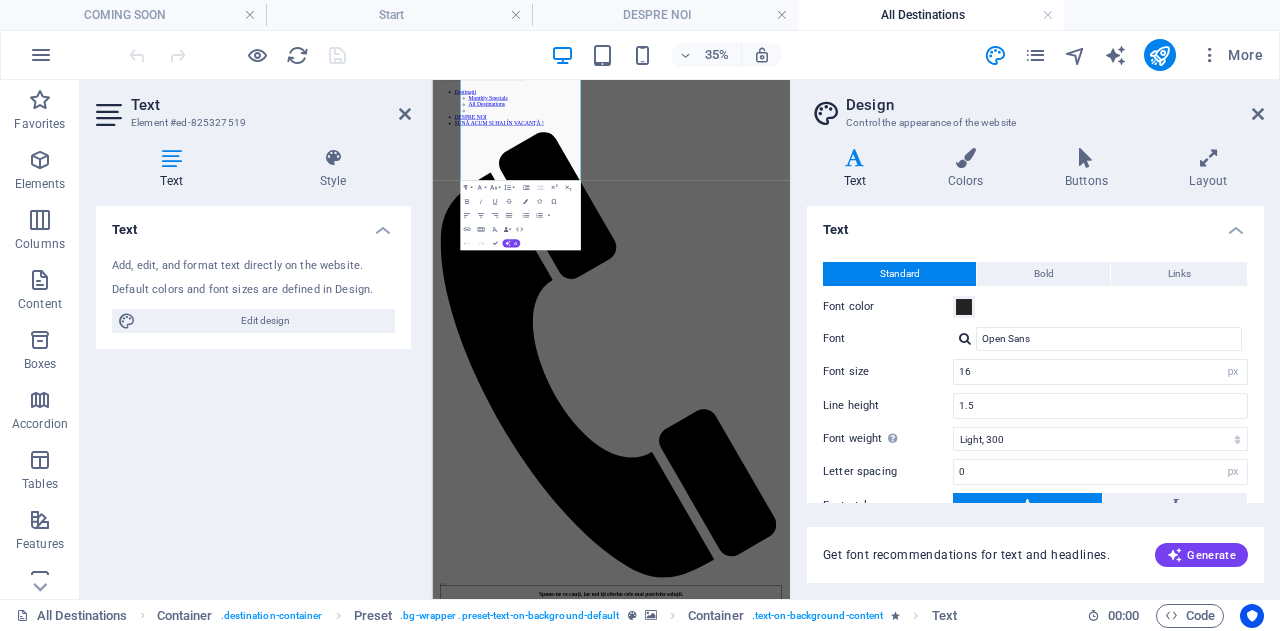 click at bounding box center (943, 1912) 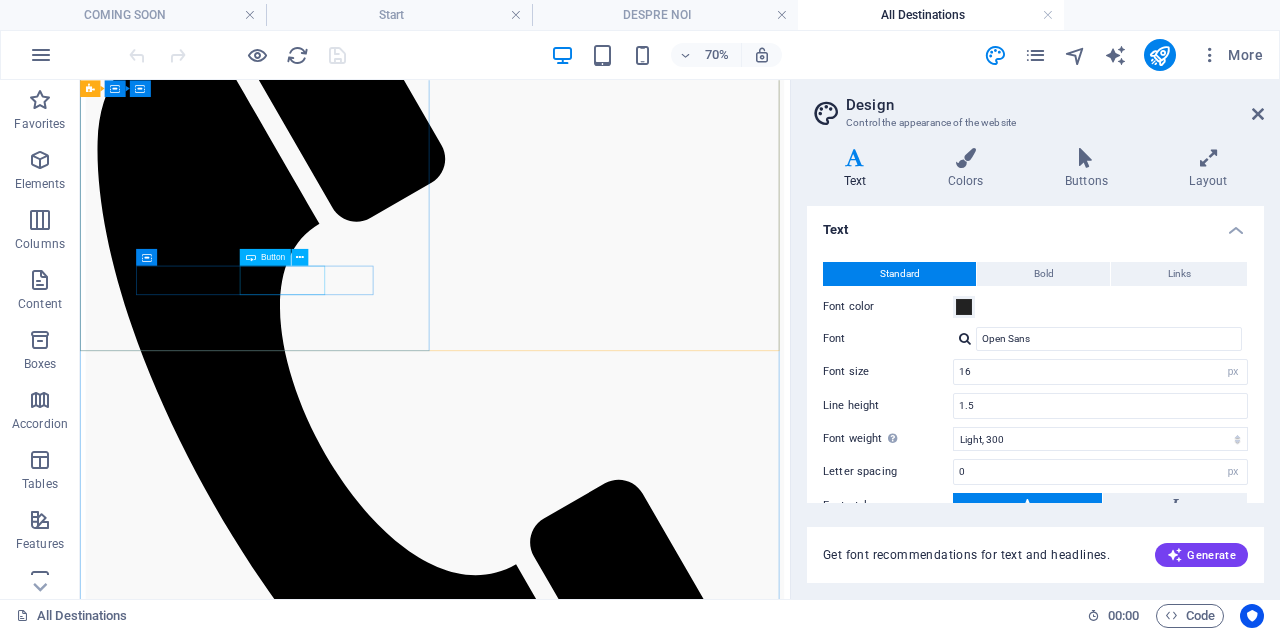 scroll, scrollTop: 500, scrollLeft: 0, axis: vertical 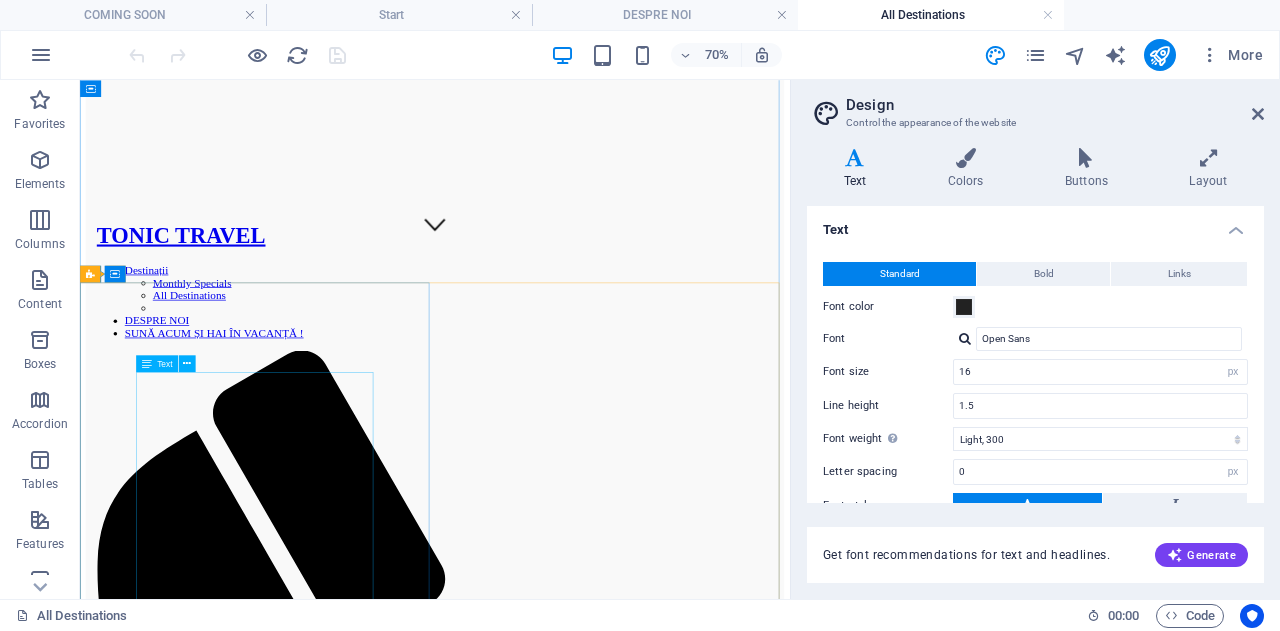 click on "Lorem ipsum dolor sit amet, consectetur adipisicing elit. Laborum, deleniti, obcaecati eum vitae esse dolorum numquam magnam non dicta saepe? Hic, eveniet, blanditiis, quis esse placeat corporis cum dolores autem officia porro tempore modi ut iusto pariatur cumque explicabo dolore eos sint ducimus fuga culpa sunt fugit a incidunt consectetur magnam deserunt velit numquam amet repudiandae. At, debitis, laudantium, voluptatum obcaecati beatae vero quaerat dolores sunt rem culpa nihil fugiat quisquam iusto natus deserunt libero perspiciatis nam repudiandae harum eos et sed tempore dolorum commodi tenetur! Quae, cumque, repellat, sit, accusamus sed placeat aspernatur id eveniet nemo veritatis officia nostrum." at bounding box center (587, 2996) 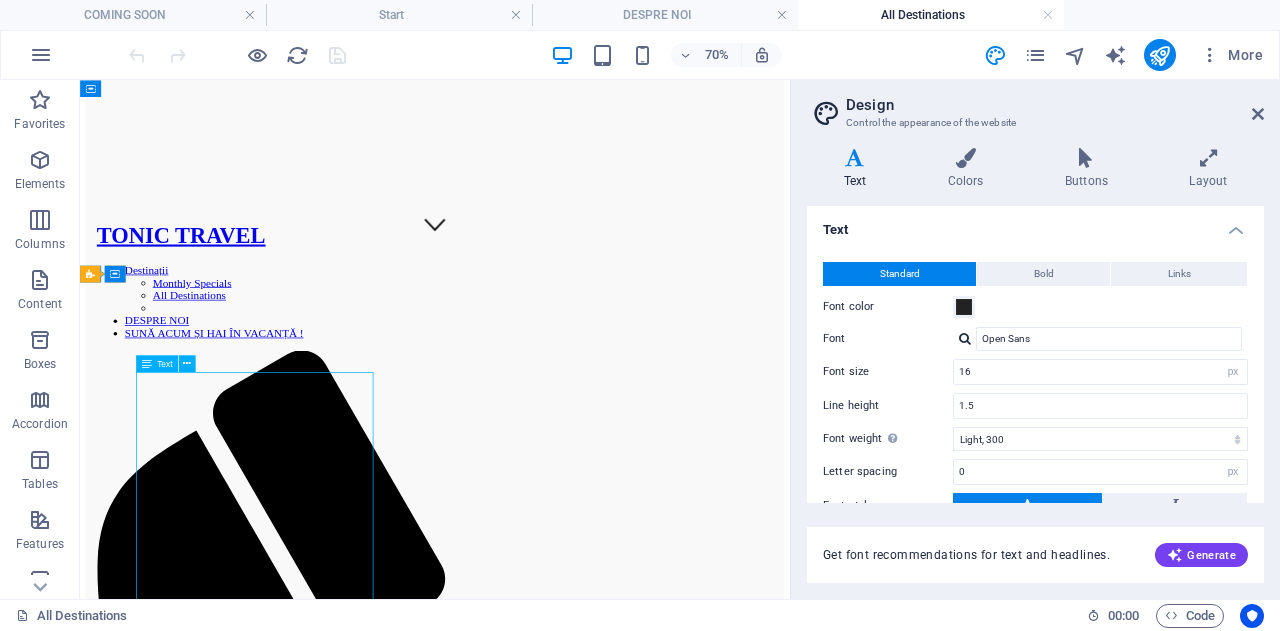 click on "Lorem ipsum dolor sit amet, consectetur adipisicing elit. Laborum, deleniti, obcaecati eum vitae esse dolorum numquam magnam non dicta saepe? Hic, eveniet, blanditiis, quis esse placeat corporis cum dolores autem officia porro tempore modi ut iusto pariatur cumque explicabo dolore eos sint ducimus fuga culpa sunt fugit a incidunt consectetur magnam deserunt velit numquam amet repudiandae. At, debitis, laudantium, voluptatum obcaecati beatae vero quaerat dolores sunt rem culpa nihil fugiat quisquam iusto natus deserunt libero perspiciatis nam repudiandae harum eos et sed tempore dolorum commodi tenetur! Quae, cumque, repellat, sit, accusamus sed placeat aspernatur id eveniet nemo veritatis officia nostrum." at bounding box center (587, 2996) 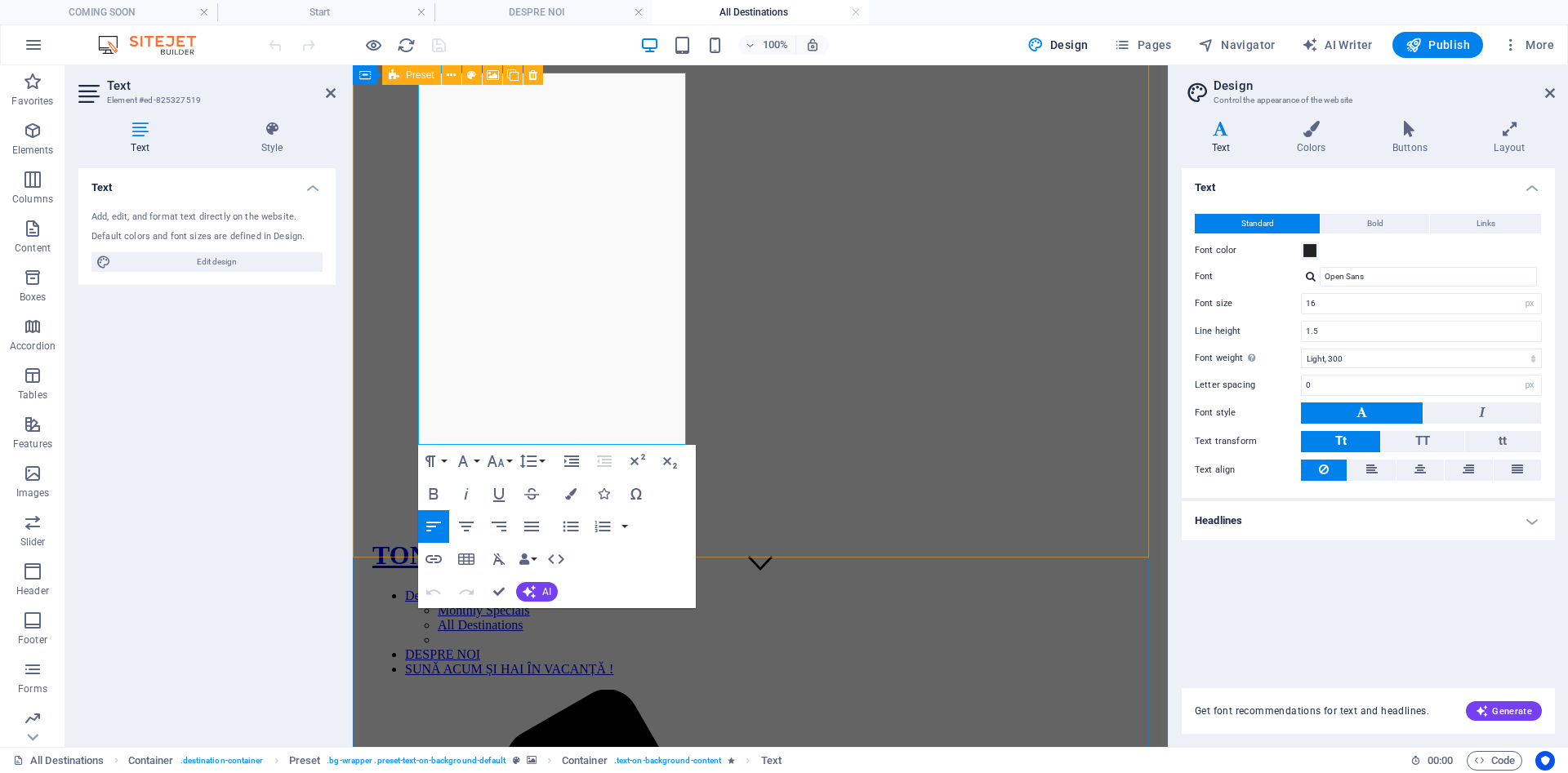 scroll, scrollTop: 891, scrollLeft: 0, axis: vertical 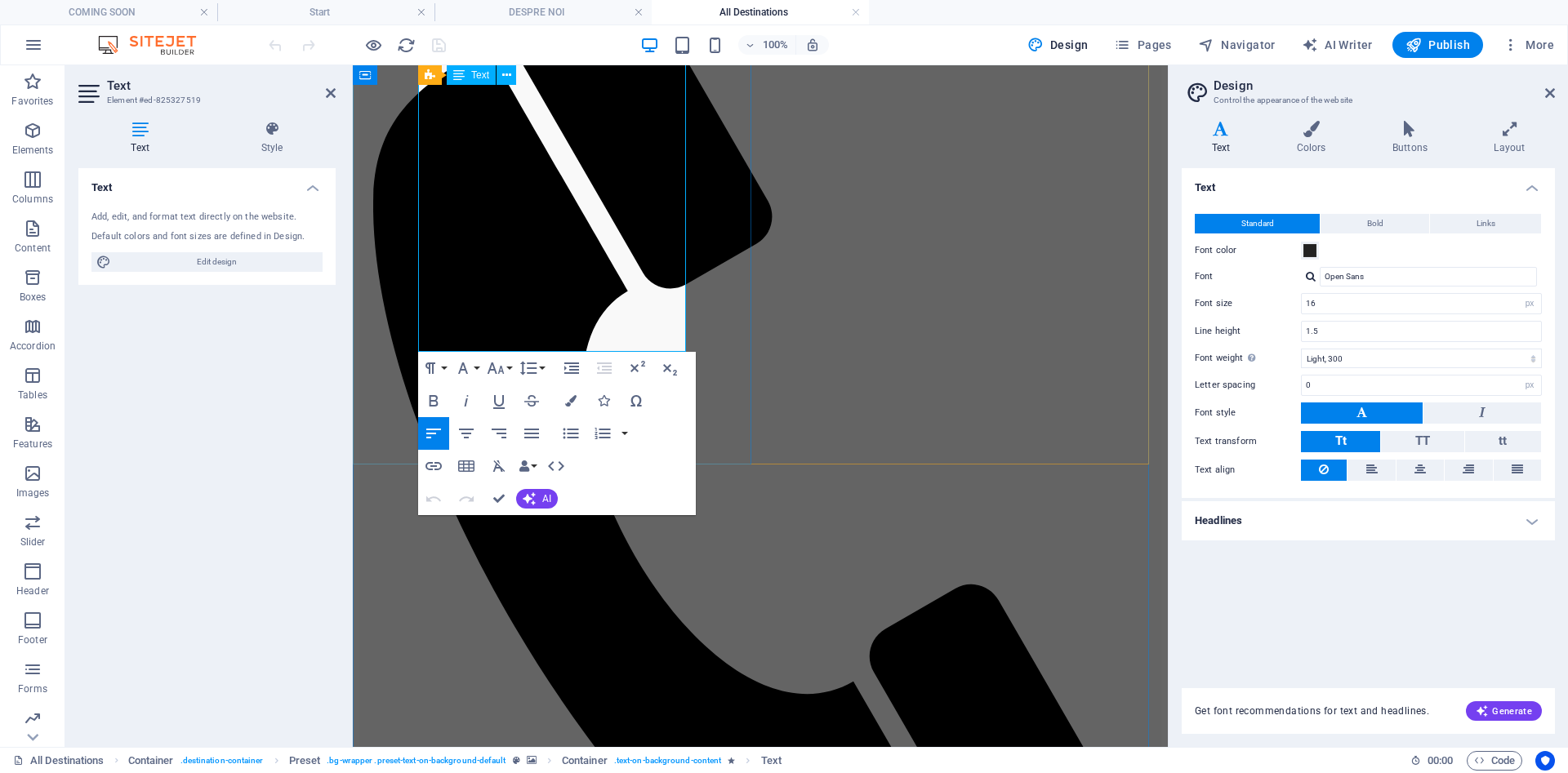 click on "Lorem ipsum dolor sit amet, consectetur adipisicing elit. Laborum, deleniti, obcaecati eum vitae esse dolorum numquam magnam non dicta saepe? Hic, eveniet, blanditiis, quis esse placeat corporis cum dolores autem officia porro tempore modi ut iusto pariatur cumque explicabo dolore eos sint ducimus fuga culpa sunt fugit a incidunt consectetur magnam deserunt velit numquam amet repudiandae. At, debitis, laudantium, voluptatum obcaecati beatae vero quaerat dolores sunt rem culpa nihil fugiat quisquam iusto natus deserunt libero perspiciatis nam repudiandae harum eos et sed tempore dolorum commodi tenetur! Quae, cumque, repellat, sit, accusamus sed placeat aspernatur id eveniet nemo veritatis officia nostrum." at bounding box center [760, 2050] 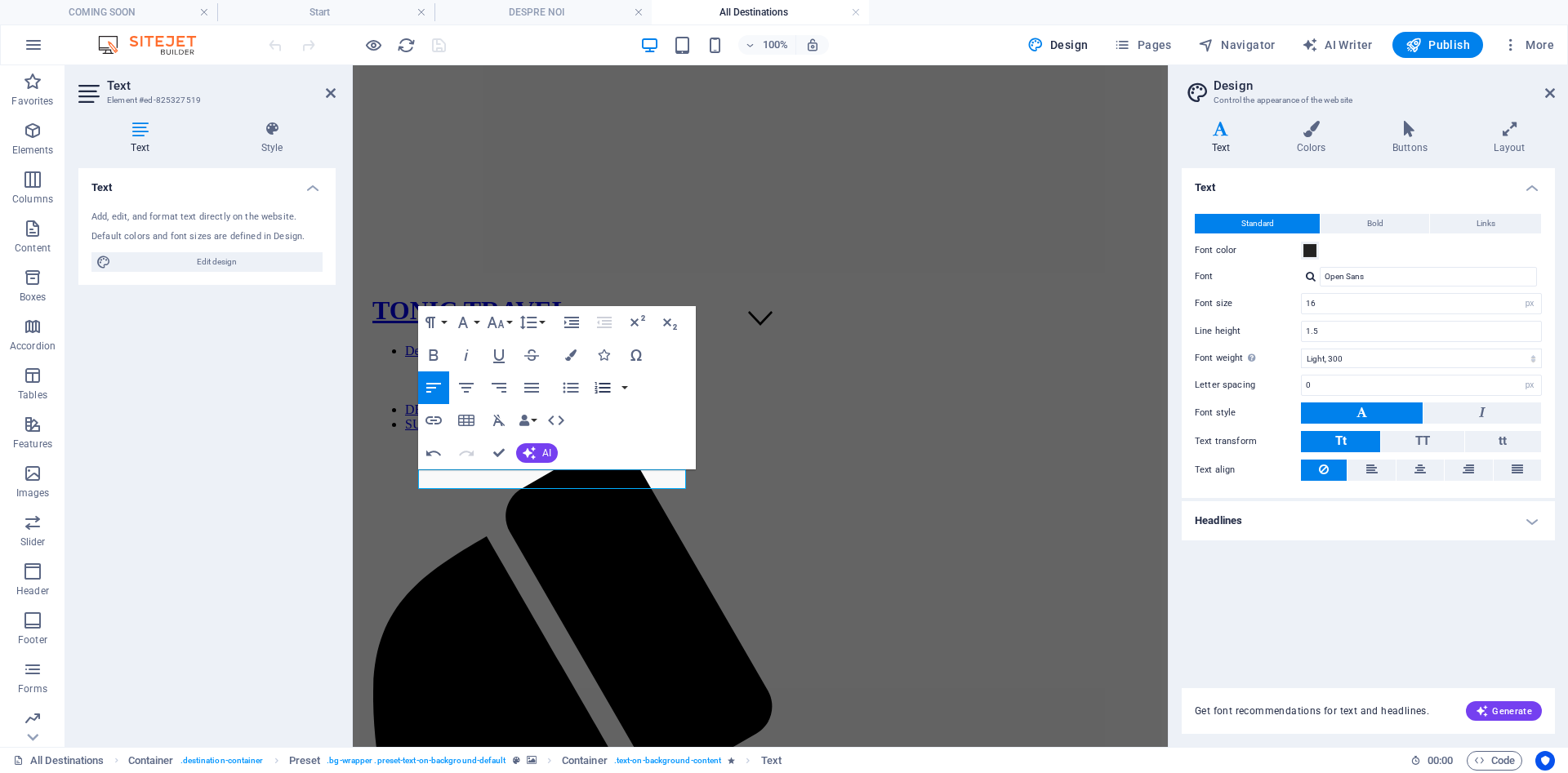 scroll, scrollTop: 768, scrollLeft: 0, axis: vertical 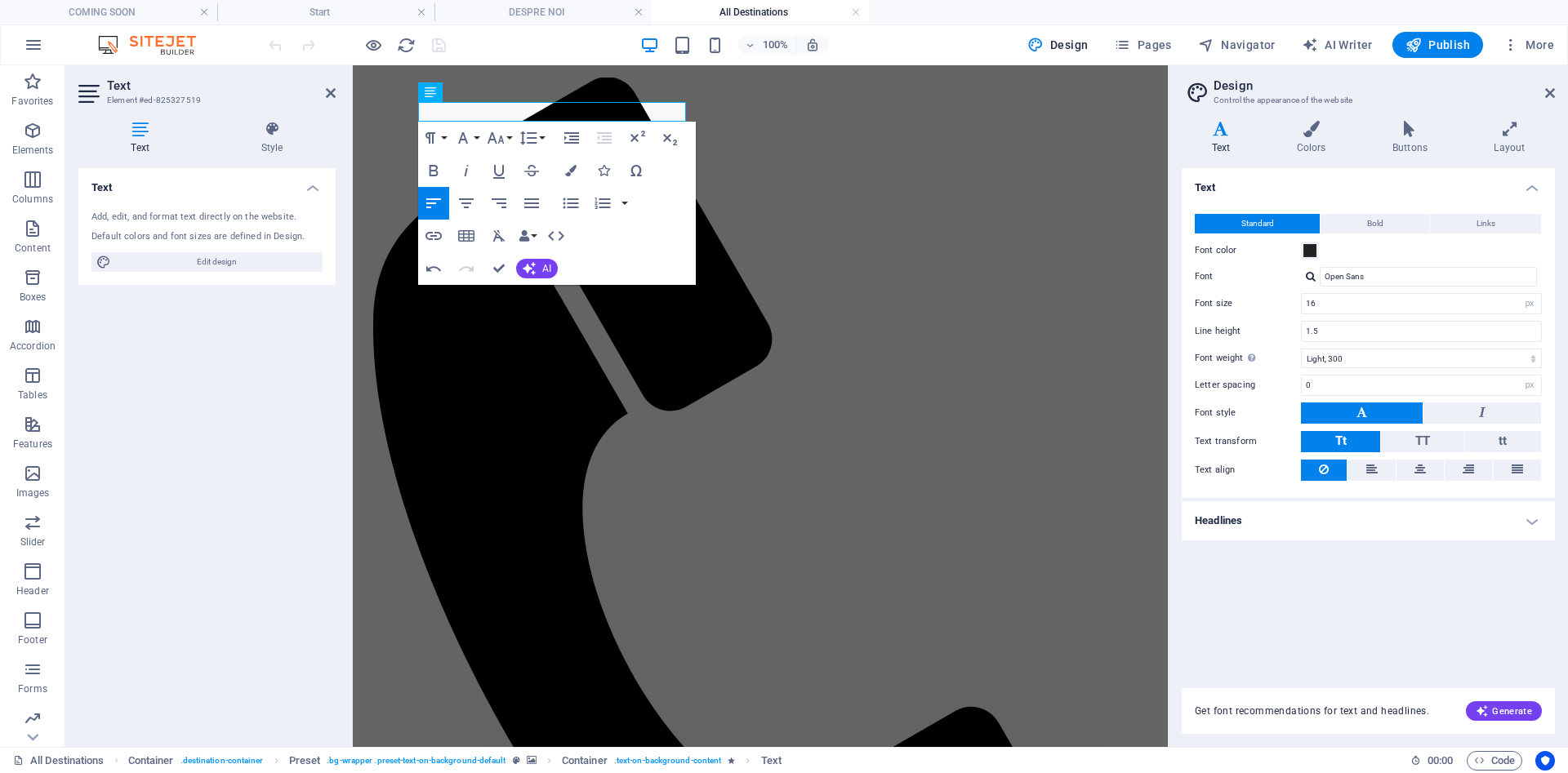 type 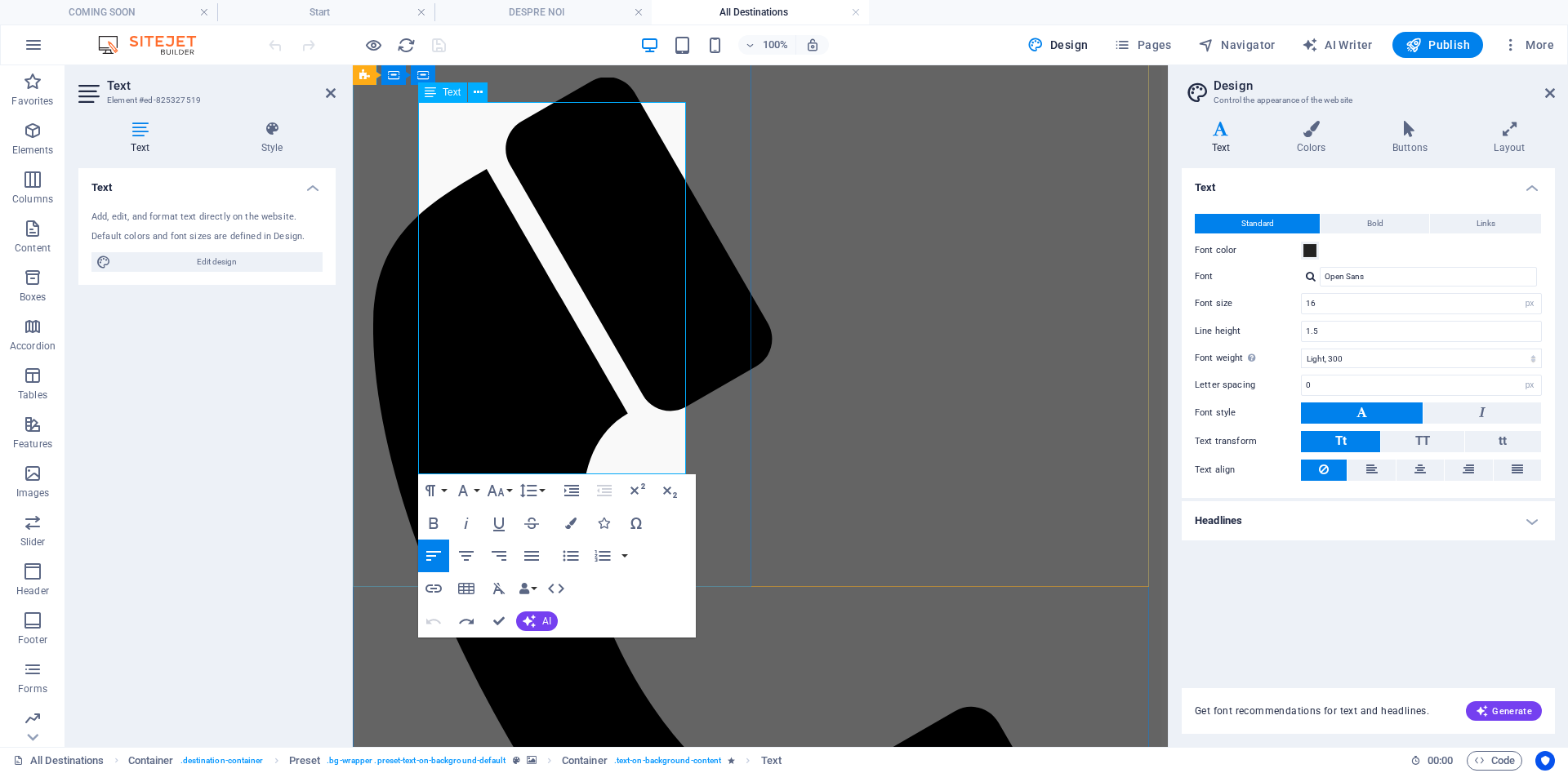 click on "Lorem ipsum dolor sit amet, consectetur adipisicing elit. Laborum, deleniti, obcaecati eum vitae esse dolorum numquam magnam non dicta saepe? Hic, eveniet, blanditiis, quis esse placeat corporis cum dolores autem officia porro tempore modi ut iusto pariatur cumque explicabo dolore eos sint ducimus fuga culpa sunt fugit a incidunt consectetur magnam deserunt velit numquam amet repudiandae. At, debitis, laudantium, voluptatum obcaecati beatae vero quaerat dolores sunt rem culpa nihil fugiat quisquam iusto natus deserunt libero perspiciatis nam repudiandae harum eos et sed tempore dolorum commodi tenetur! Quae, cumque, repellat, sit, accusamus sed placeat aspernatur id eveniet nemo veritatis officia nostrum." at bounding box center (760, 2173) 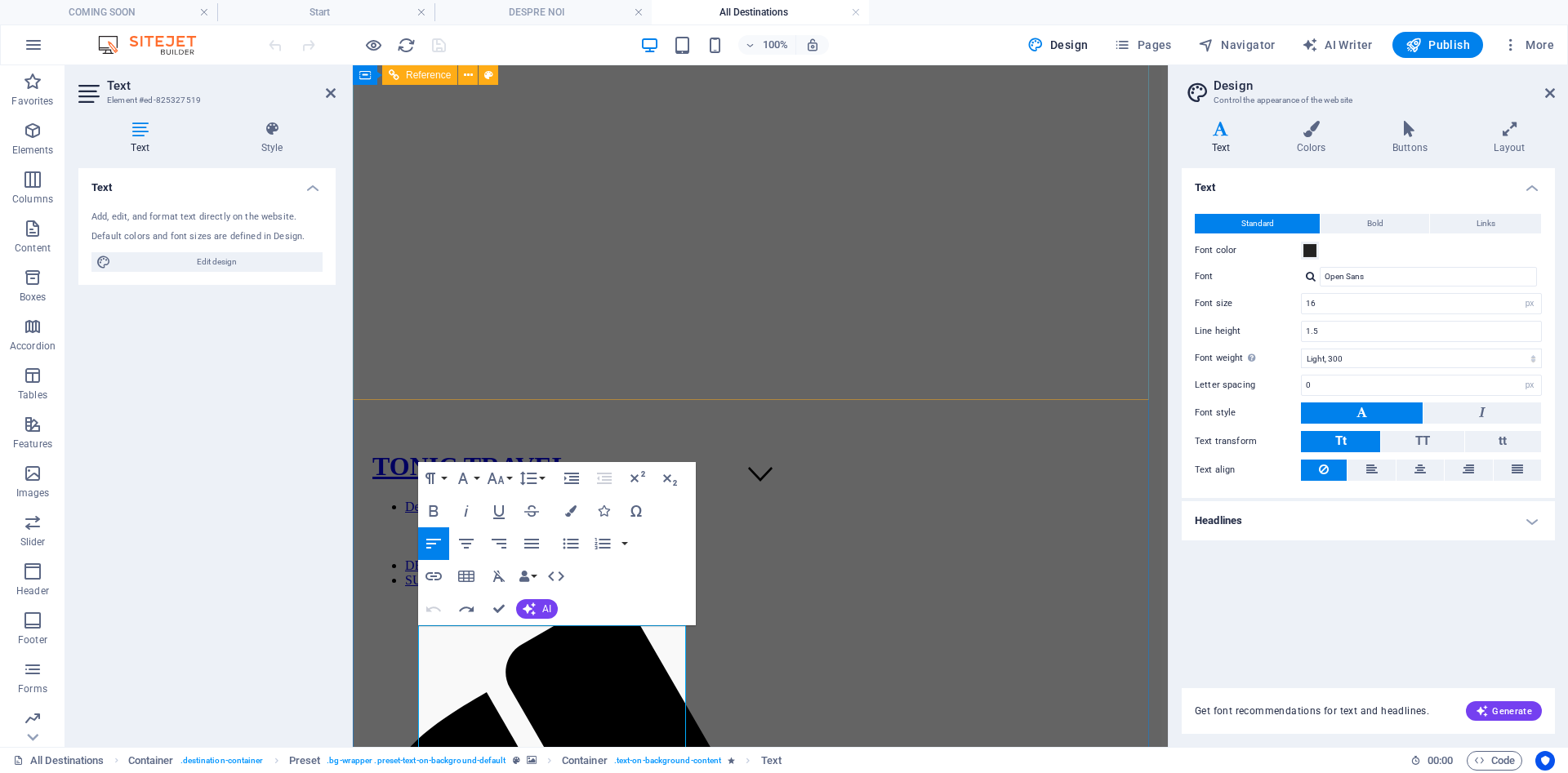 scroll, scrollTop: 367, scrollLeft: 0, axis: vertical 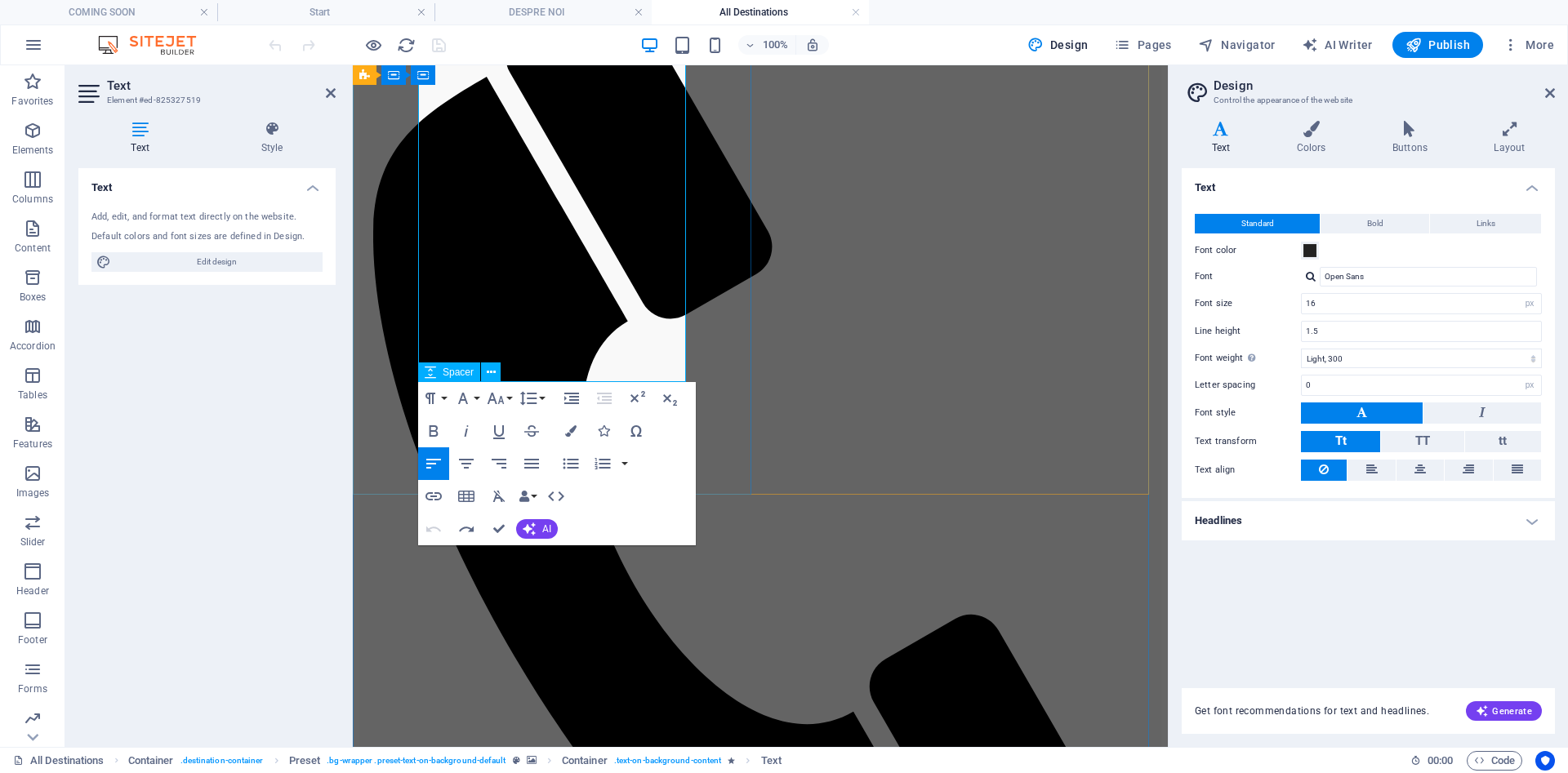 drag, startPoint x: 425, startPoint y: 516, endPoint x: 930, endPoint y: 450, distance: 509.29461 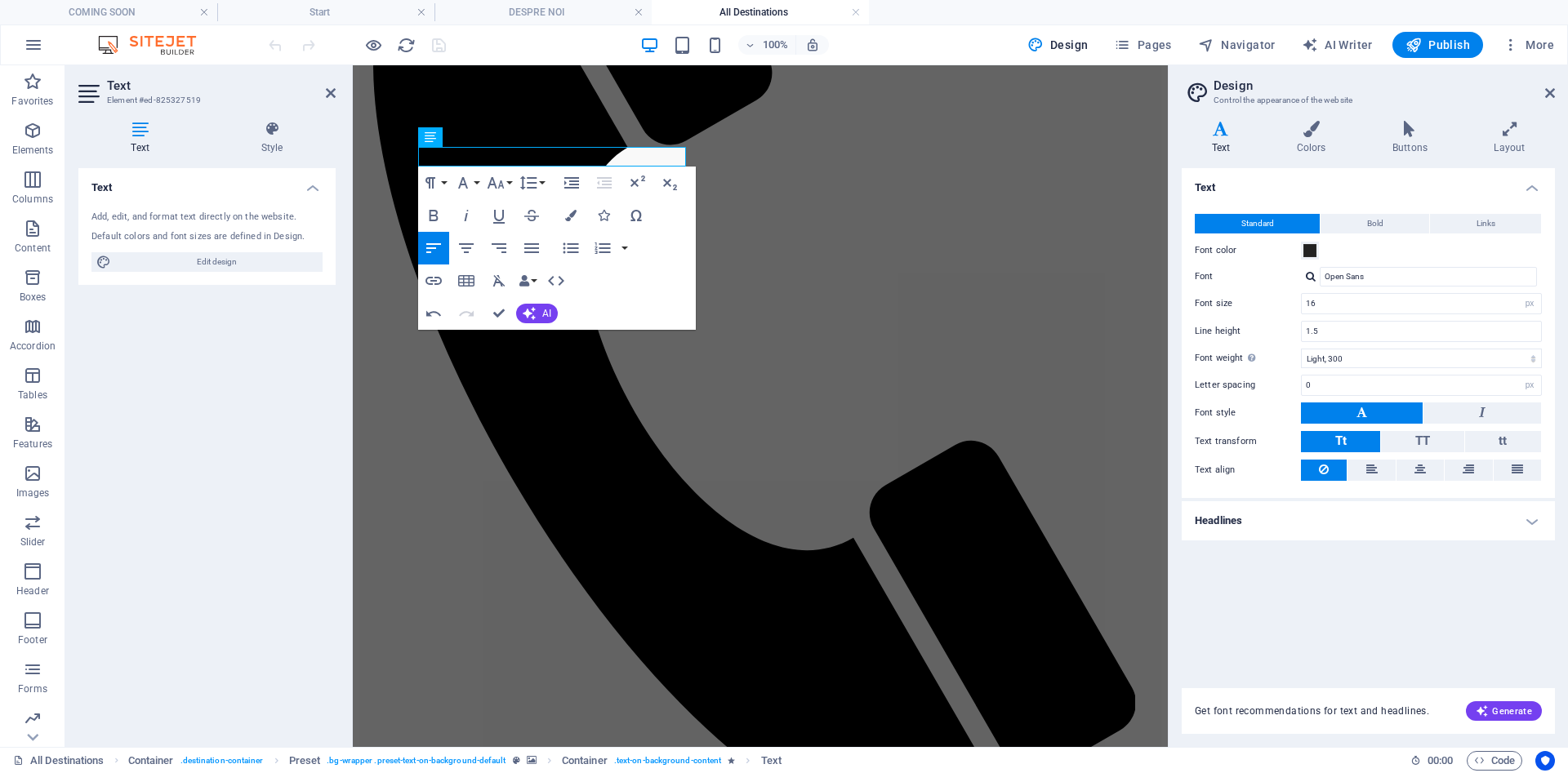 scroll, scrollTop: 245, scrollLeft: 0, axis: vertical 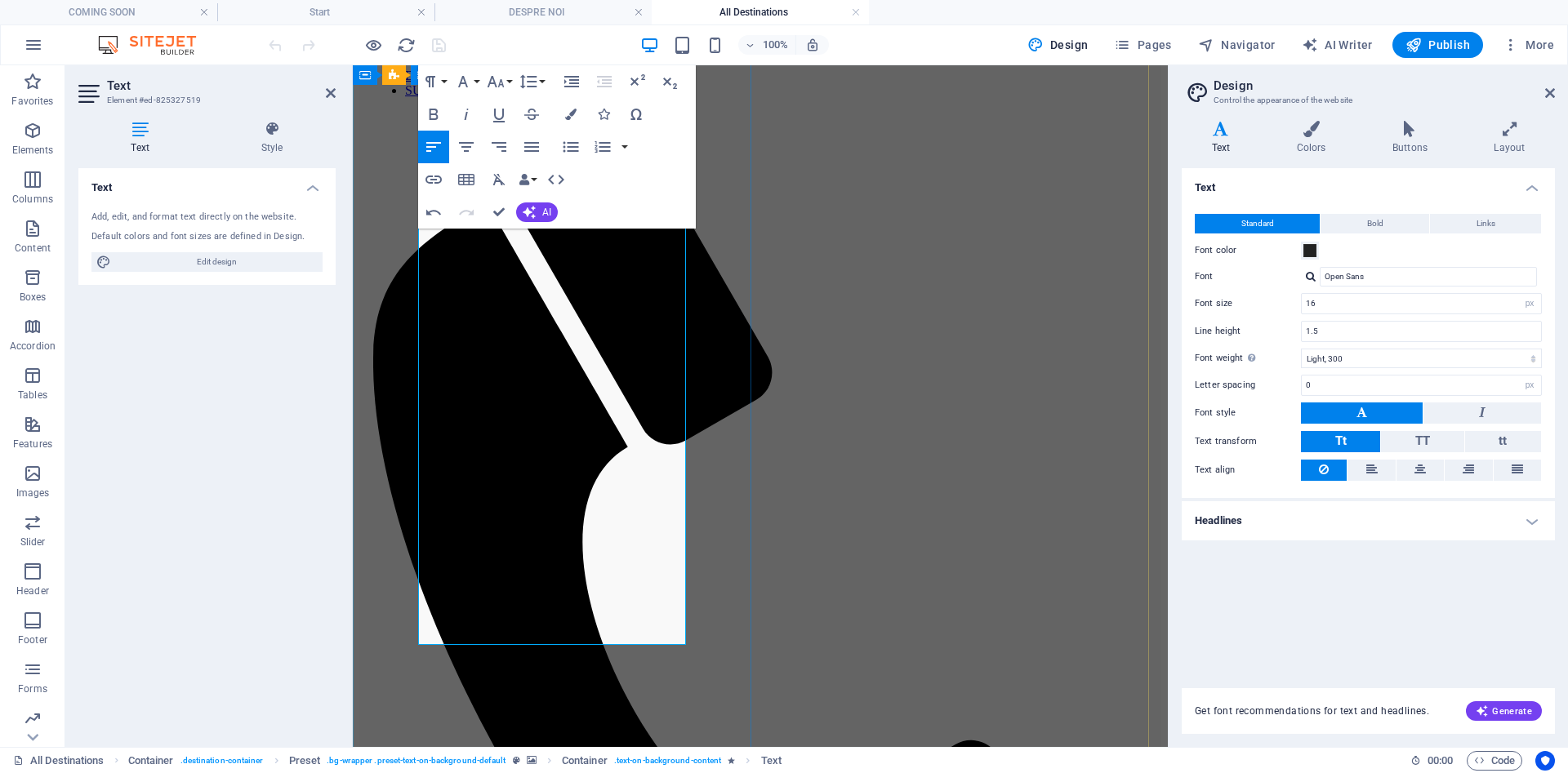 click on "📅 Programează-ți vacanța de vis cu [Numele Agenției] – oferim pachete complete, consultanță dedicată și cele mai bune oferte pentru Maldive." at bounding box center [760, 2450] 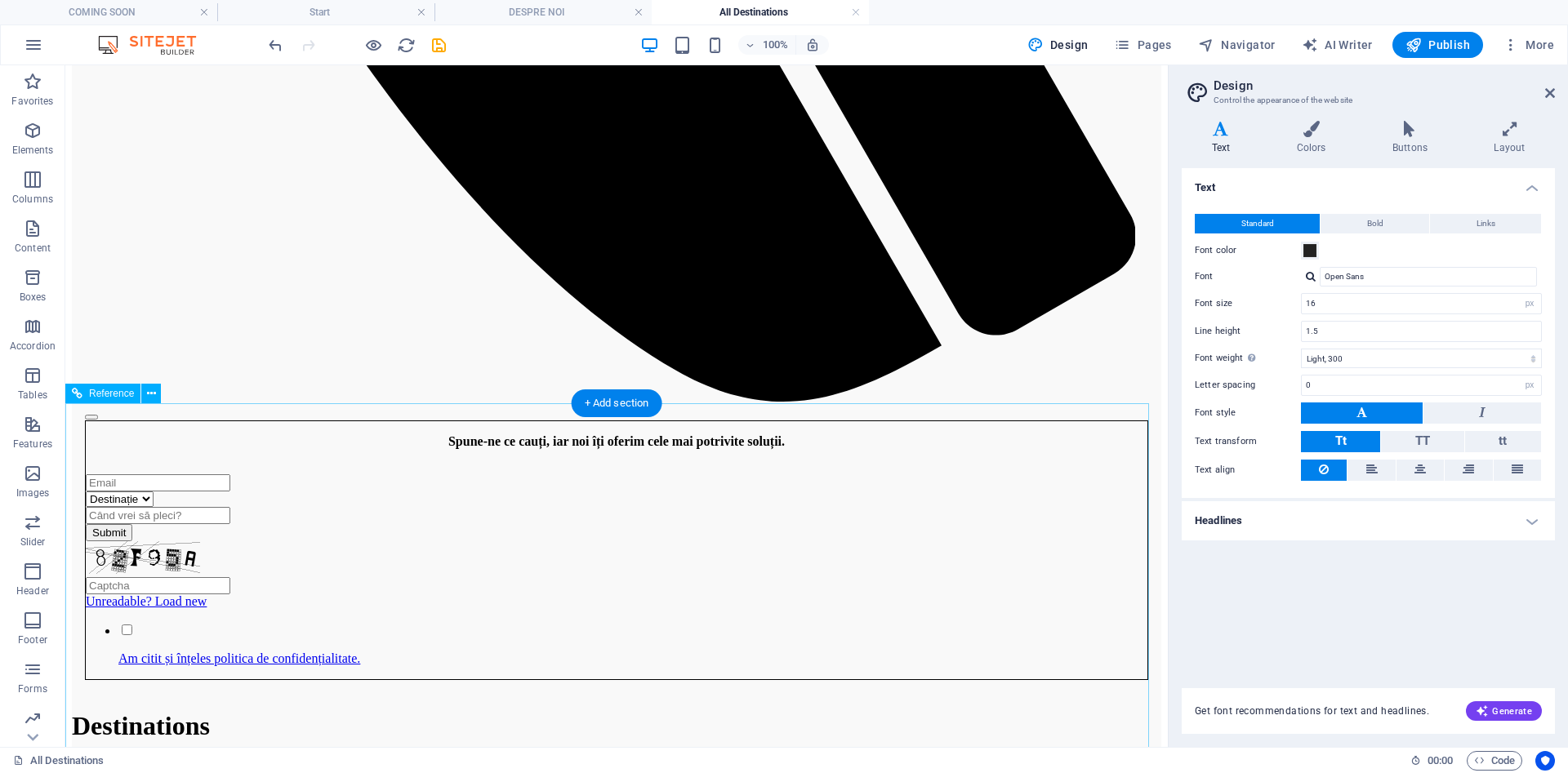 scroll, scrollTop: 2286, scrollLeft: 0, axis: vertical 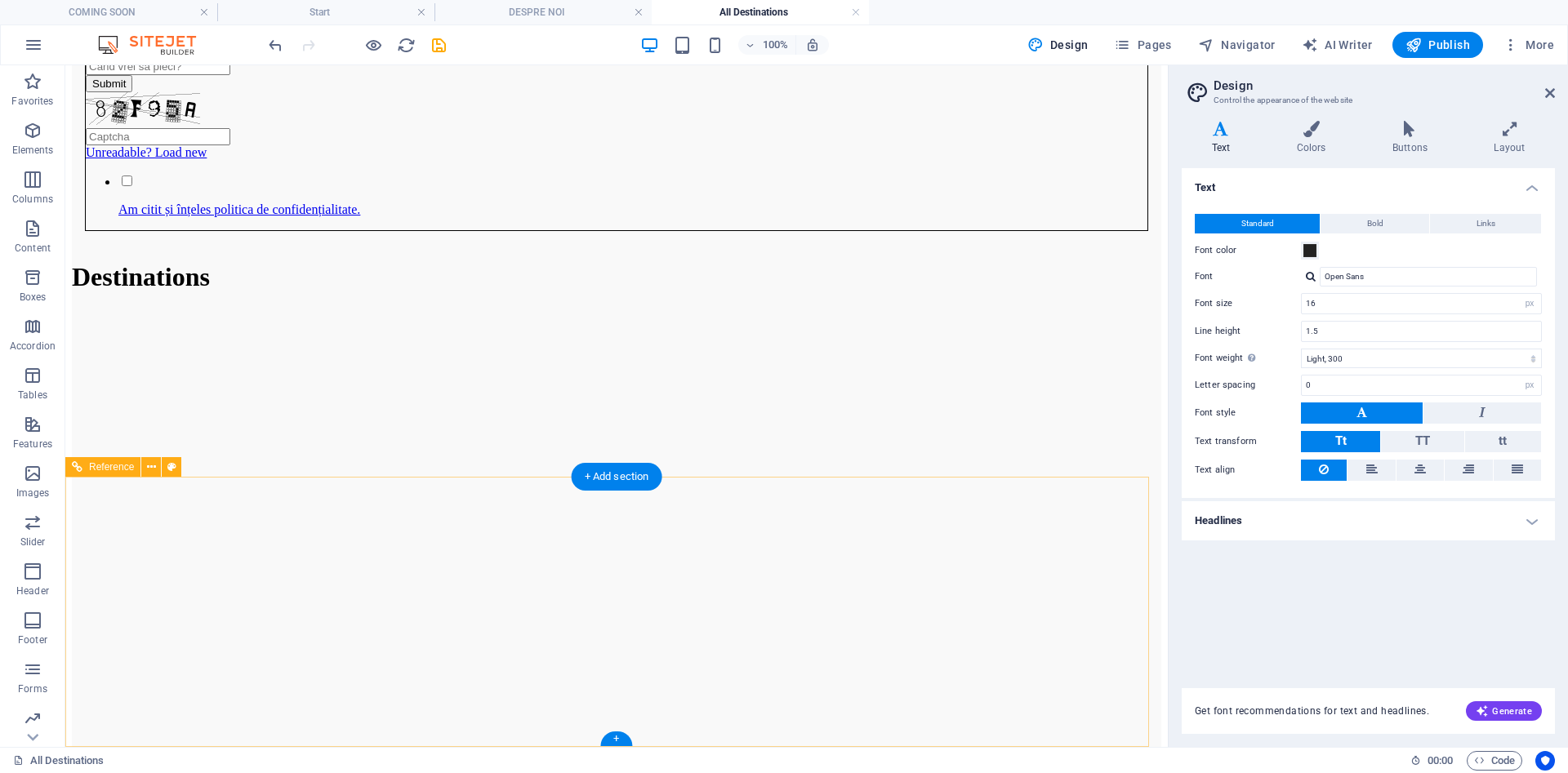 click on "Adresă Cluj-Napoca" at bounding box center (617, 3747) 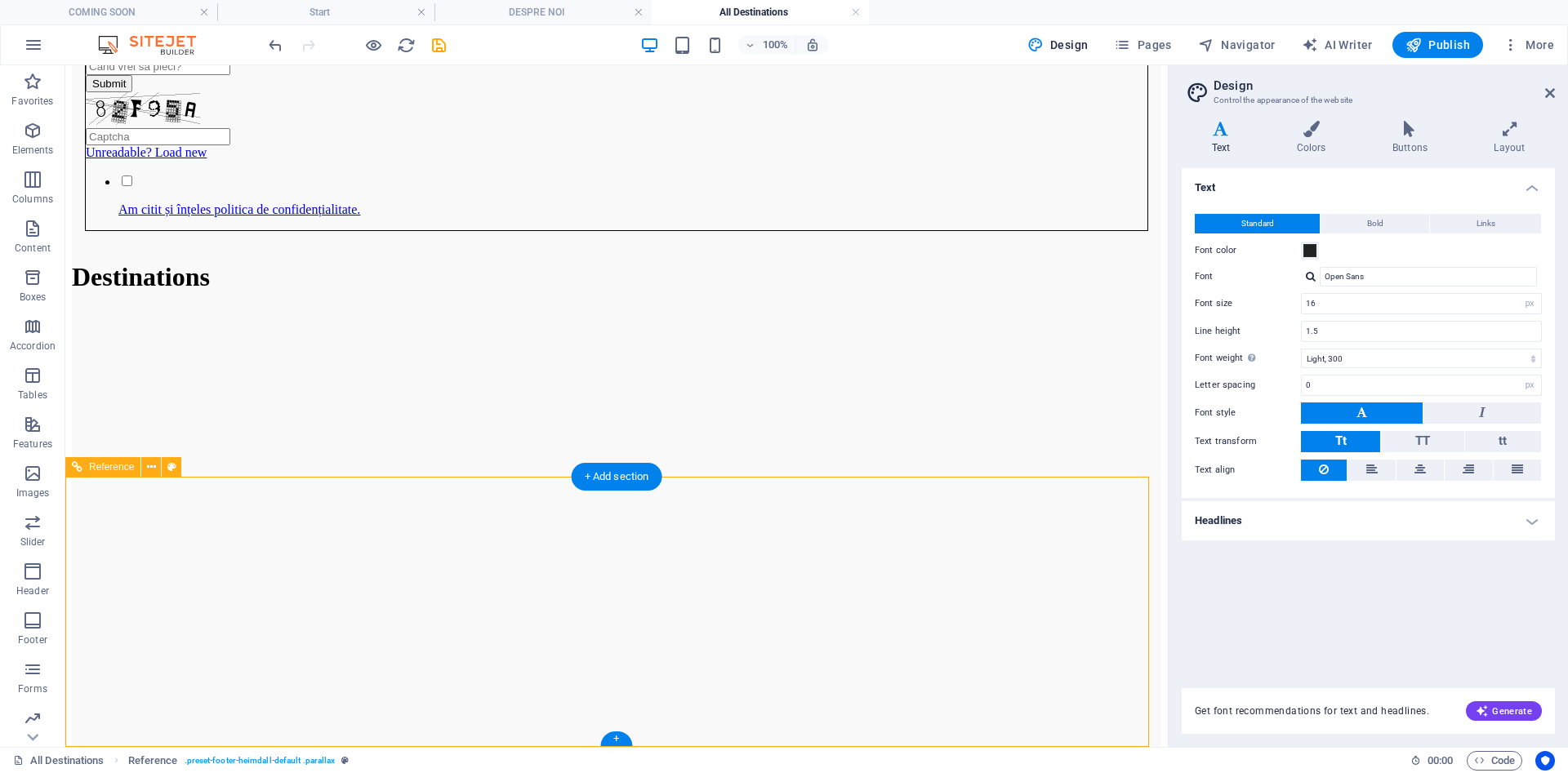 click on "Cluj-Napoca" at bounding box center (617, 3765) 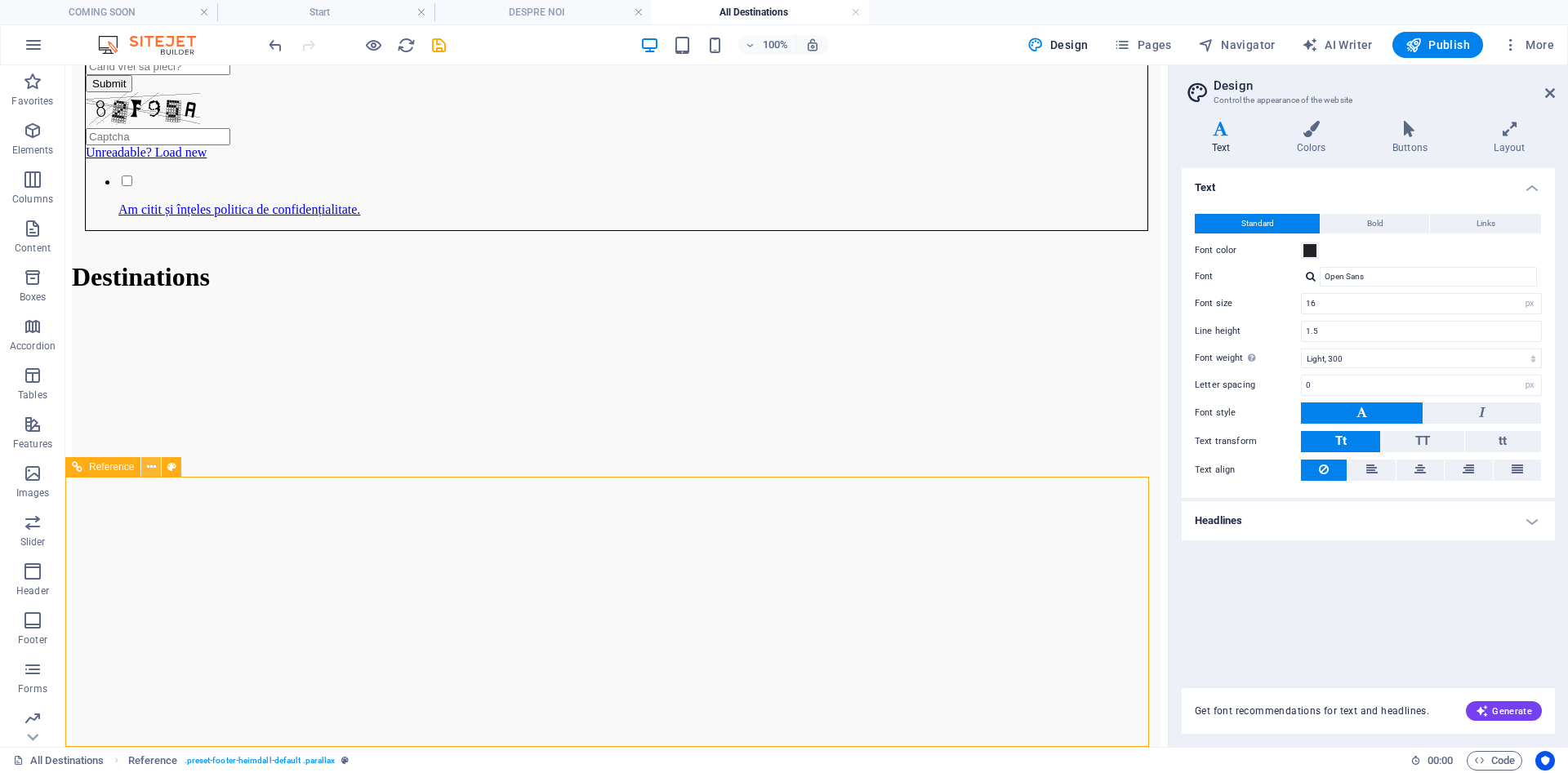 click at bounding box center [151, 467] 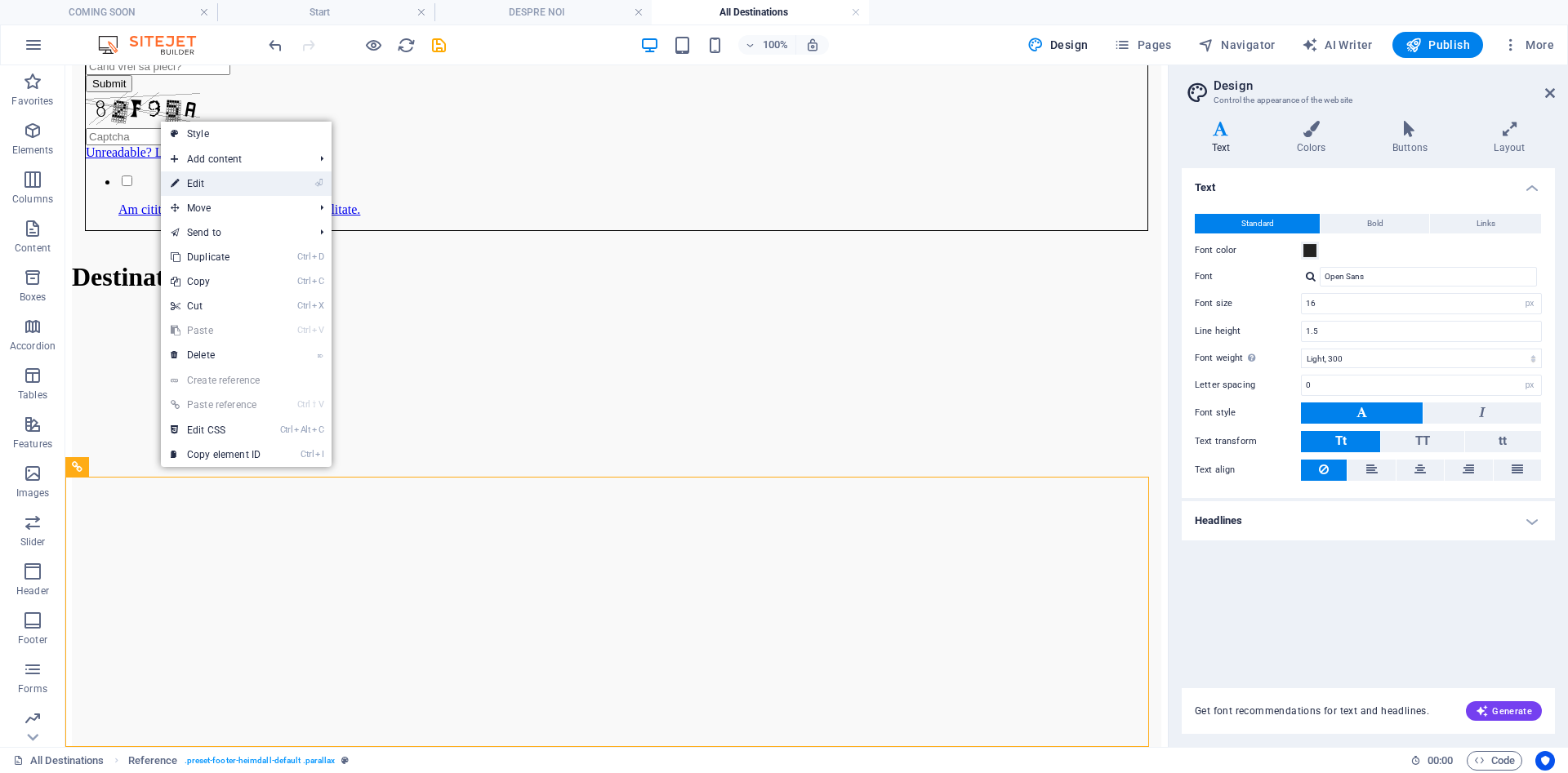 click on "⏎  Edit" at bounding box center (216, 184) 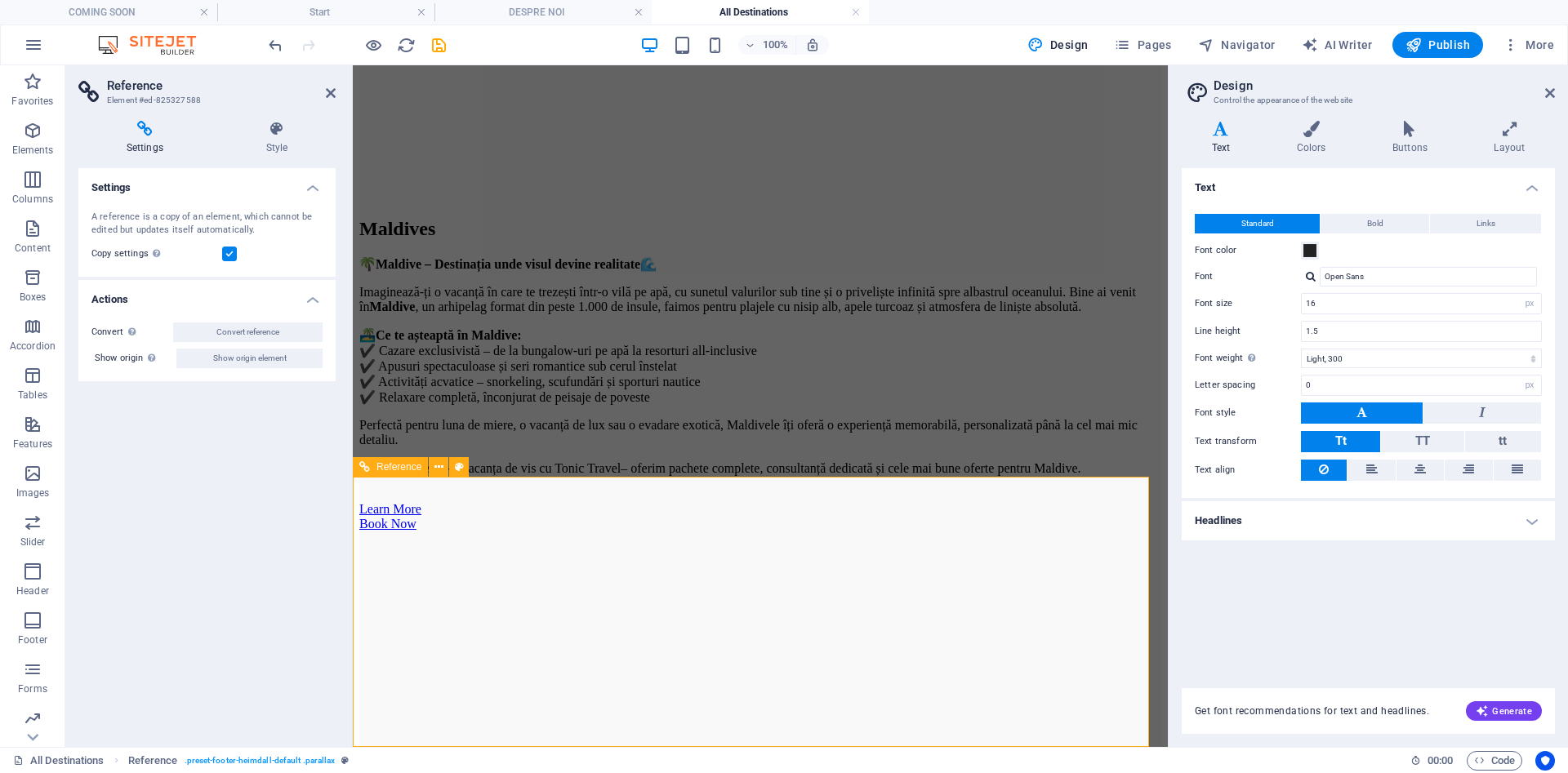click on "Adresă Cluj-Napoca" at bounding box center [760, 3195] 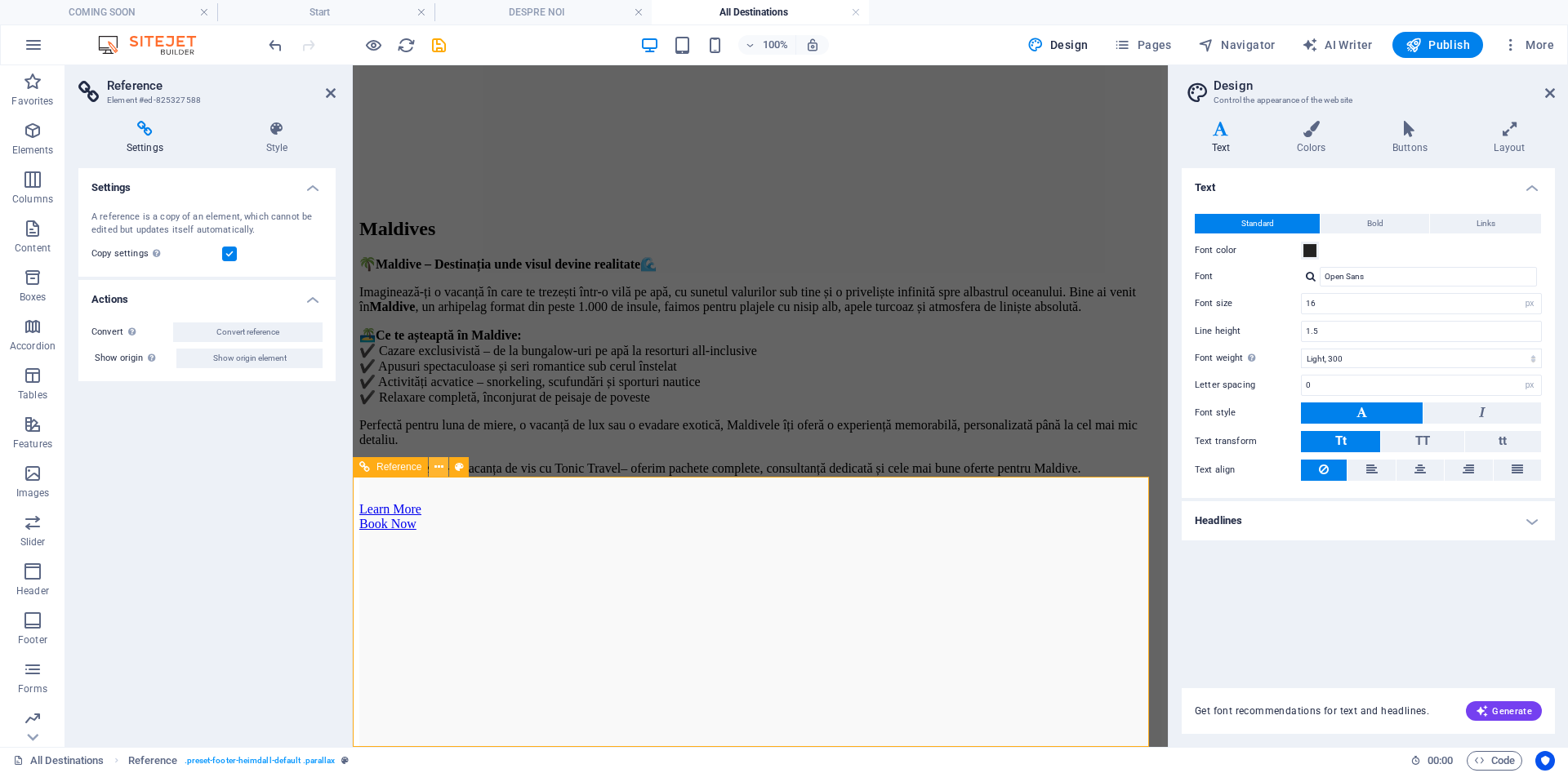click at bounding box center [439, 467] 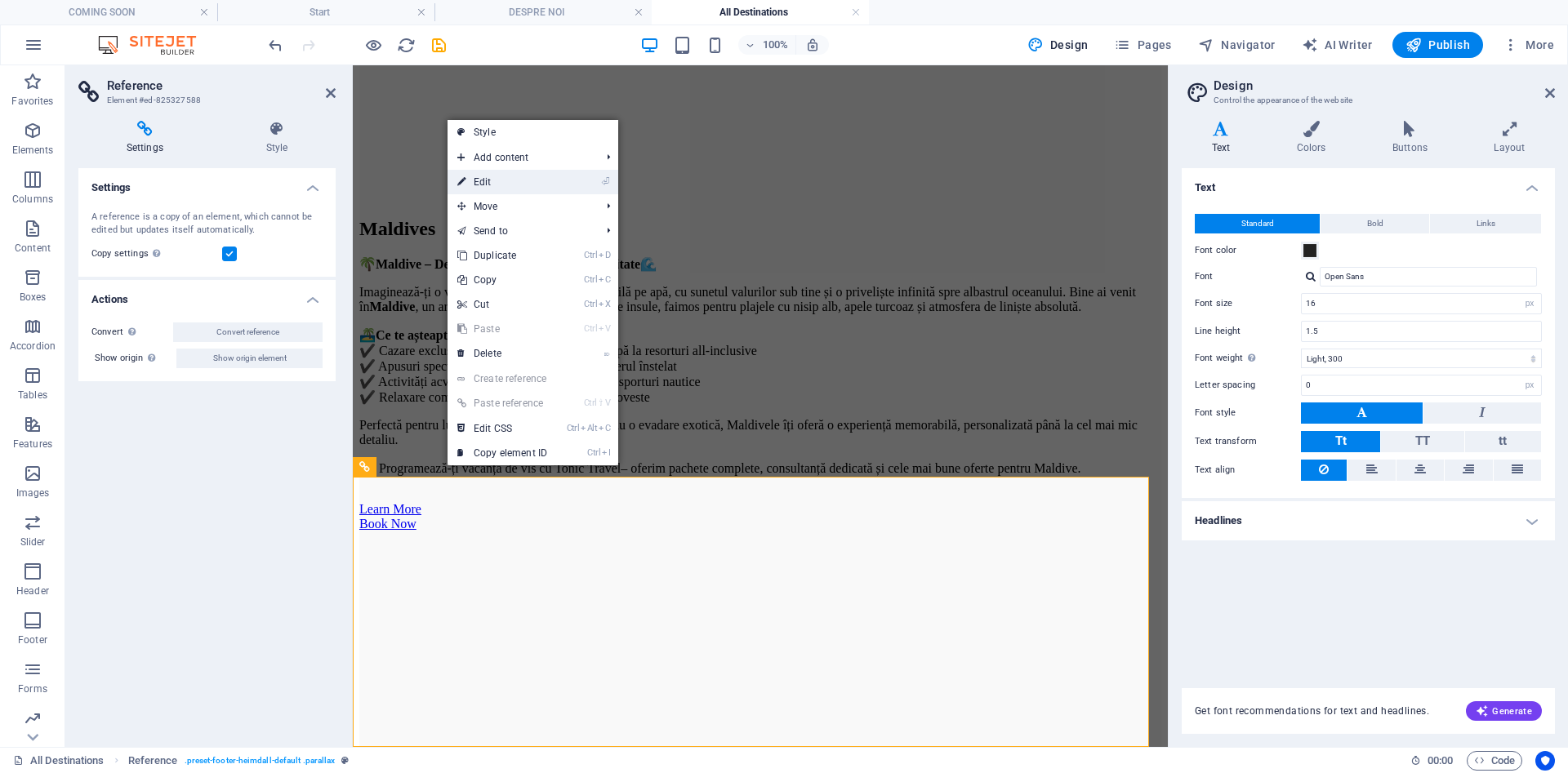 click on "⏎  Edit" at bounding box center [502, 182] 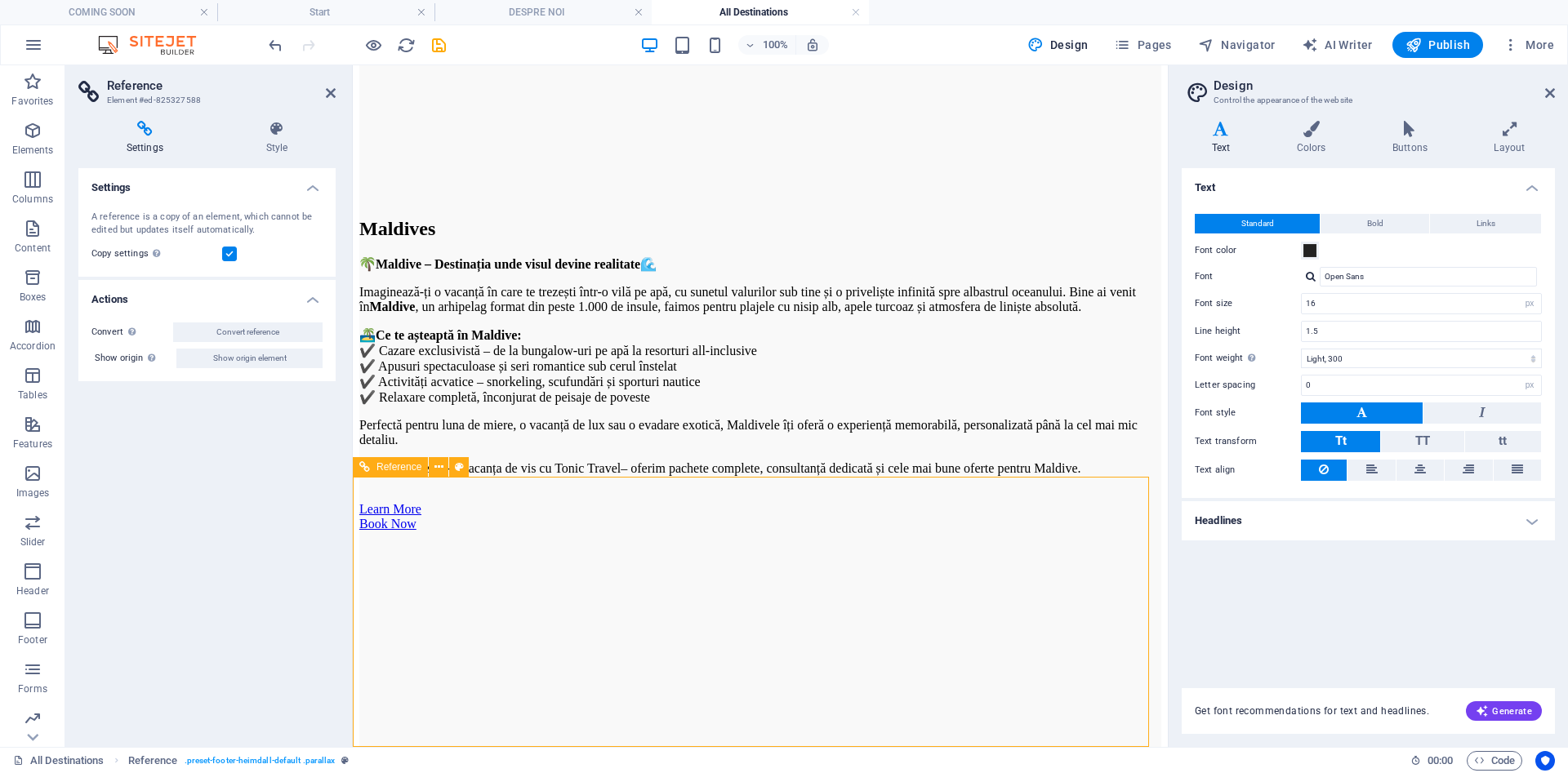 click on "Cluj-Napoca" at bounding box center (760, 3212) 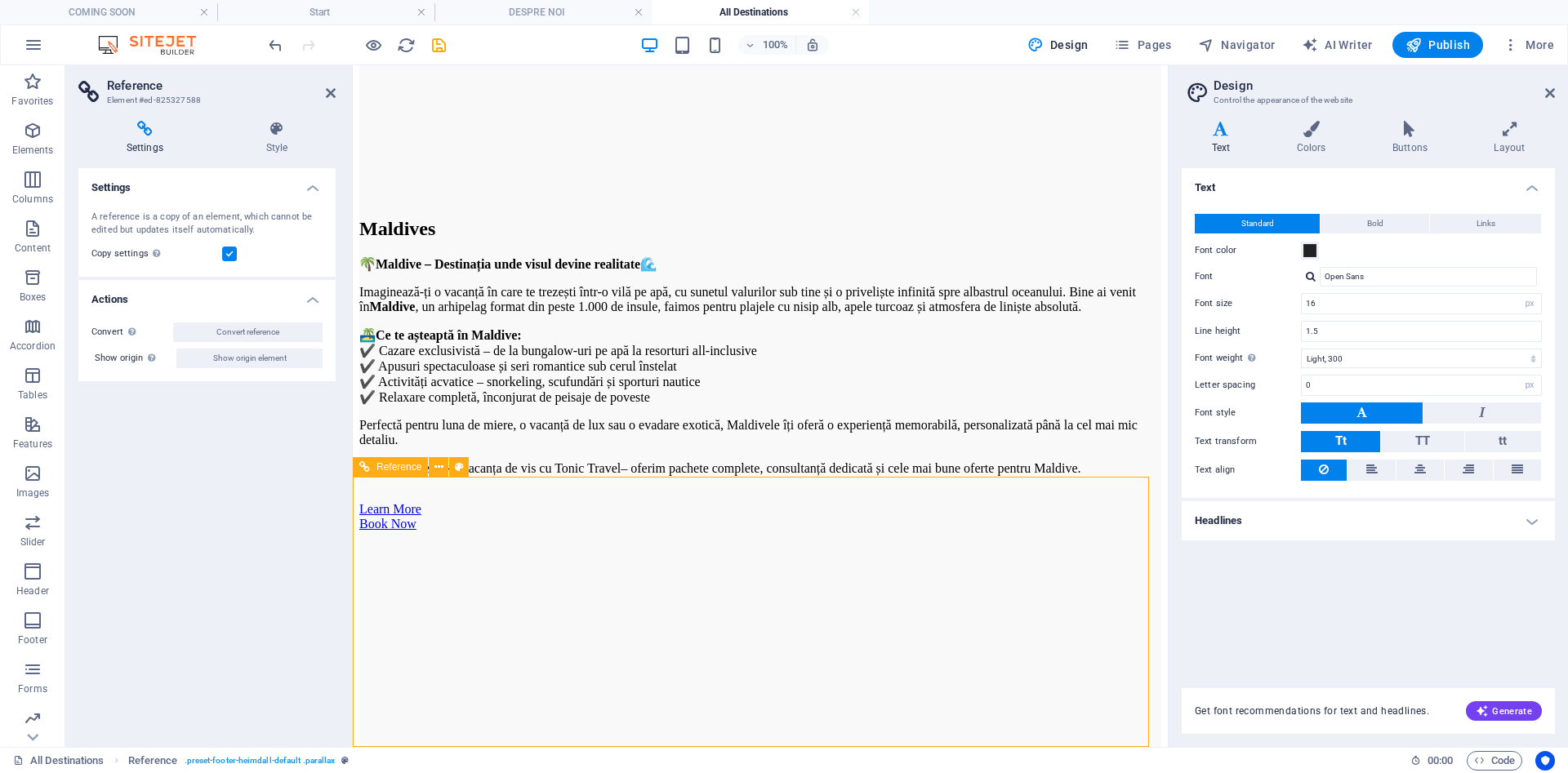 click on "Adresă" at bounding box center [760, 3180] 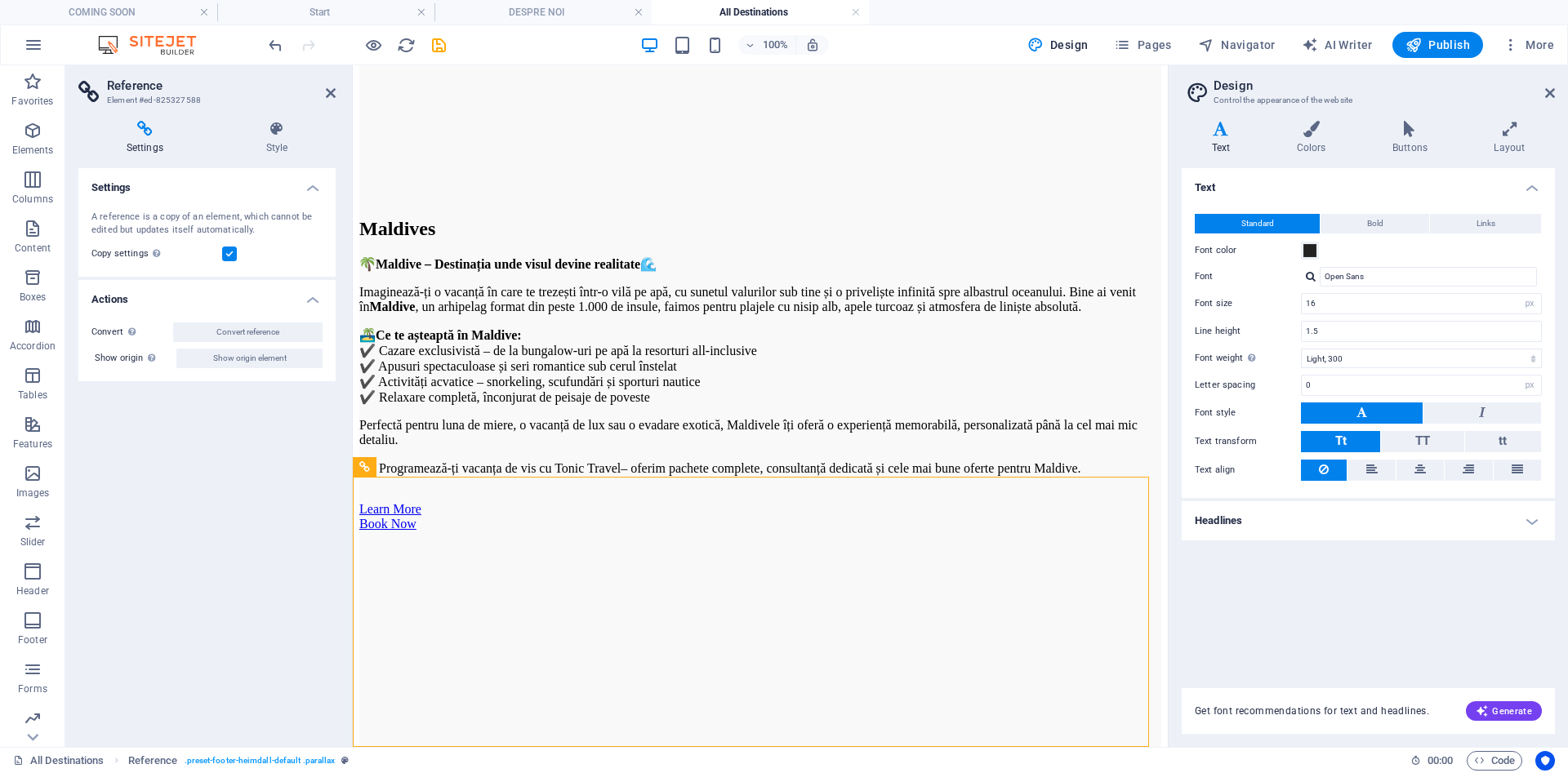 click at bounding box center [1170, 406] 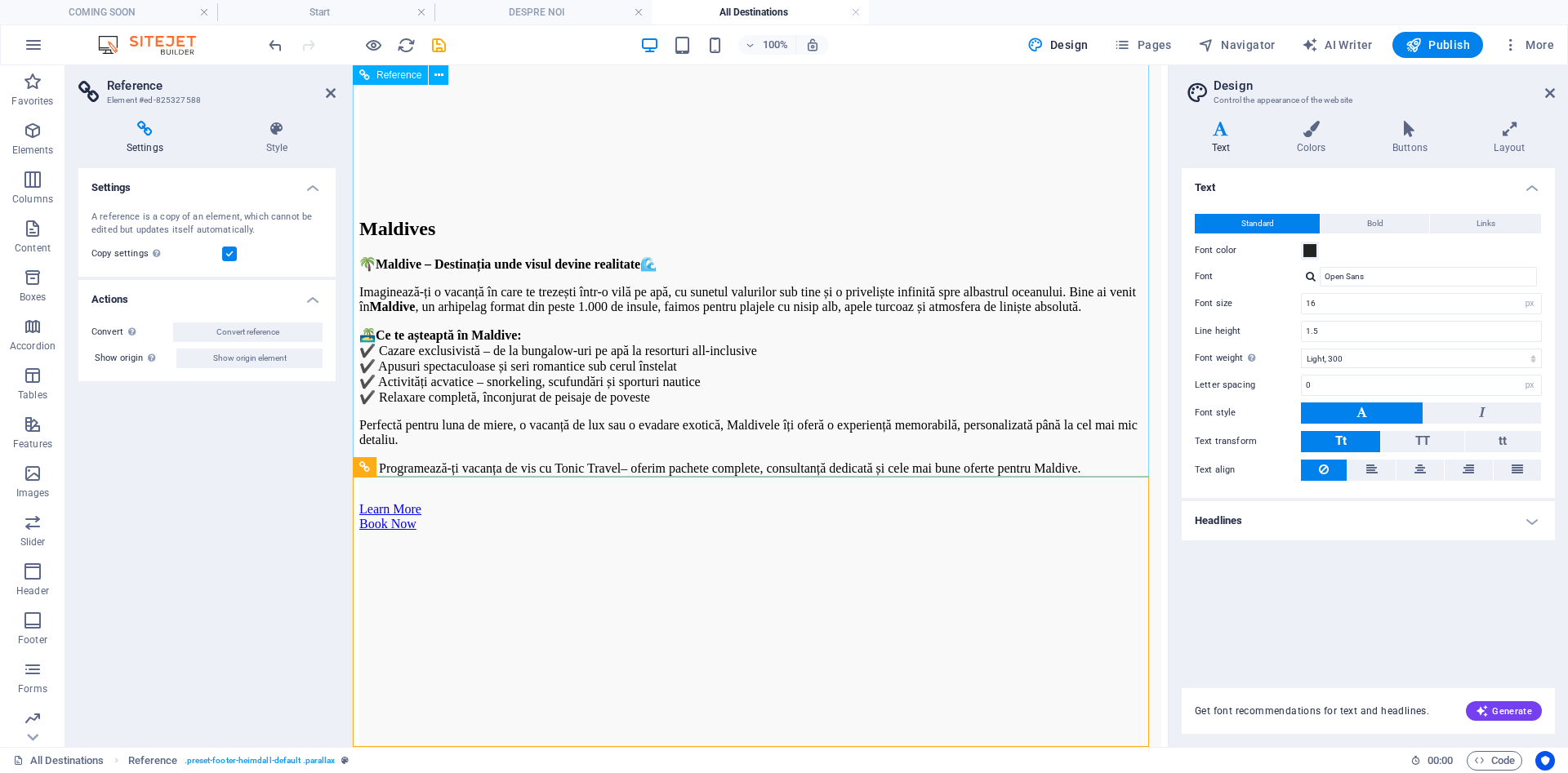 scroll, scrollTop: 23, scrollLeft: 0, axis: vertical 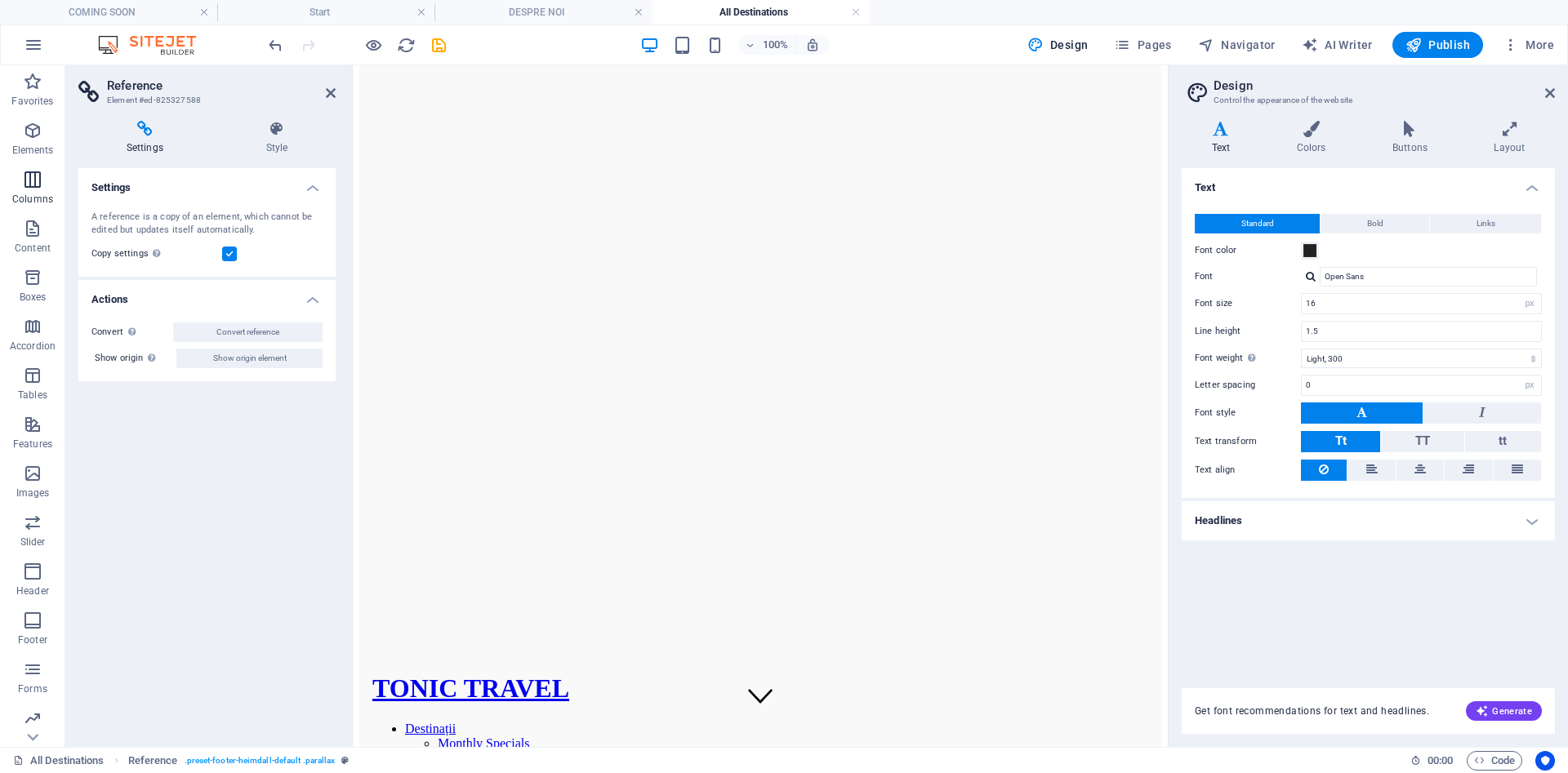 click on "Columns" at bounding box center [33, 199] 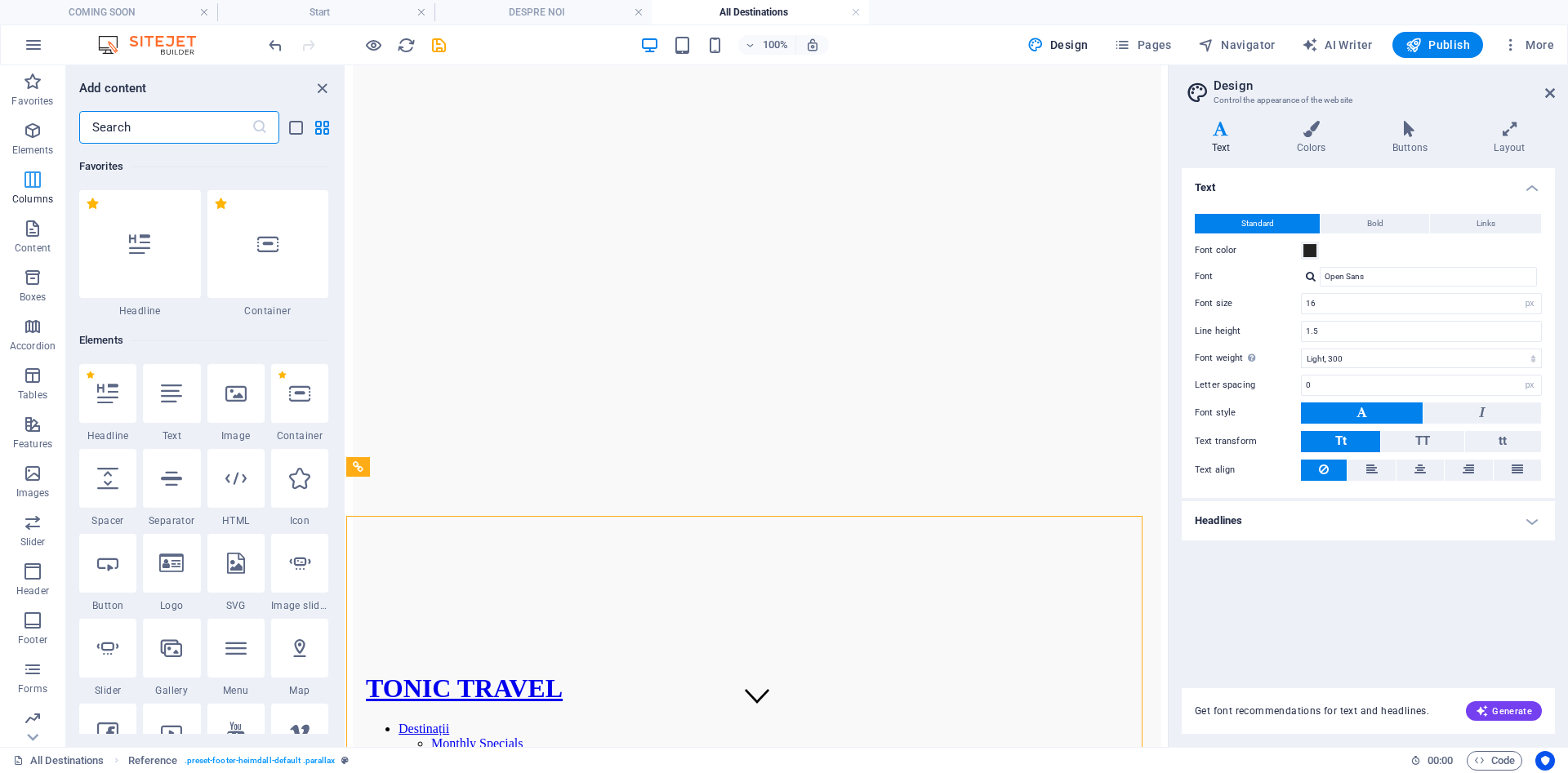 scroll, scrollTop: 2677, scrollLeft: 0, axis: vertical 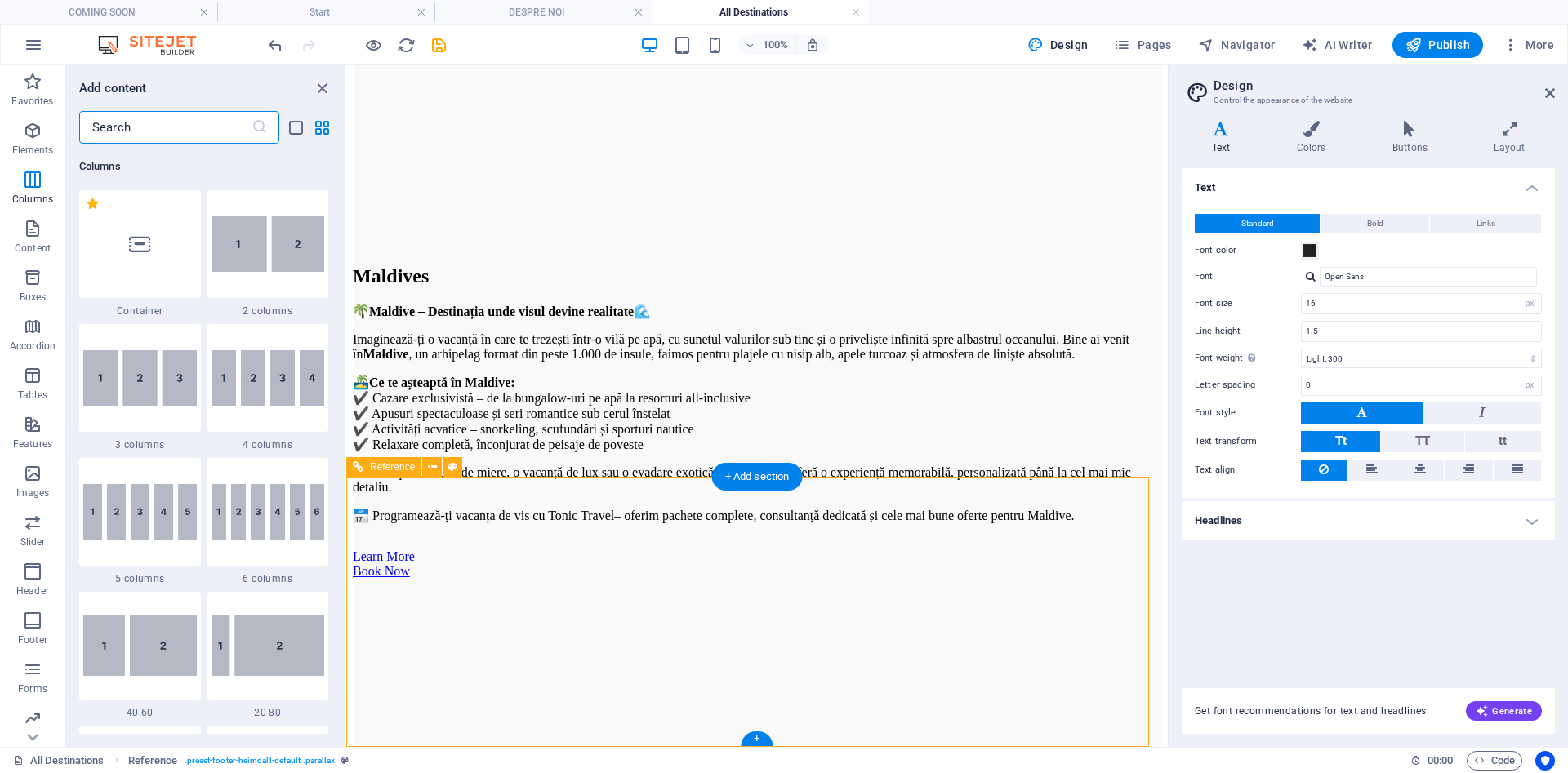 click on "Cluj-Napoca" at bounding box center (757, 3240) 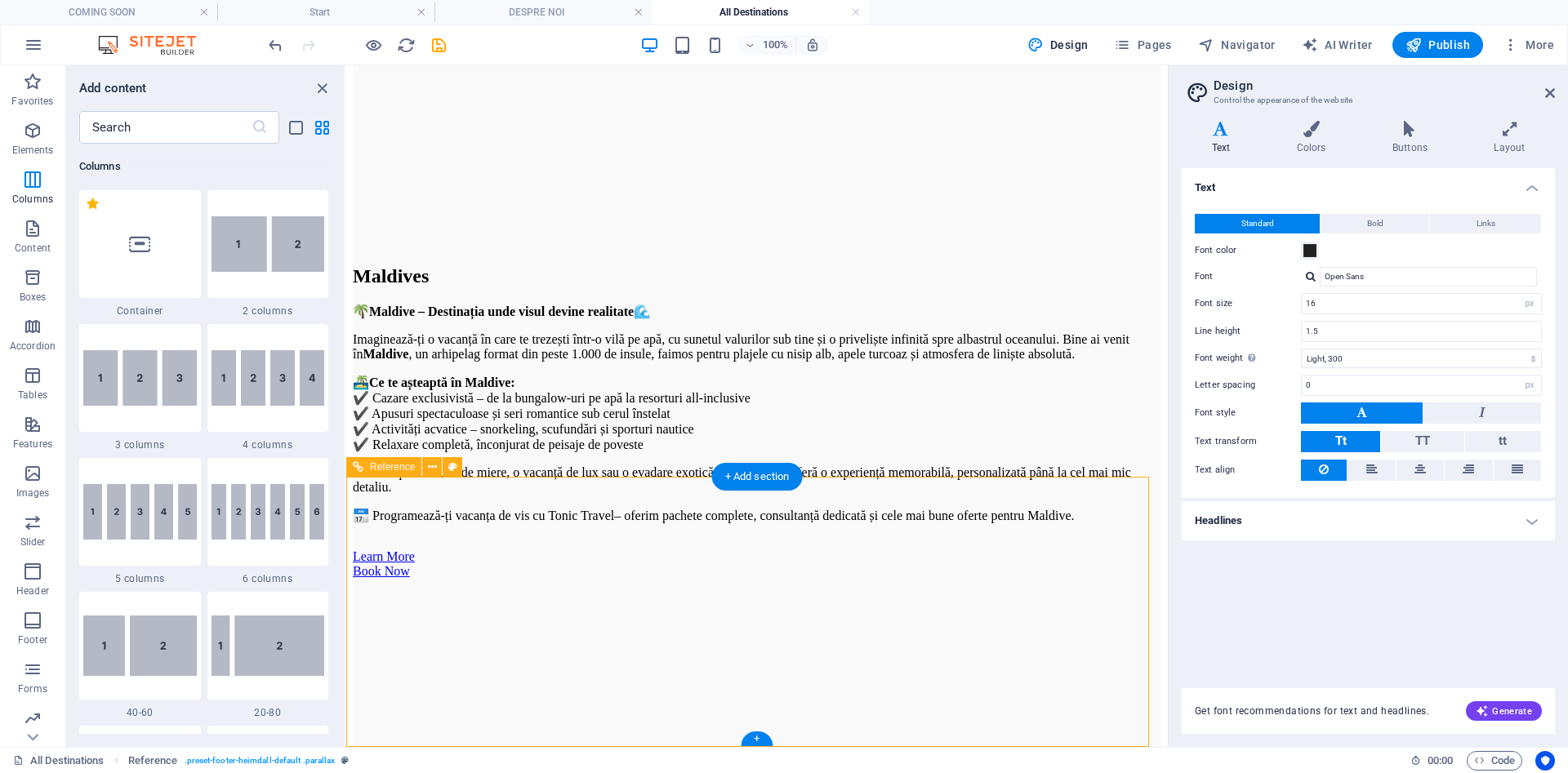 click on "Cluj-Napoca" at bounding box center [757, 3240] 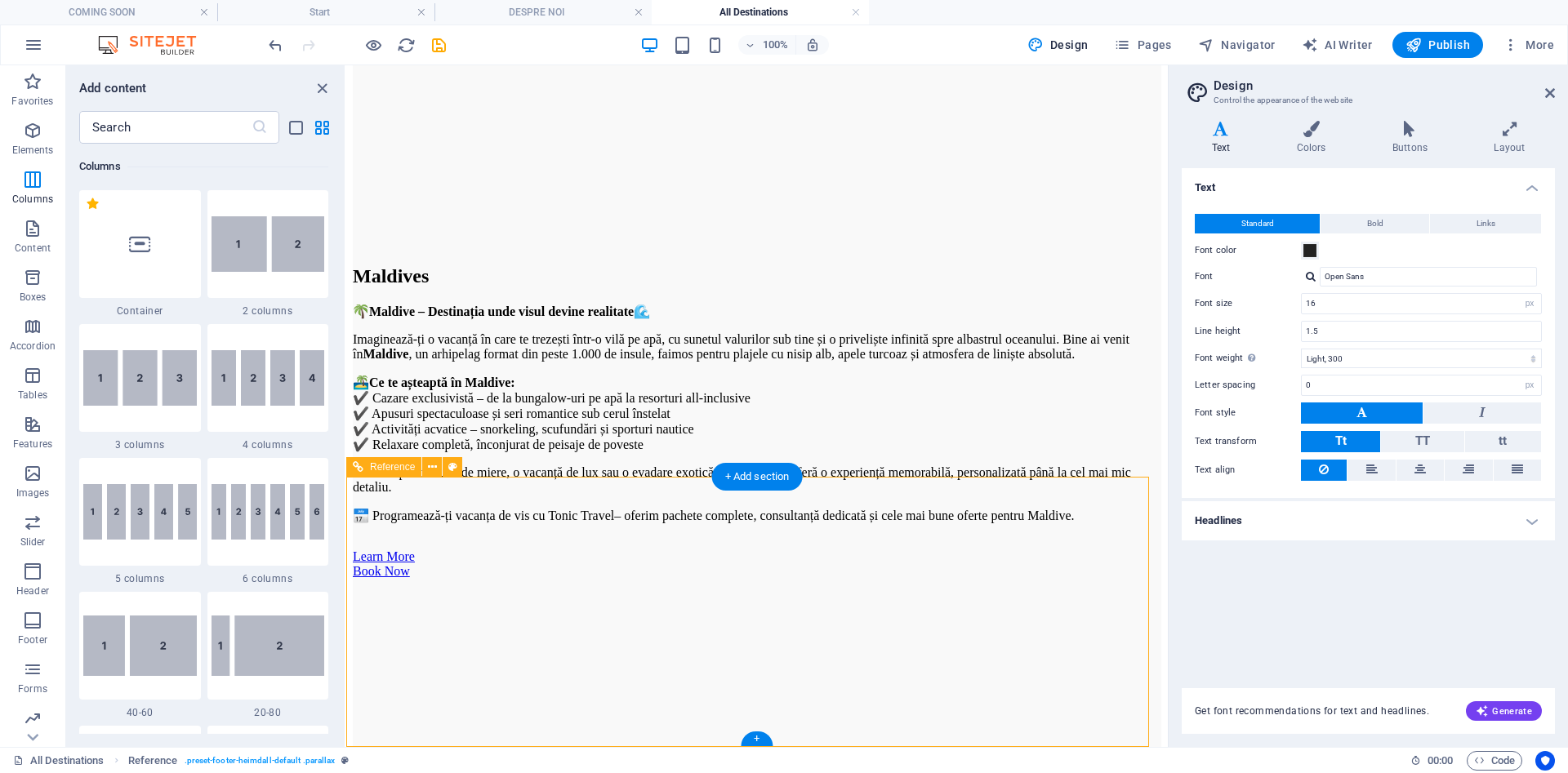 click on "Cluj-Napoca" at bounding box center [757, 3240] 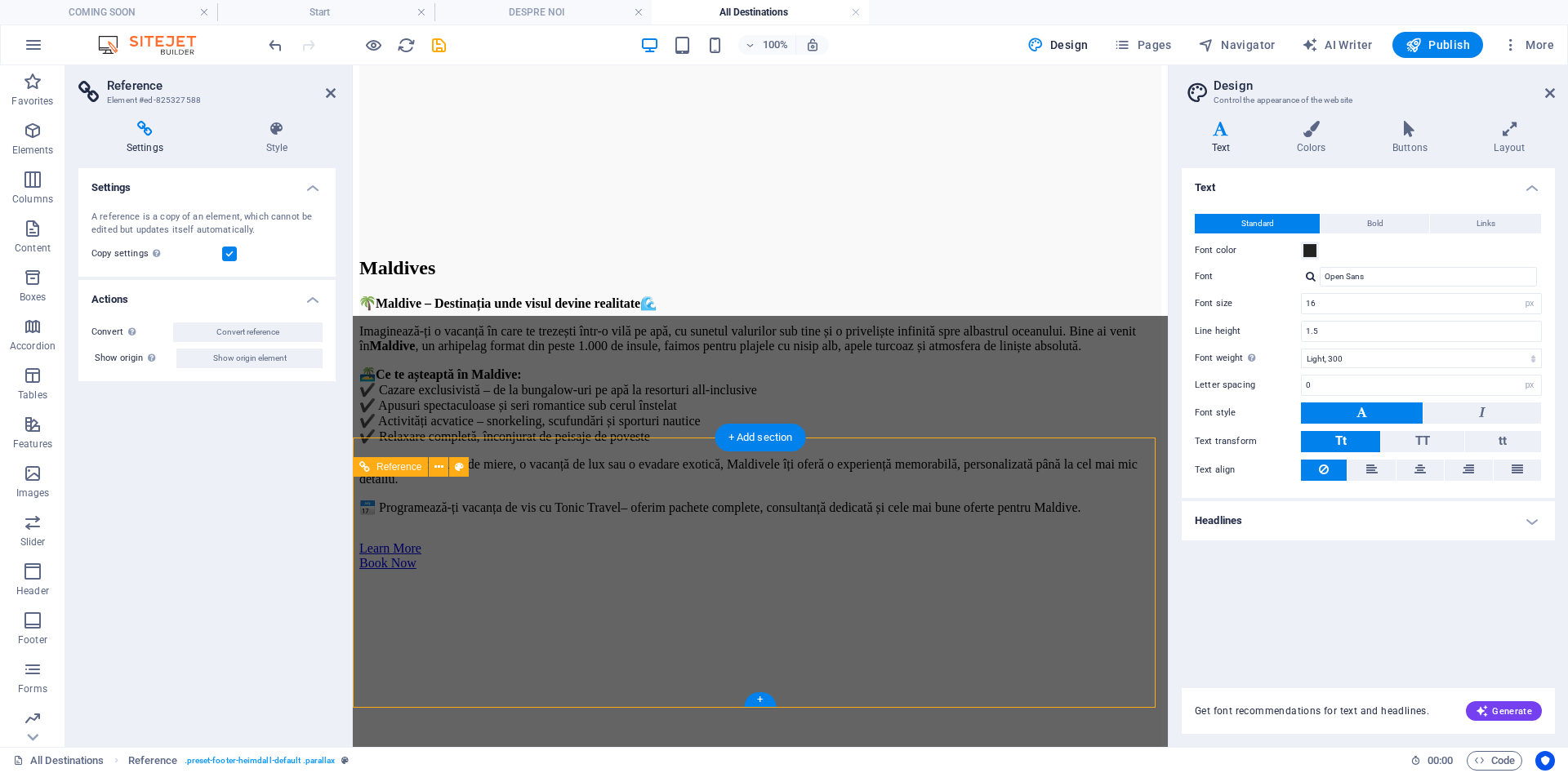 scroll, scrollTop: 2717, scrollLeft: 0, axis: vertical 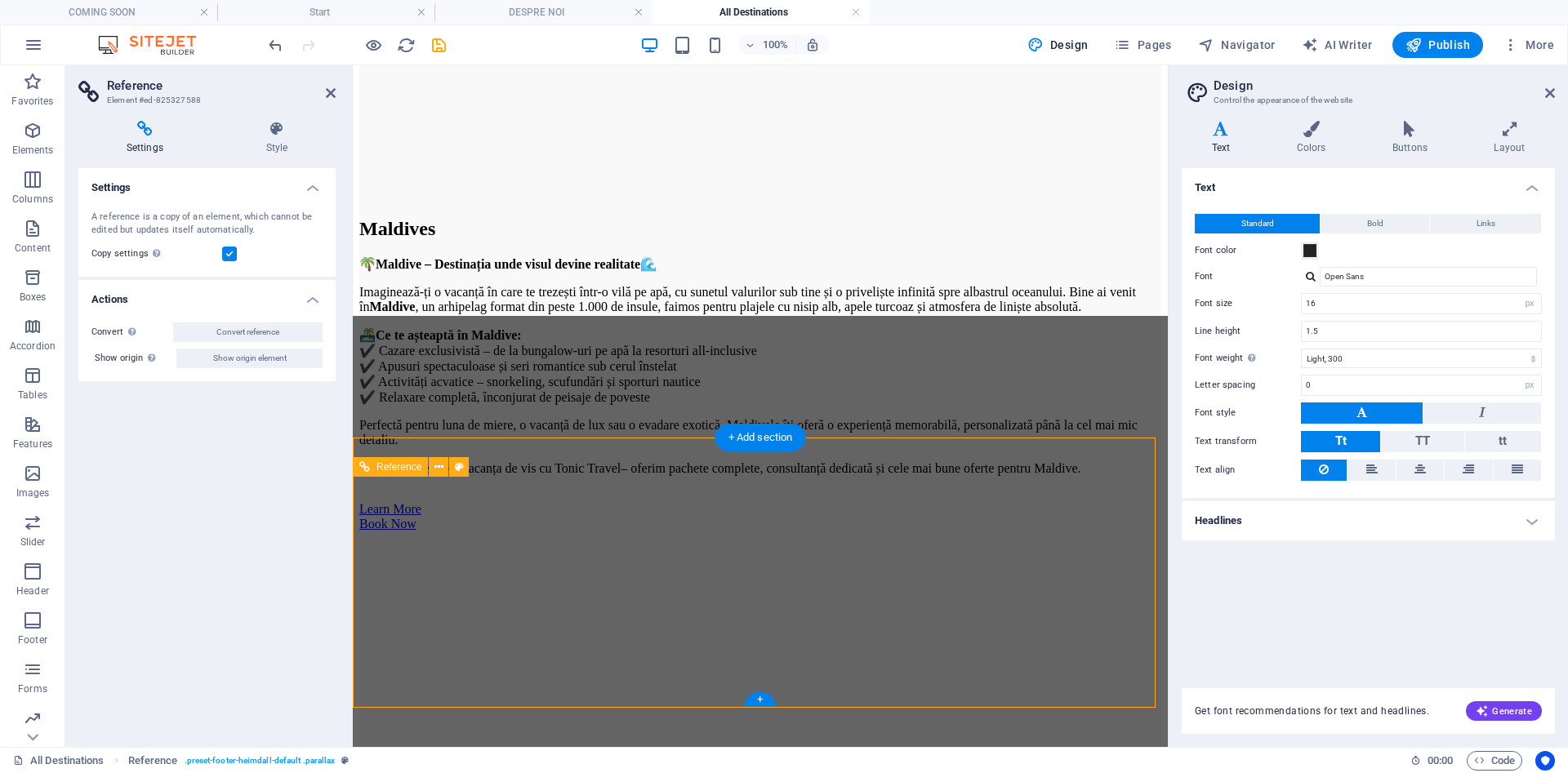 click on "Cluj-Napoca" at bounding box center (760, 3212) 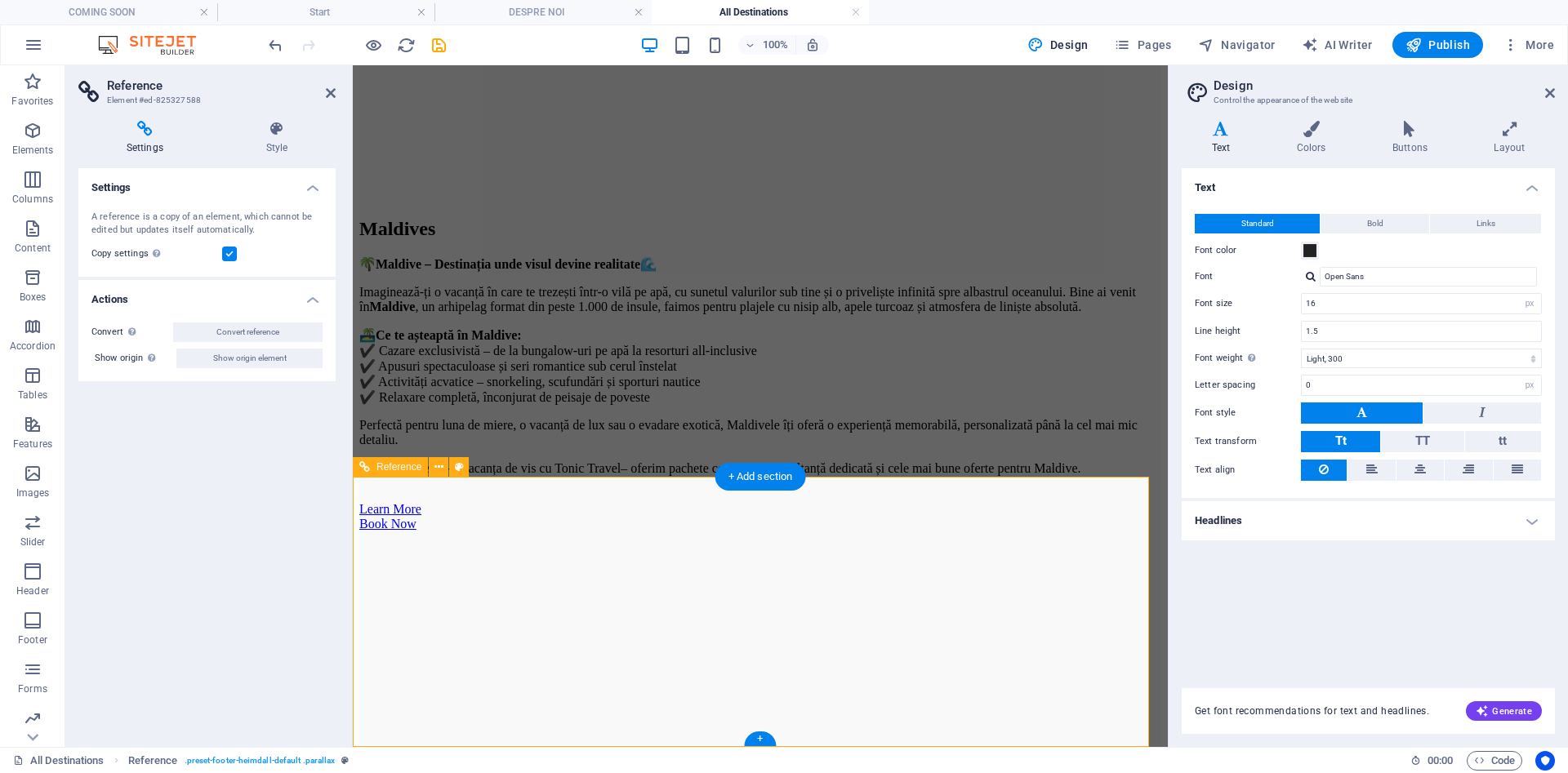 click on "Adresă" at bounding box center [760, 3180] 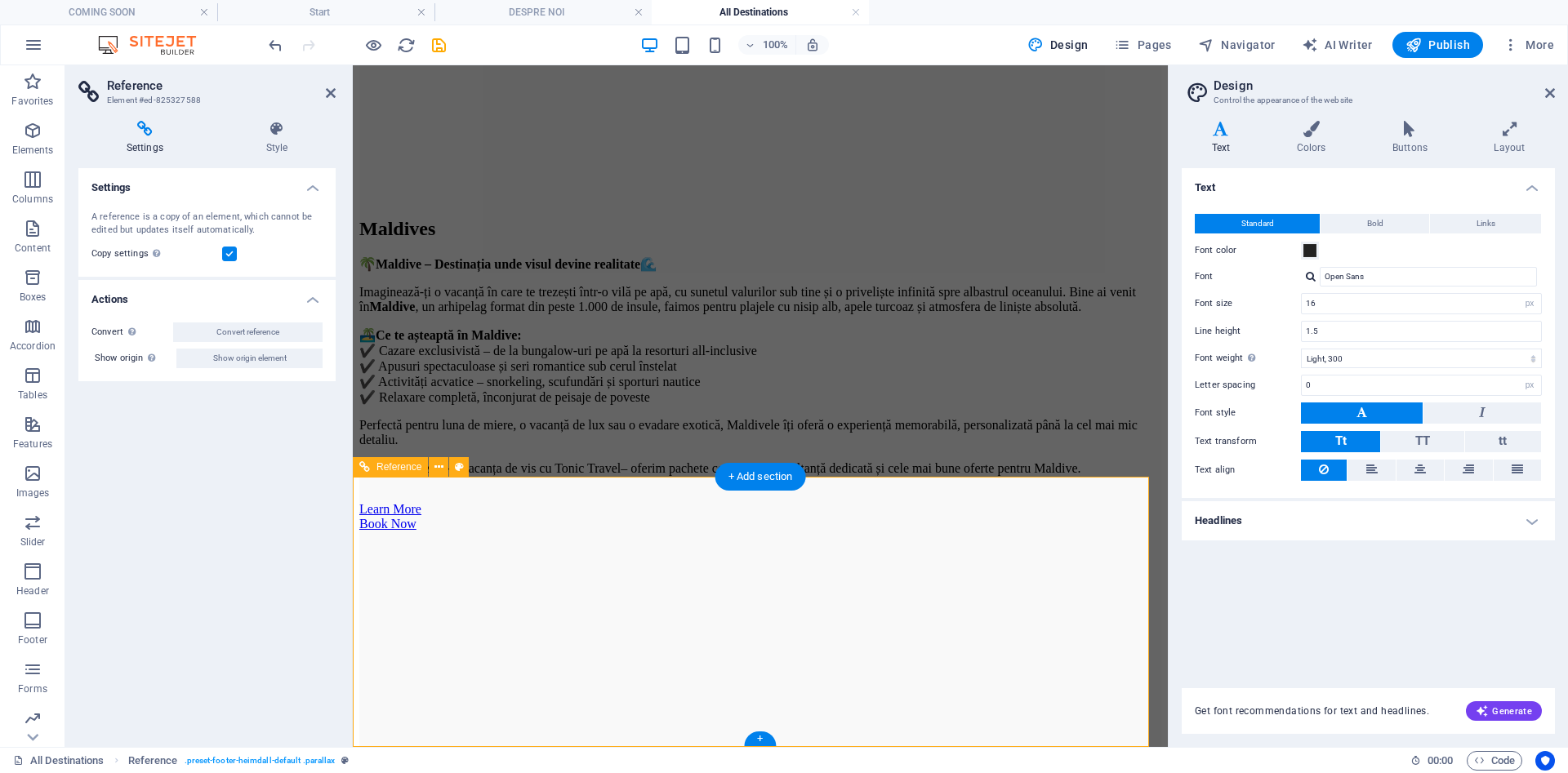 click on "Cluj-Napoca" at bounding box center (760, 3212) 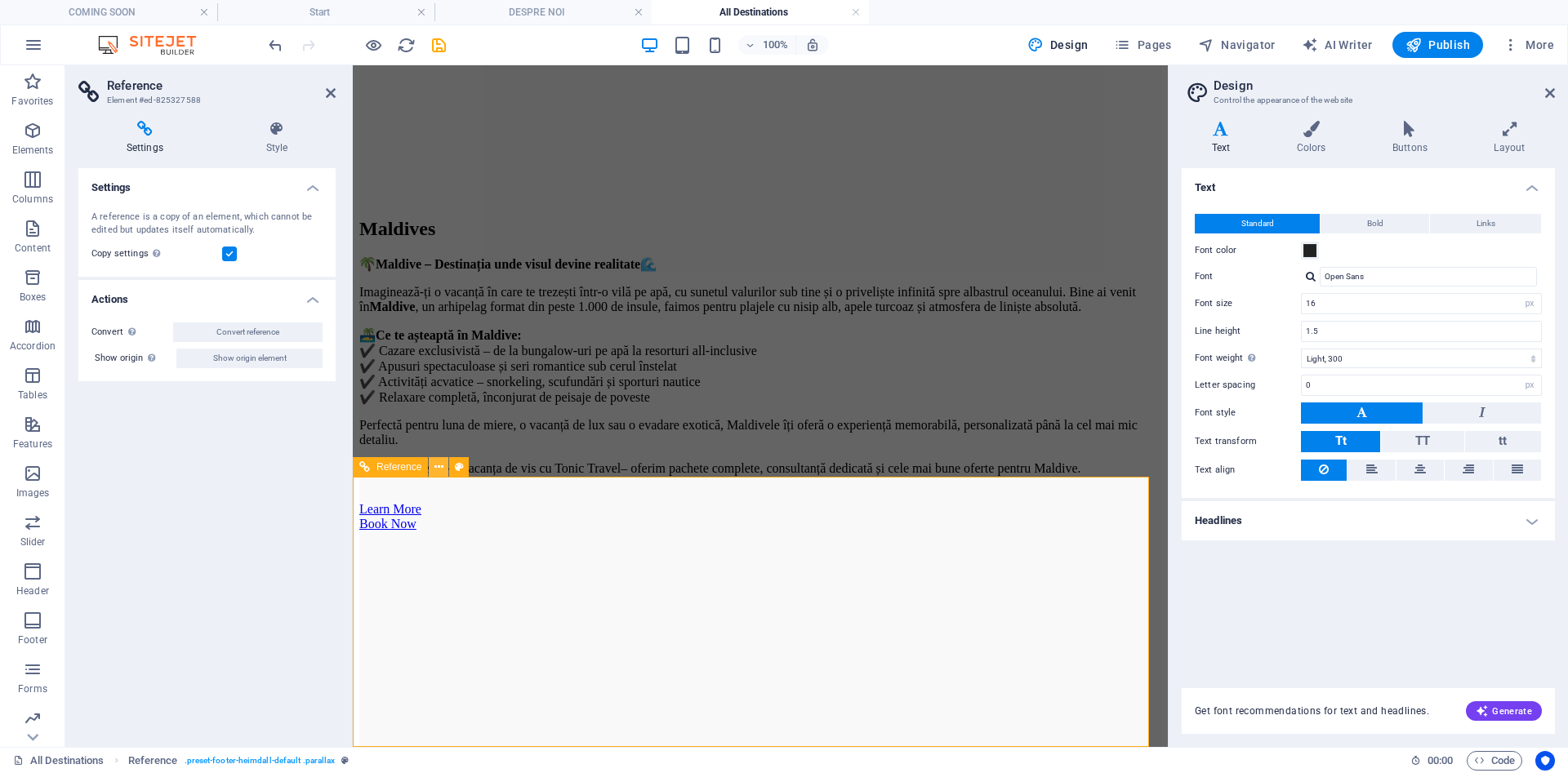 click at bounding box center (439, 467) 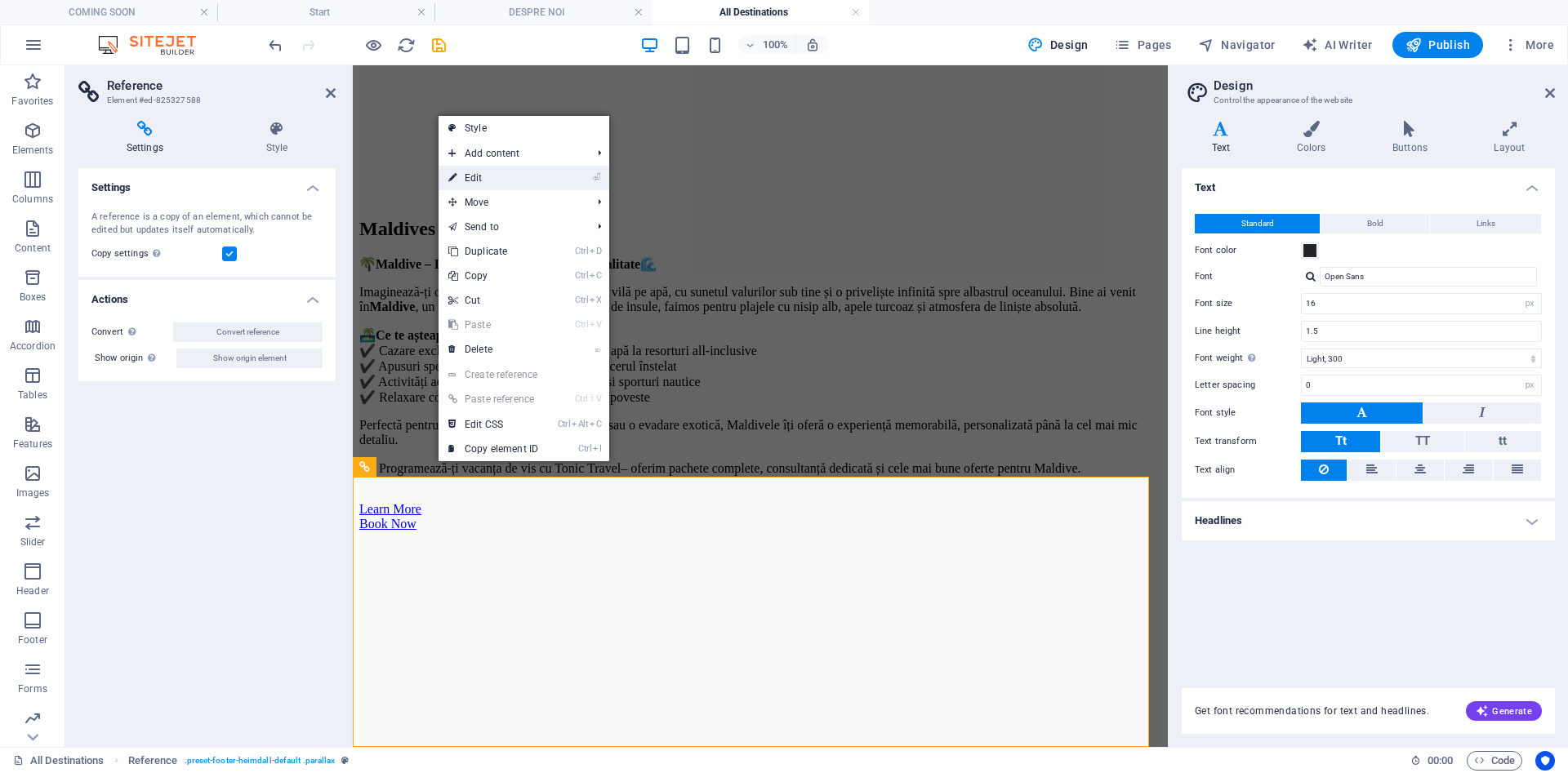 click on "⏎  Edit" at bounding box center (523, 178) 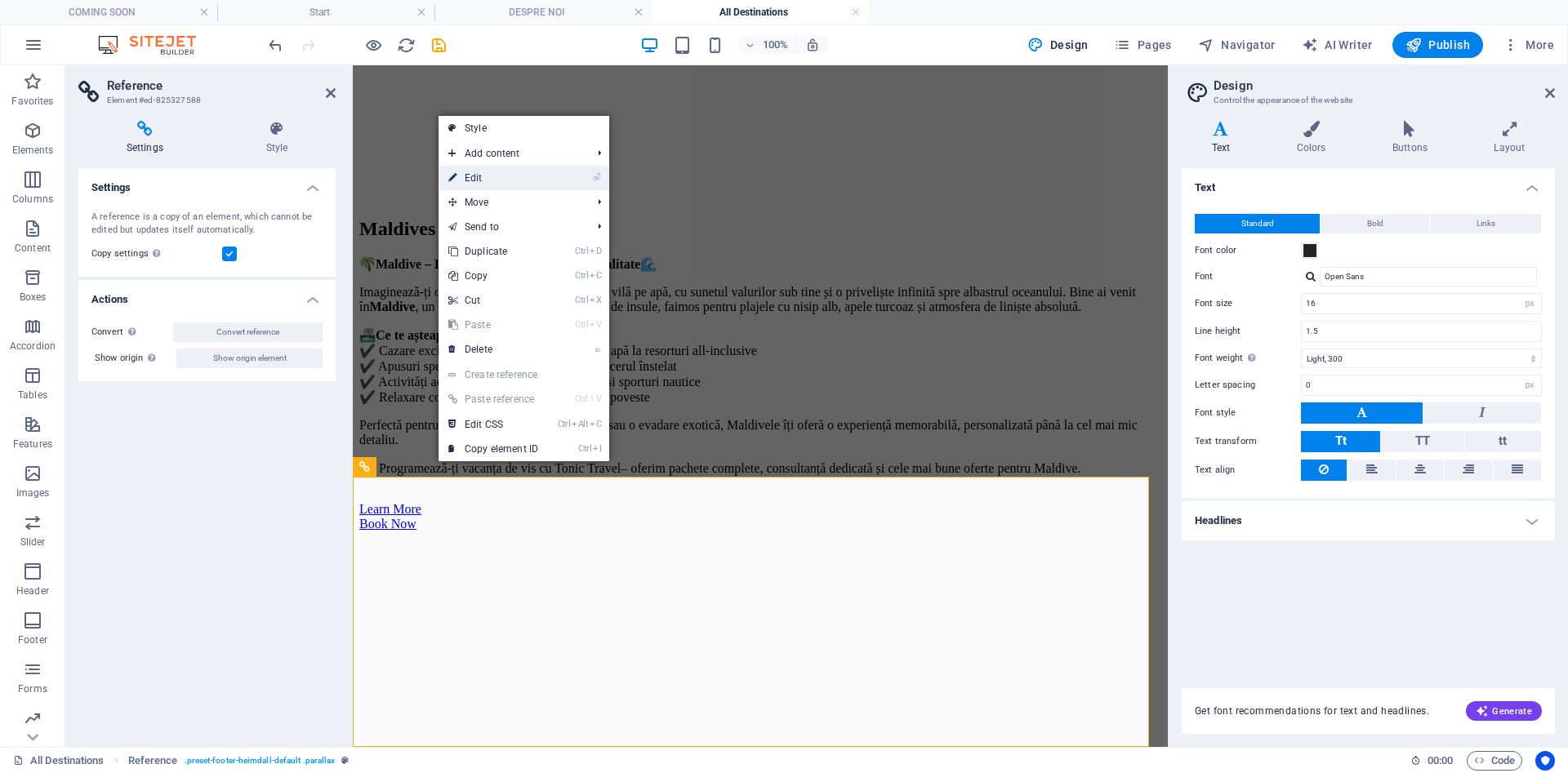 click on "⏎  Edit" at bounding box center [523, 178] 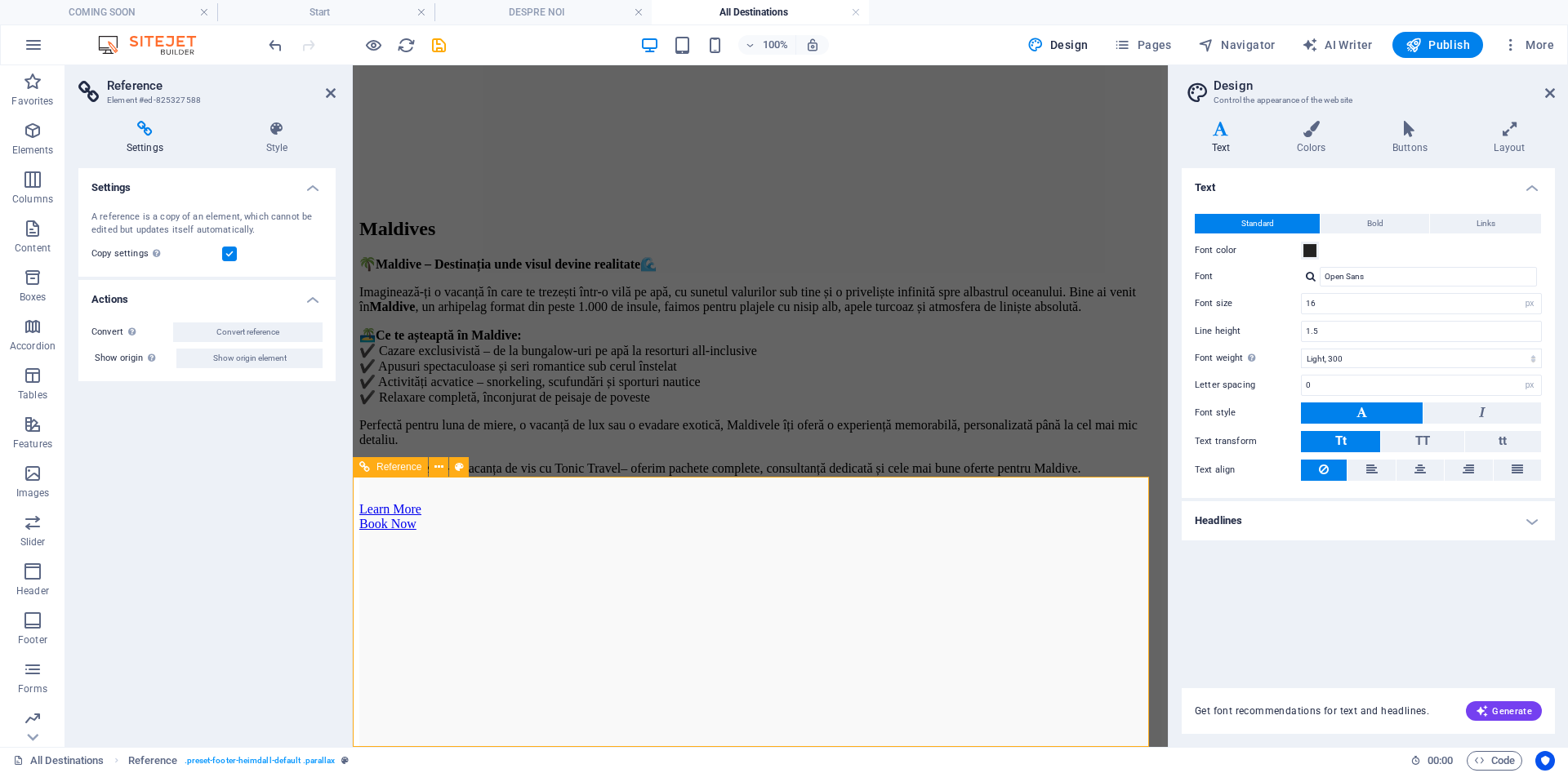 click on "Adresă Cluj-Napoca" at bounding box center [760, 3195] 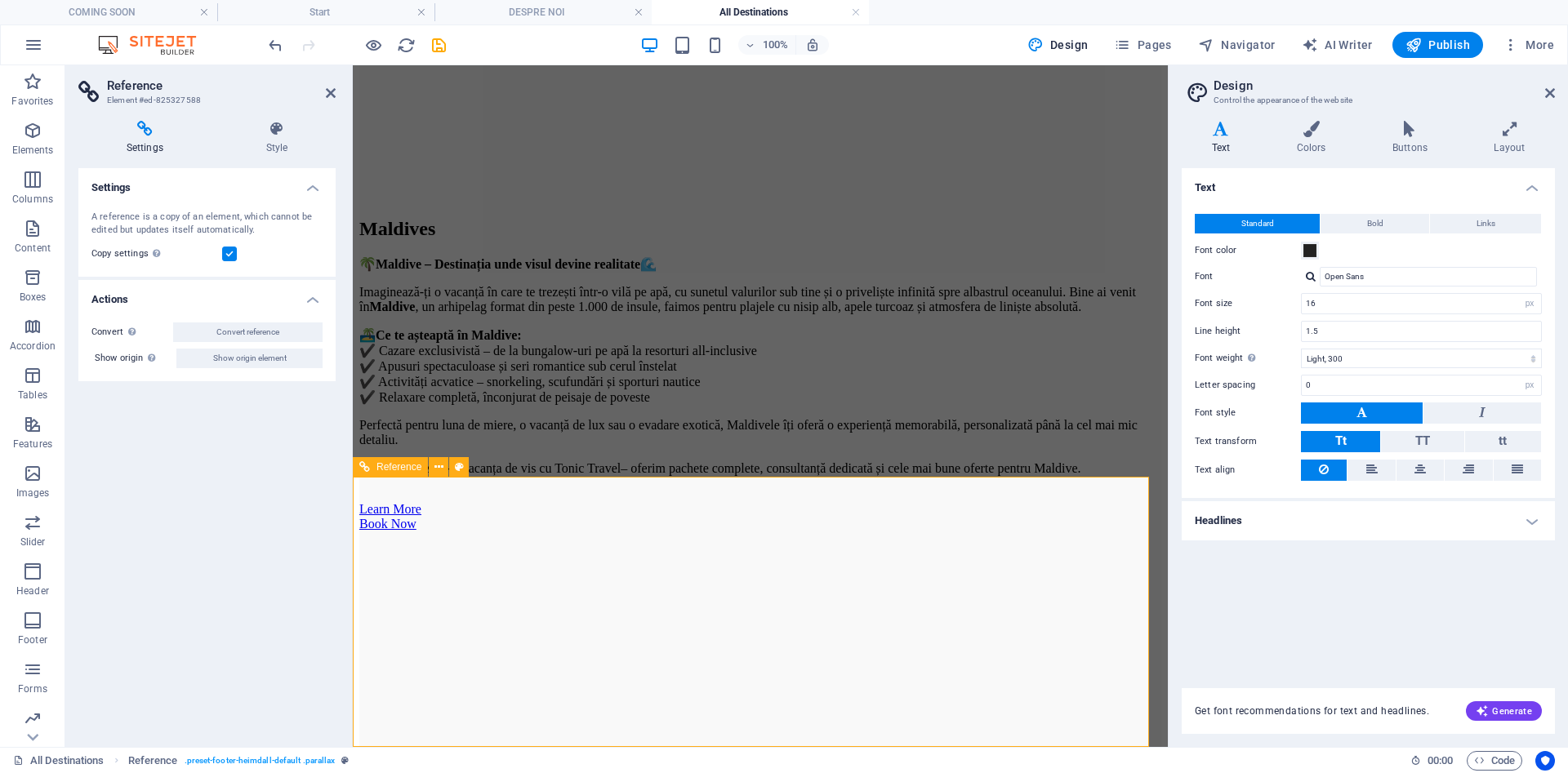 click on "Adresă" at bounding box center (760, 3180) 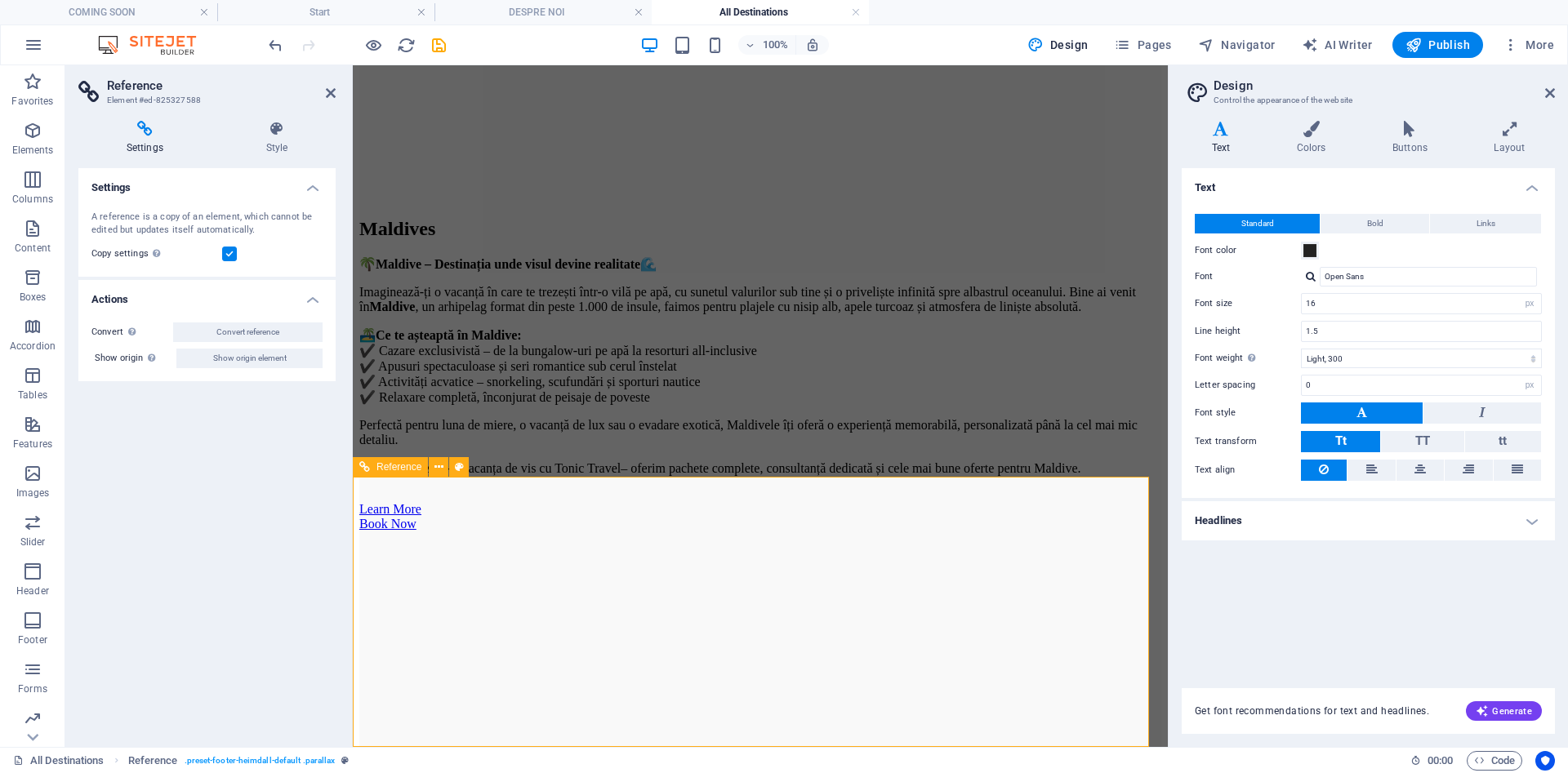 drag, startPoint x: 683, startPoint y: 591, endPoint x: 674, endPoint y: 582, distance: 12.727922 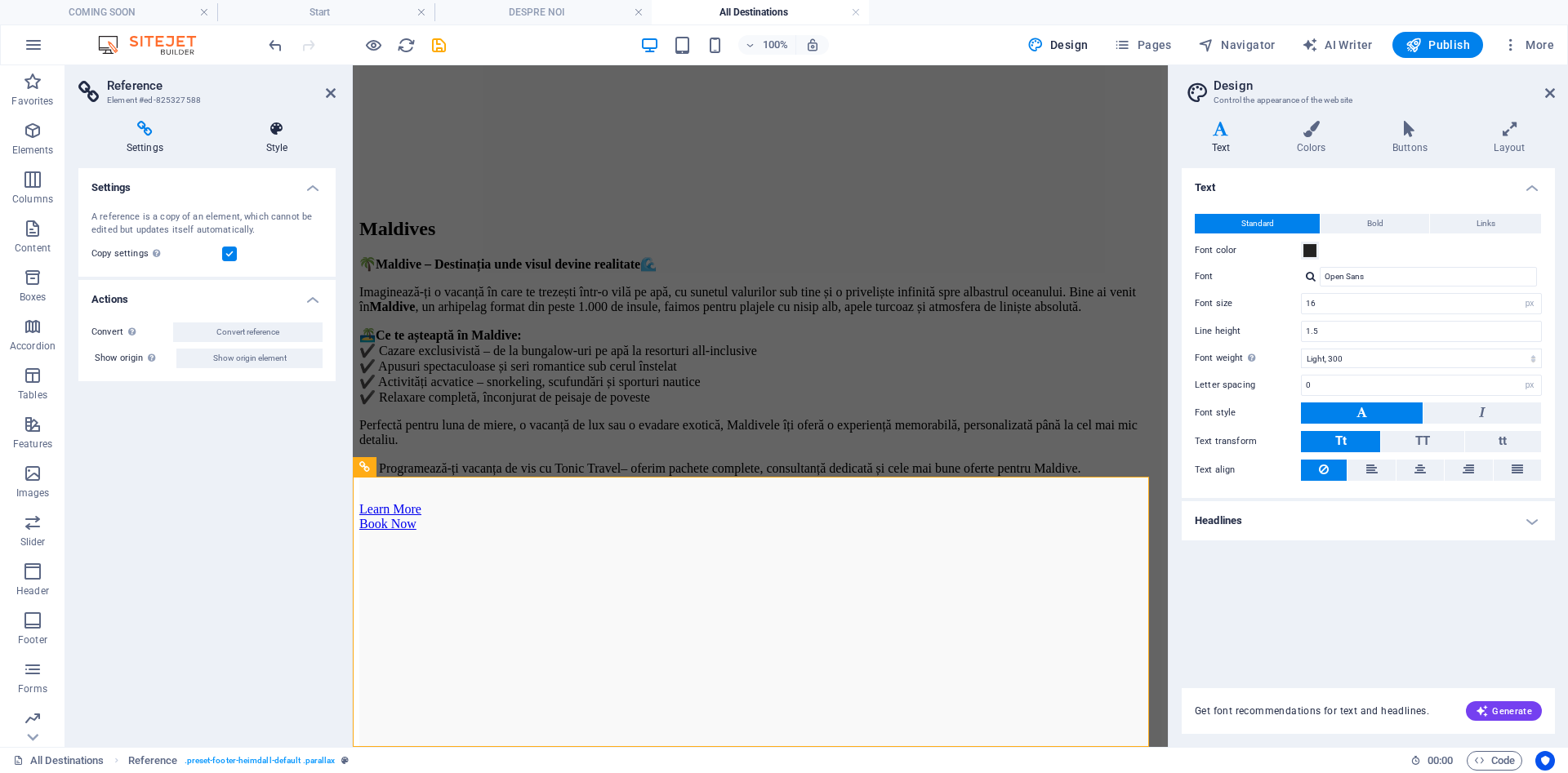 click on "Style" at bounding box center [277, 138] 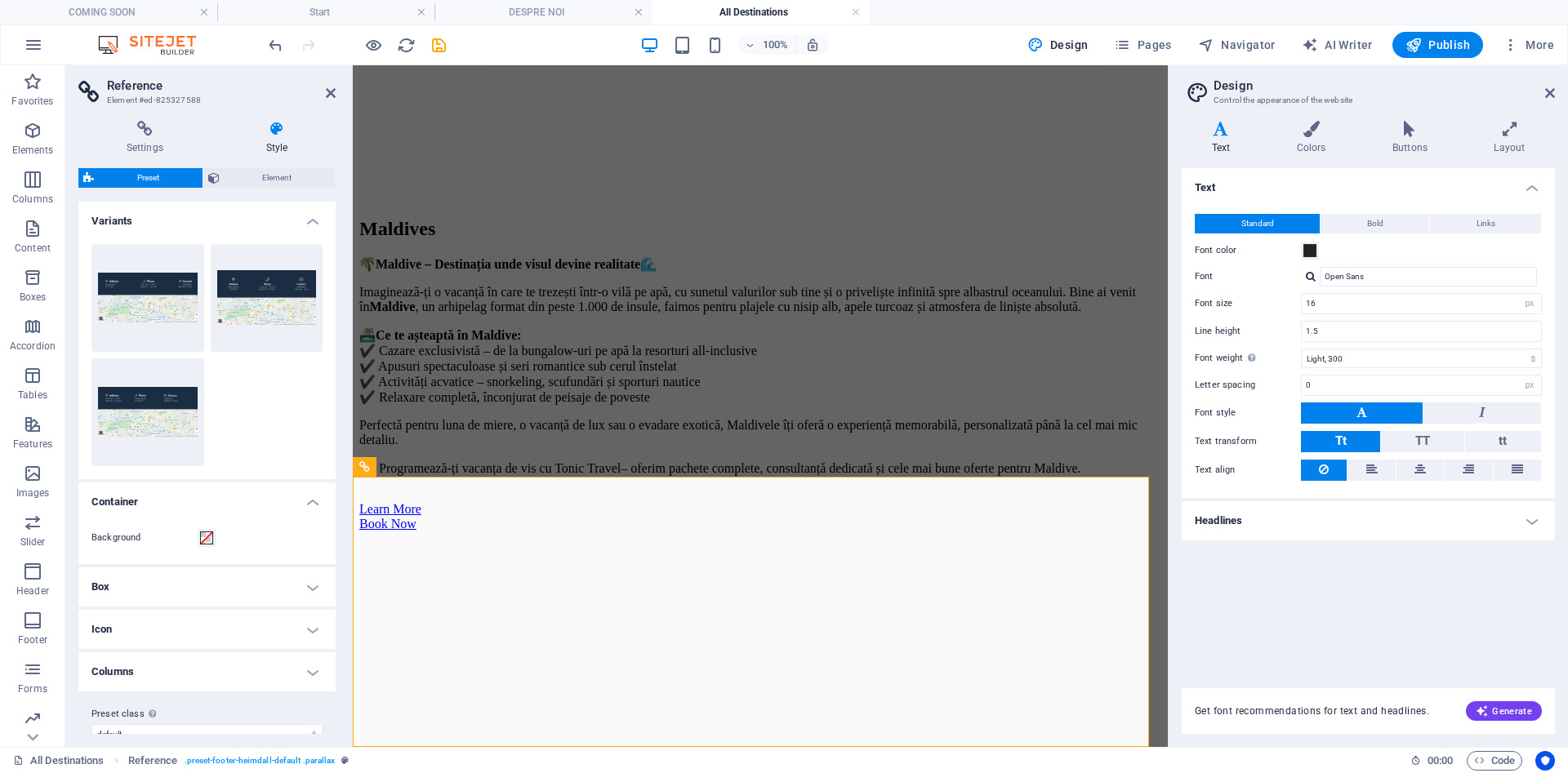 scroll, scrollTop: 23, scrollLeft: 0, axis: vertical 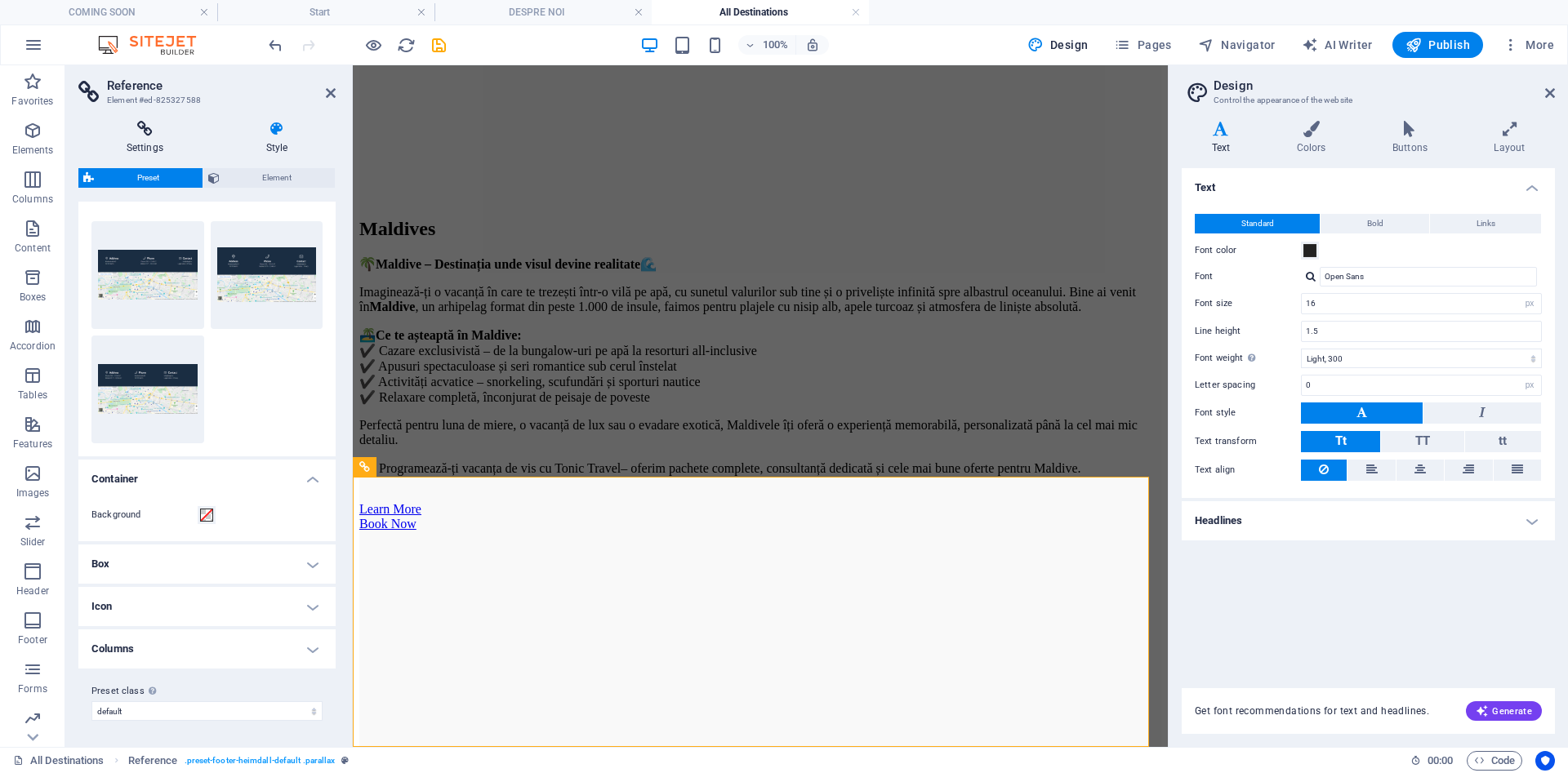 click at bounding box center (145, 129) 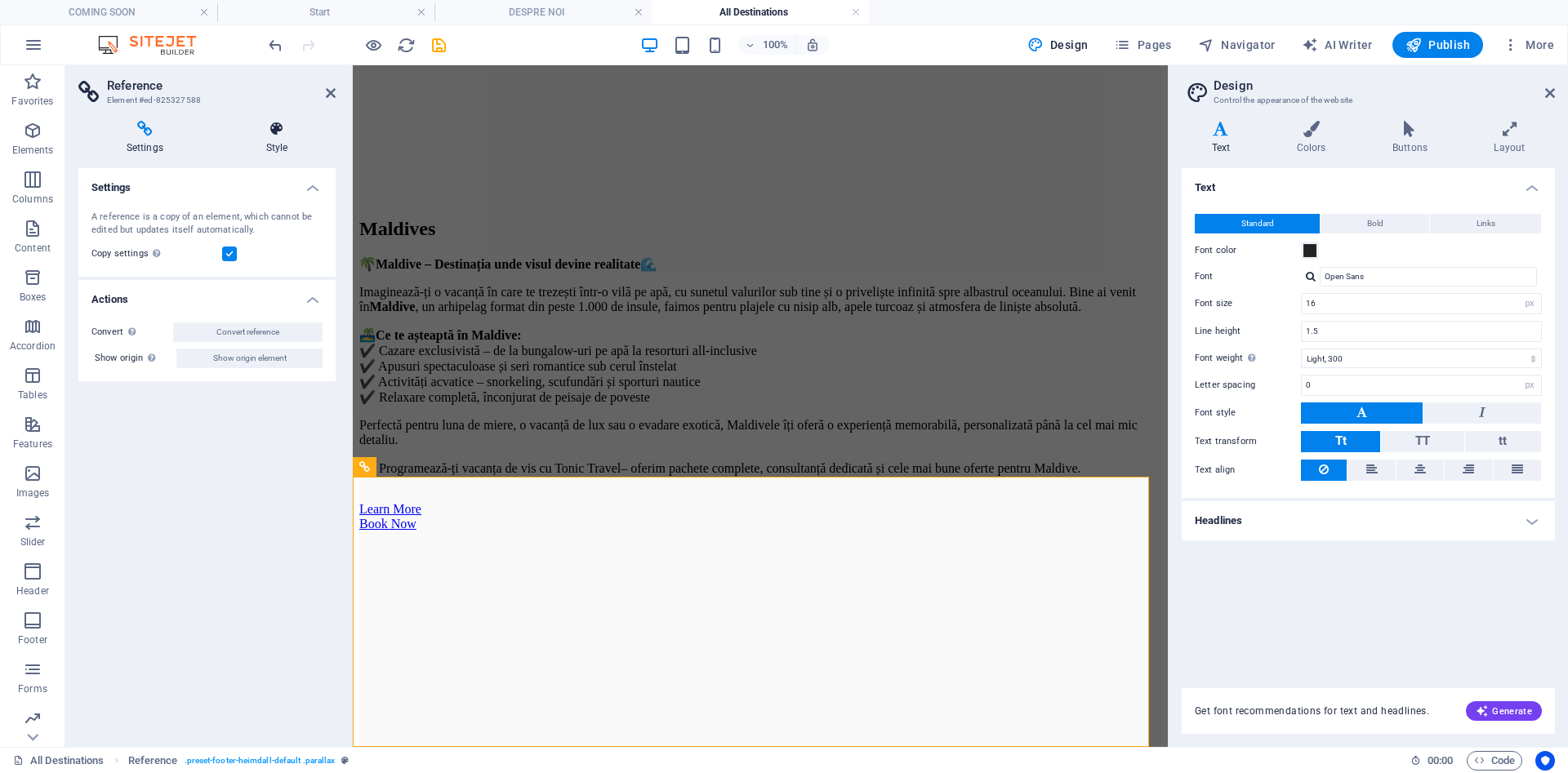 click at bounding box center [277, 129] 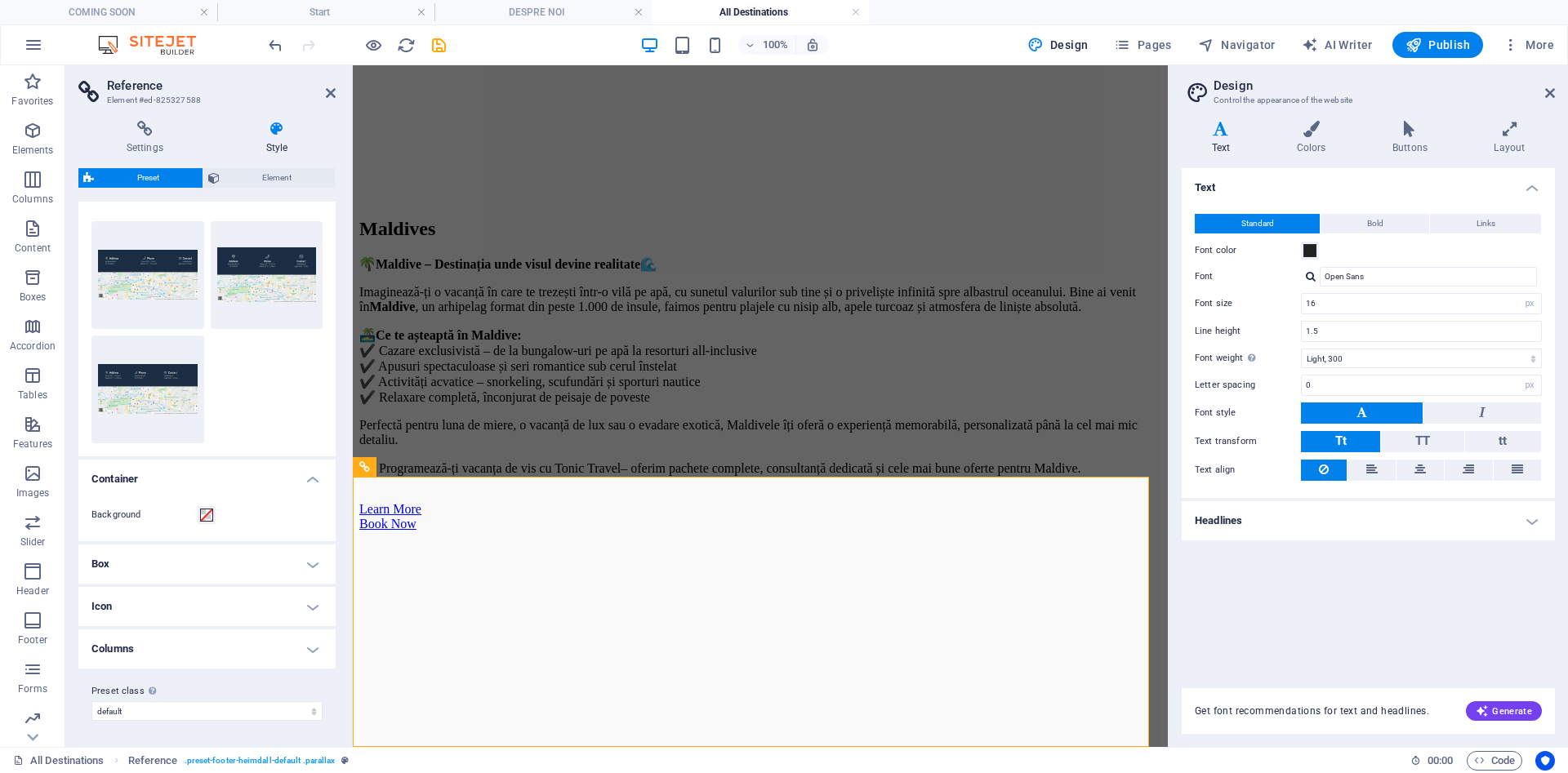 click on "Columns" at bounding box center [207, 649] 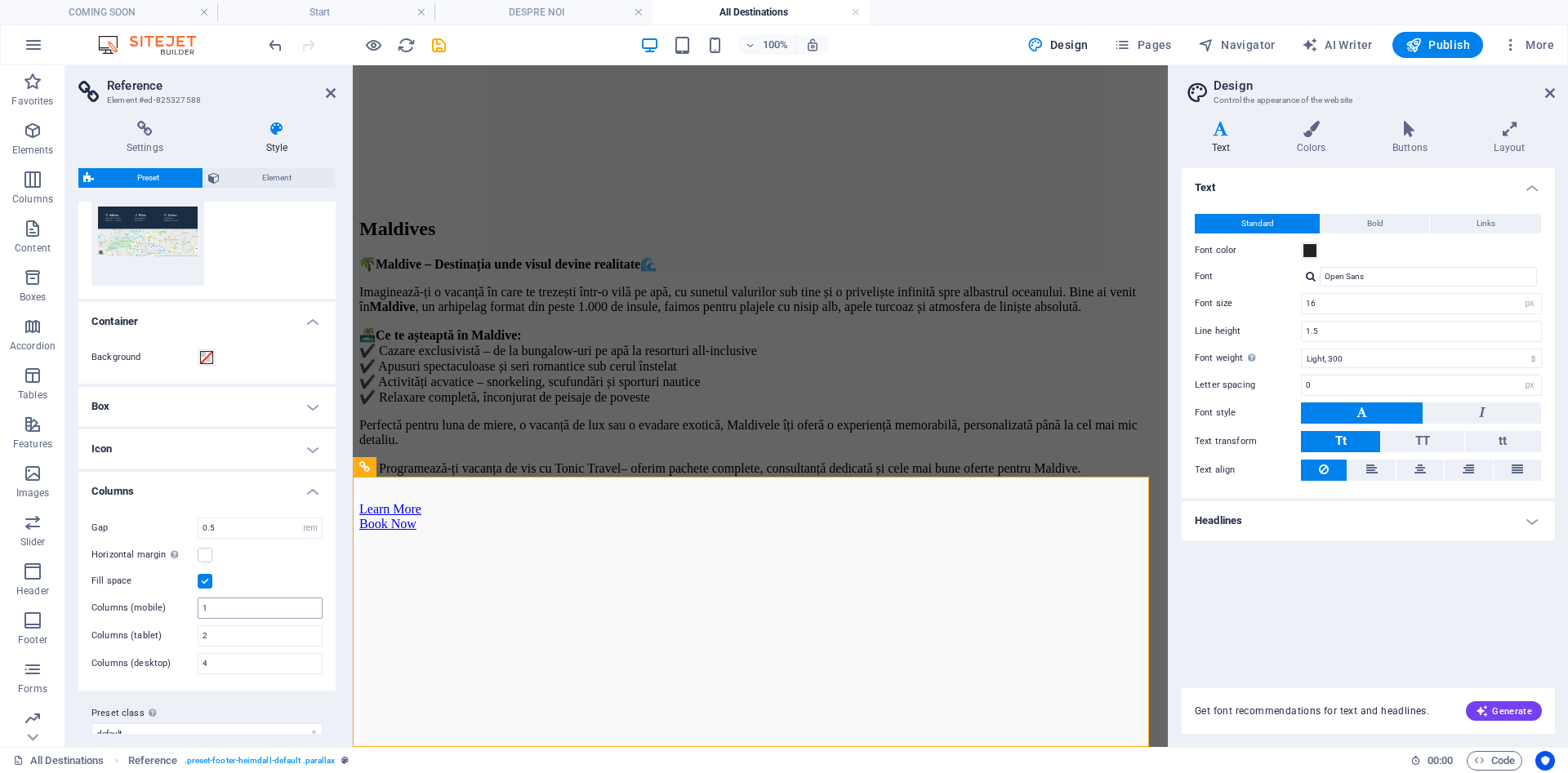 scroll, scrollTop: 202, scrollLeft: 0, axis: vertical 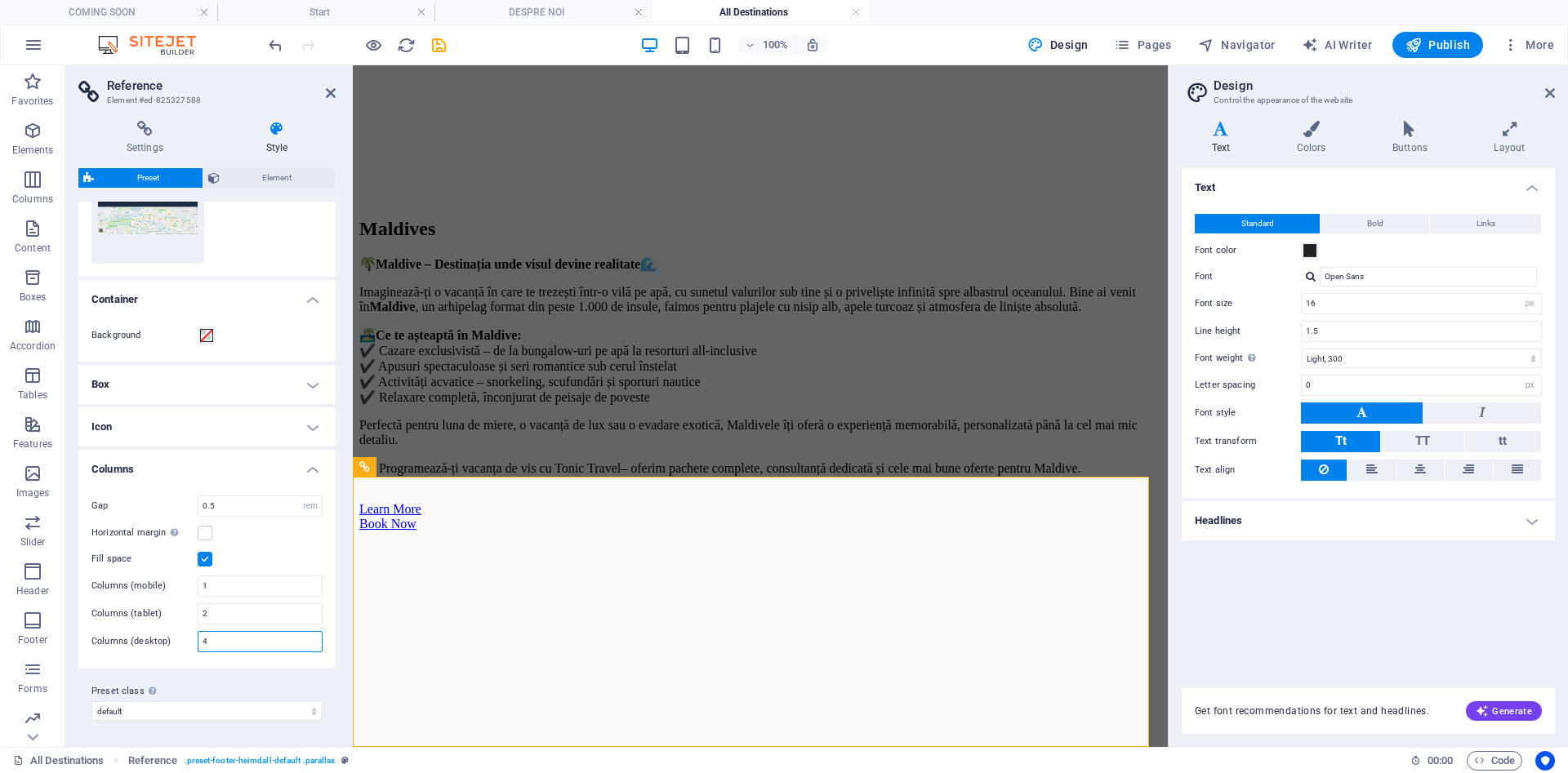 drag, startPoint x: 254, startPoint y: 637, endPoint x: 240, endPoint y: 646, distance: 16.643317 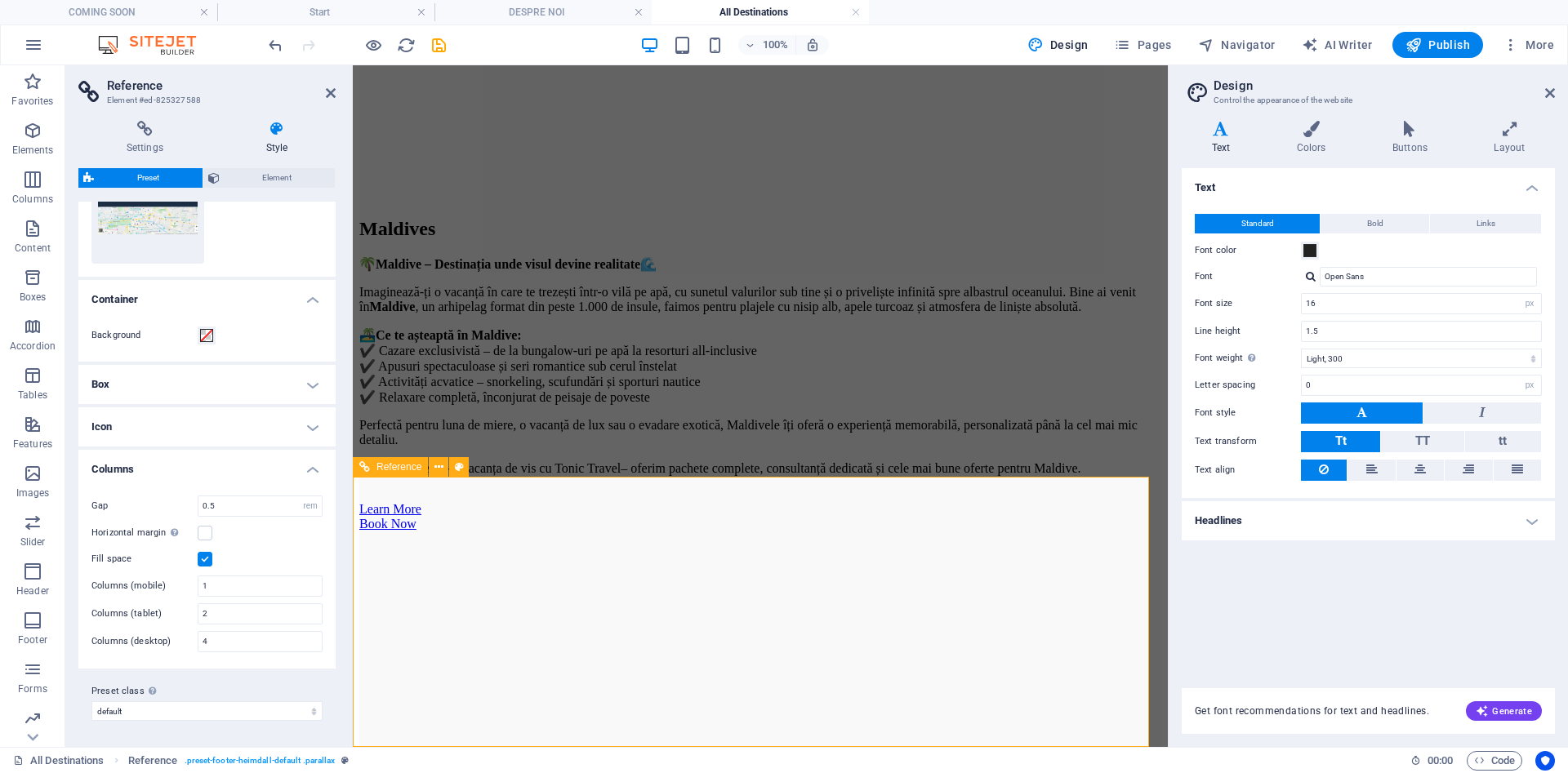 click on "Adresă Cluj-Napoca" at bounding box center (760, 3195) 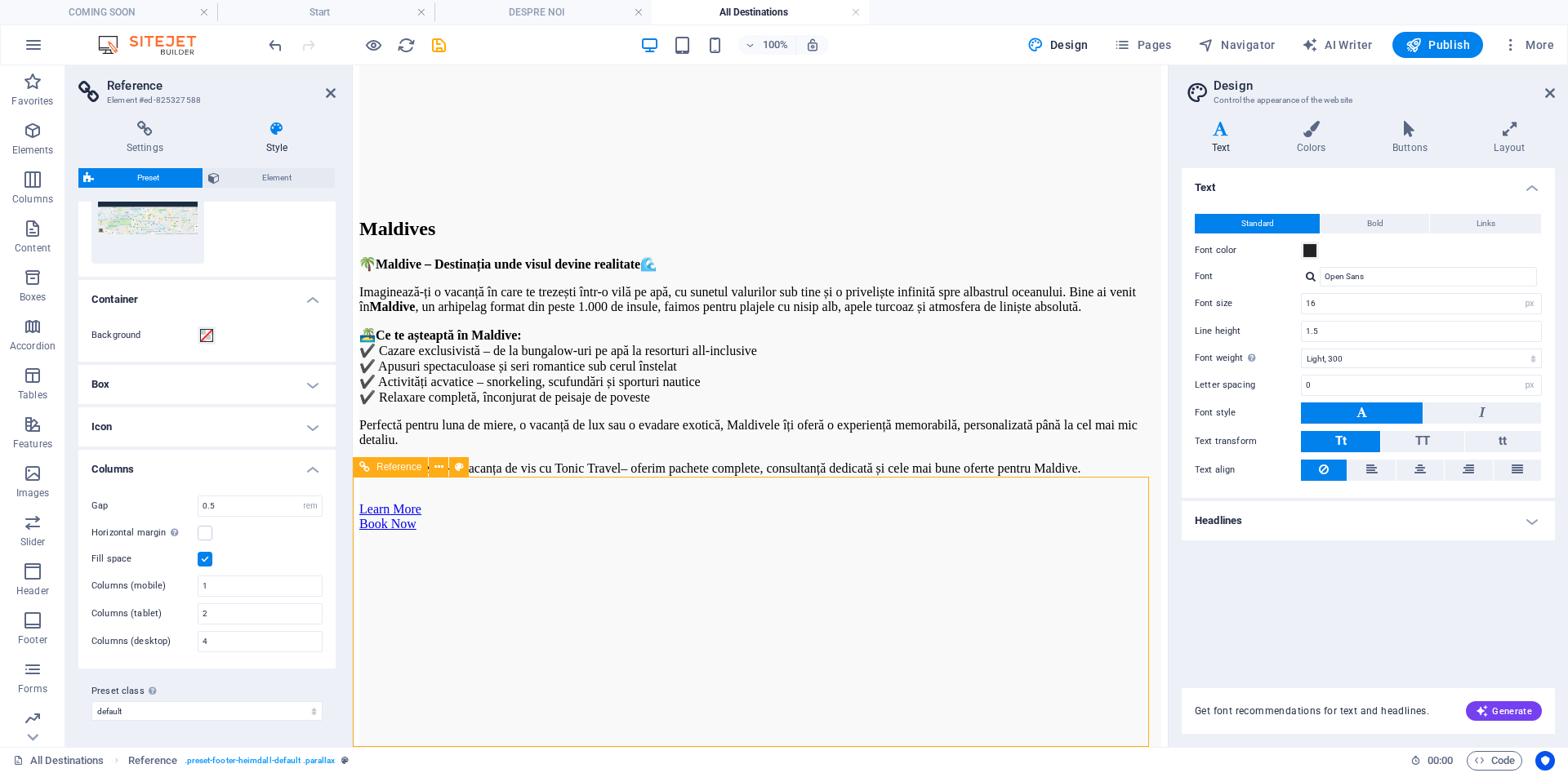 click on "Adresă" at bounding box center [760, 3180] 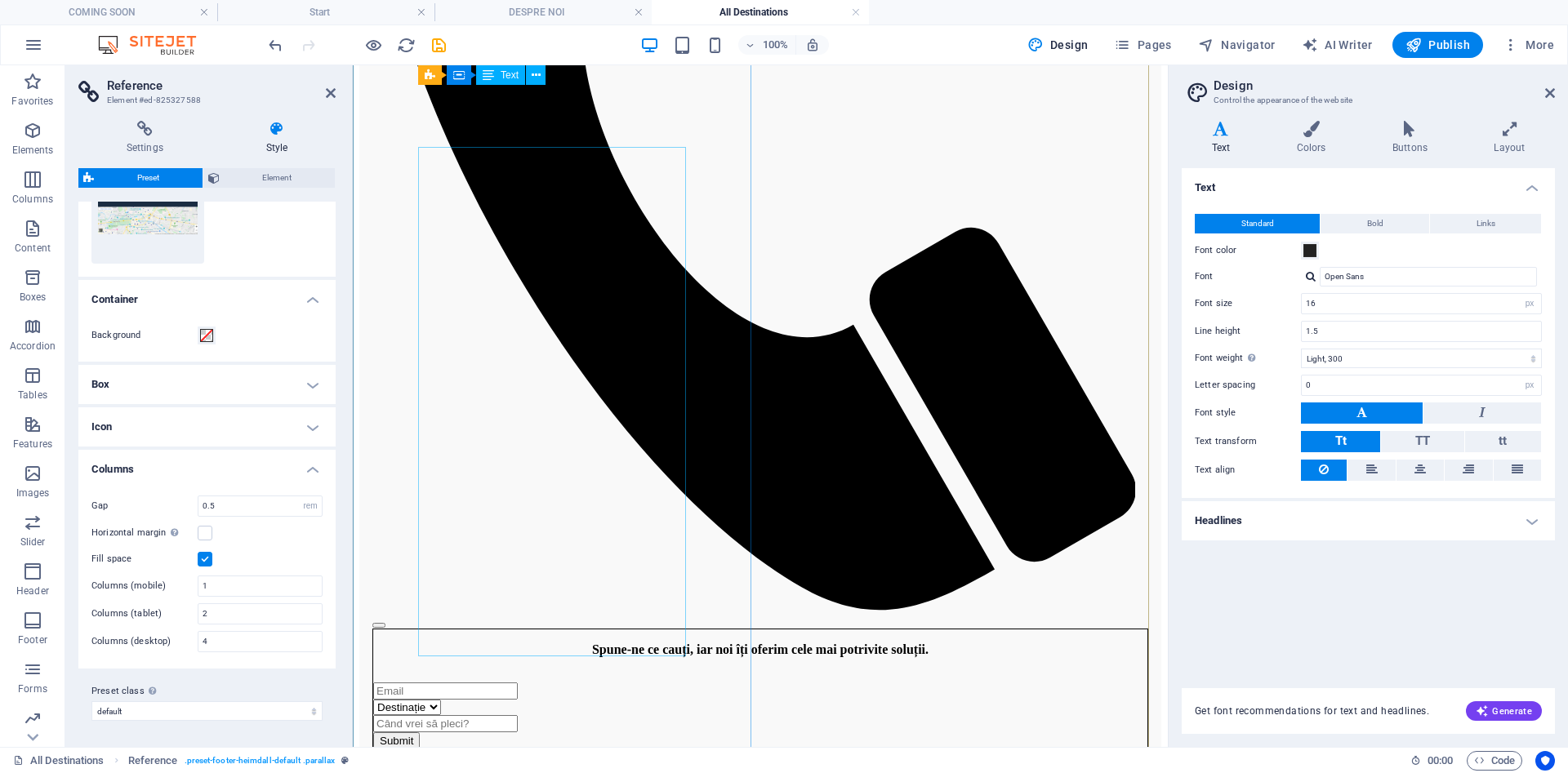 scroll, scrollTop: 0, scrollLeft: 0, axis: both 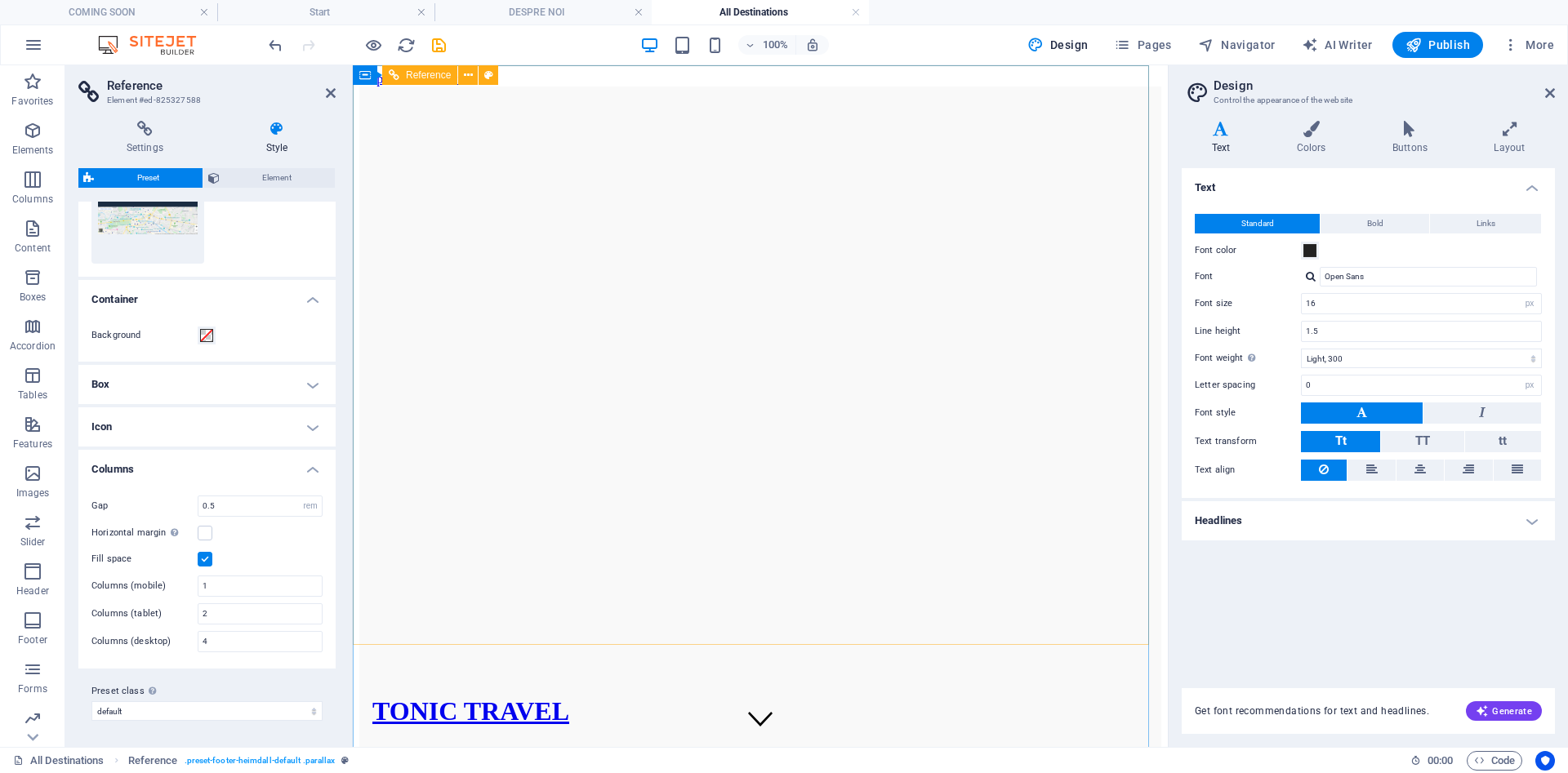 click on "Spune-ne ce cauți, iar noi îți oferim cele mai potrivite soluții.
Destinație
România Bulgaria Grecia Turcia Spania Italia Portugalia EAU Altele Submit Unreadable? Load new   Am citit și înțeles politica de confidențialitate." at bounding box center (760, 2006) 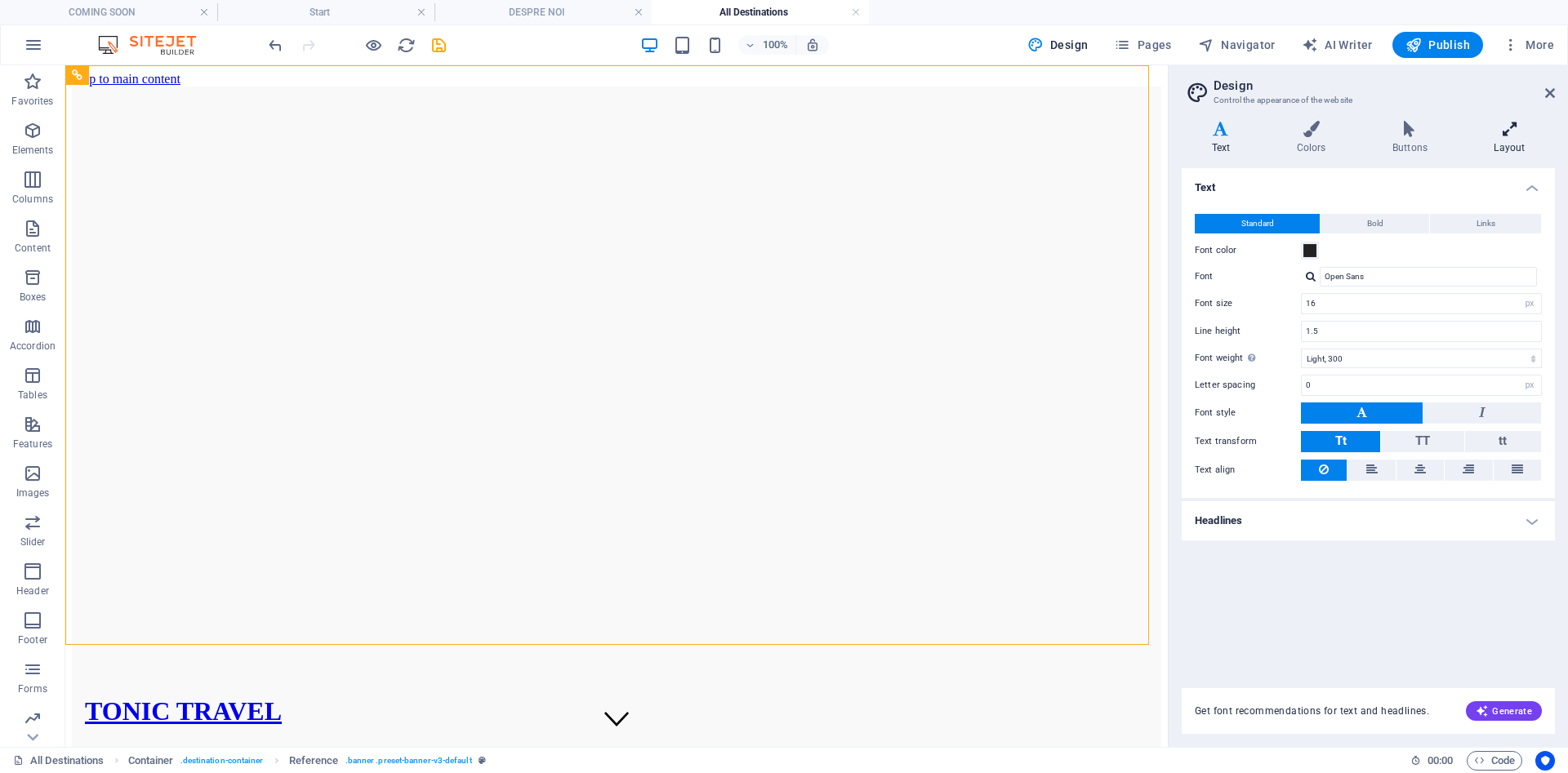click on "Layout" at bounding box center (1509, 138) 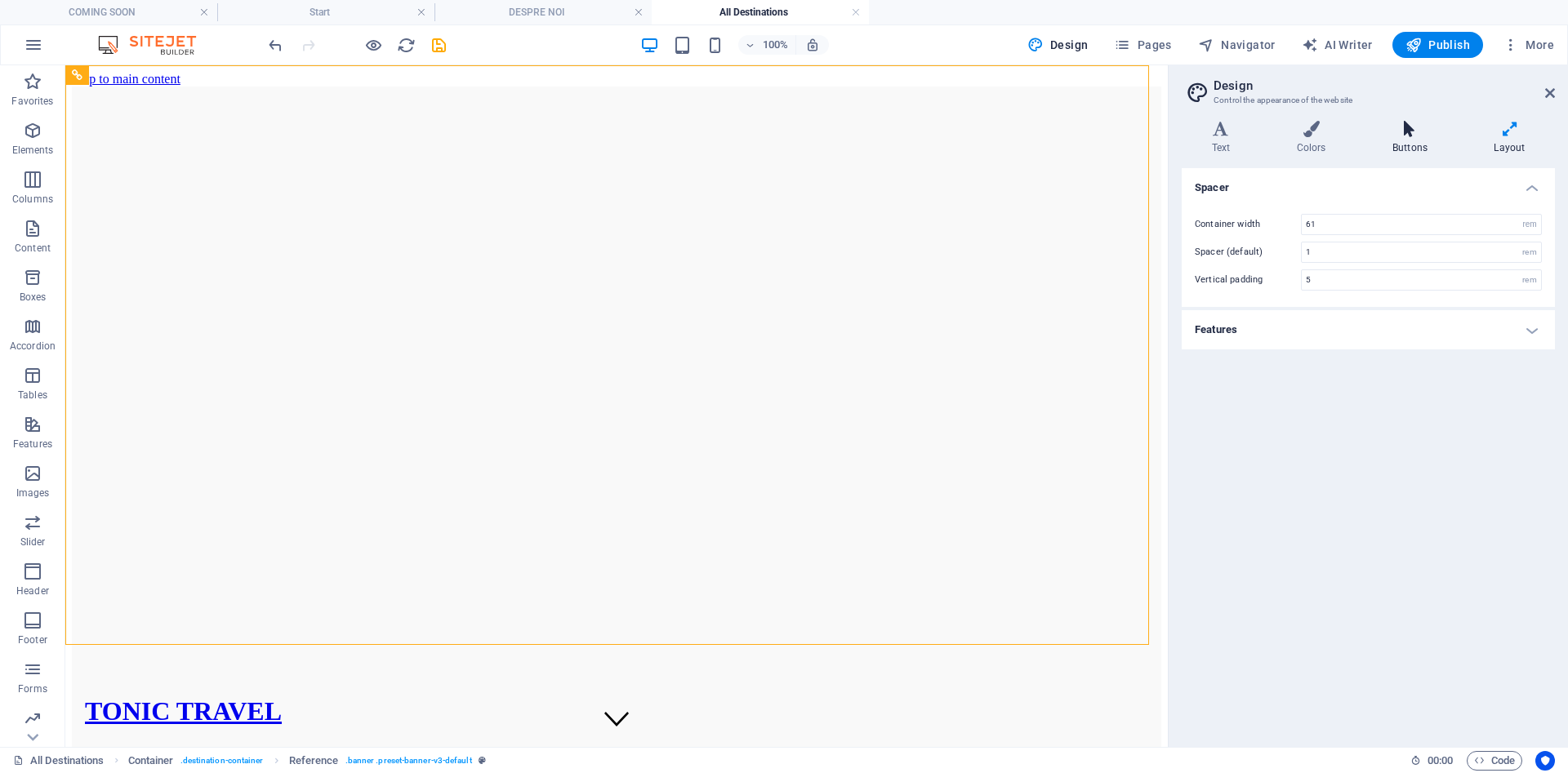 click at bounding box center [1410, 129] 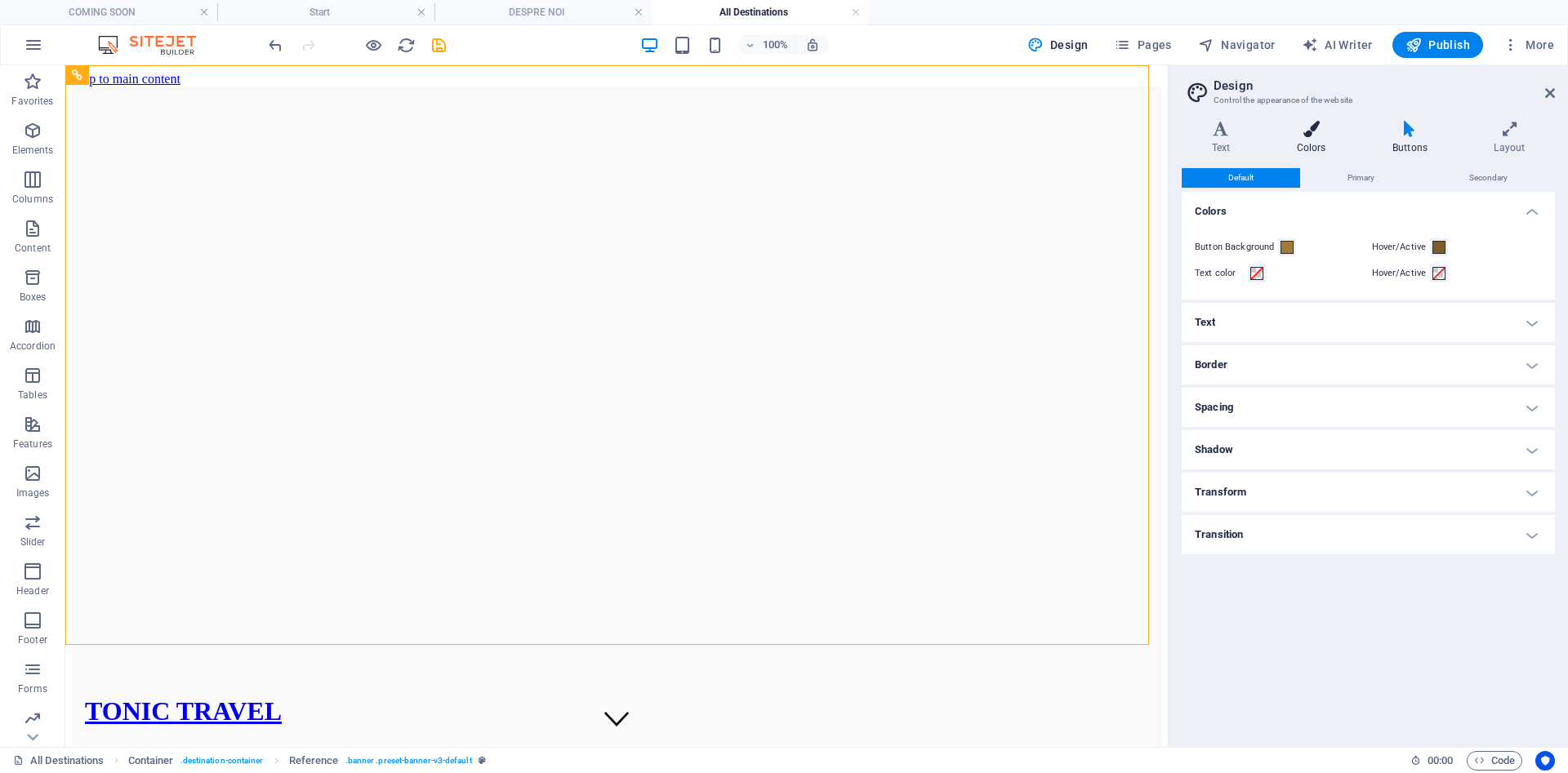 click at bounding box center (1311, 129) 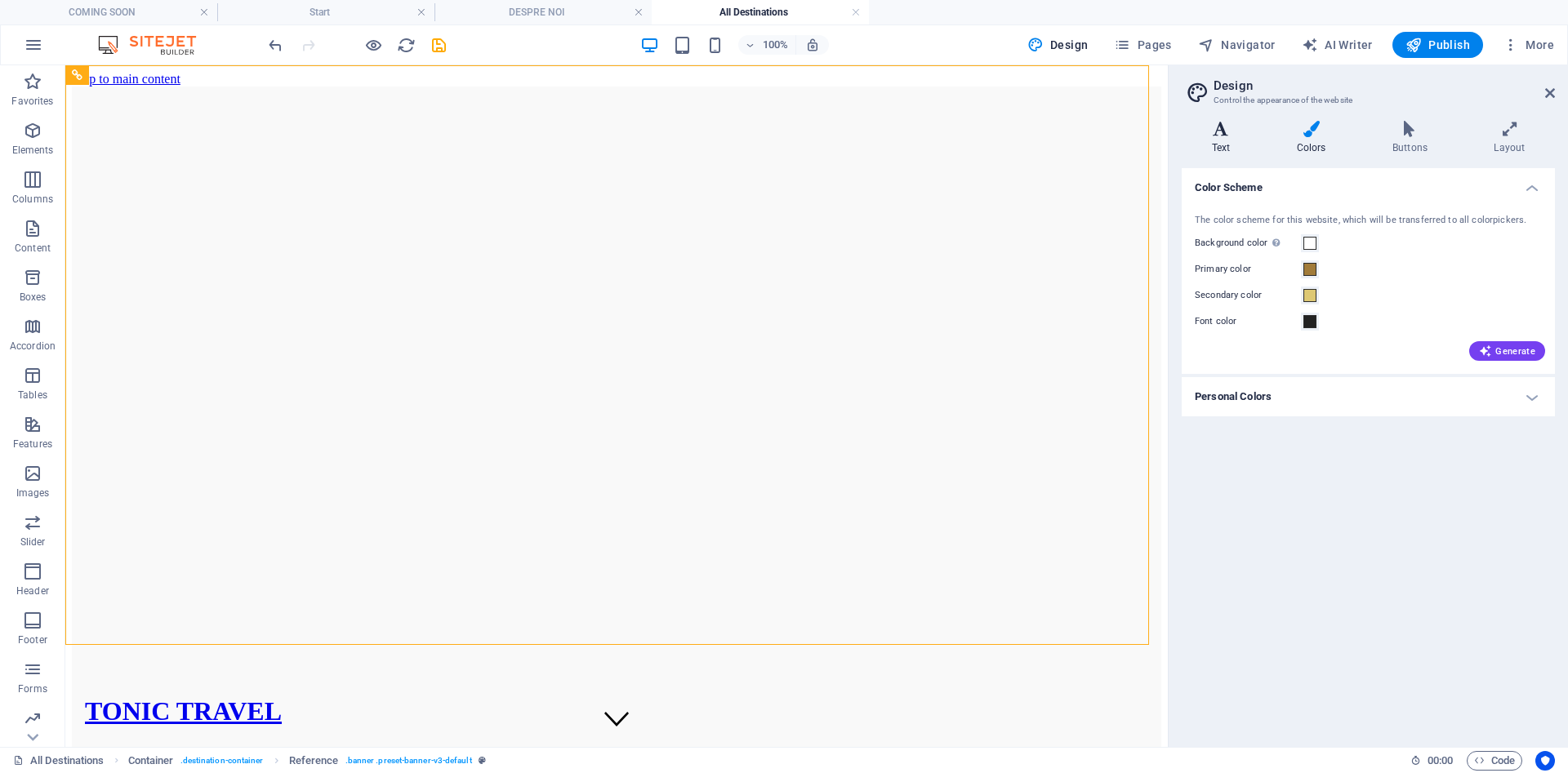 click at bounding box center (1221, 129) 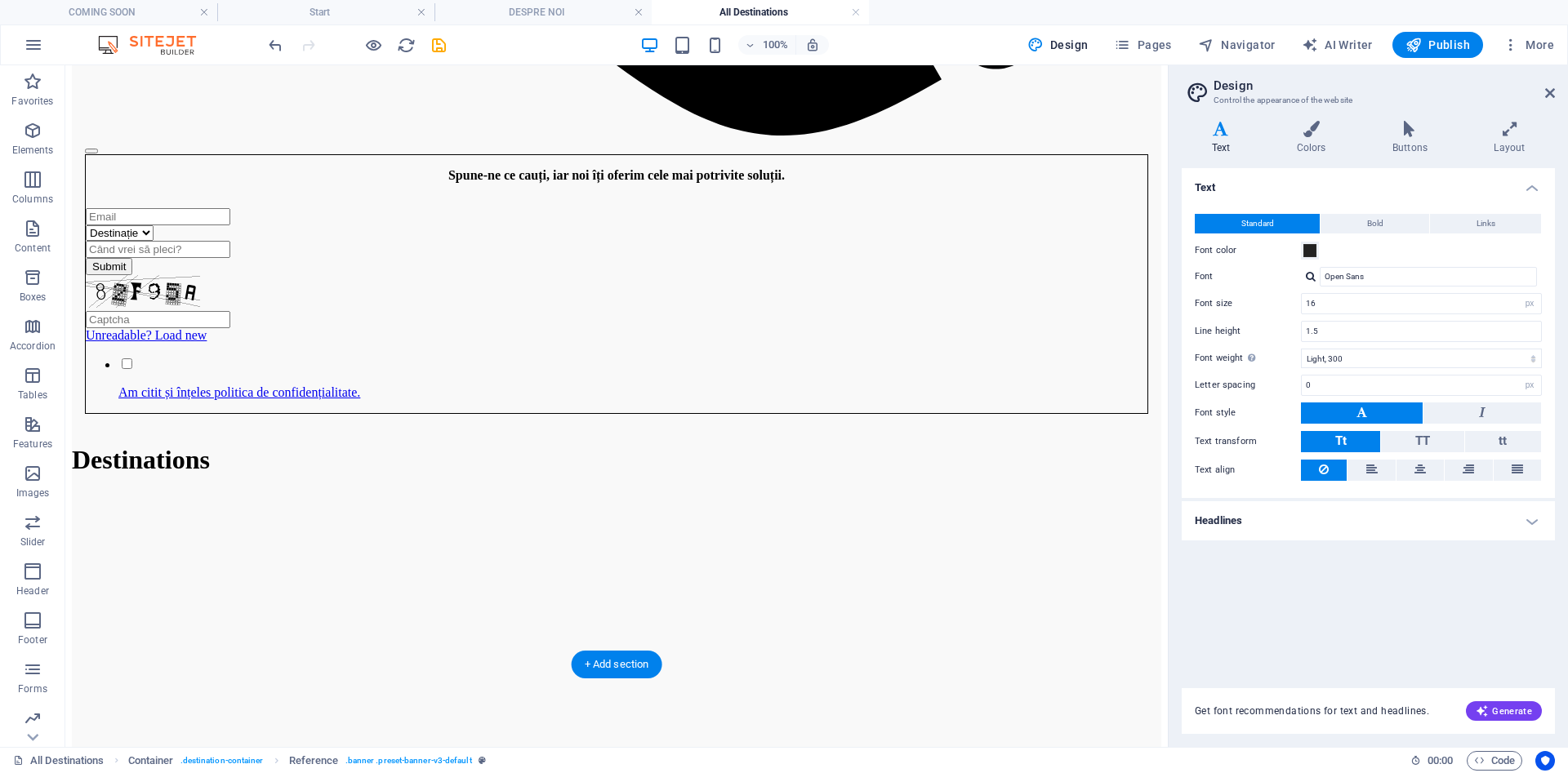 scroll, scrollTop: 2286, scrollLeft: 0, axis: vertical 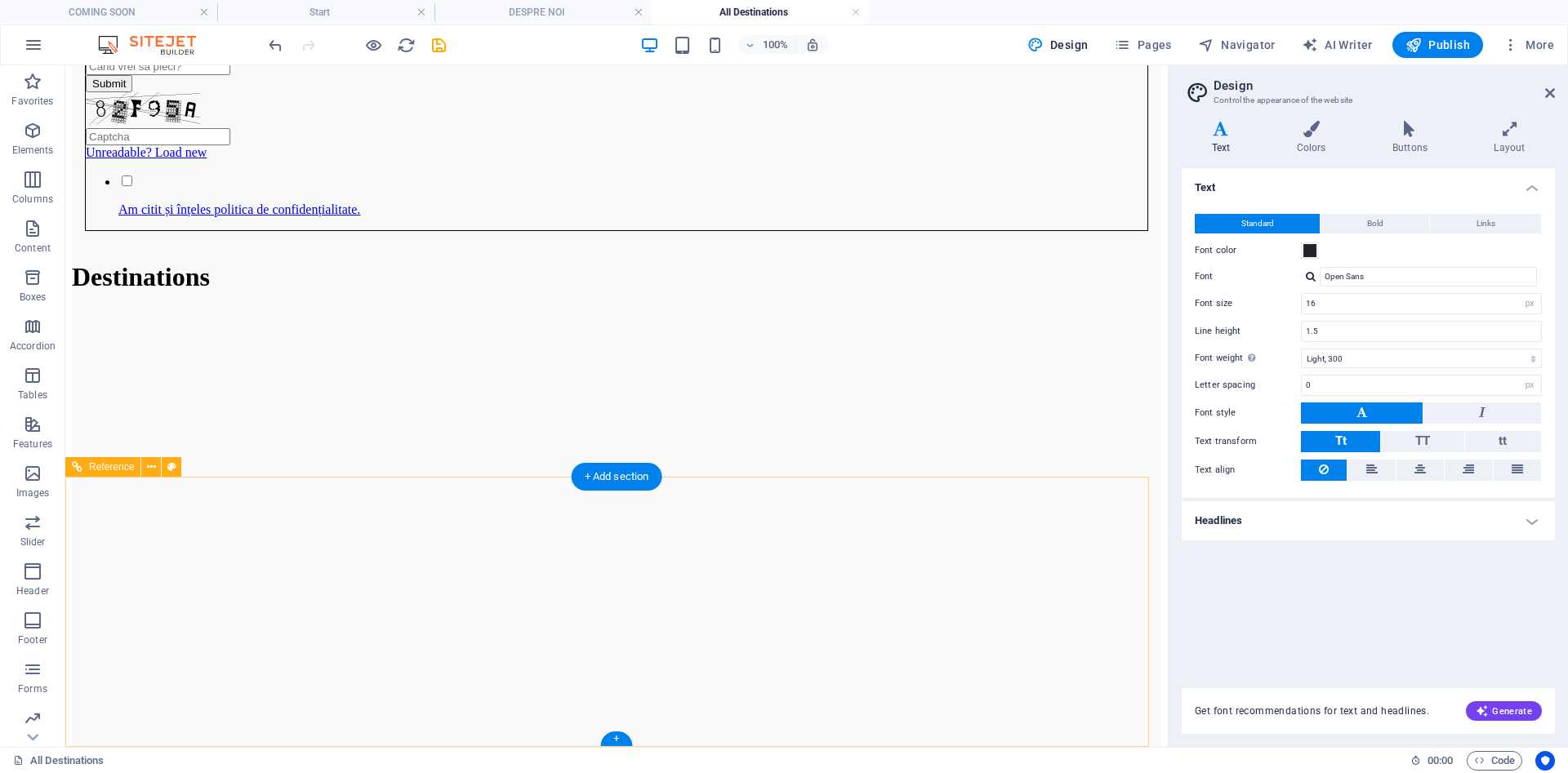 click on "Tonic Travel Adresă Cluj-Napoca   Telefon +40756120686   MAIL contact@tonictravel.ro Legal Notice  |  Privacy" at bounding box center (617, 3814) 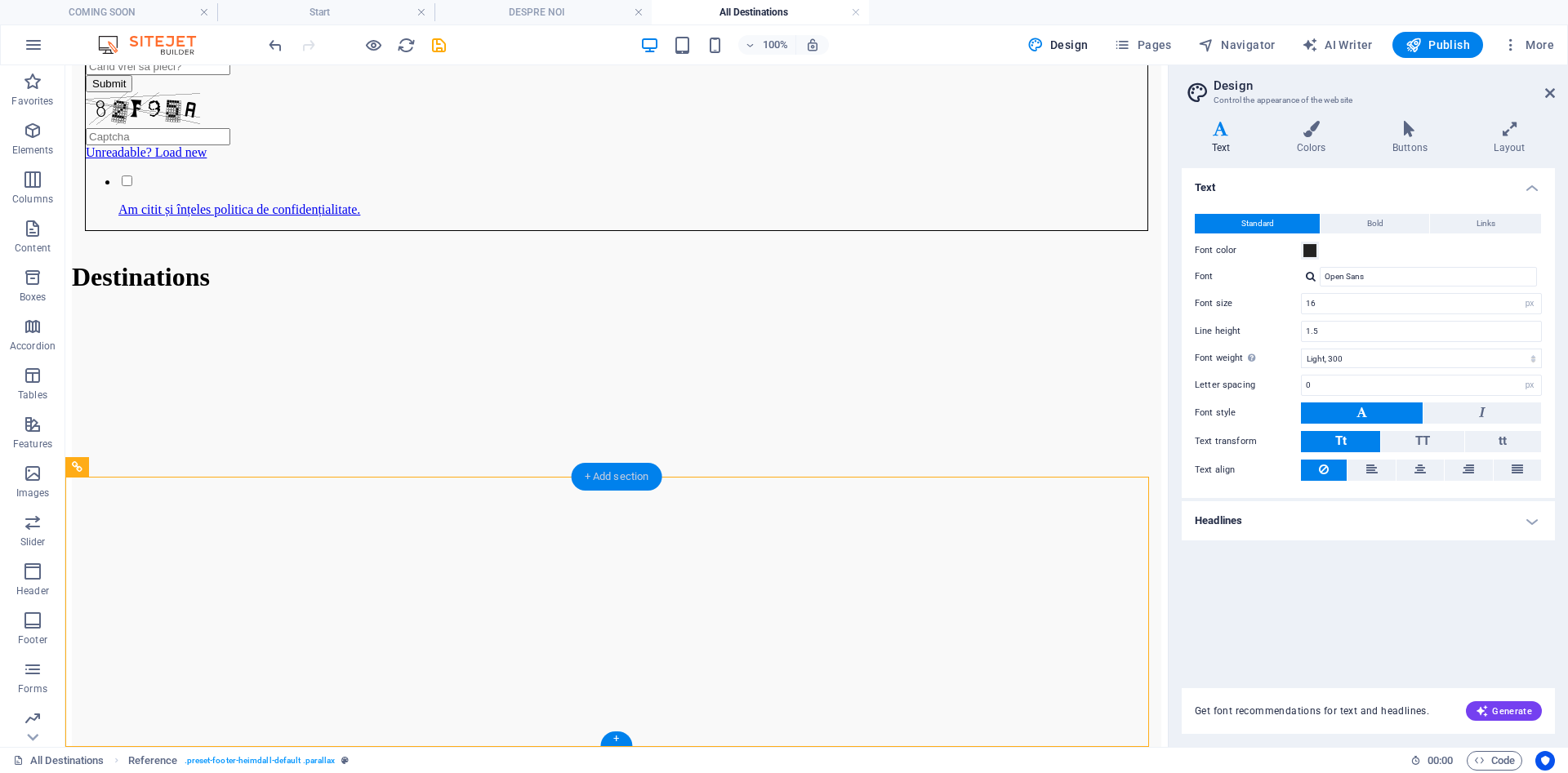 click on "+ Add section" at bounding box center [617, 477] 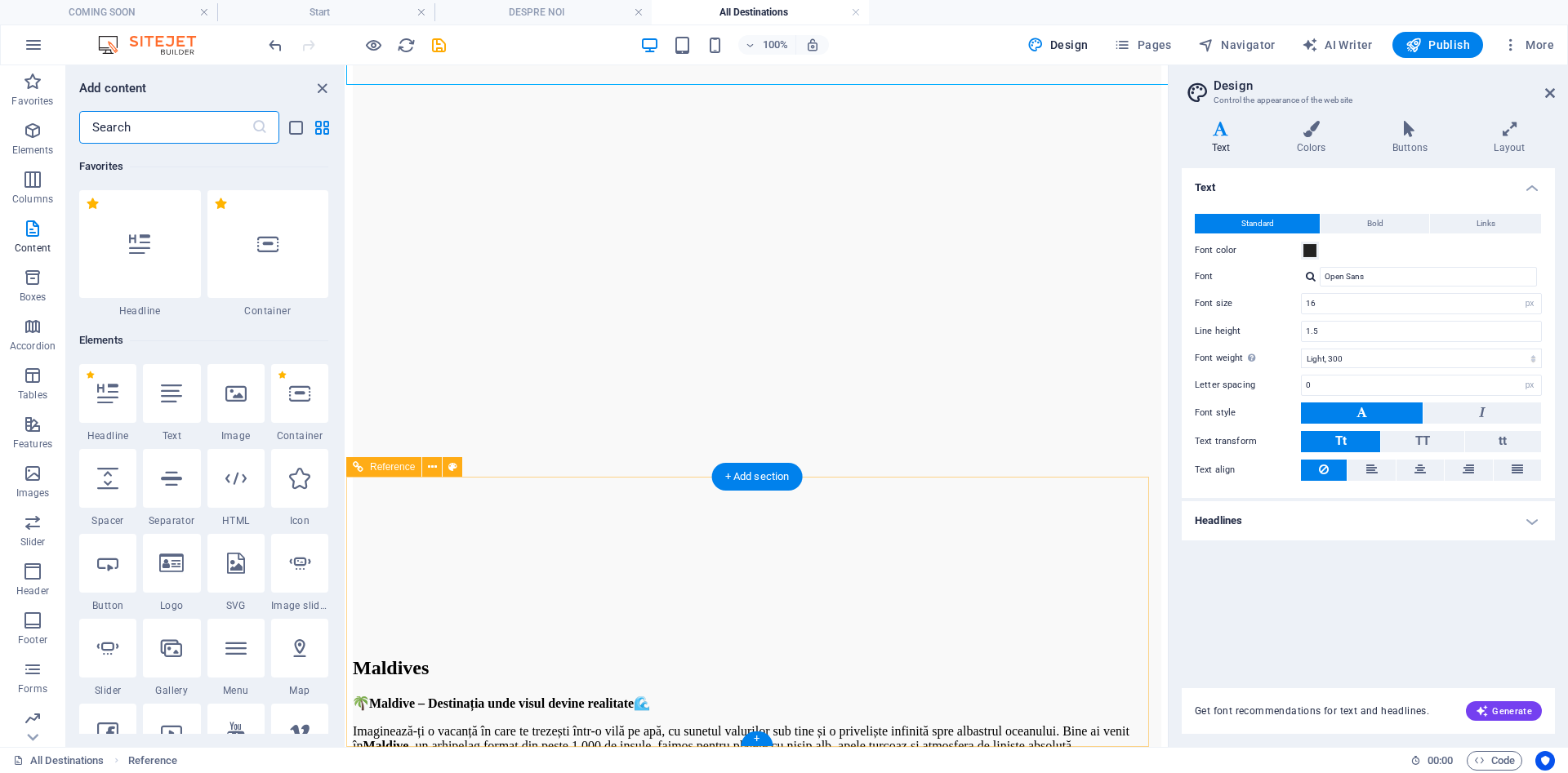 scroll, scrollTop: 2677, scrollLeft: 0, axis: vertical 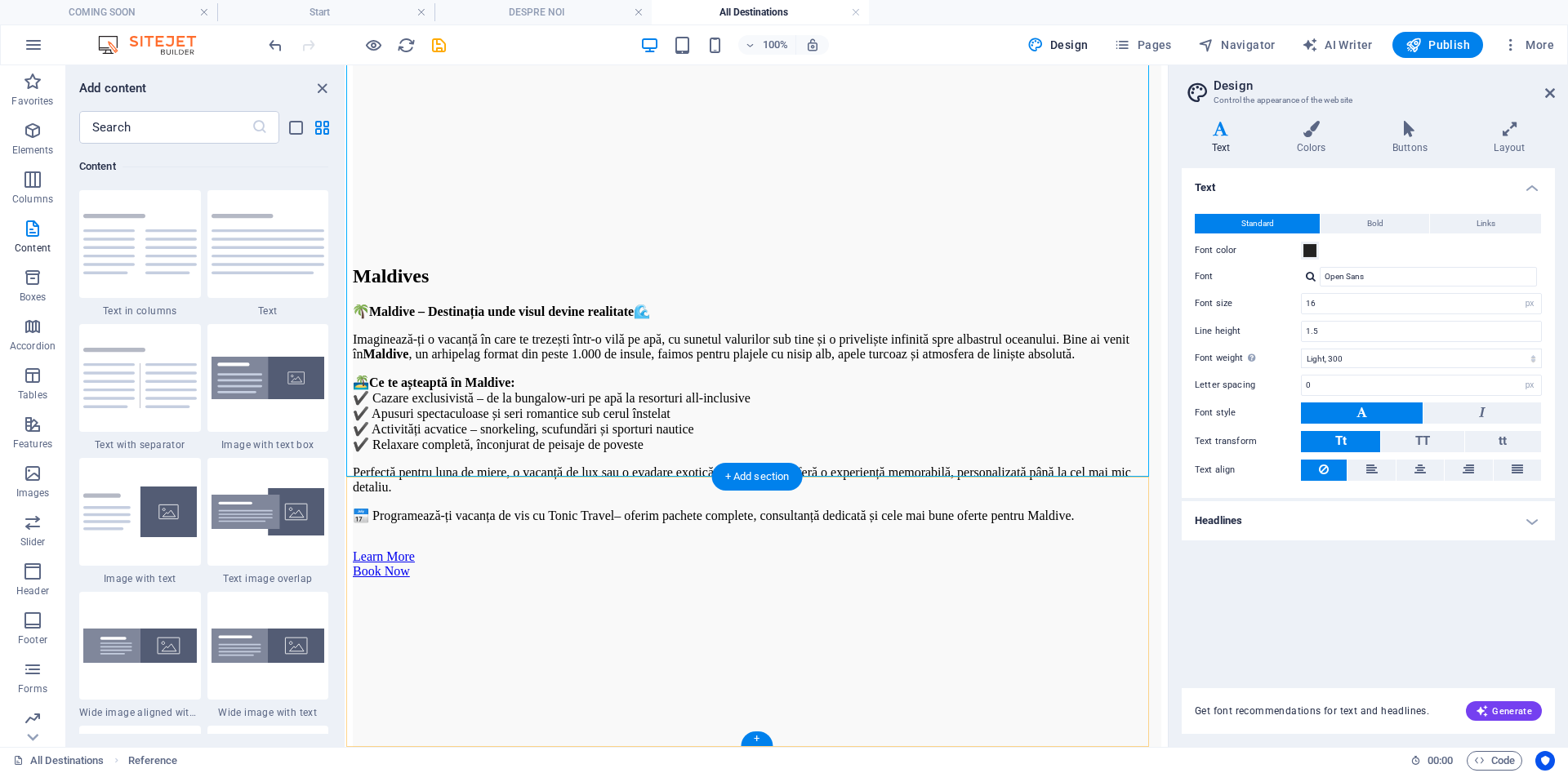 drag, startPoint x: 748, startPoint y: 731, endPoint x: 760, endPoint y: 735, distance: 12.649111 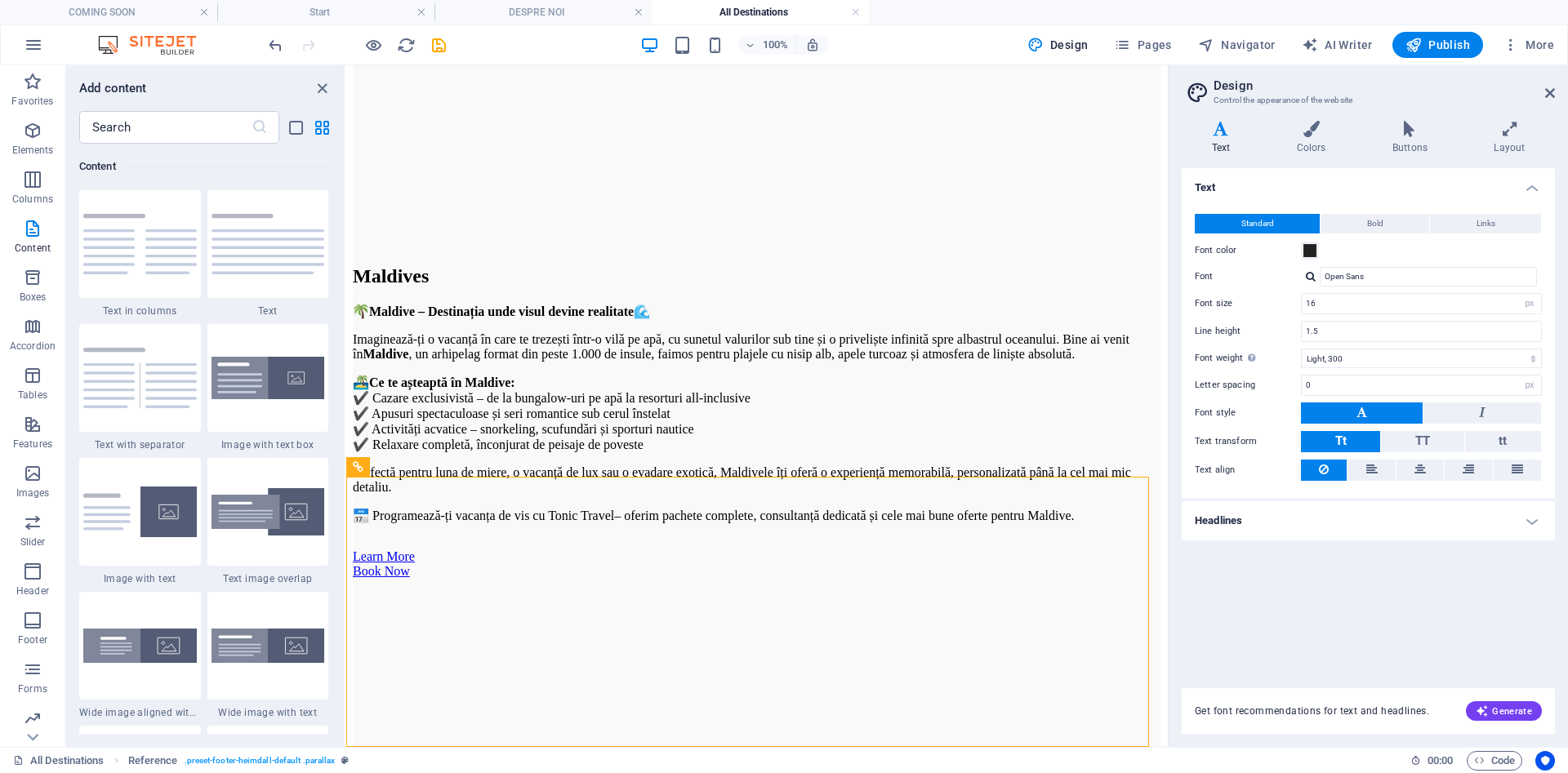 click on "All Destinations Reference . preset-footer-heimdall-default .parallax 00 : 00 Code" at bounding box center (784, 760) 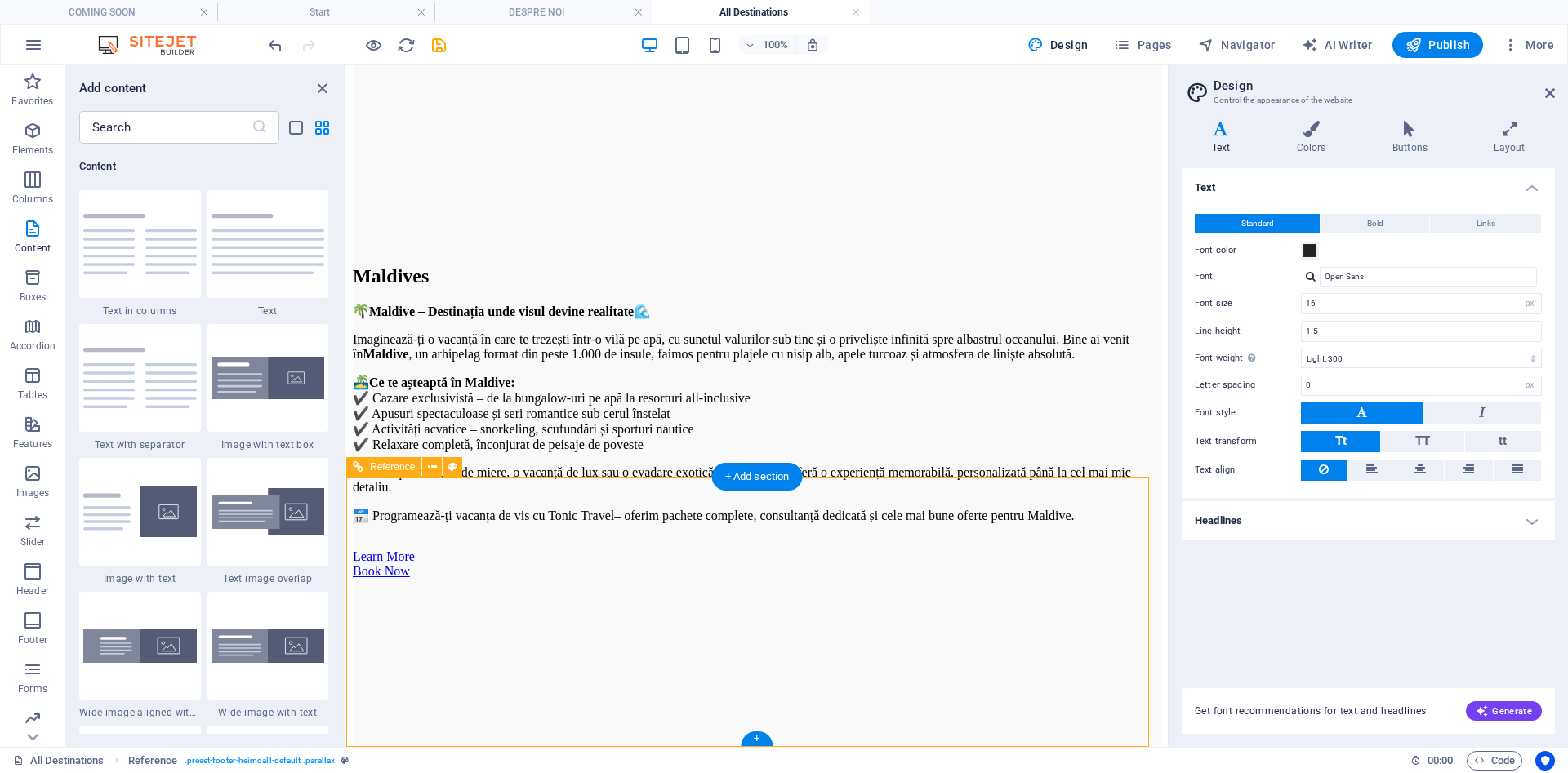 click on "Tonic Travel Adresă Cluj-Napoca   Telefon +40756120686   MAIL contact@tonictravel.ro Legal Notice  |  Privacy" at bounding box center (757, 3290) 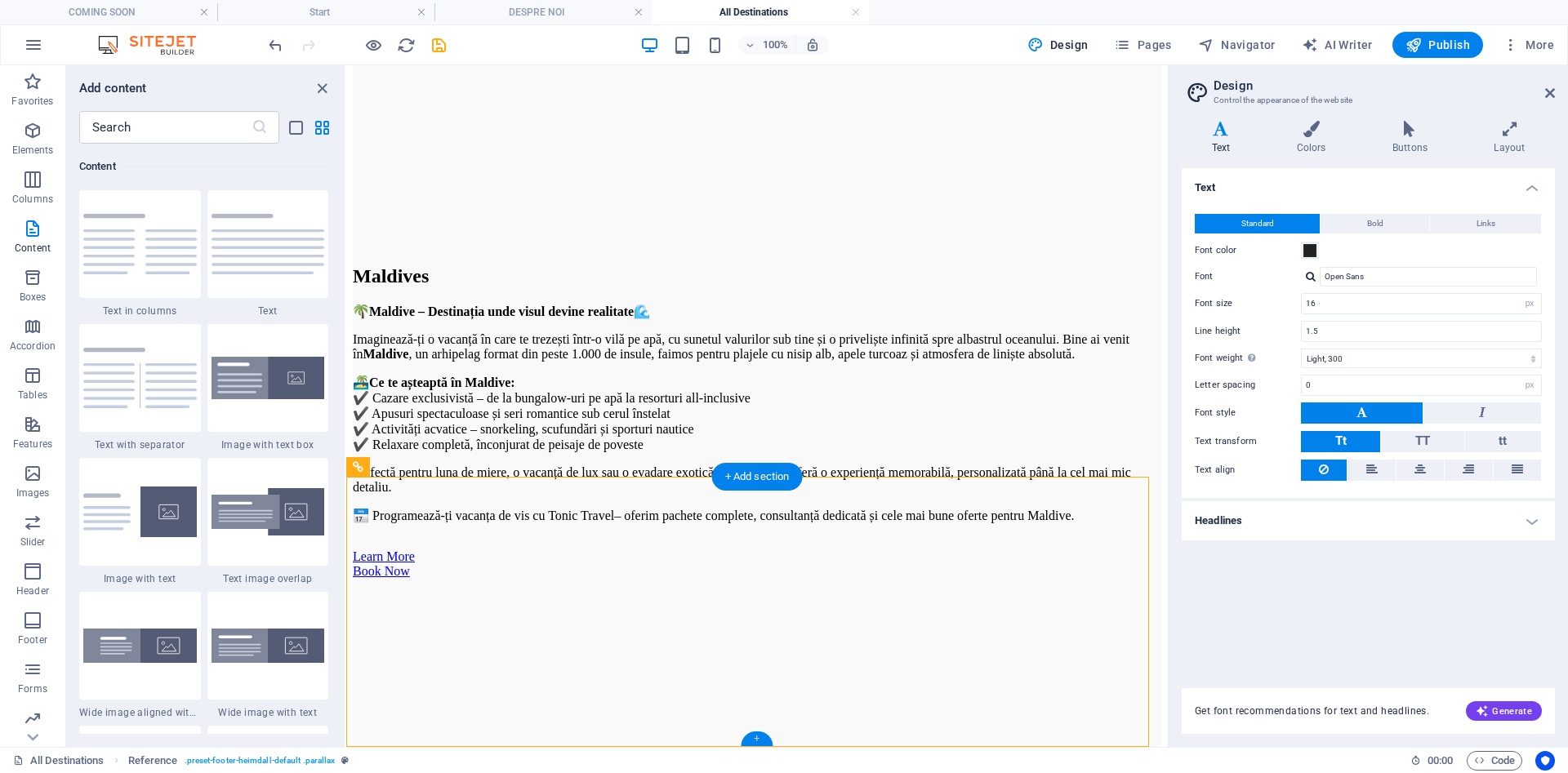 click on "+" at bounding box center (756, 739) 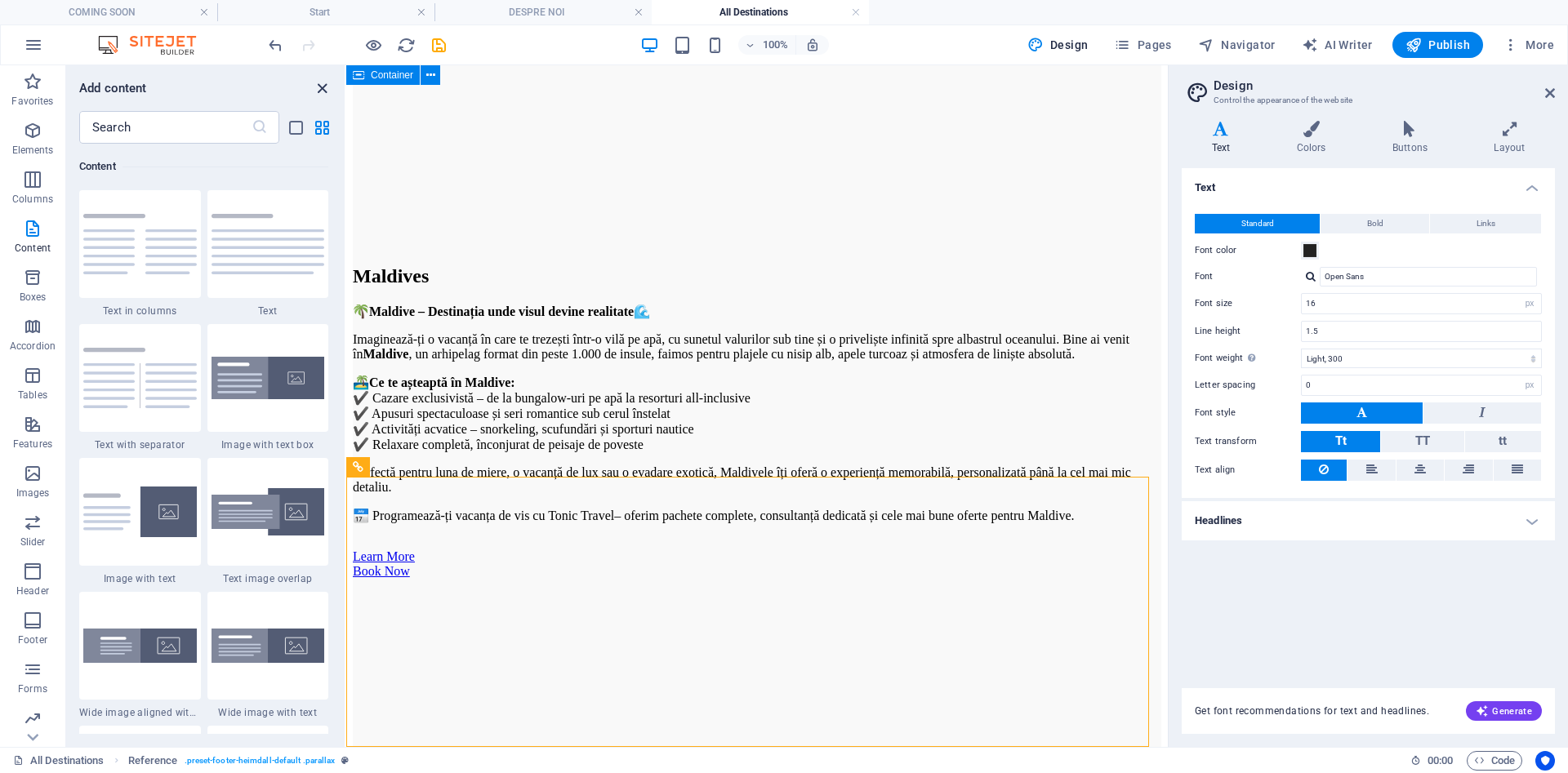 click at bounding box center [322, 88] 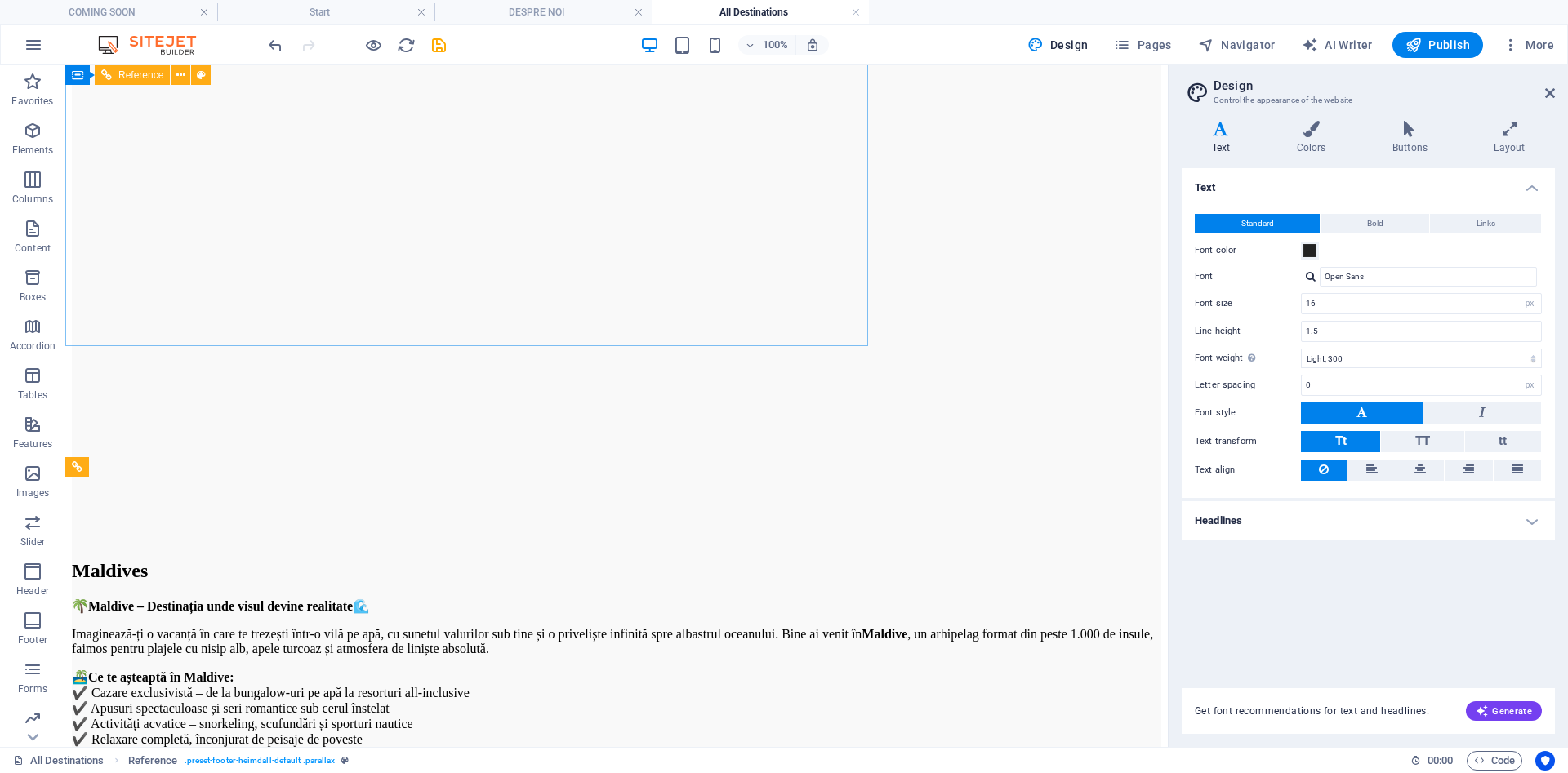 scroll, scrollTop: 2286, scrollLeft: 0, axis: vertical 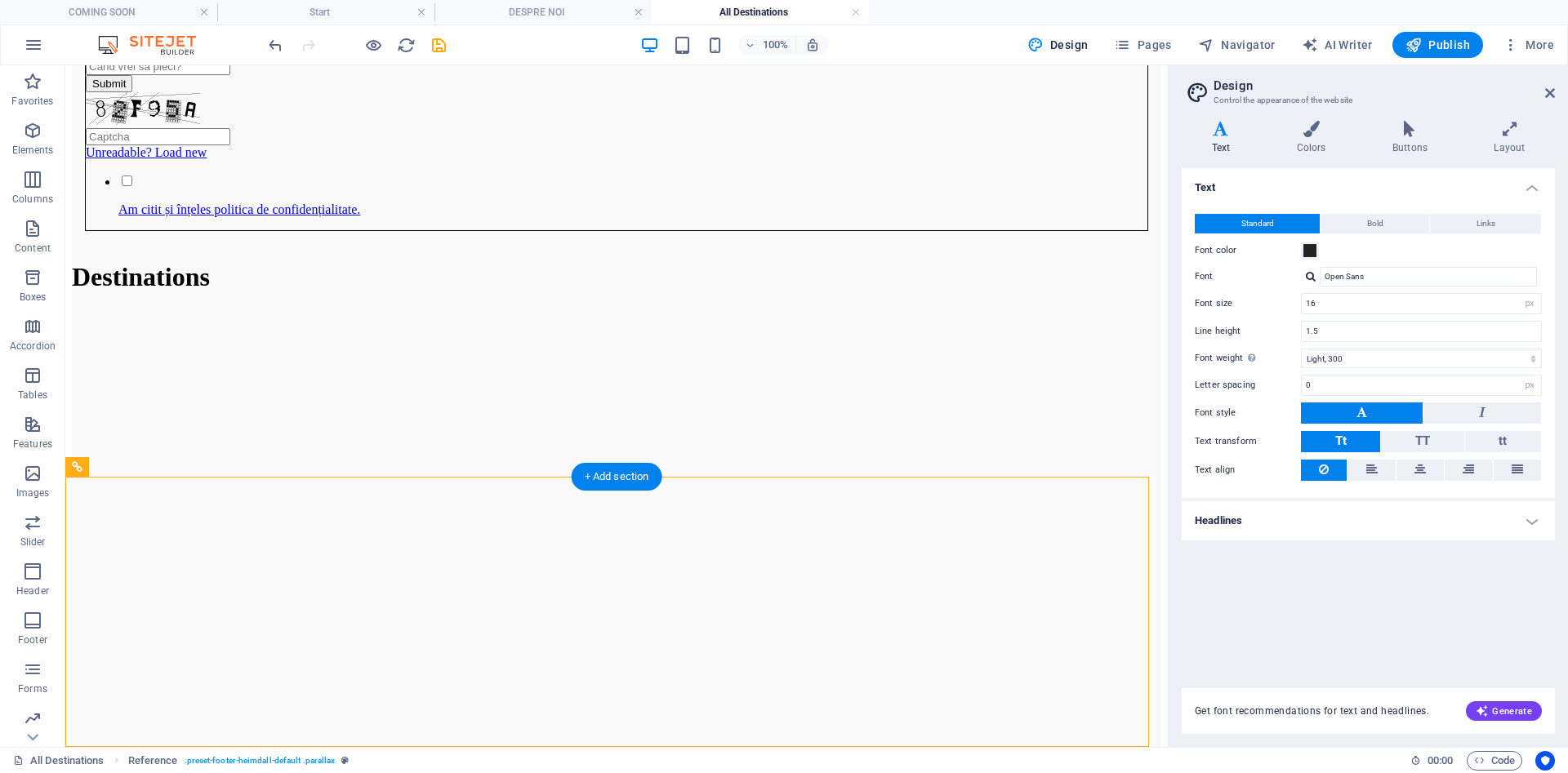 drag, startPoint x: 410, startPoint y: 517, endPoint x: 466, endPoint y: 462, distance: 78.492038 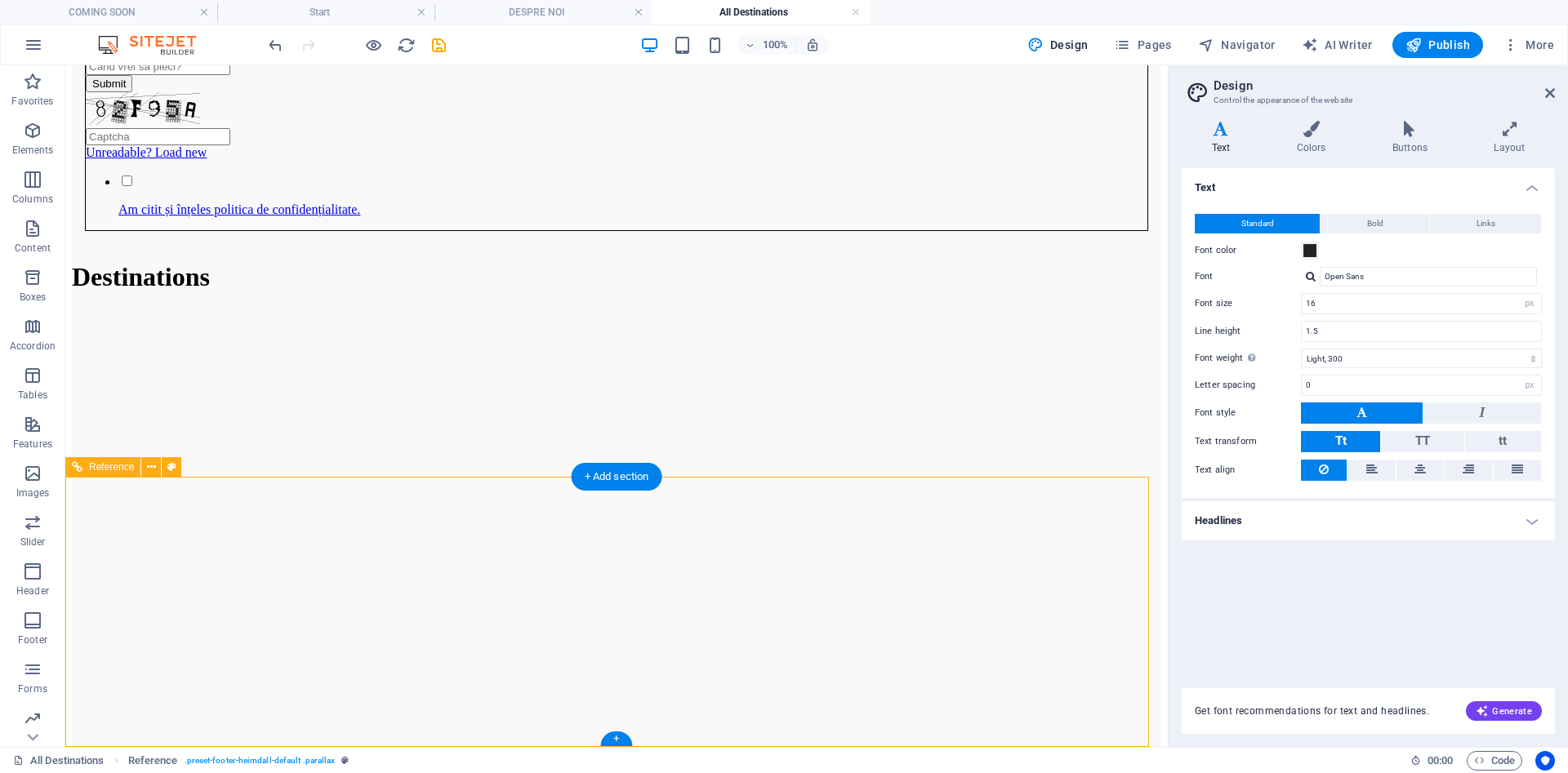 click on "Tonic Travel Adresă Cluj-Napoca   Telefon +40756120686   MAIL contact@tonictravel.ro Legal Notice  |  Privacy" at bounding box center (617, 3814) 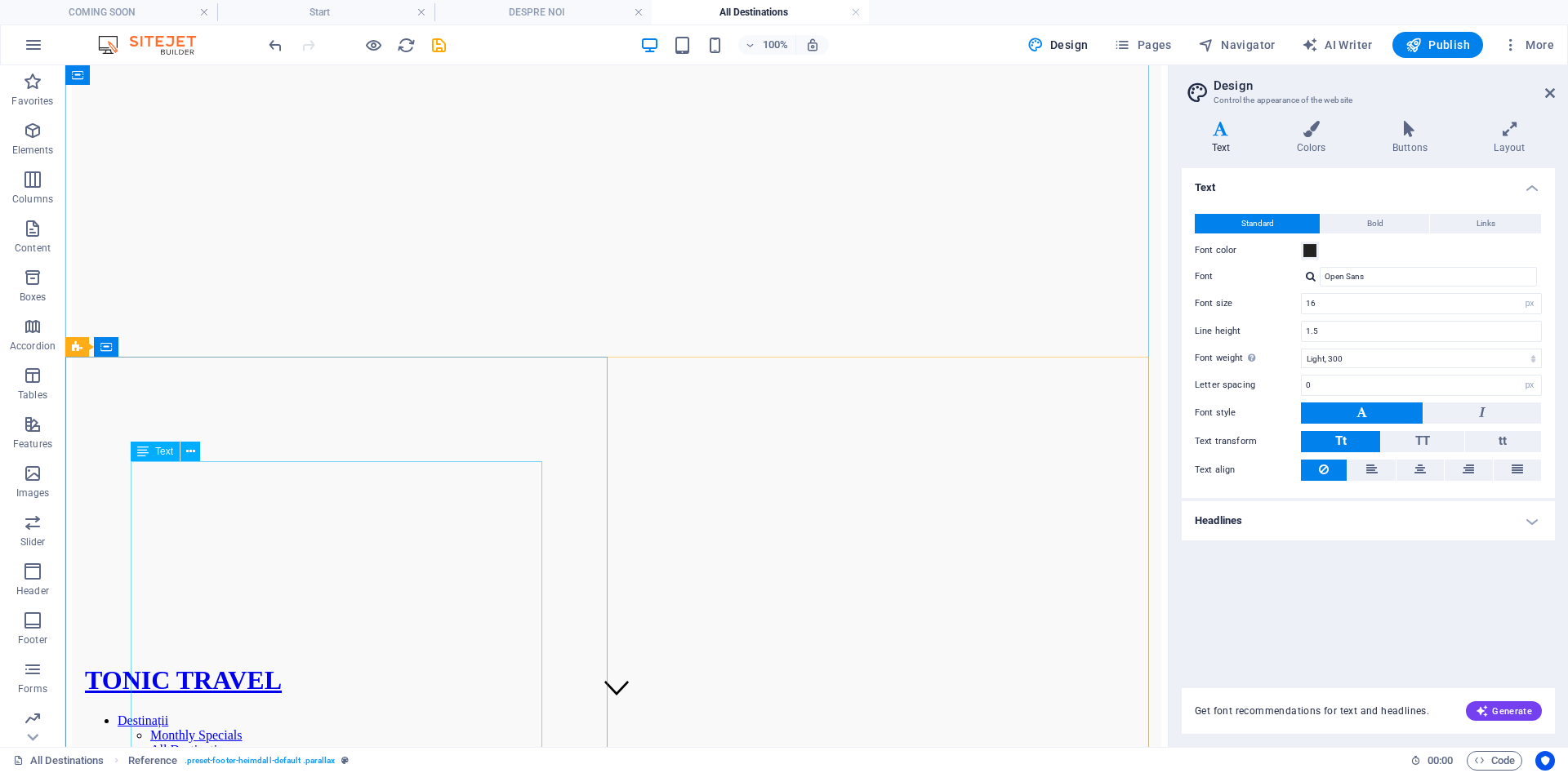 scroll, scrollTop: 0, scrollLeft: 0, axis: both 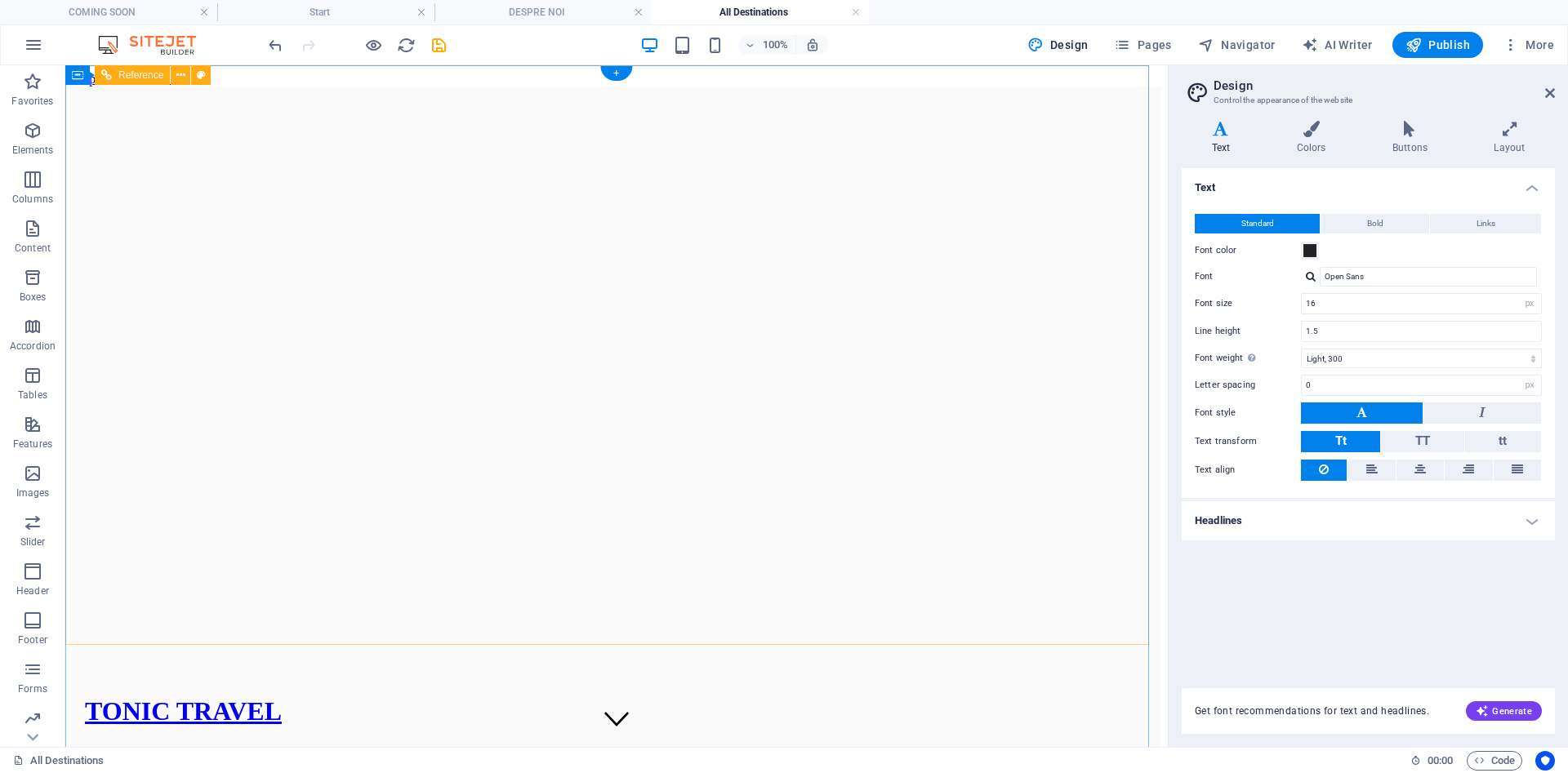 click on "Destinație
România Bulgaria Grecia Turcia Spania Italia Portugalia EAU Altele Submit Unreadable? Load new   Am citit și înțeles politica de confidențialitate." 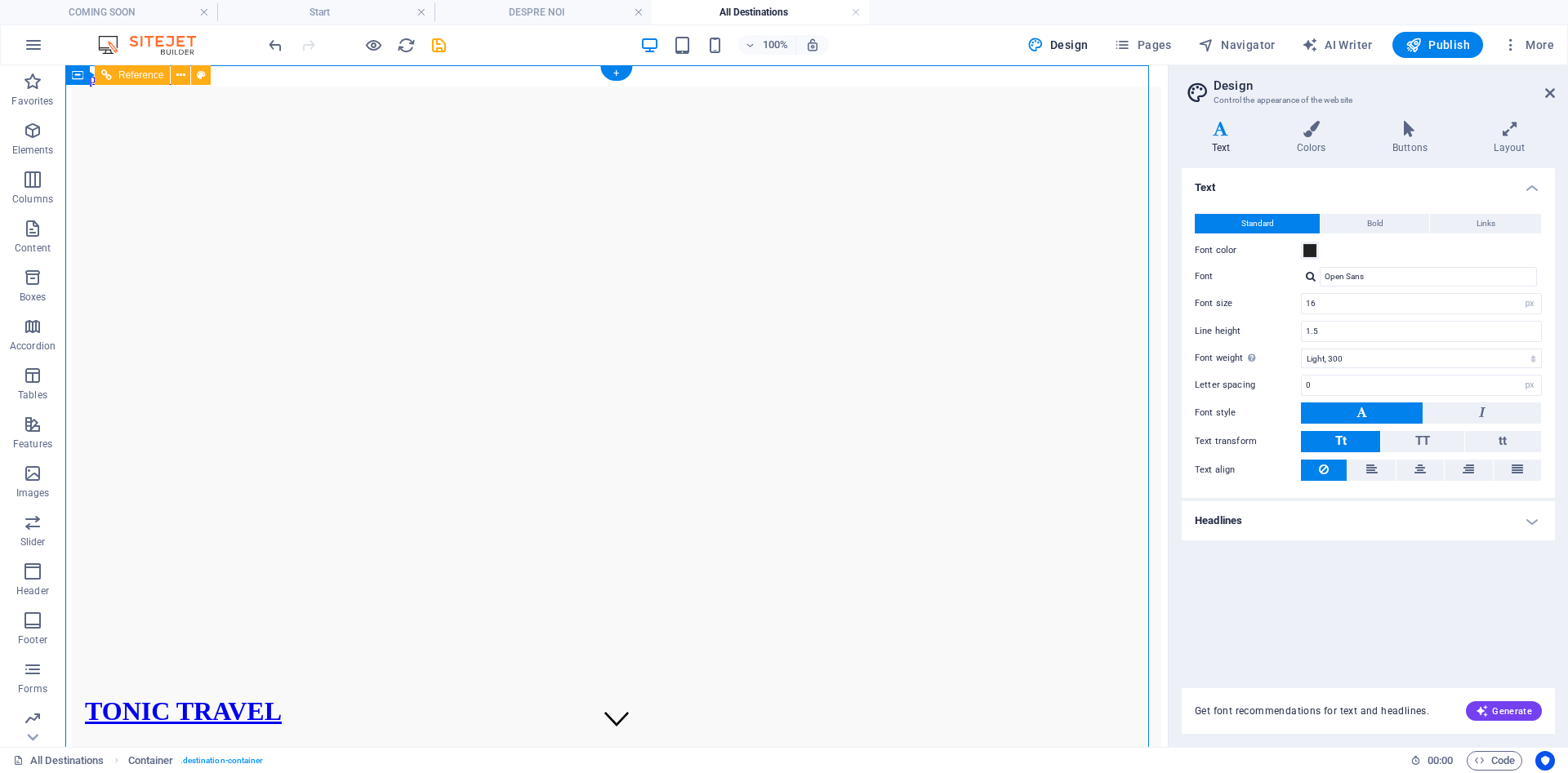 click on "Unreadable? Load new" 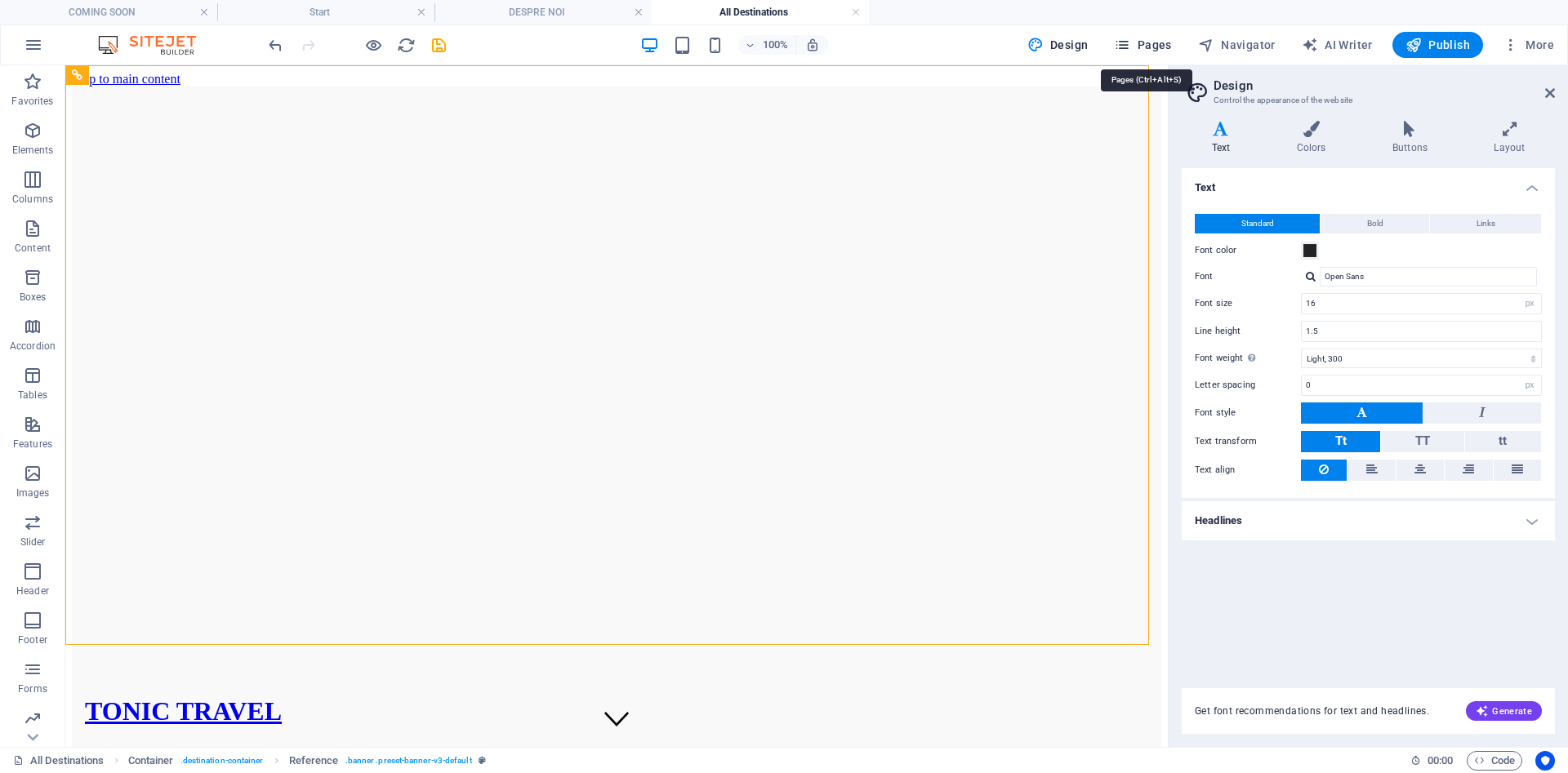 click on "Pages" at bounding box center (1143, 45) 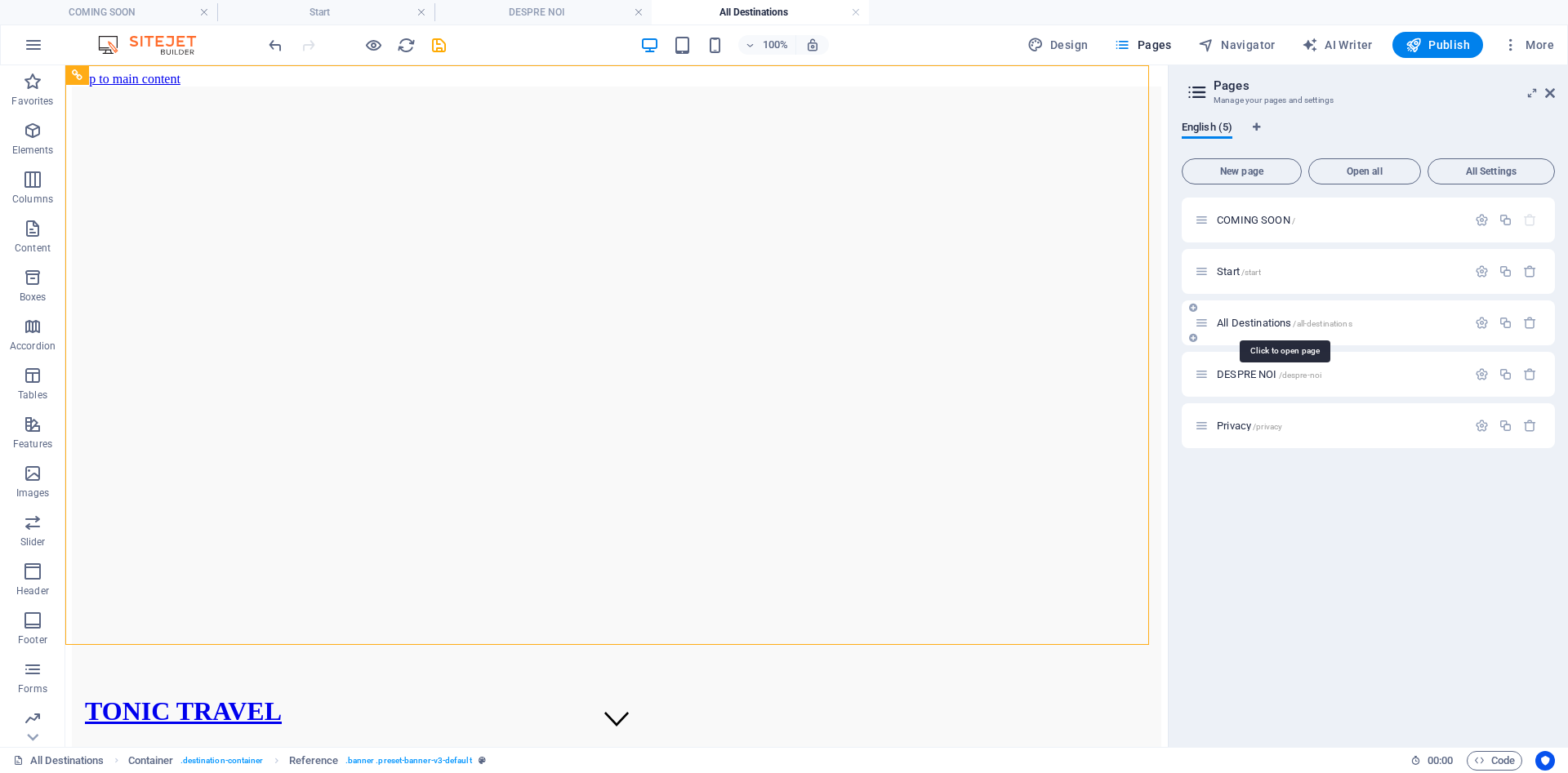 click on "All Destinations /all-destinations" at bounding box center (1285, 322) 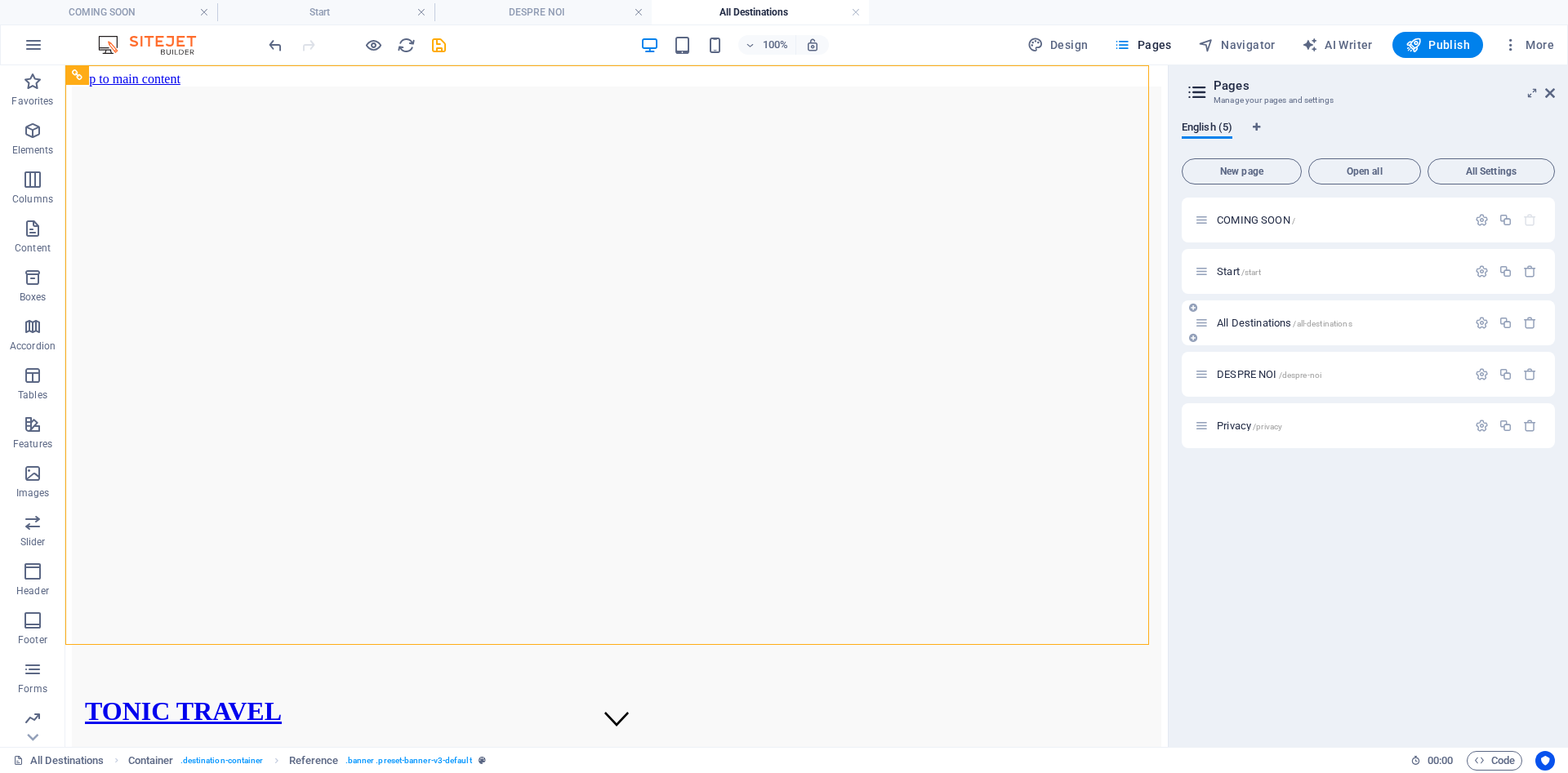 click at bounding box center [1201, 322] 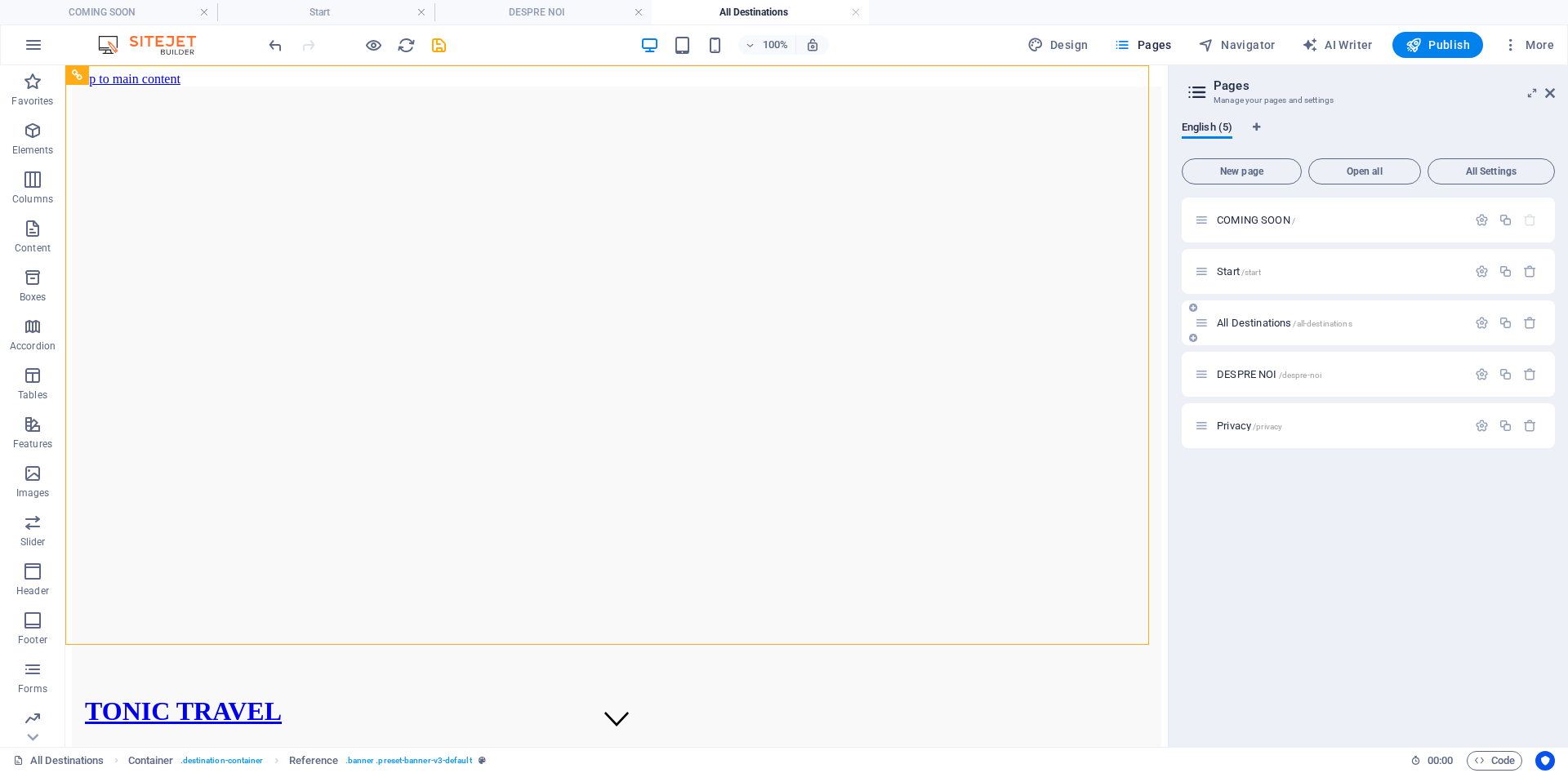 click on "All Destinations /all-destinations" at bounding box center [1330, 322] 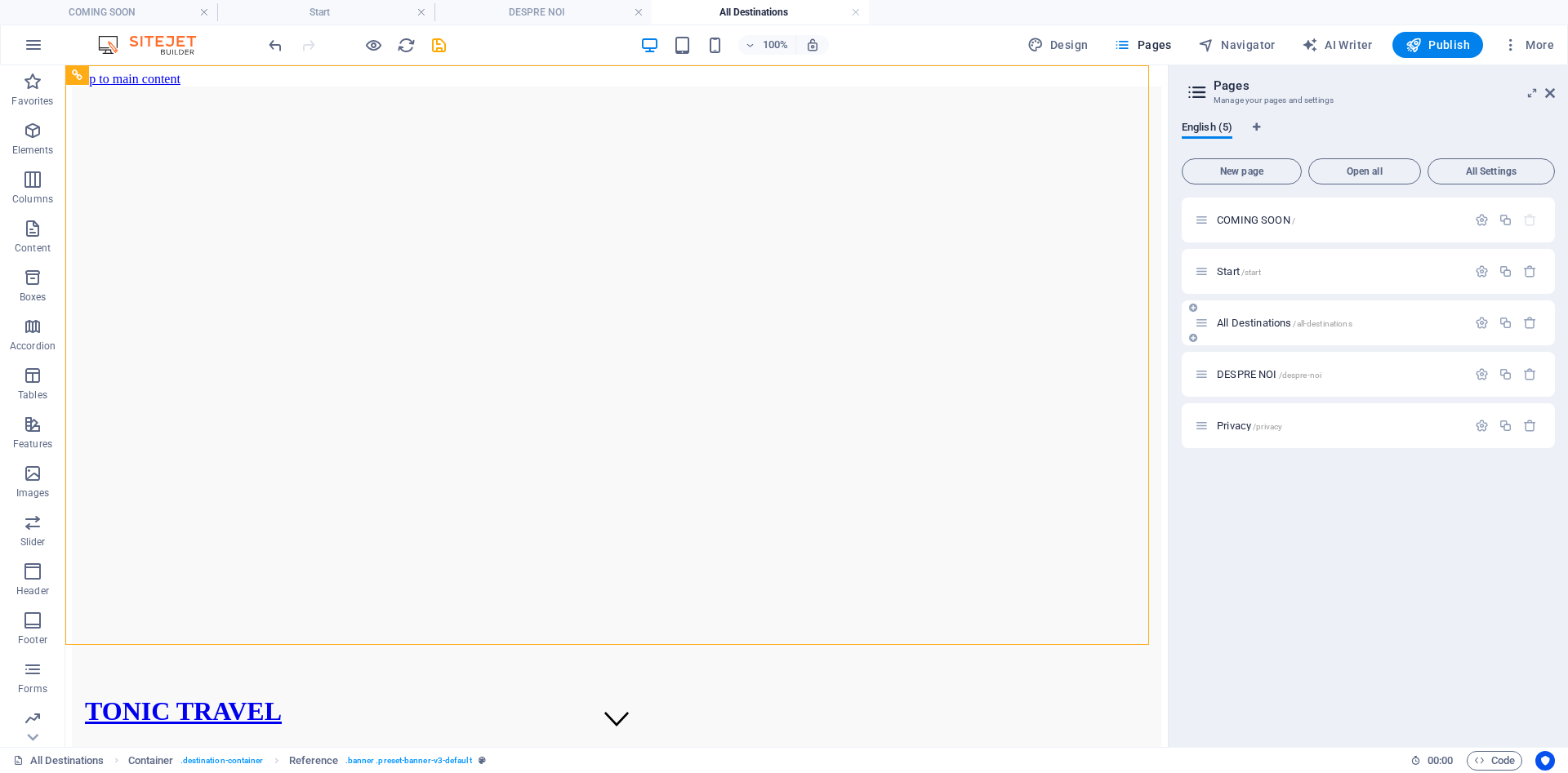 click on "/all-destinations" at bounding box center (1322, 323) 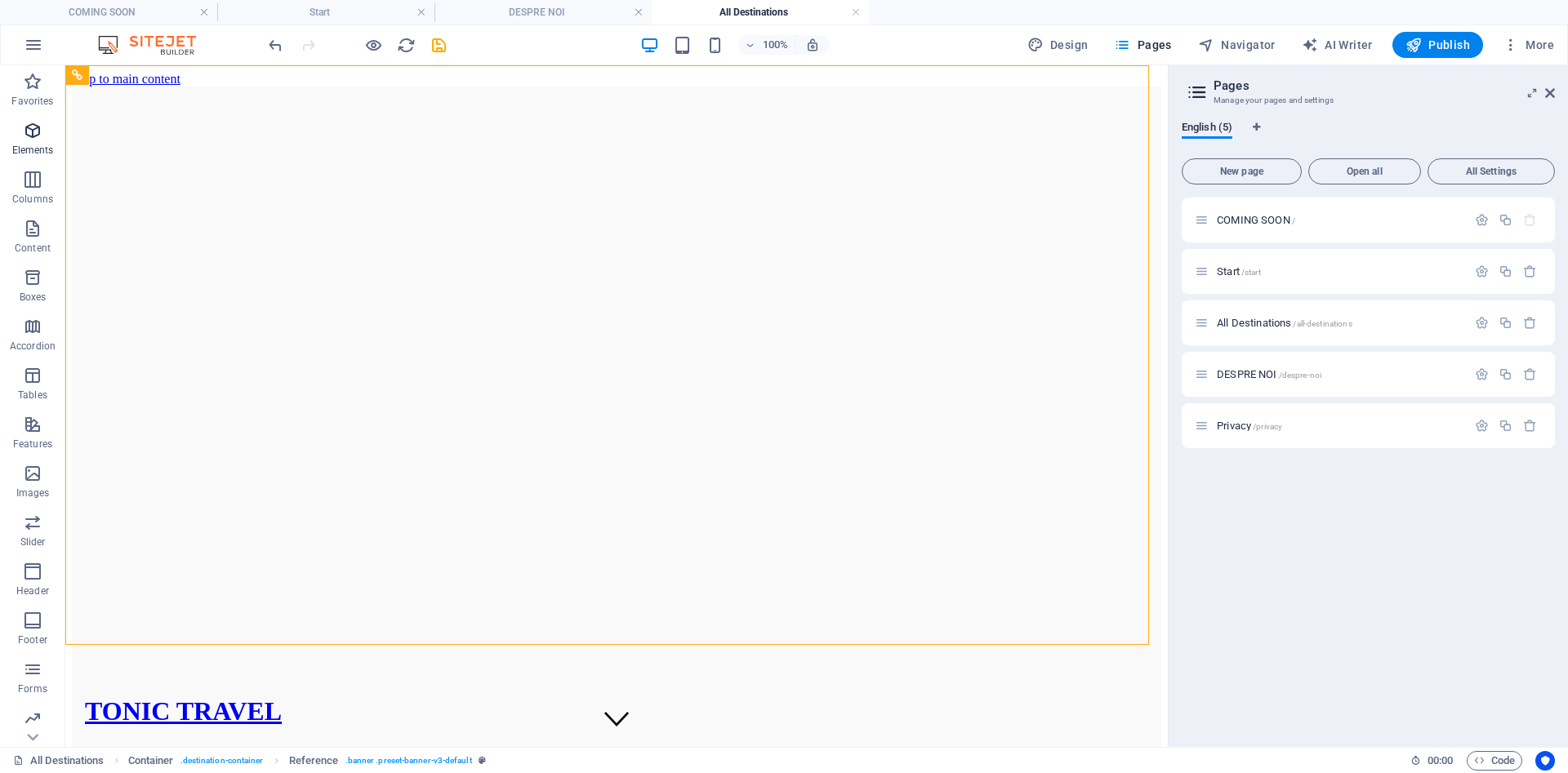 drag, startPoint x: 41, startPoint y: 140, endPoint x: 33, endPoint y: 135, distance: 9.433981 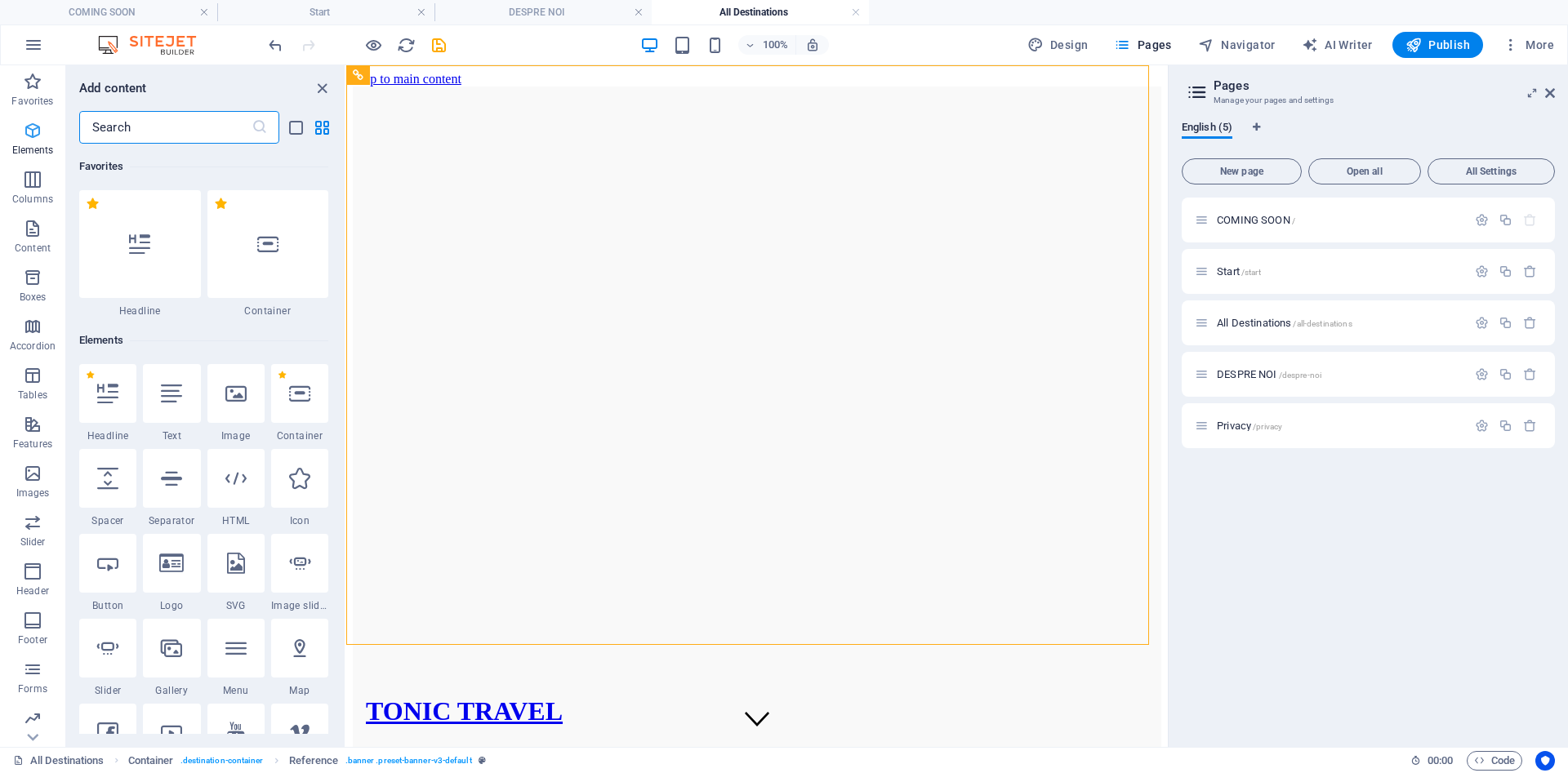 scroll, scrollTop: 2, scrollLeft: 0, axis: vertical 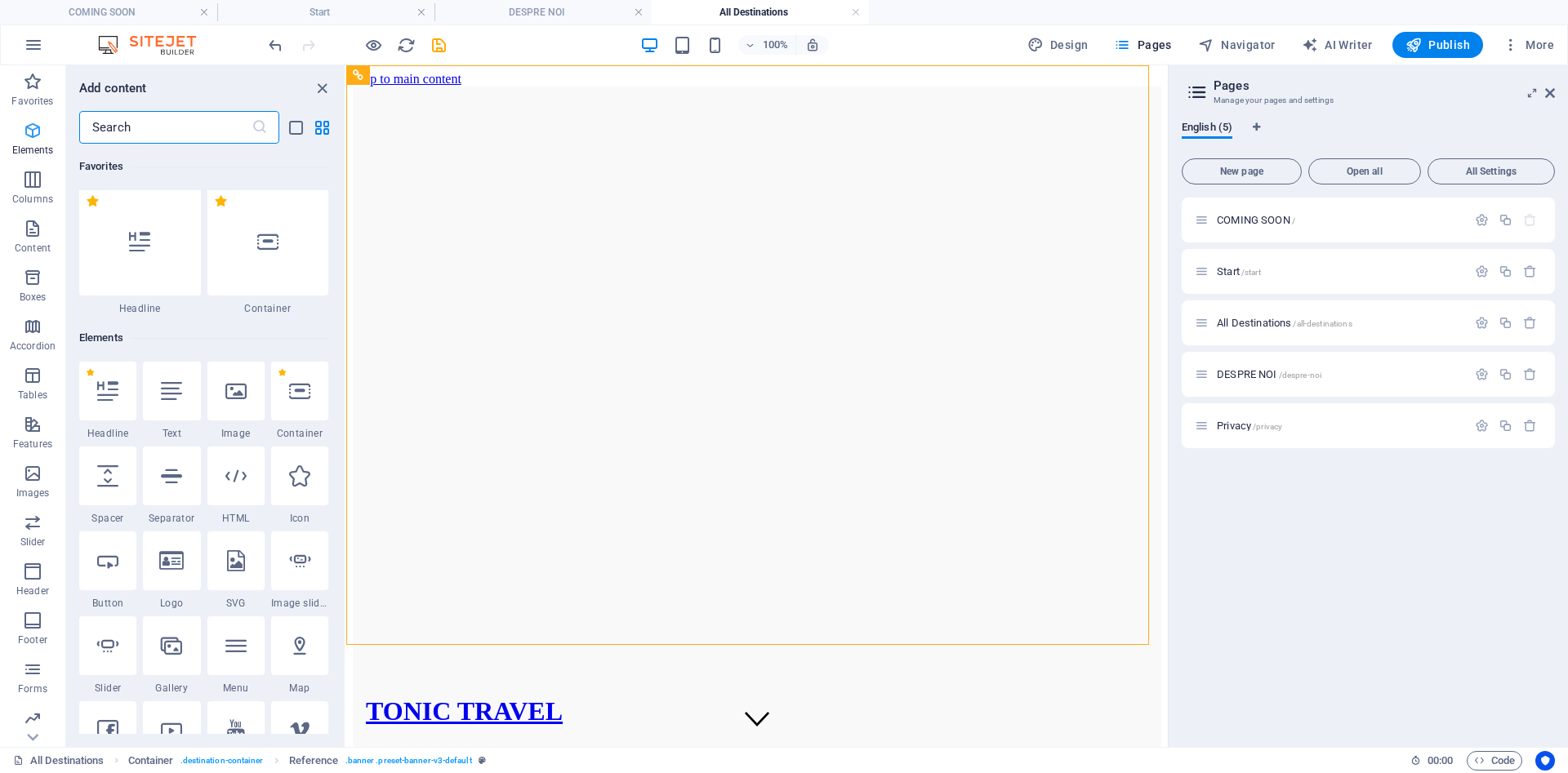 click on "Elements" at bounding box center [33, 140] 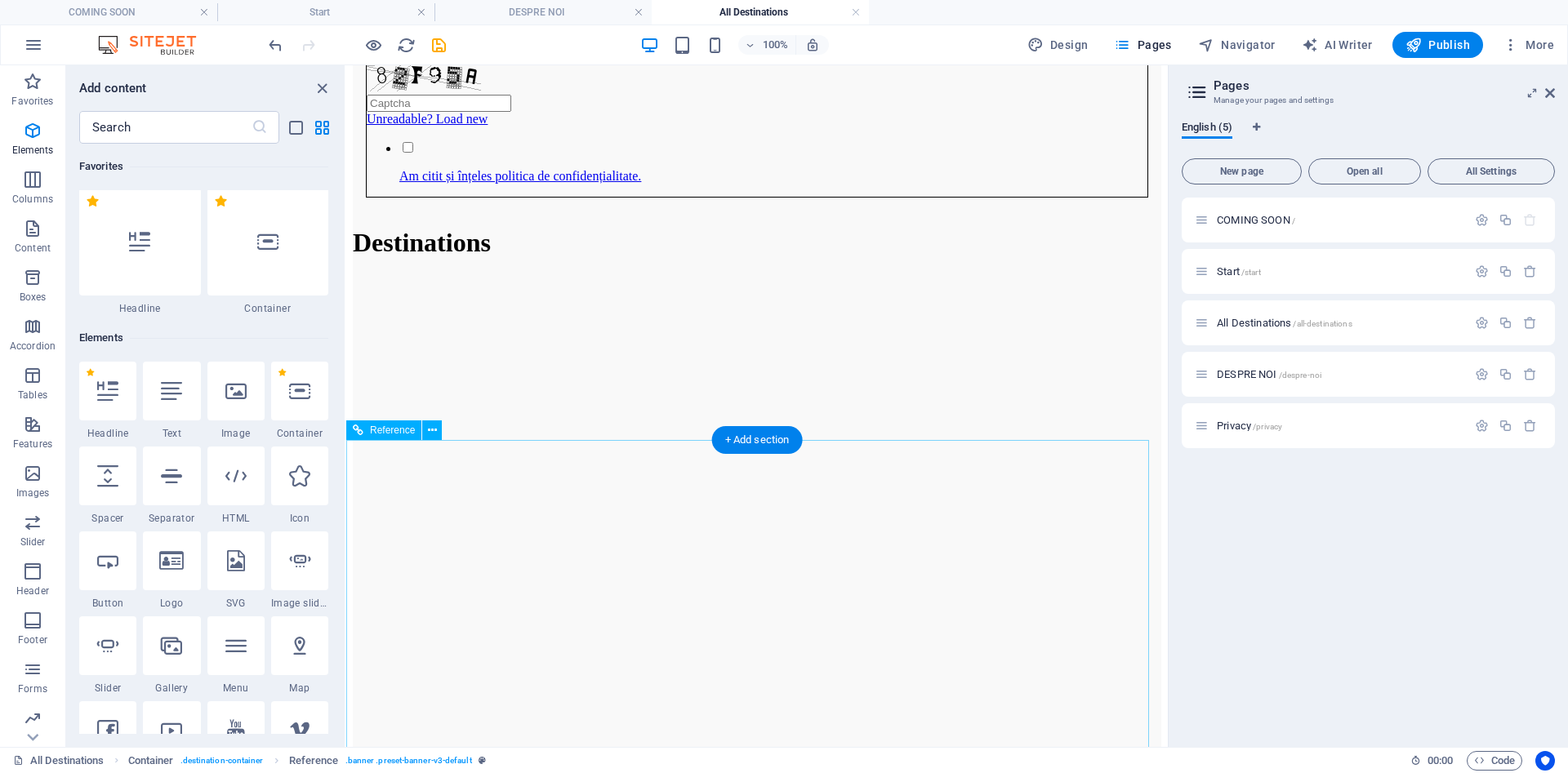 scroll, scrollTop: 2326, scrollLeft: 0, axis: vertical 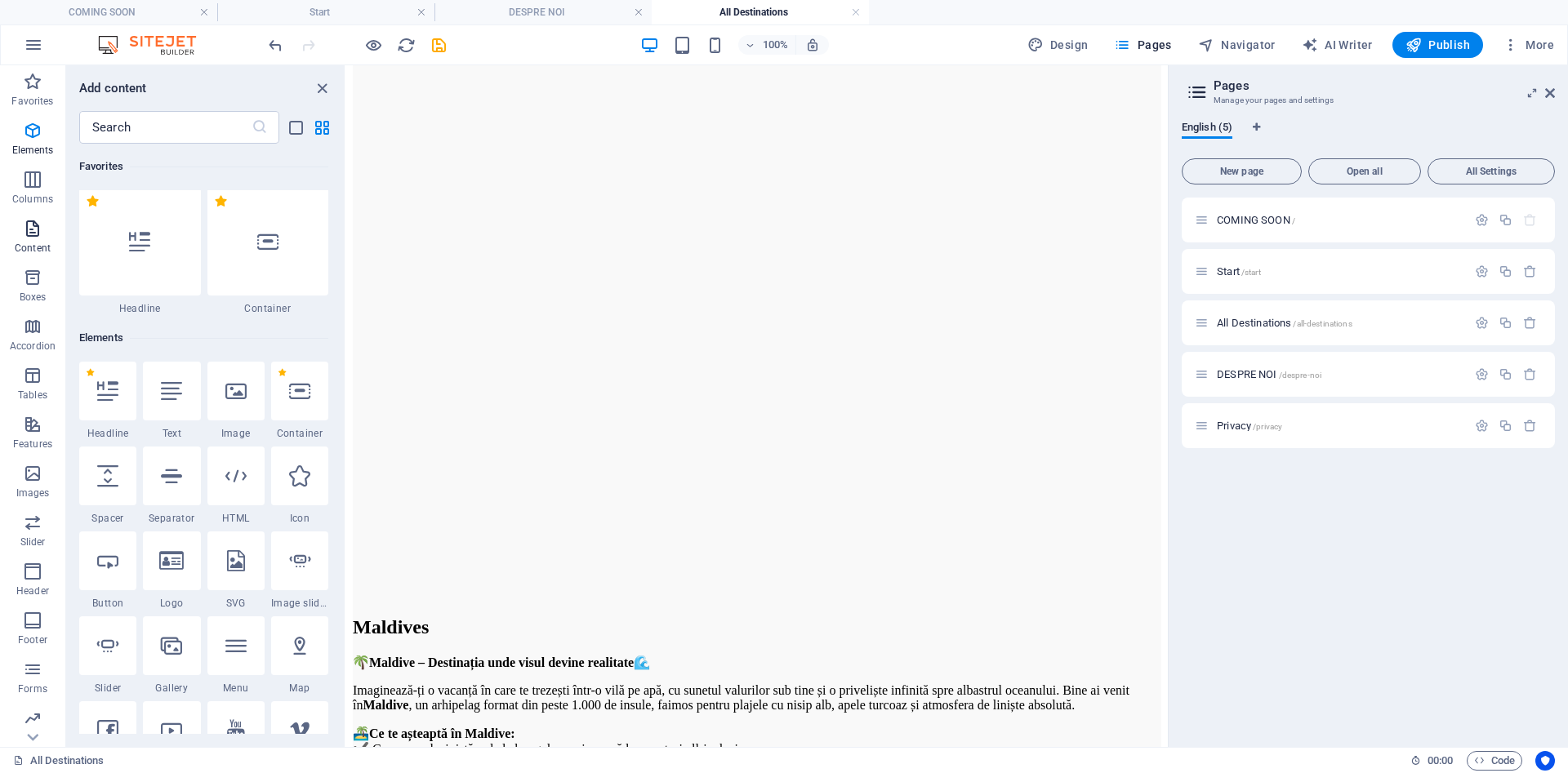 click at bounding box center [33, 229] 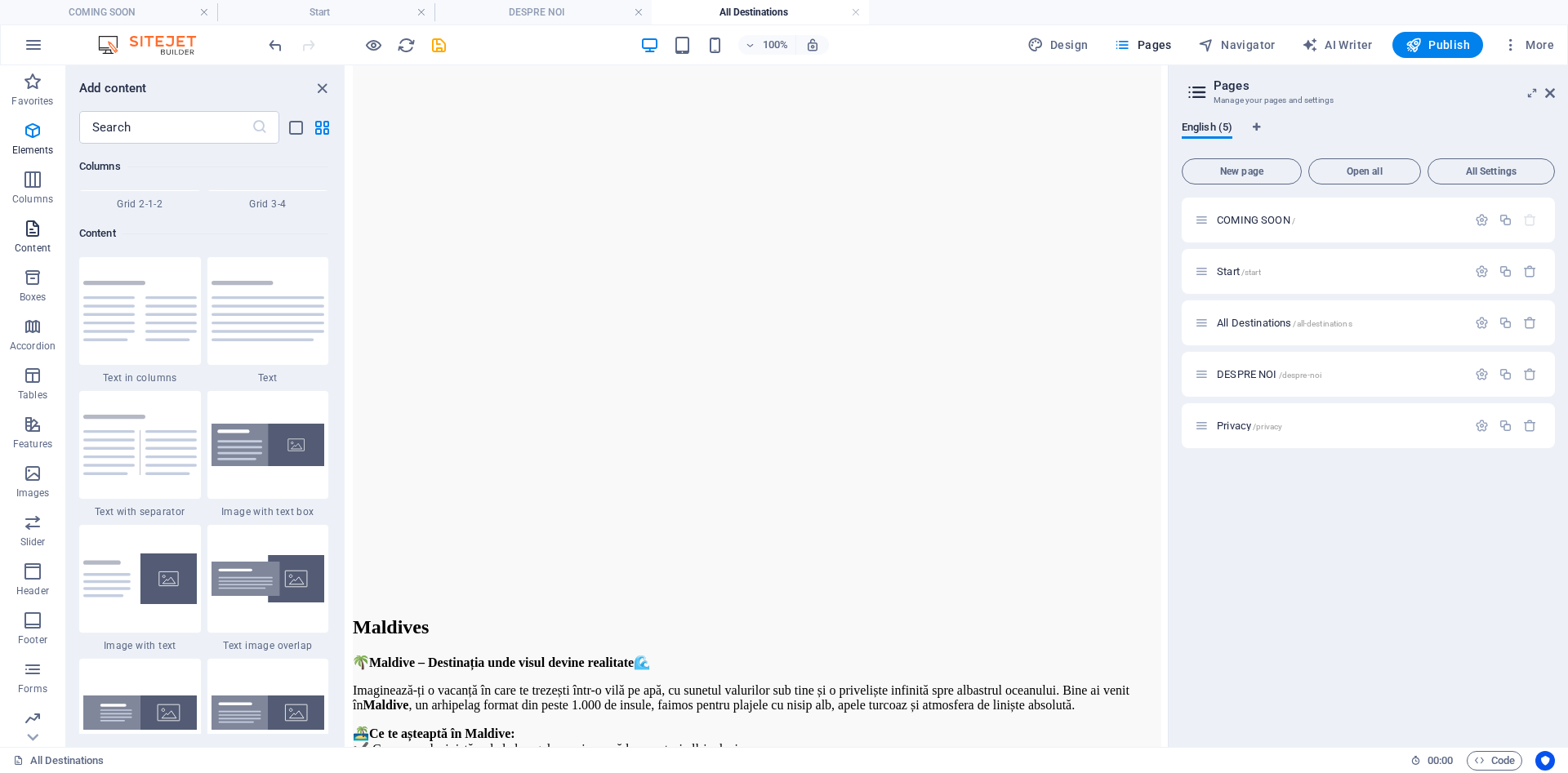 scroll, scrollTop: 2856, scrollLeft: 0, axis: vertical 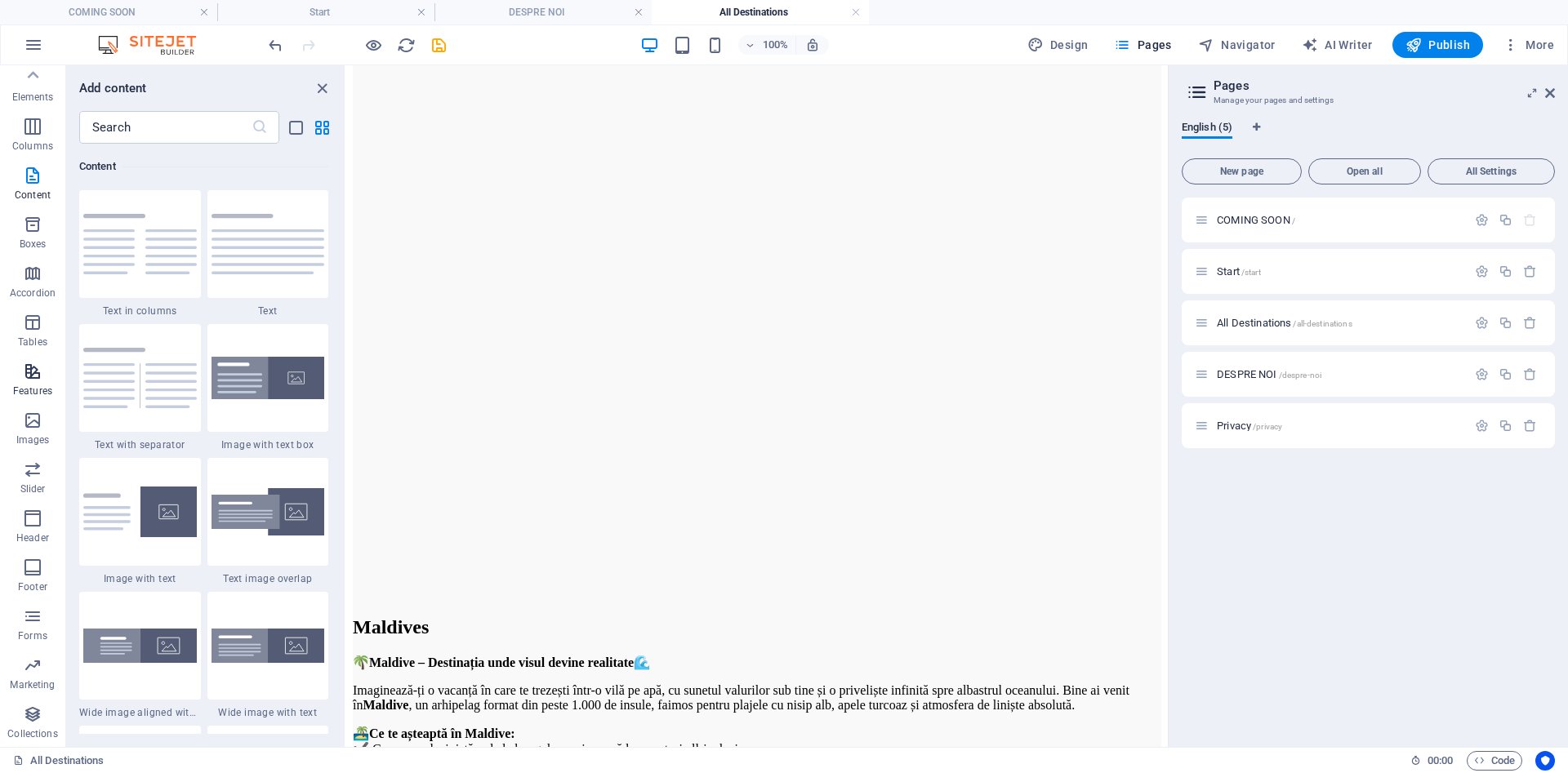 click on "Features" at bounding box center (33, 381) 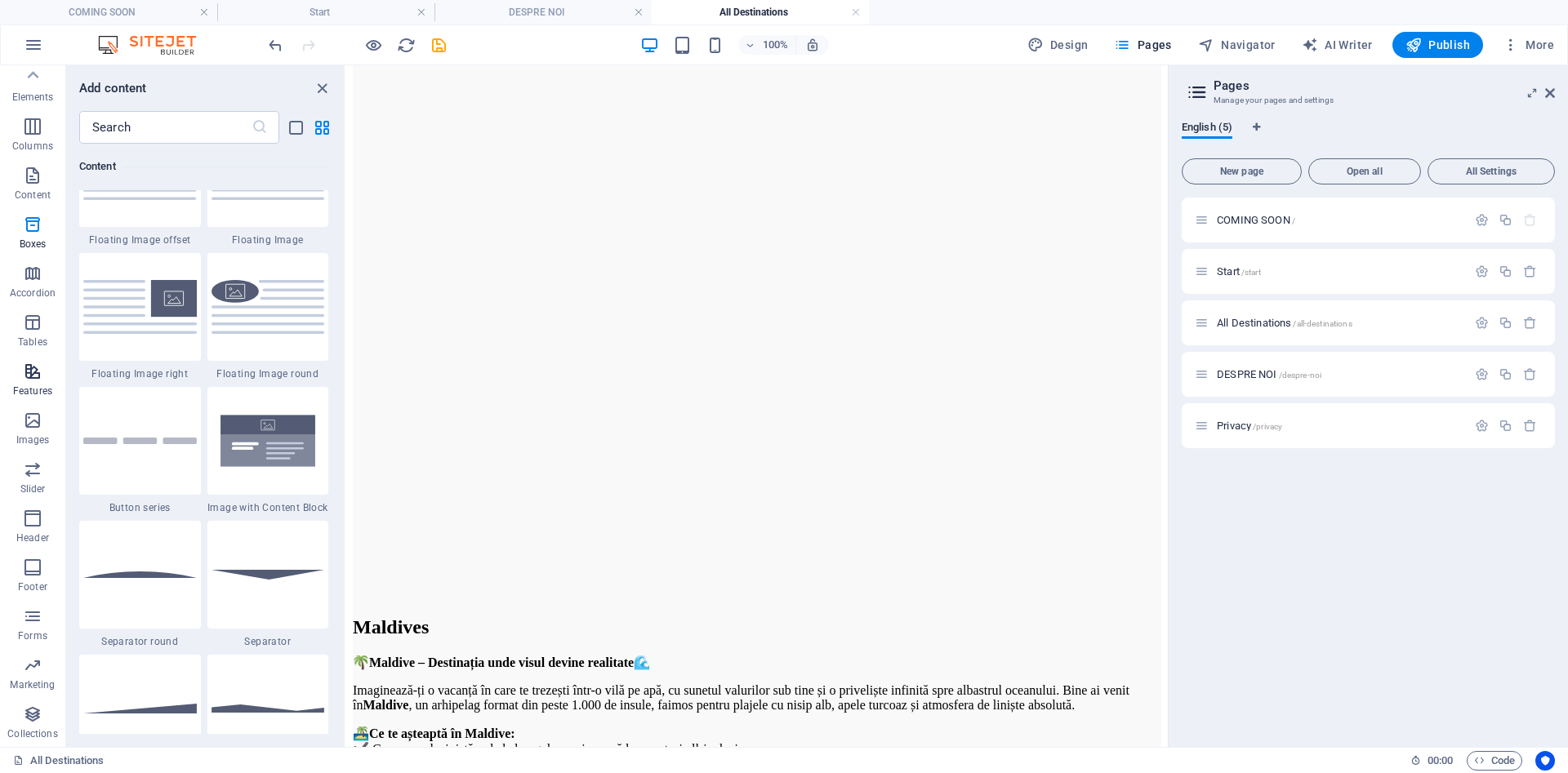 scroll, scrollTop: 6363, scrollLeft: 0, axis: vertical 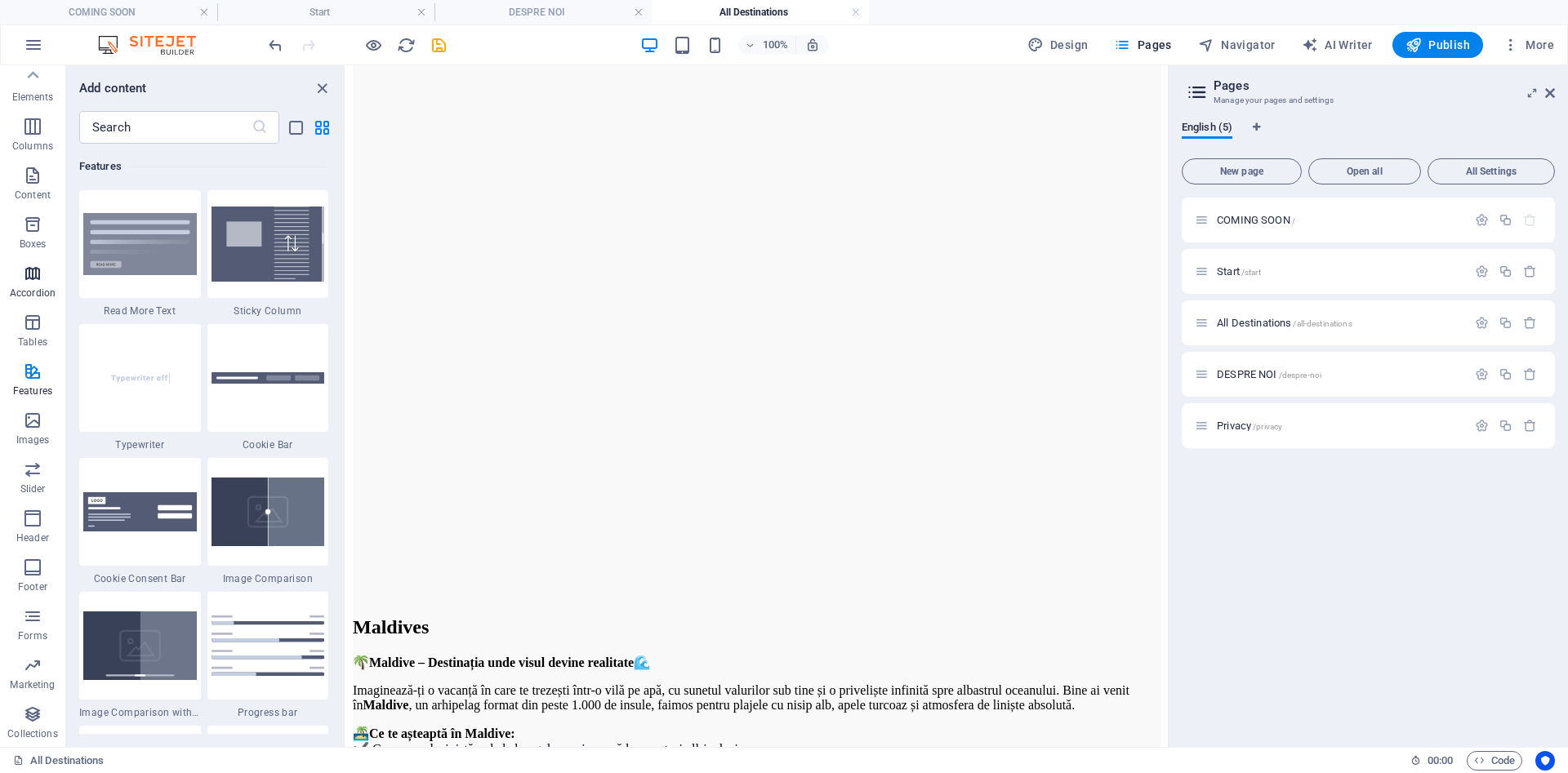 click on "Accordion" at bounding box center (33, 282) 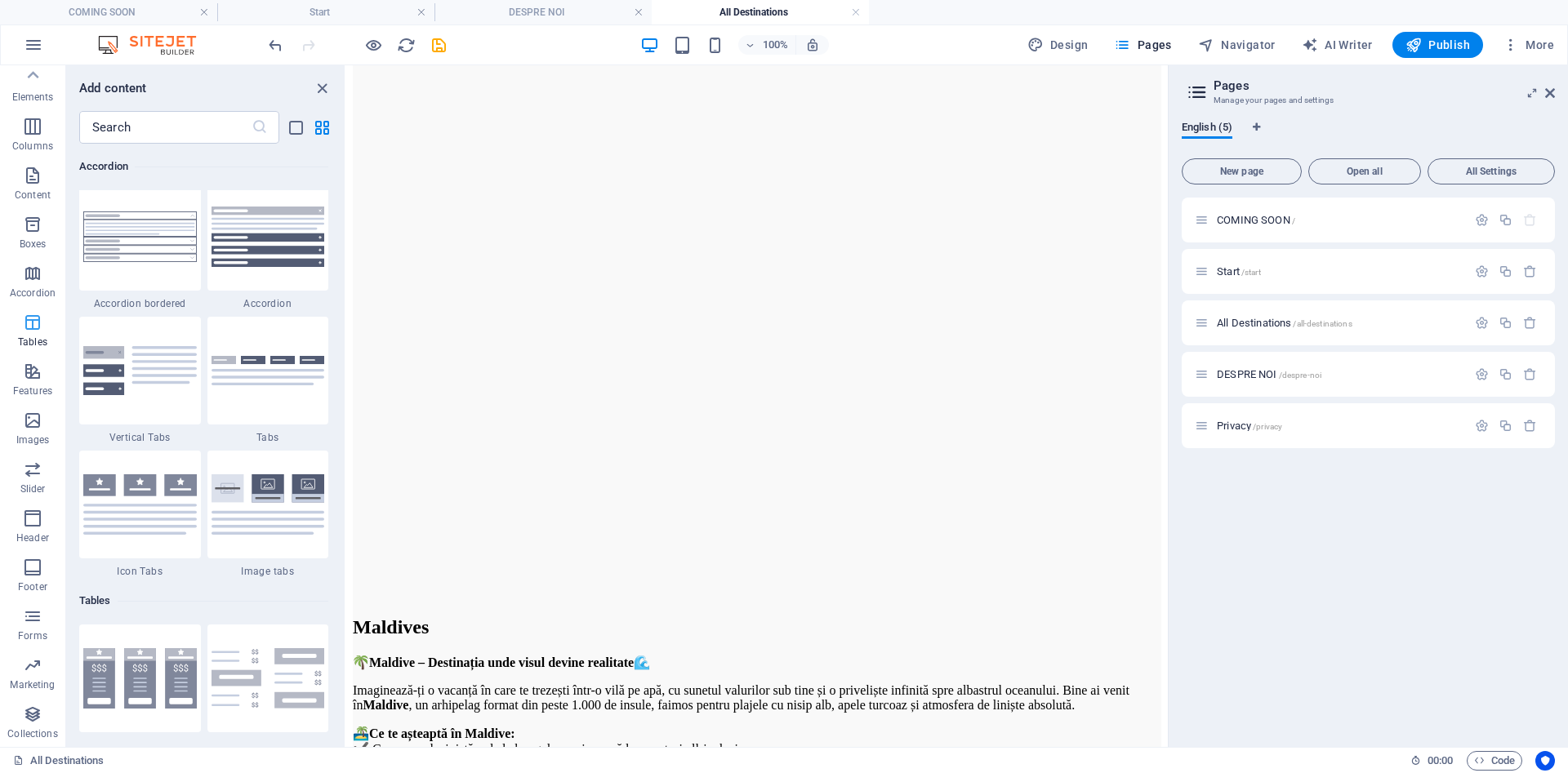 scroll, scrollTop: 5212, scrollLeft: 0, axis: vertical 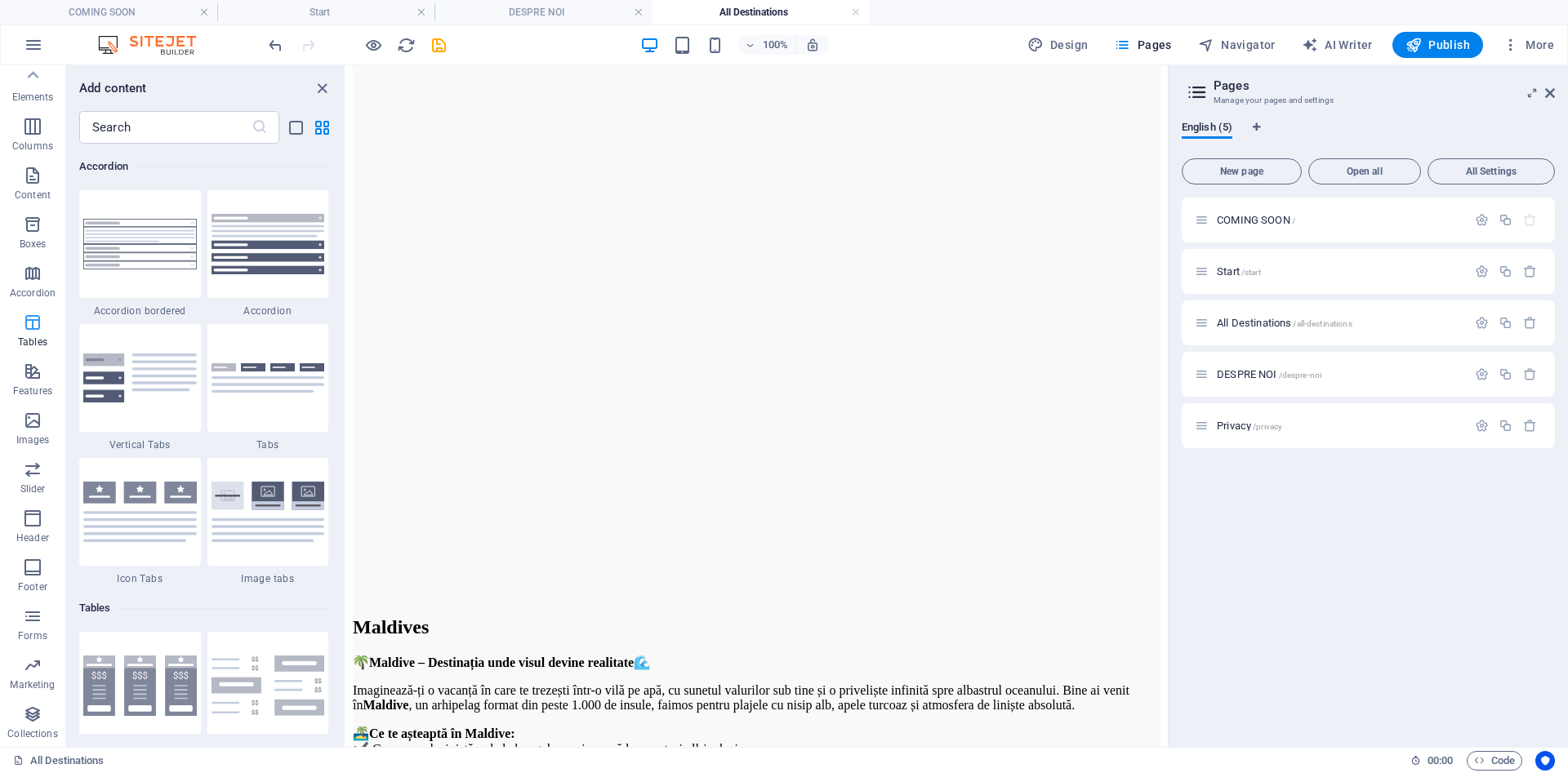 click on "Tables" at bounding box center [33, 342] 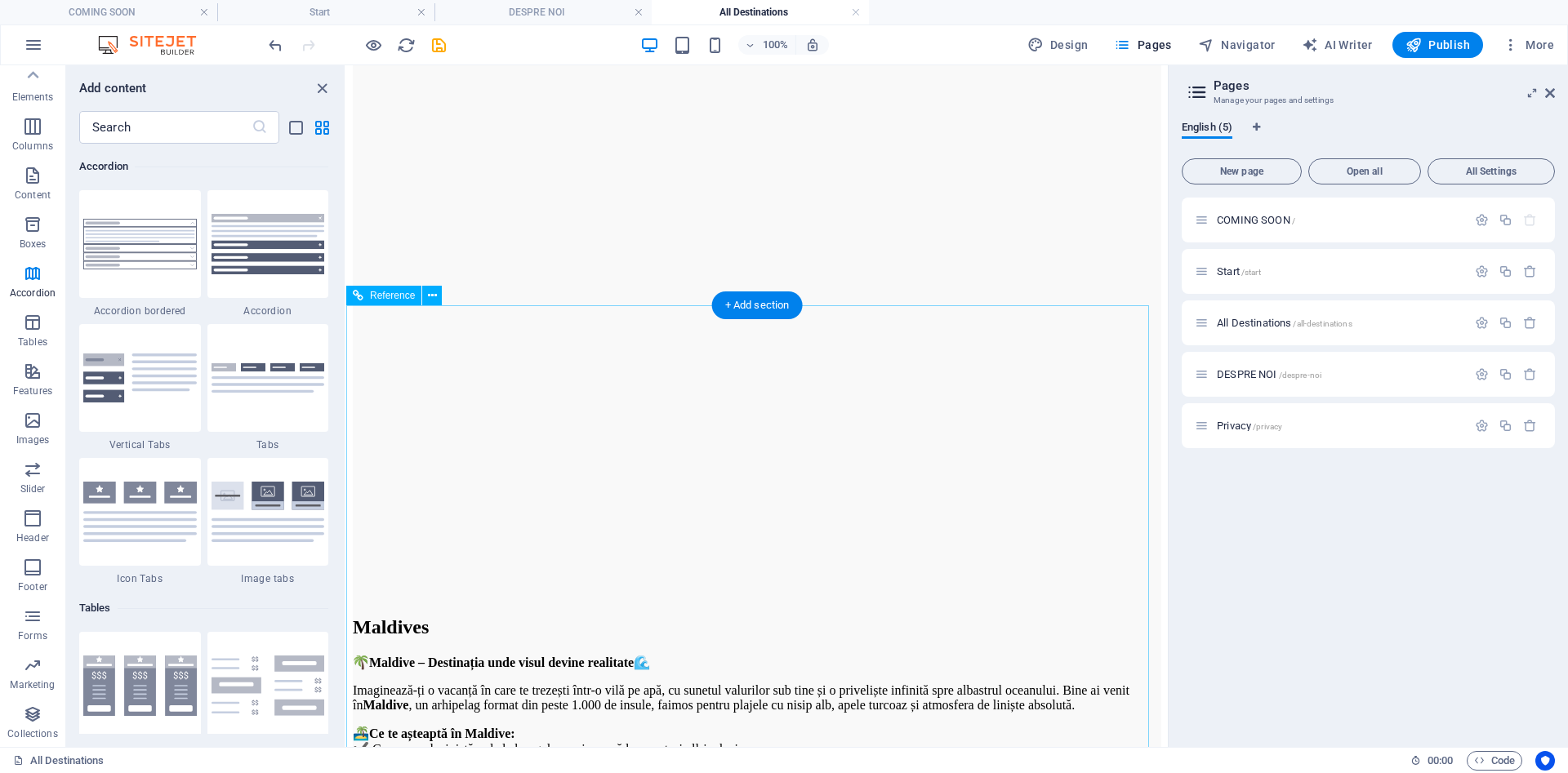 scroll, scrollTop: 2677, scrollLeft: 0, axis: vertical 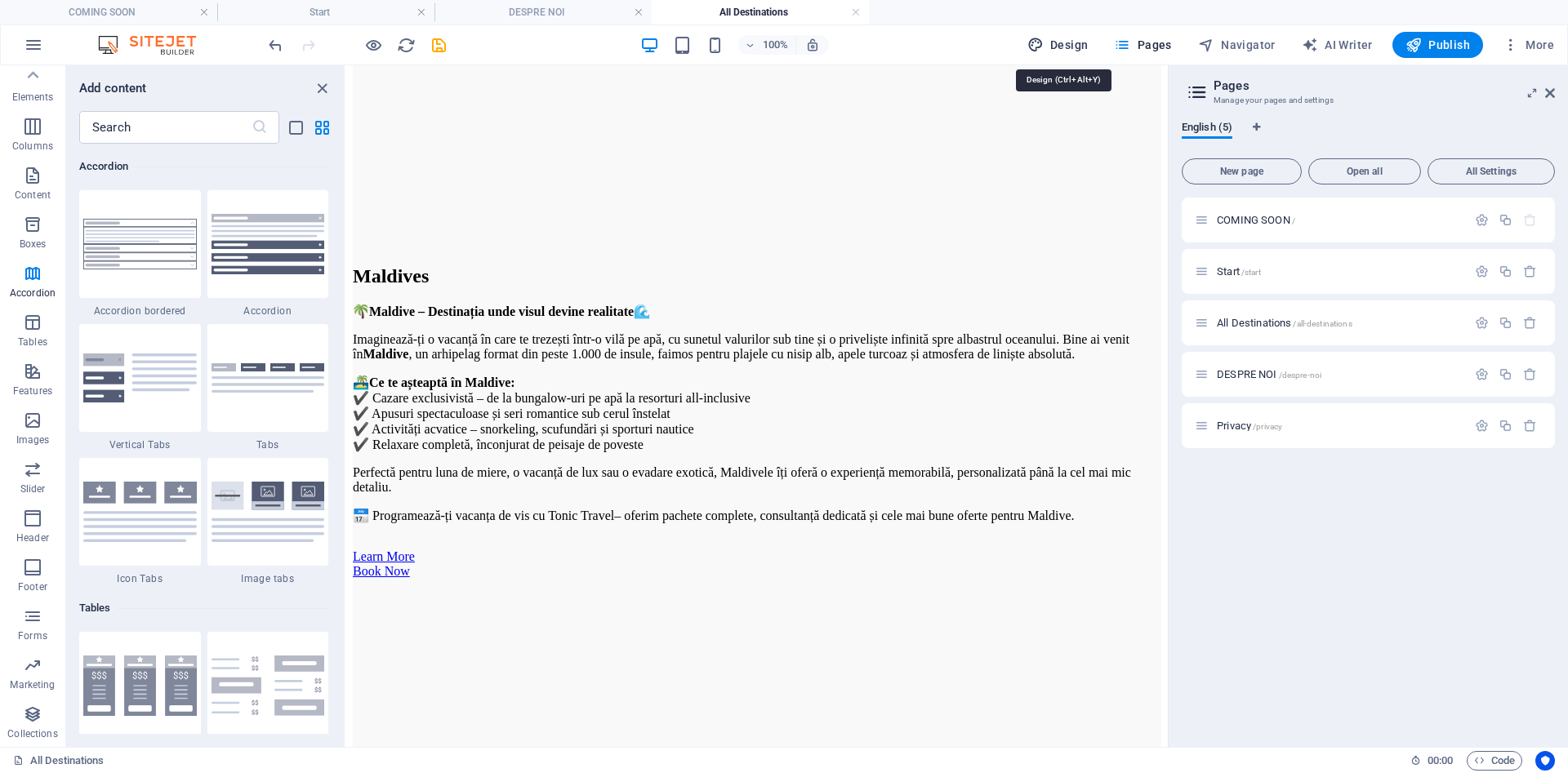 click on "Design" at bounding box center [1058, 45] 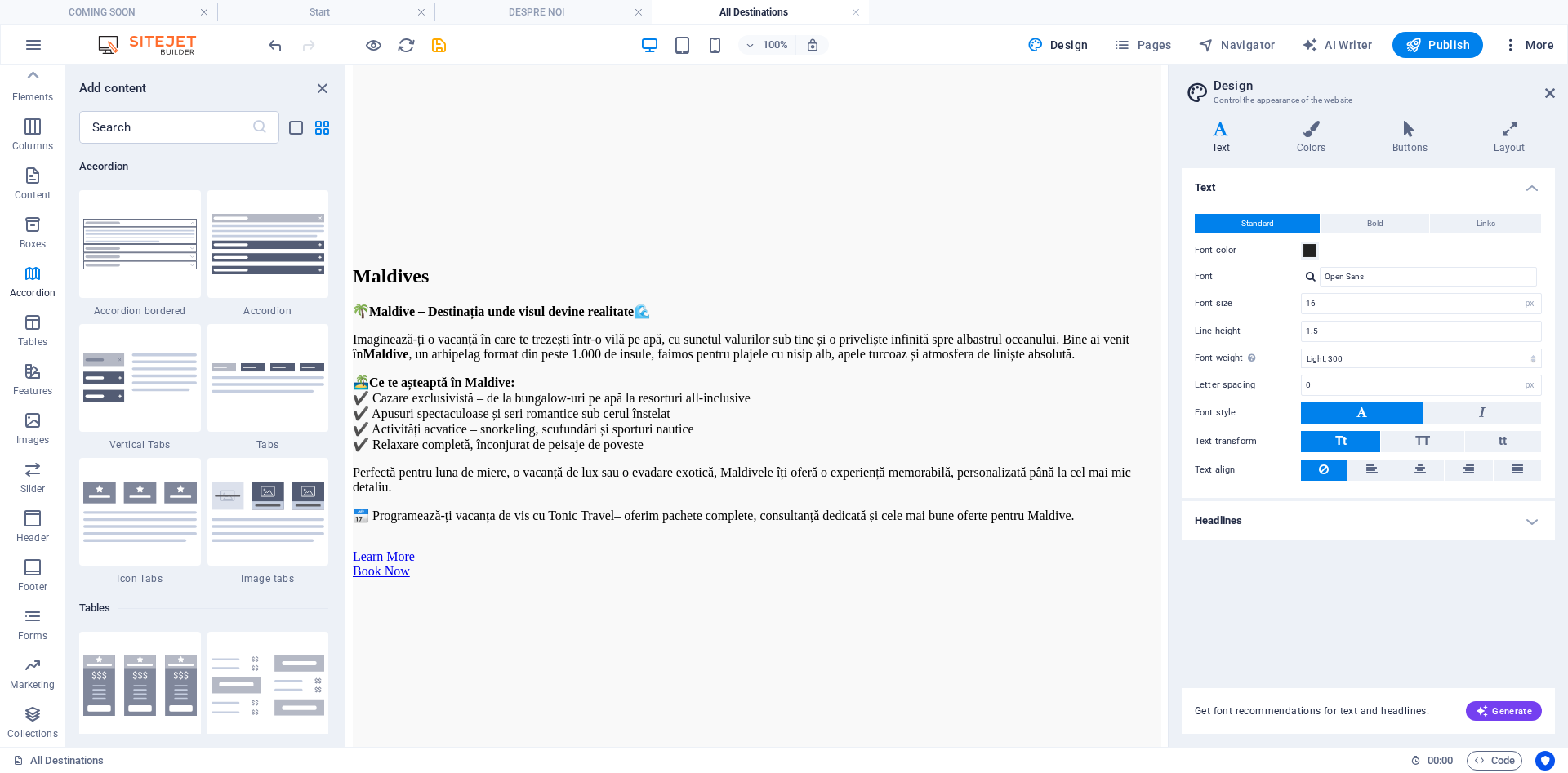 click at bounding box center (1511, 45) 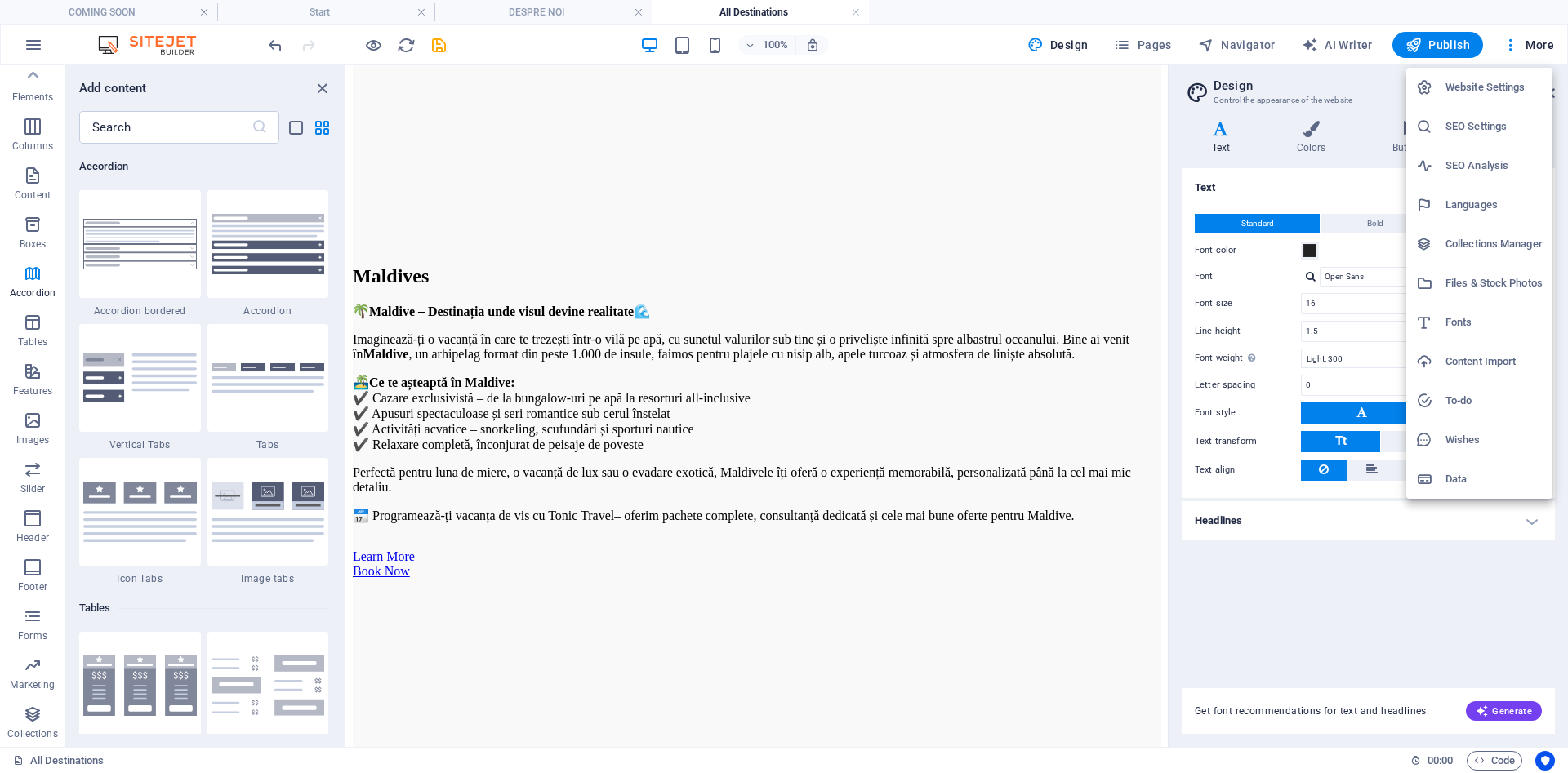 click on "Website Settings" at bounding box center (1479, 87) 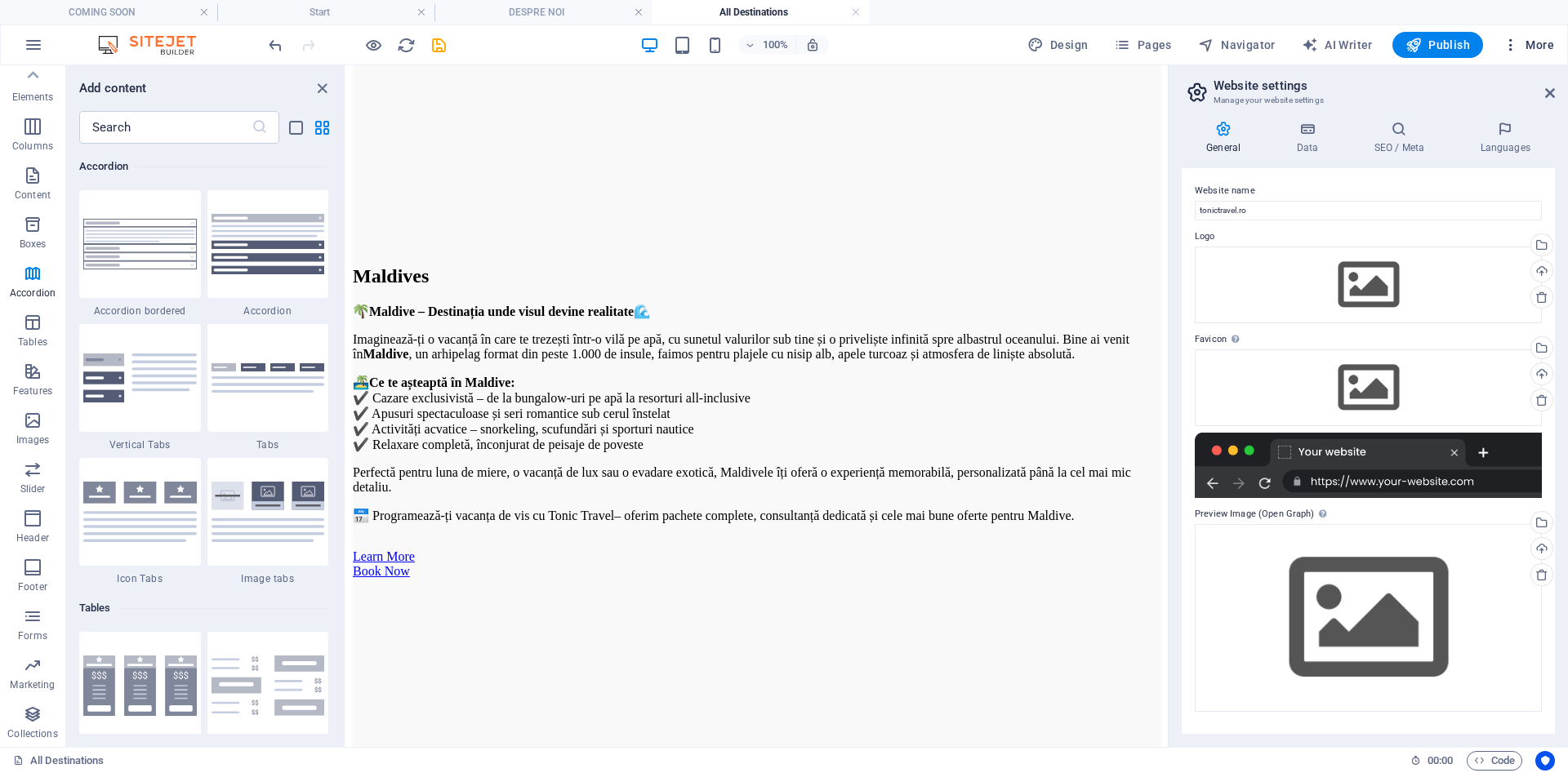 click on "More" at bounding box center [1528, 45] 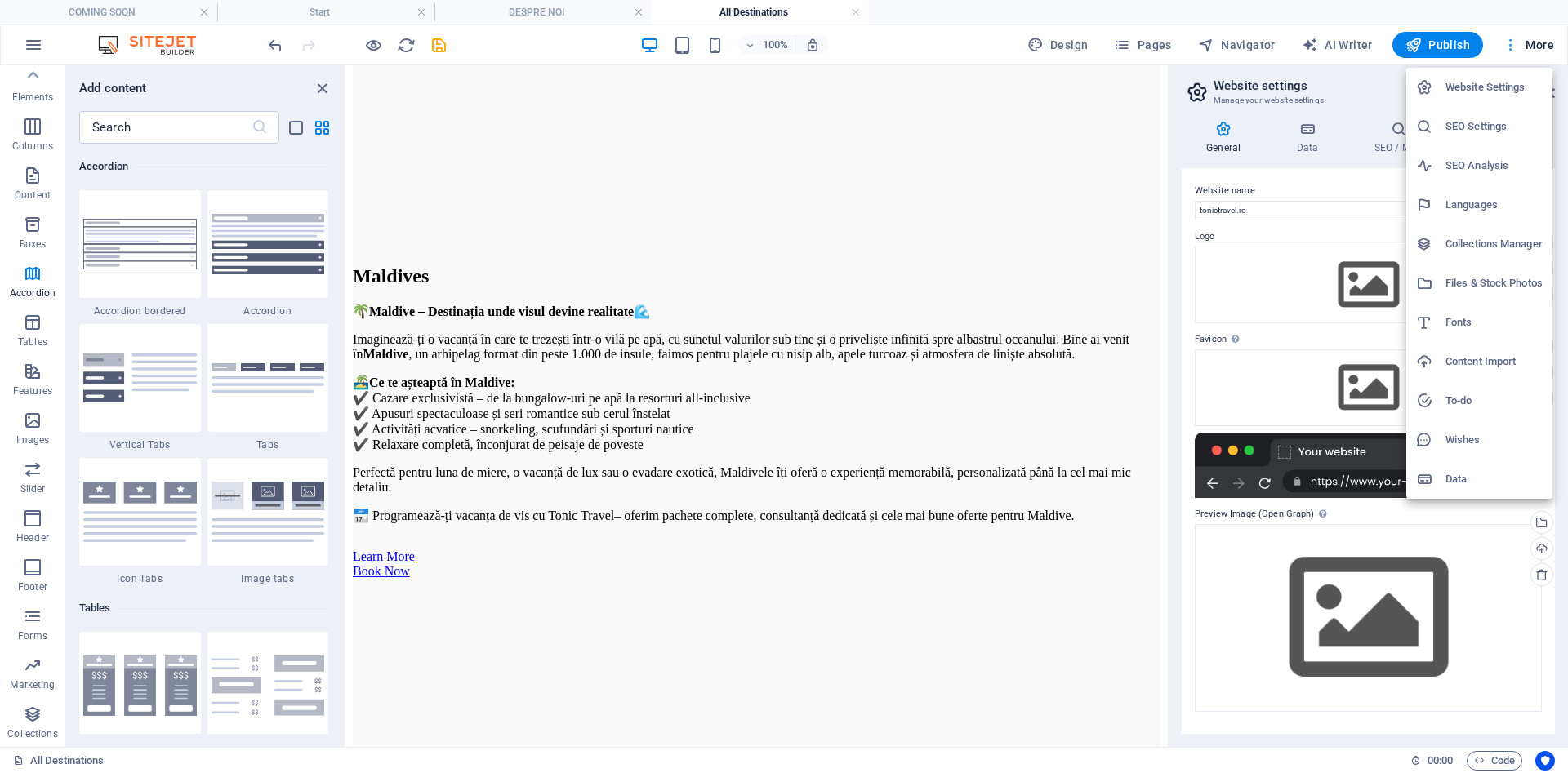 click at bounding box center (784, 386) 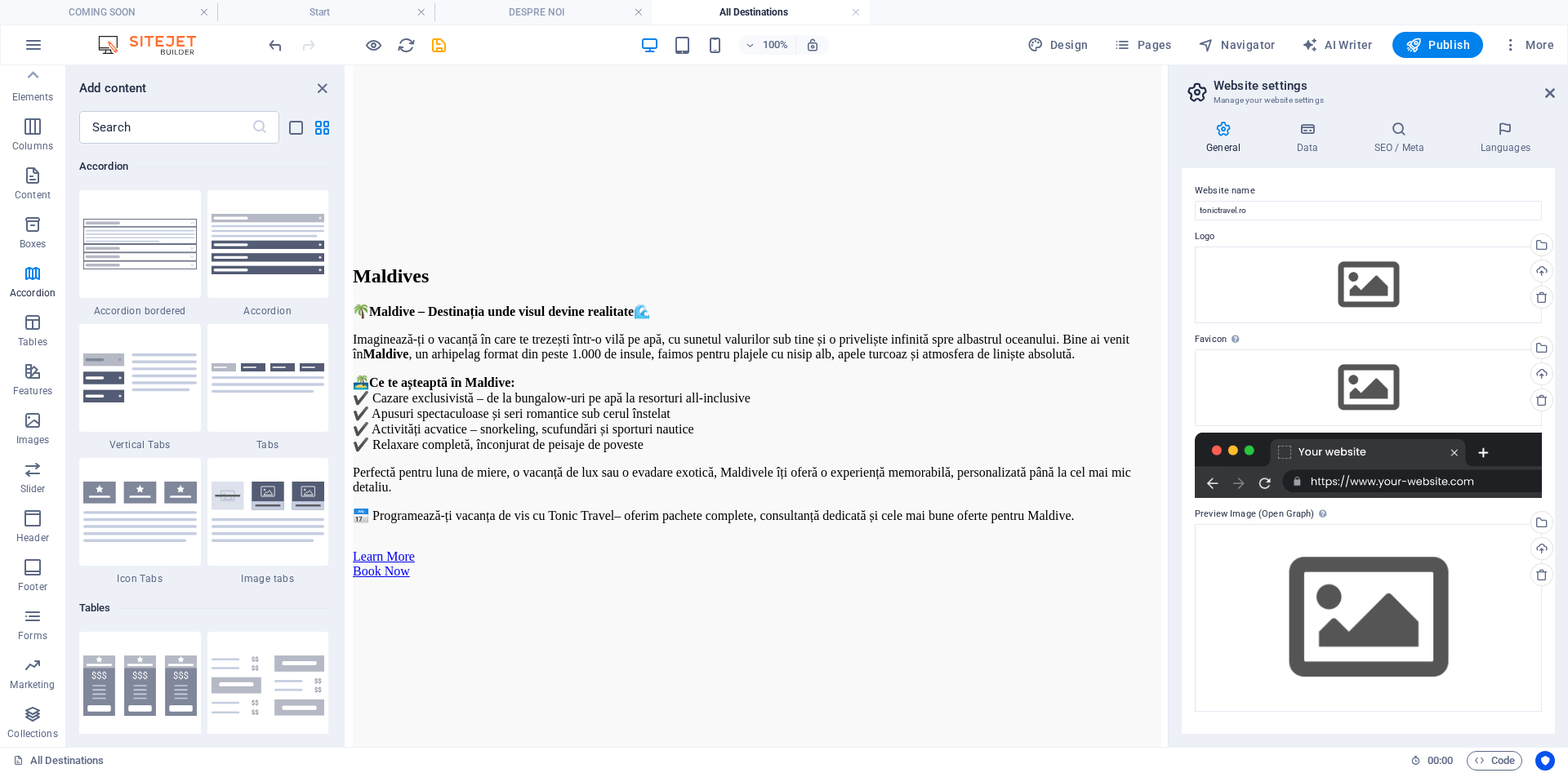 click at bounding box center [155, 45] 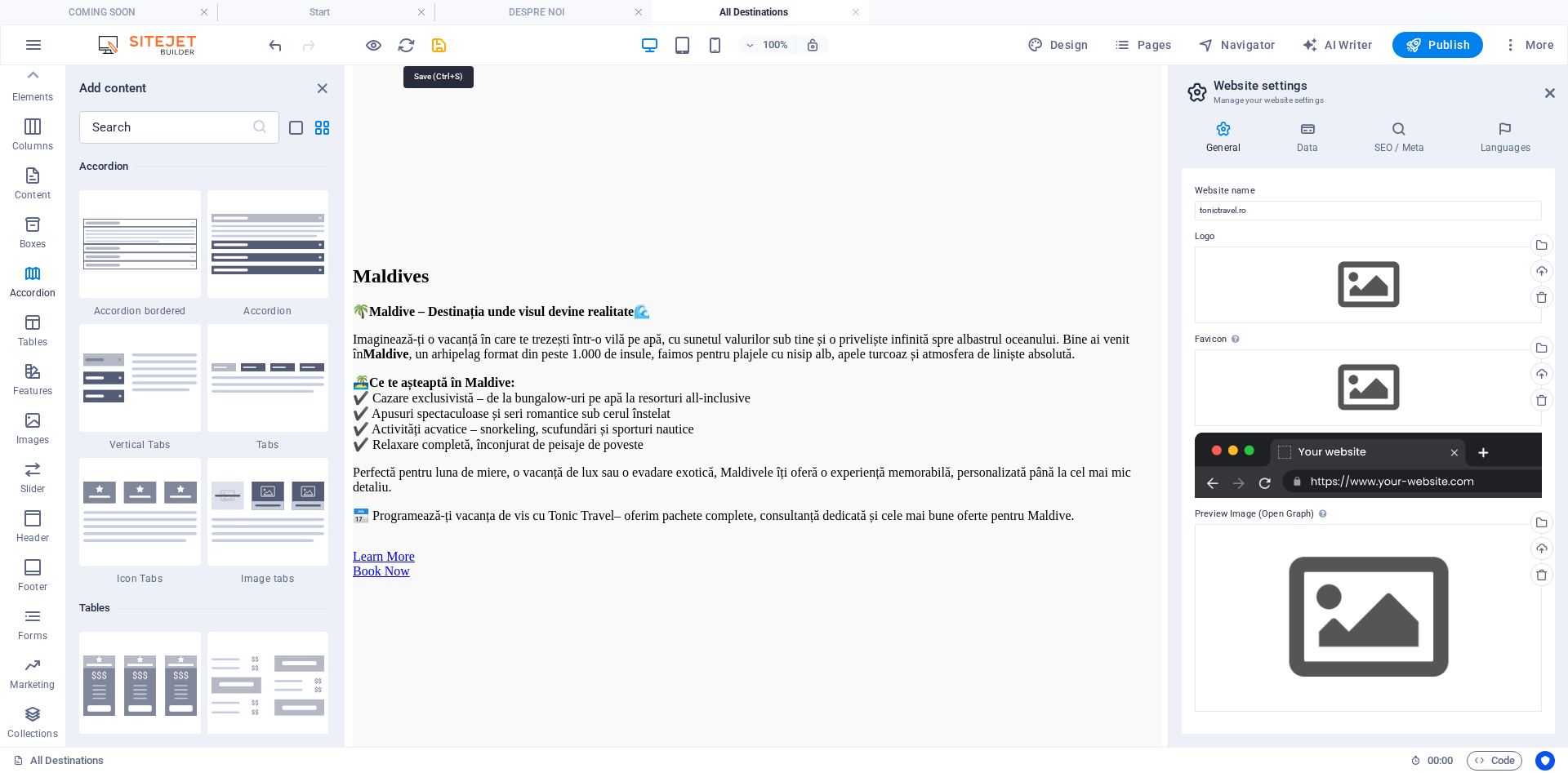 click on "100% Design Pages Navigator AI Writer Publish More" at bounding box center (913, 45) 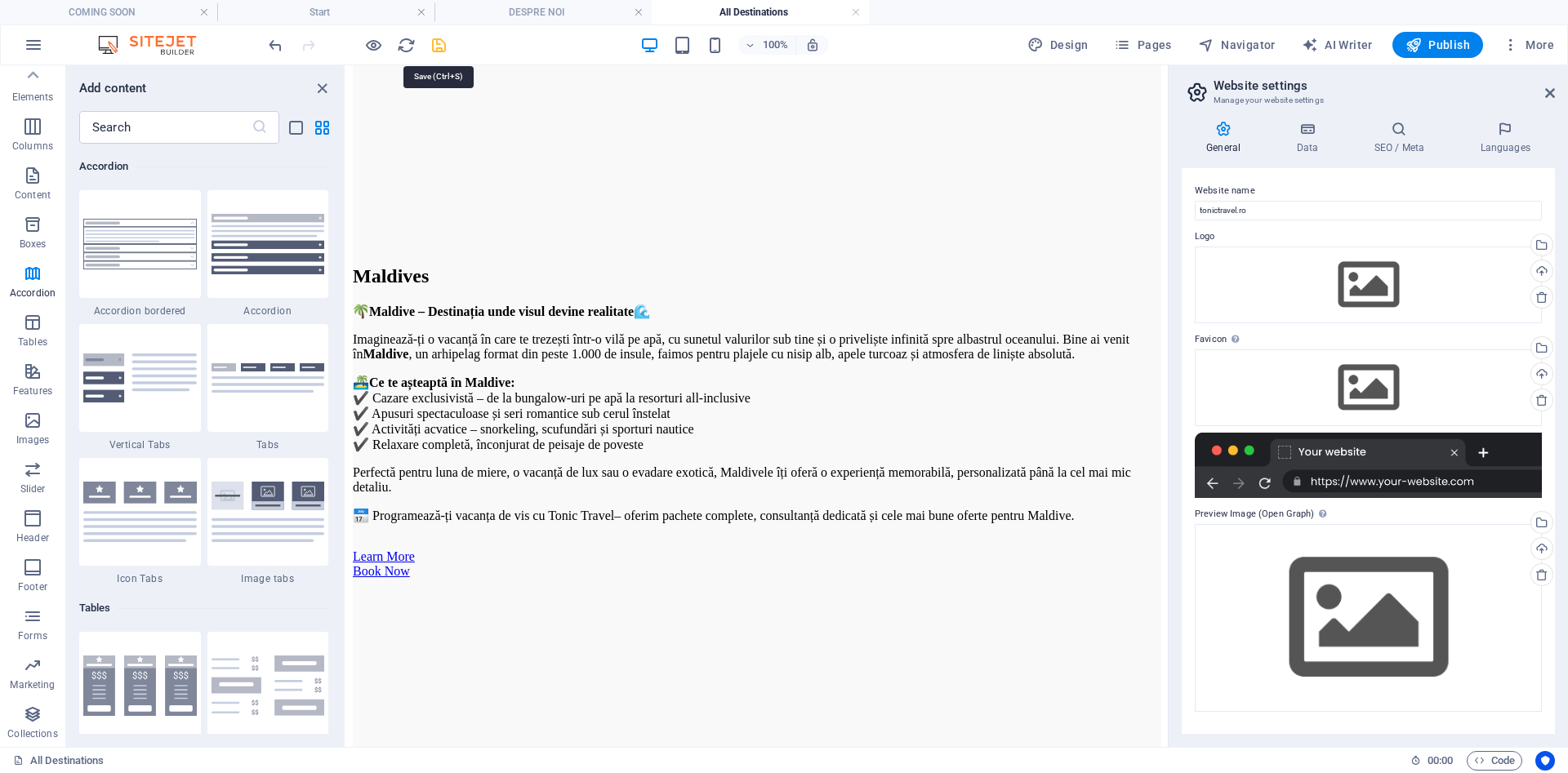 click at bounding box center [439, 45] 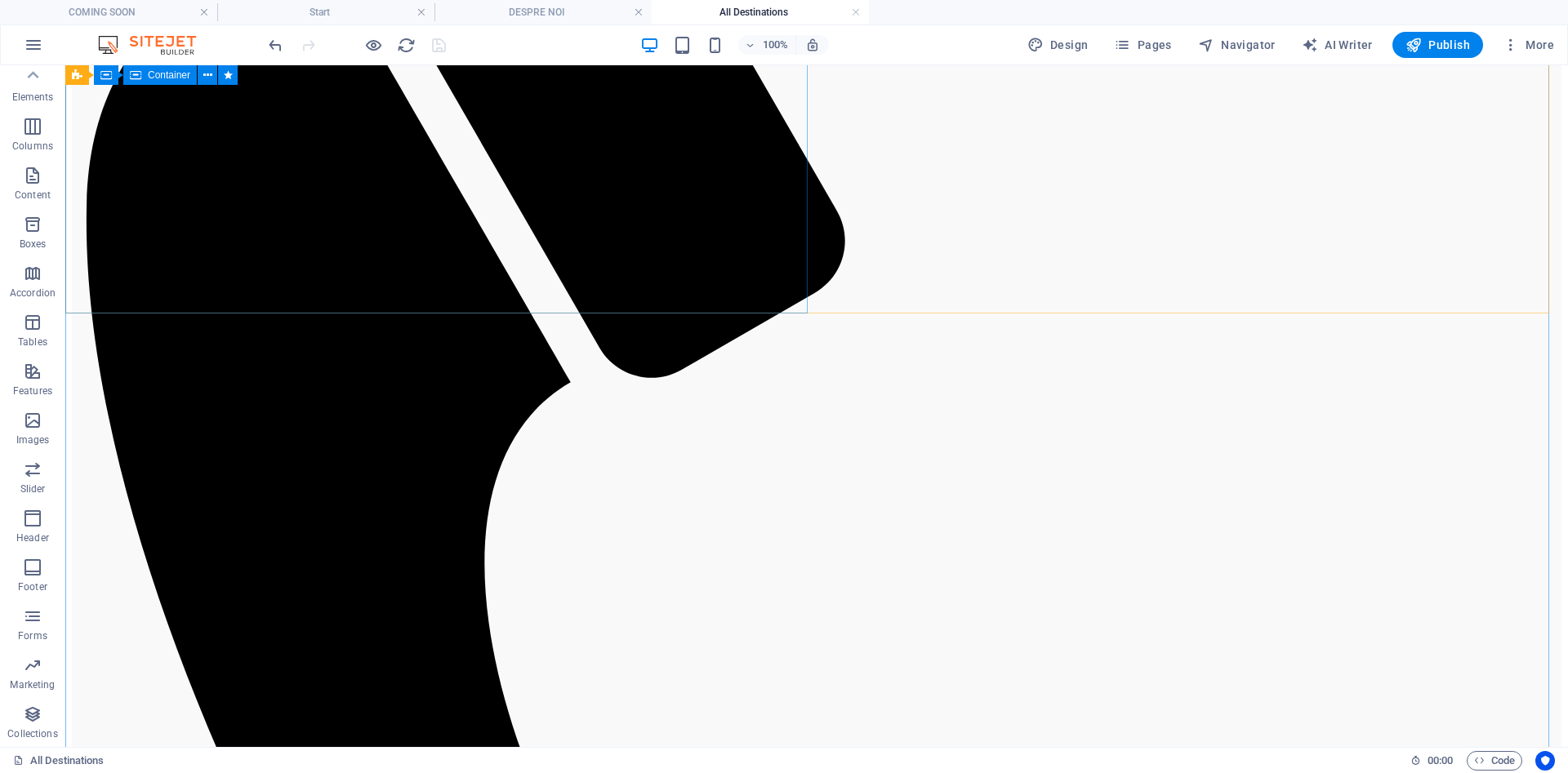 scroll, scrollTop: 367, scrollLeft: 0, axis: vertical 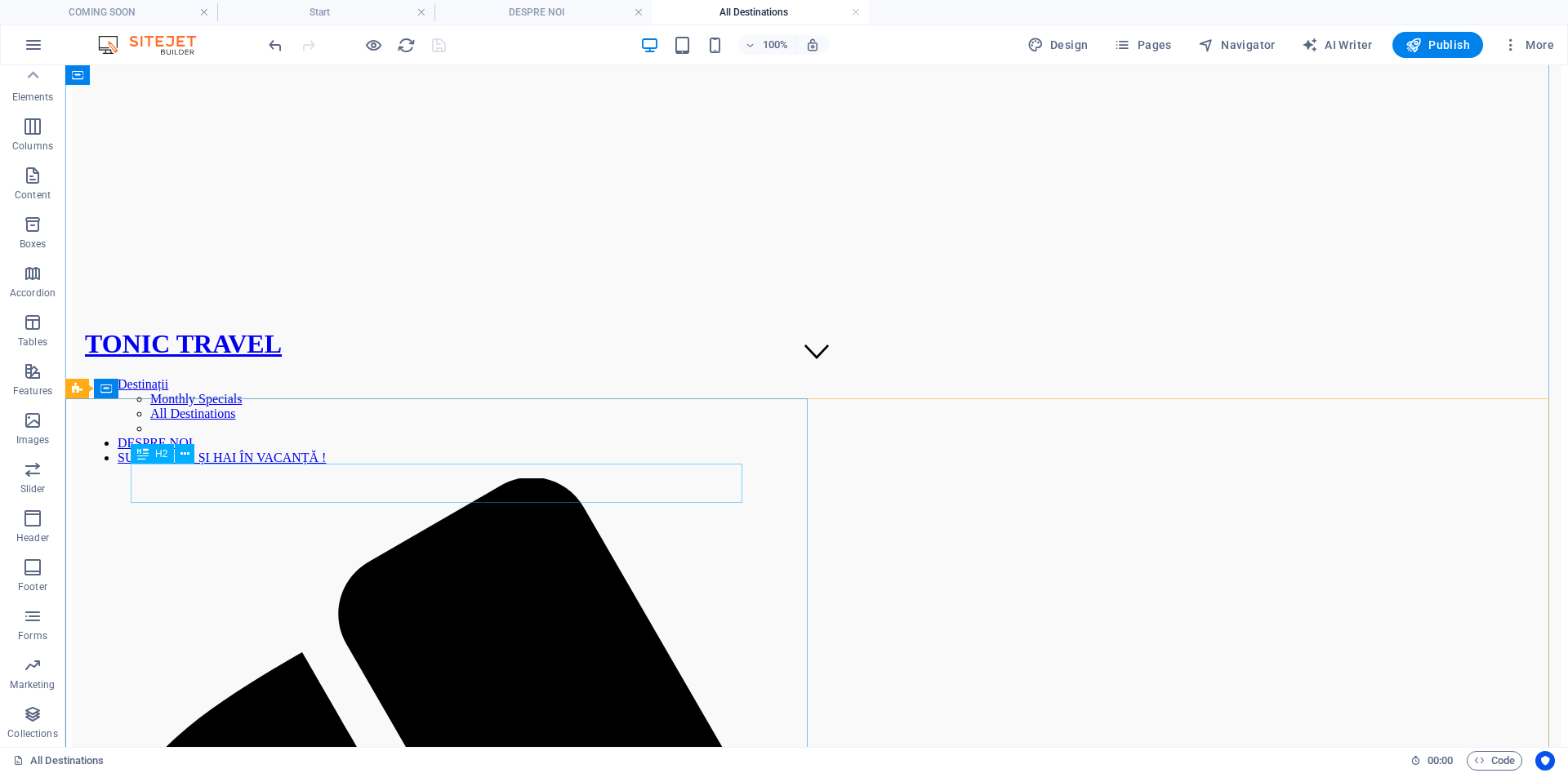 click on "Maldives" at bounding box center [817, 3363] 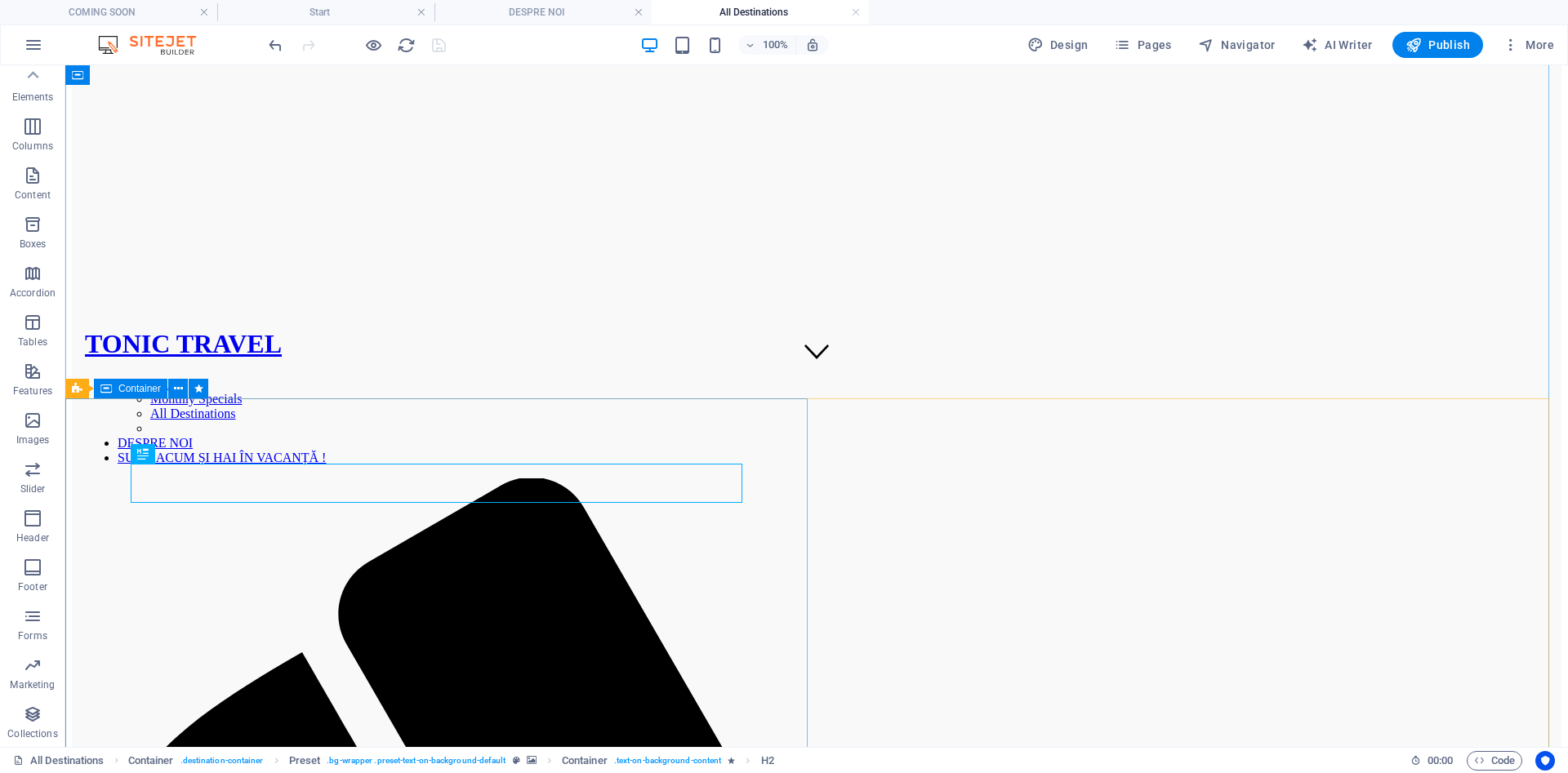 click on "Maldives" at bounding box center (817, 3363) 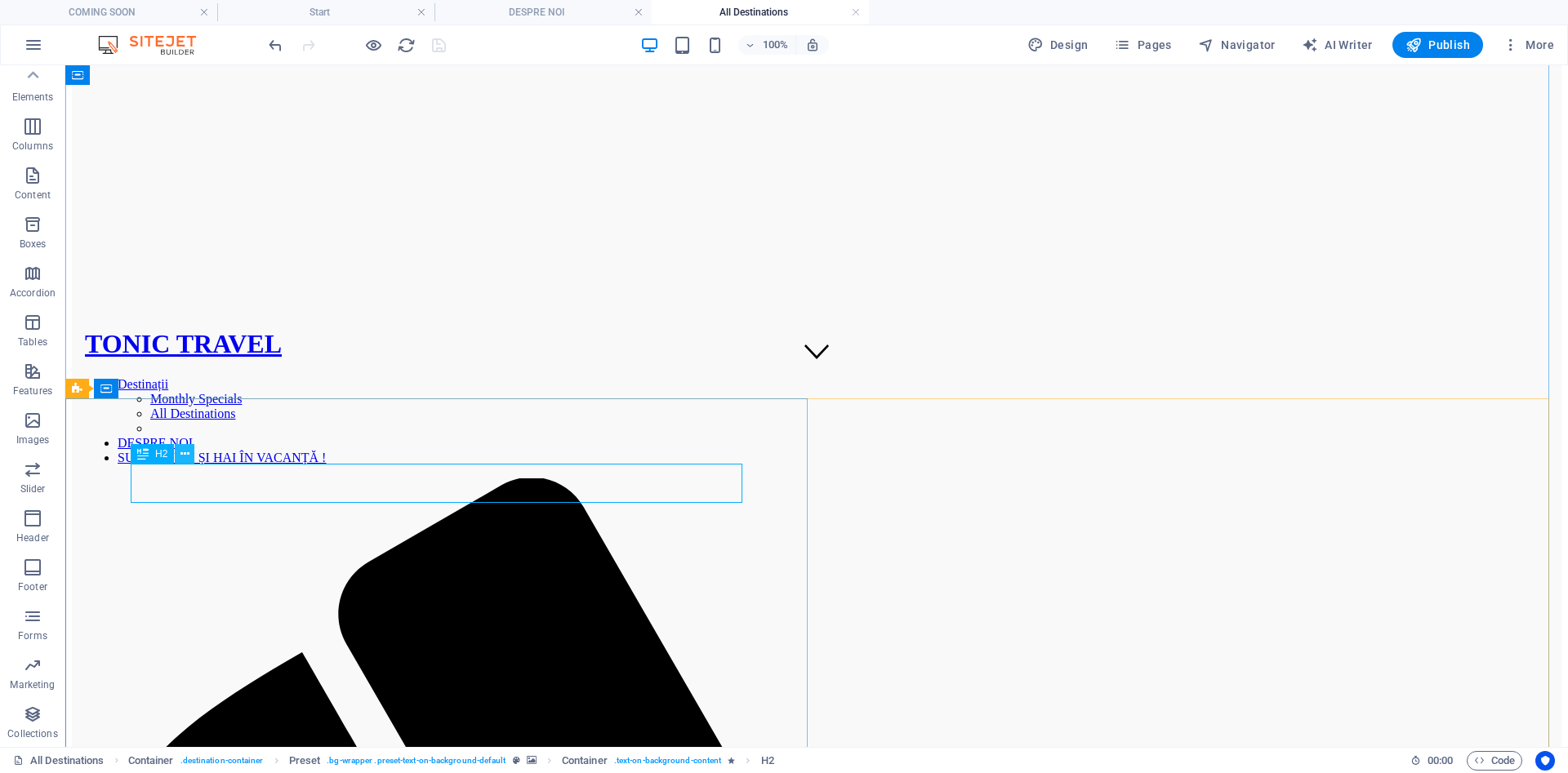 click at bounding box center (185, 454) 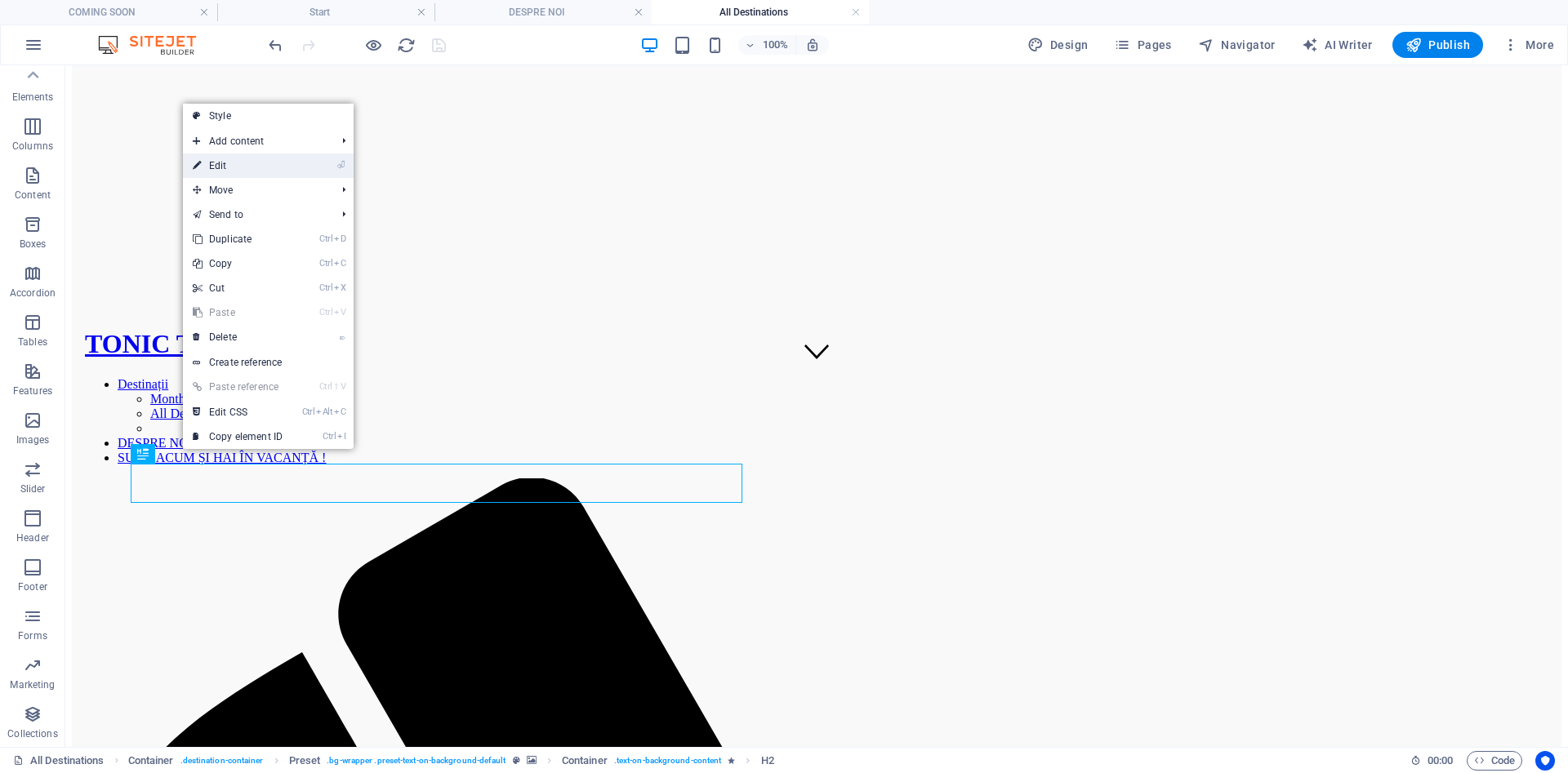 click on "⏎  Edit" at bounding box center (268, 166) 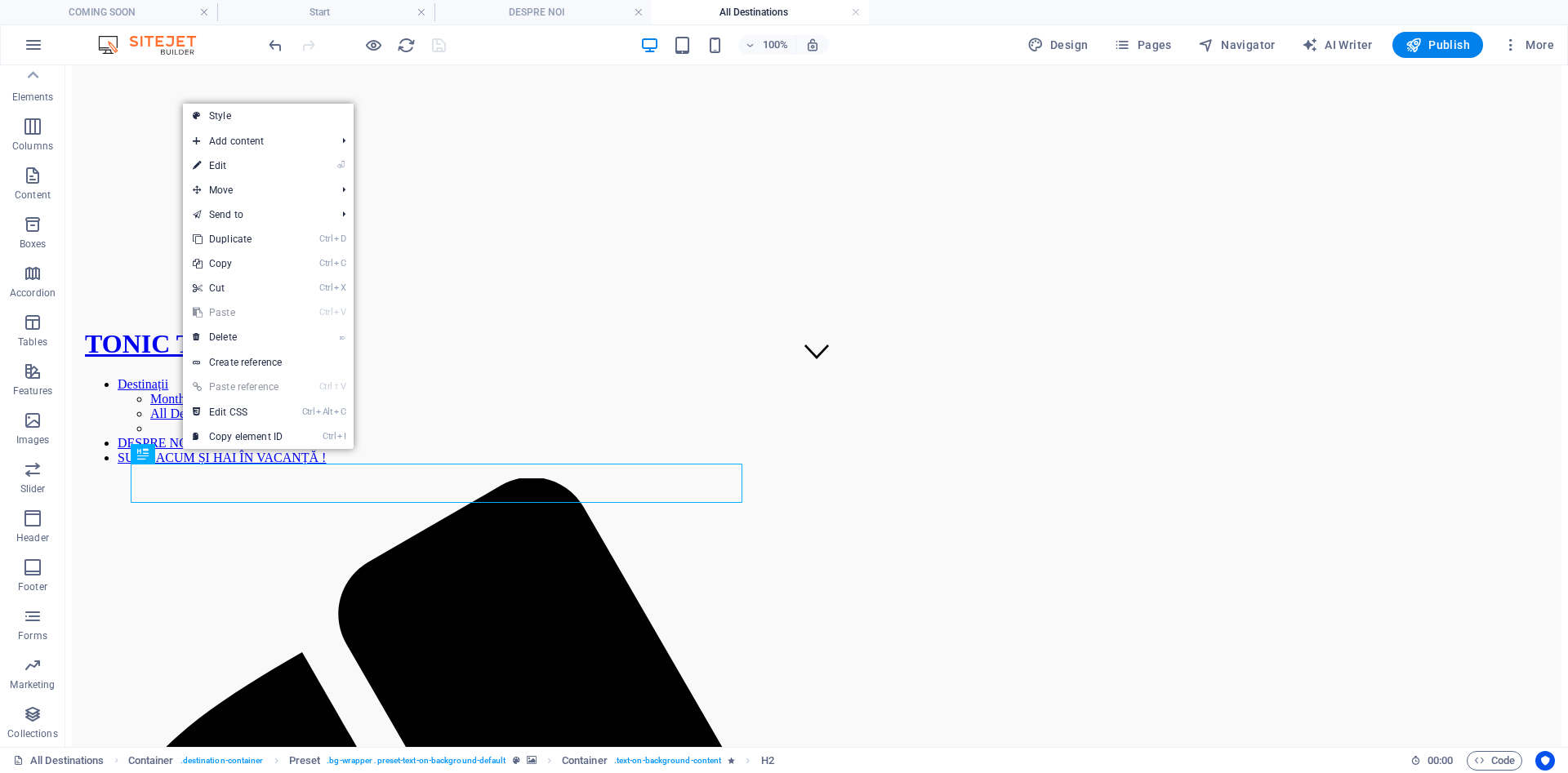 click on "⏎  Edit" at bounding box center (238, 166) 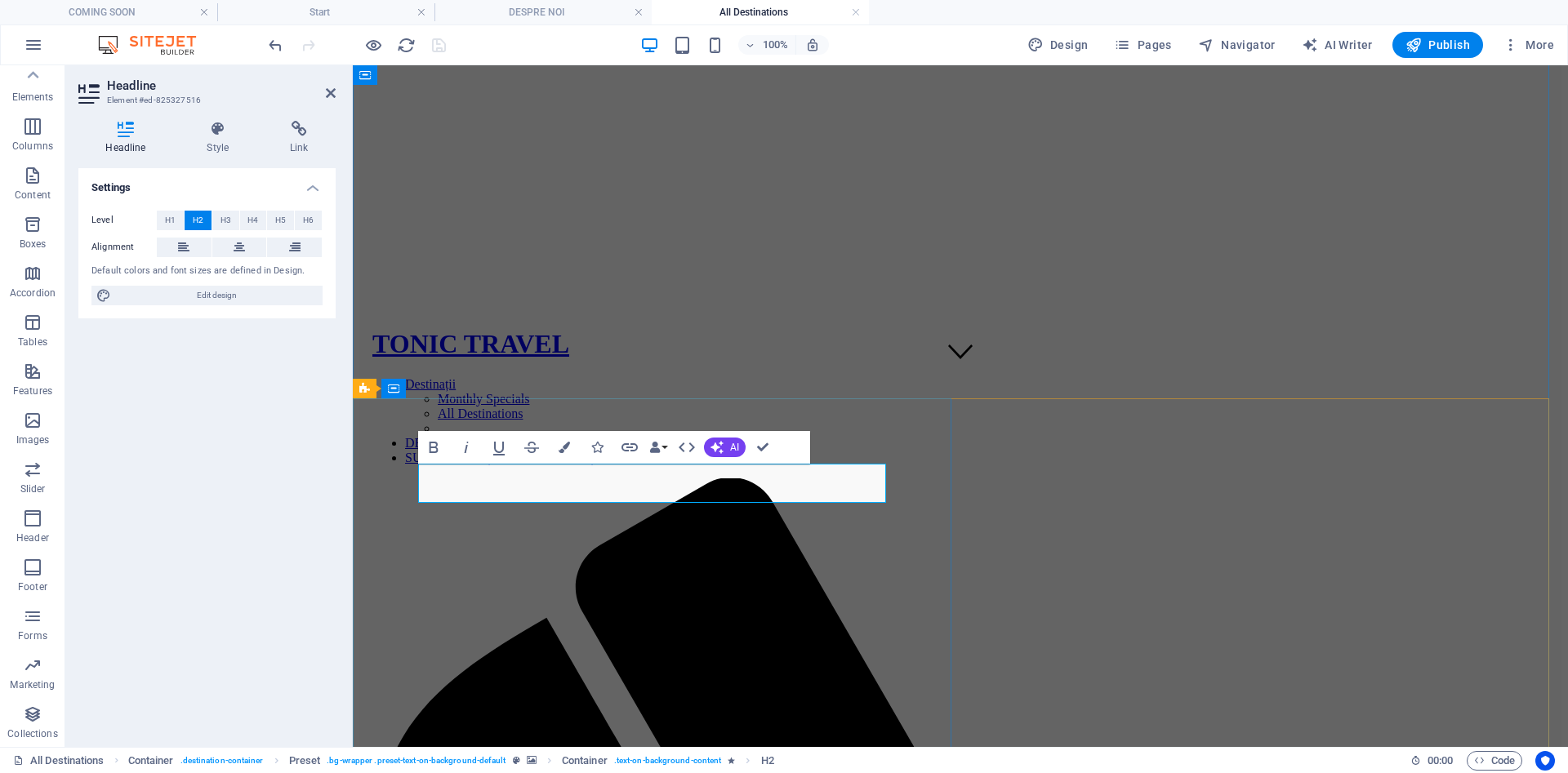 click on "Maldives" at bounding box center [960, 2981] 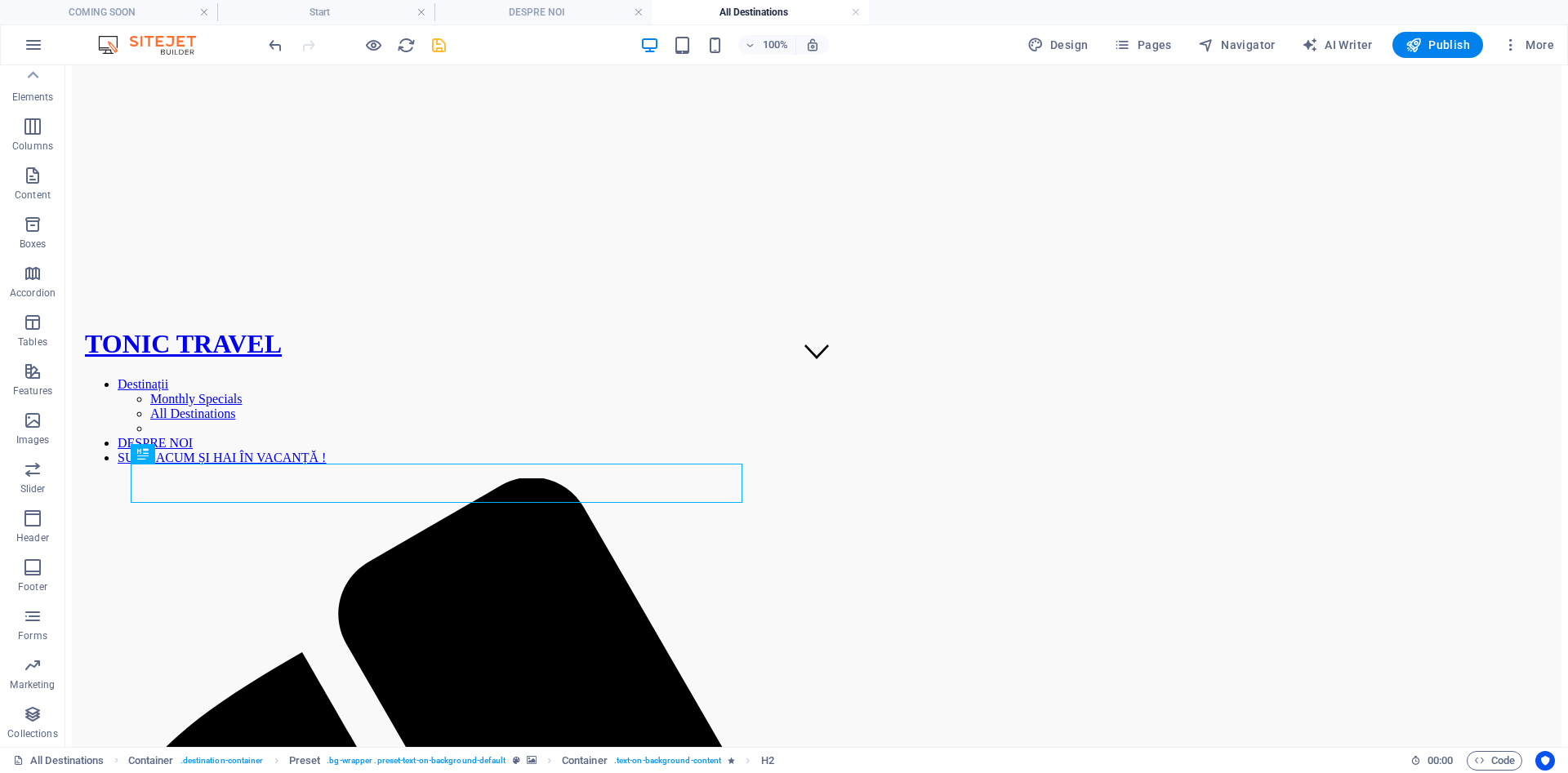 click on "100% Design Pages Navigator AI Writer Publish More" at bounding box center (913, 45) 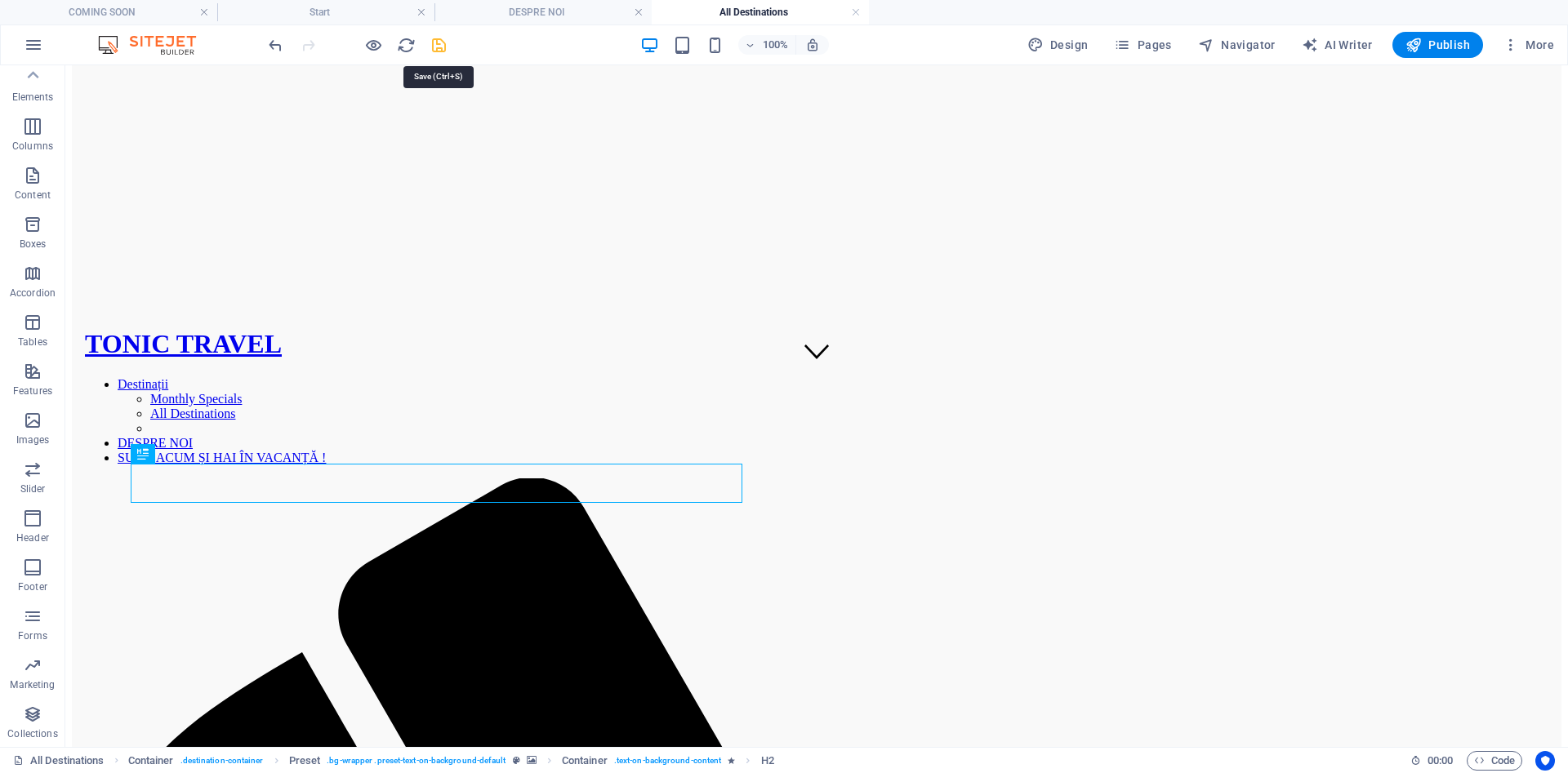 click at bounding box center [439, 45] 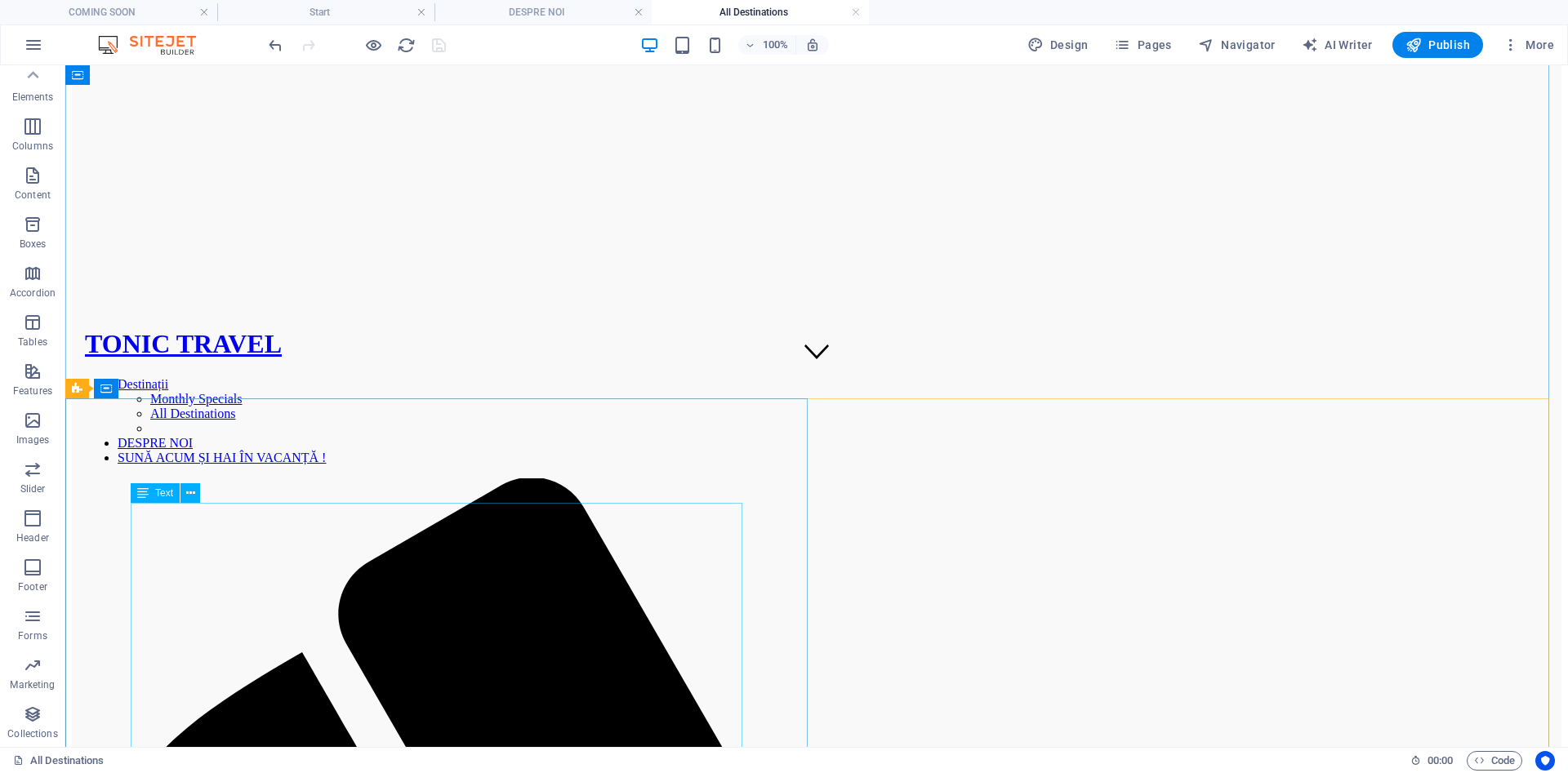 click on "🌴  Maldive – Destinația unde visul devine realitate  🌊 Imaginează-ți o vacanță în care te trezești într-o vilă pe apă, cu sunetul valurilor sub tine și o priveliște infinită spre albastrul oceanului. Bine ai venit în  Maldive , un arhipelag format din peste 1.000 de insule, faimos pentru plajele cu nisip alb, apele turcoaz și atmosfera de liniște absolută. 🏝️  Ce te așteaptă în Maldive: ✔️ Cazare exclusivistă – de la bungalow-uri pe apă la resorturi all-inclusive ✔️ Apusuri spectaculoase și seri romantice sub cerul înstelat ✔️ Activități acvatice – snorkeling, scufundări și sporturi nautice ✔️ Relaxare completă, înconjurat de peisaje de poveste Perfectă pentru luna de miere, o vacanță de lux sau o evadare exotică, Maldivele îți oferă o experiență memorabilă, personalizată până la cel mai mic detaliu." at bounding box center (817, 3493) 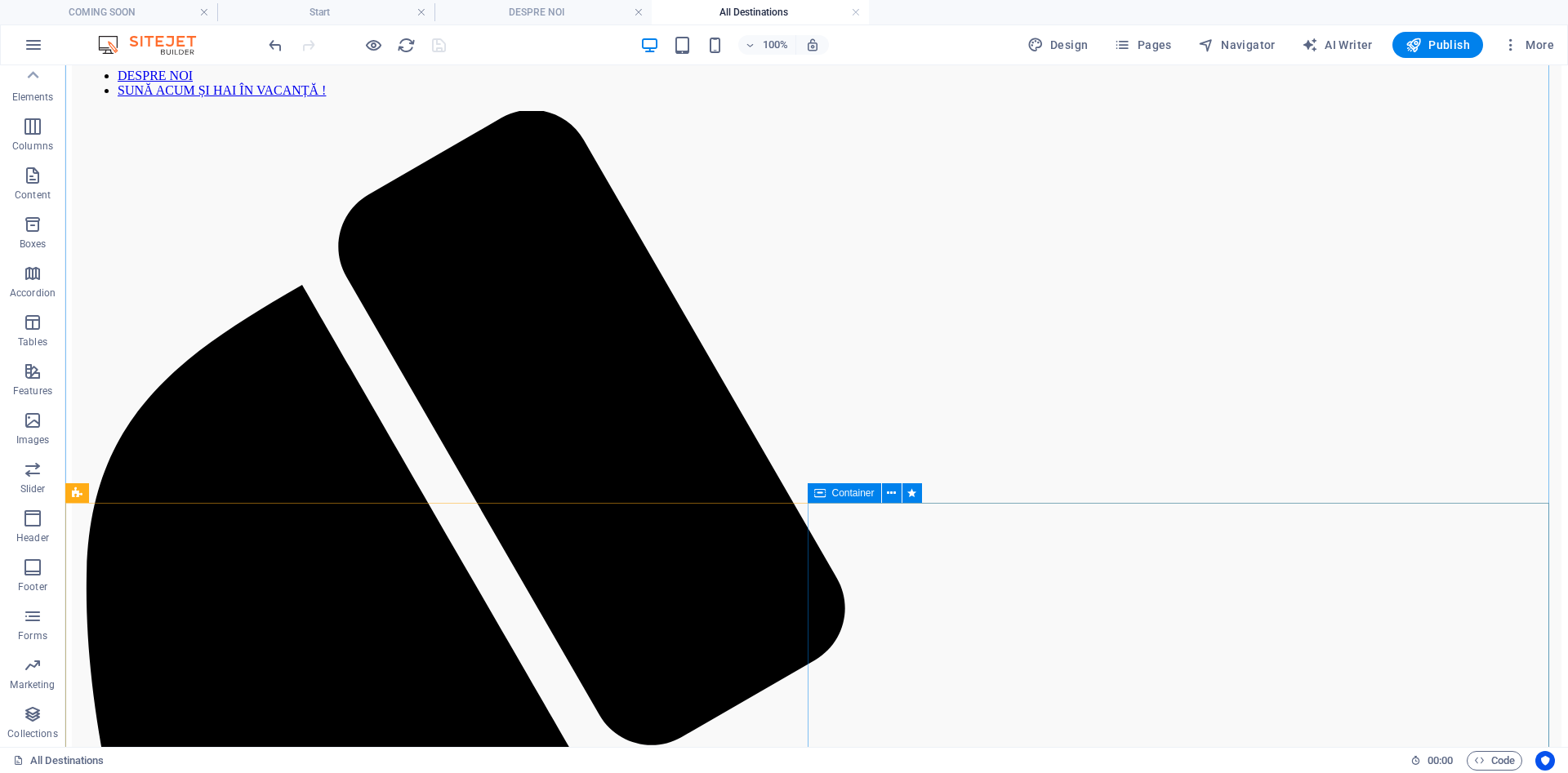scroll, scrollTop: 0, scrollLeft: 0, axis: both 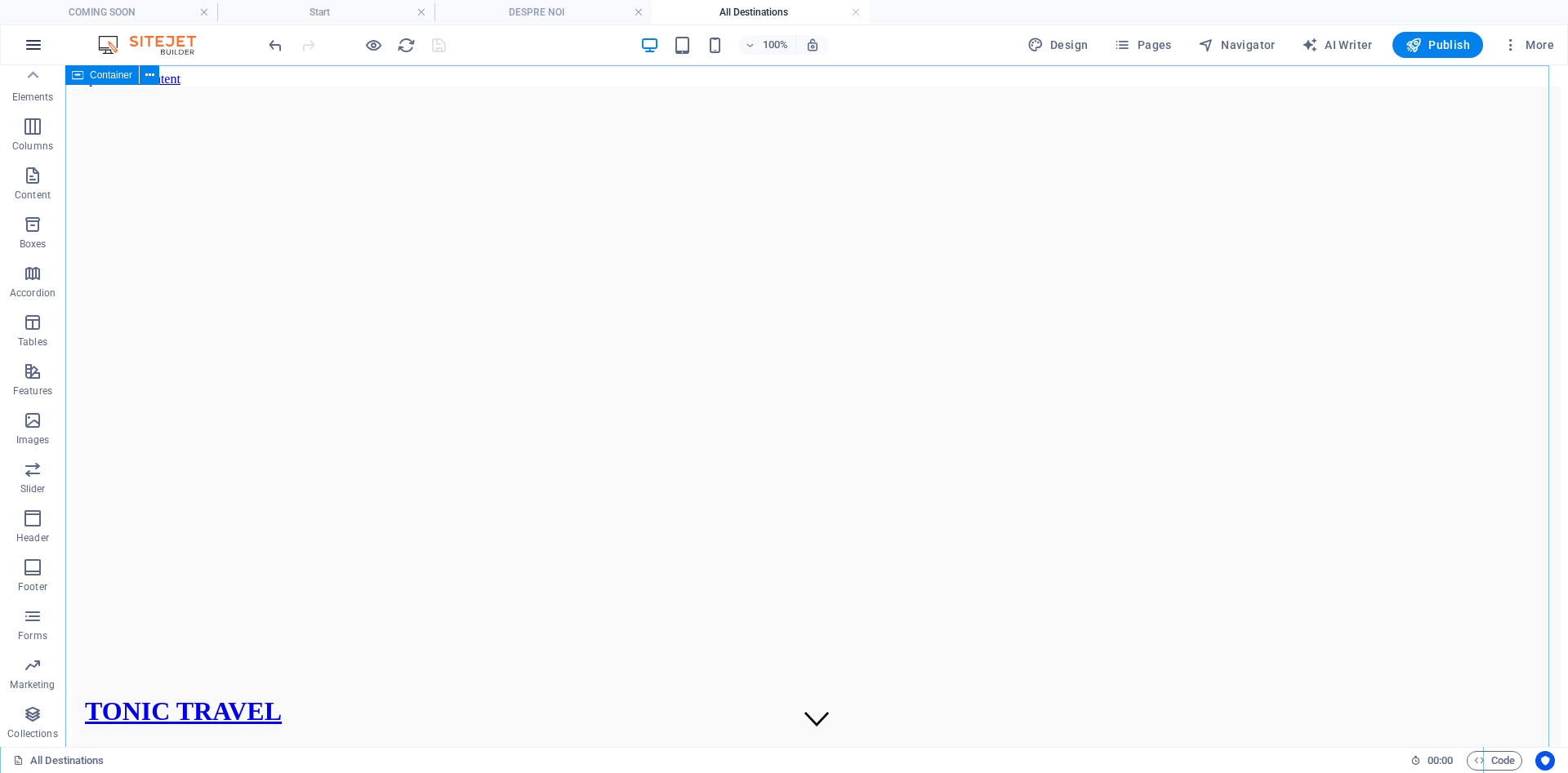 click at bounding box center (33, 45) 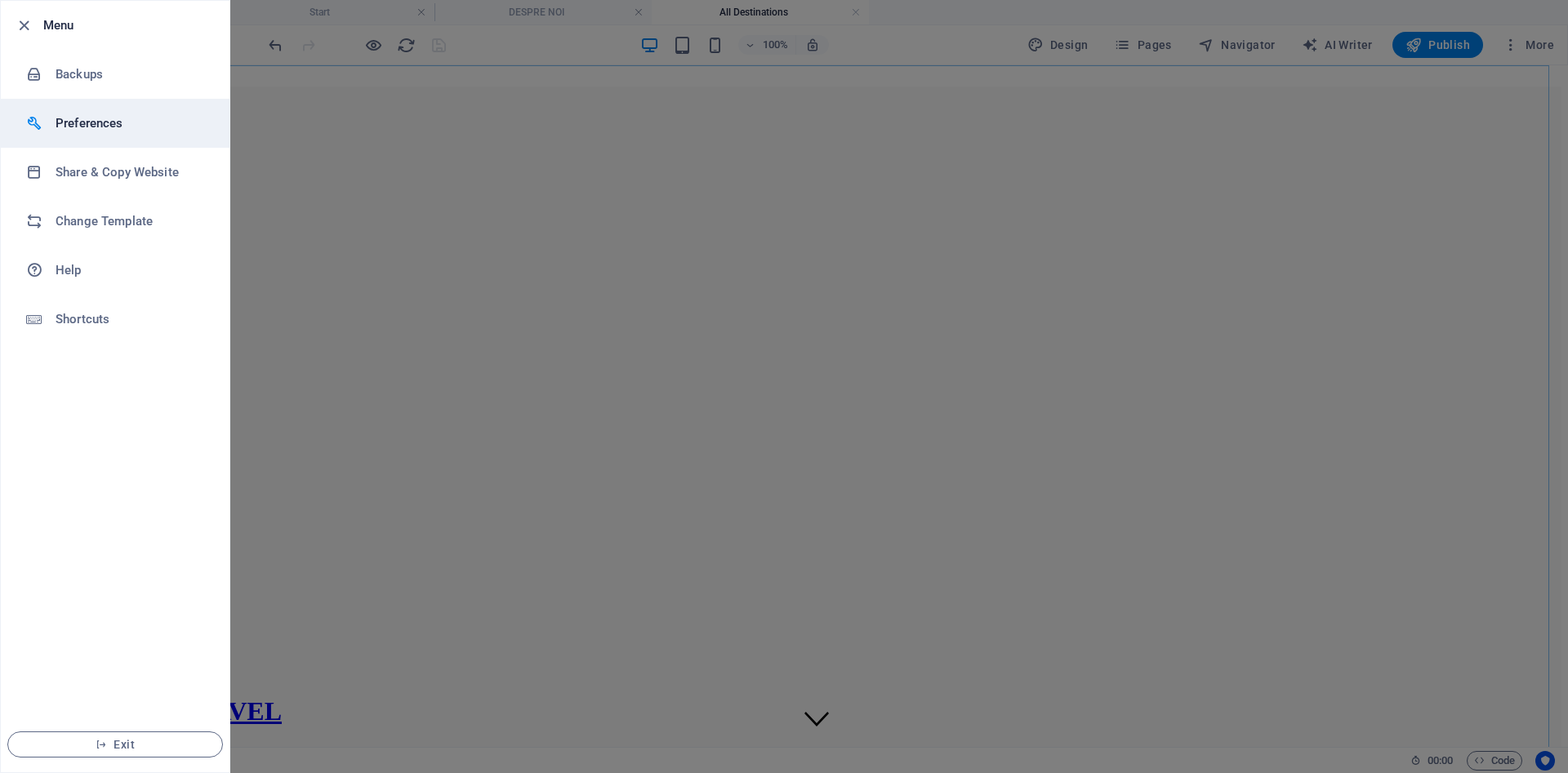 click on "Preferences" at bounding box center (115, 123) 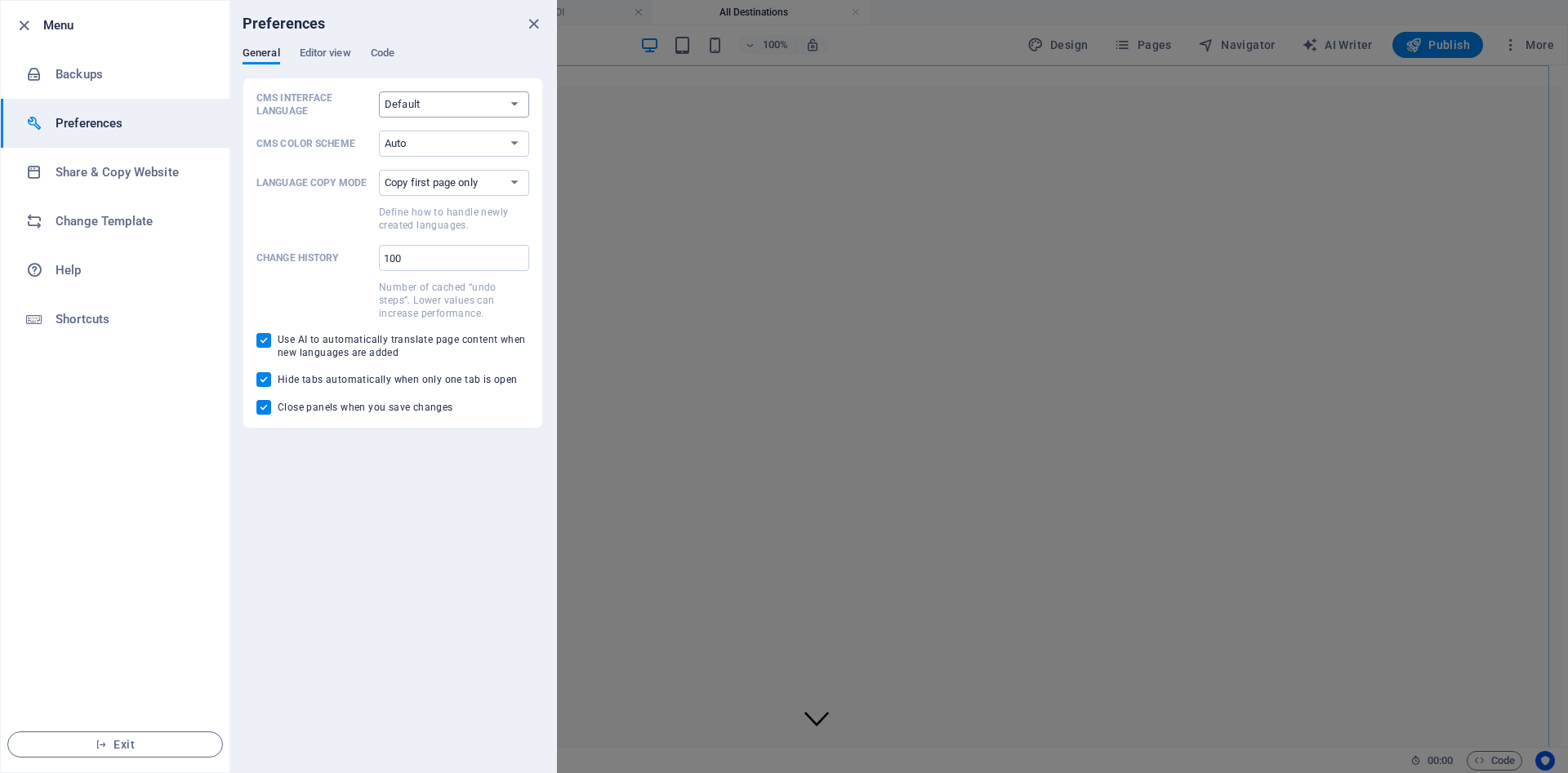 click on "Default Deutsch English Español Français Magyar Italiano Nederlands Polski Português русский язык Svenska Türkçe 日本語" at bounding box center [454, 104] 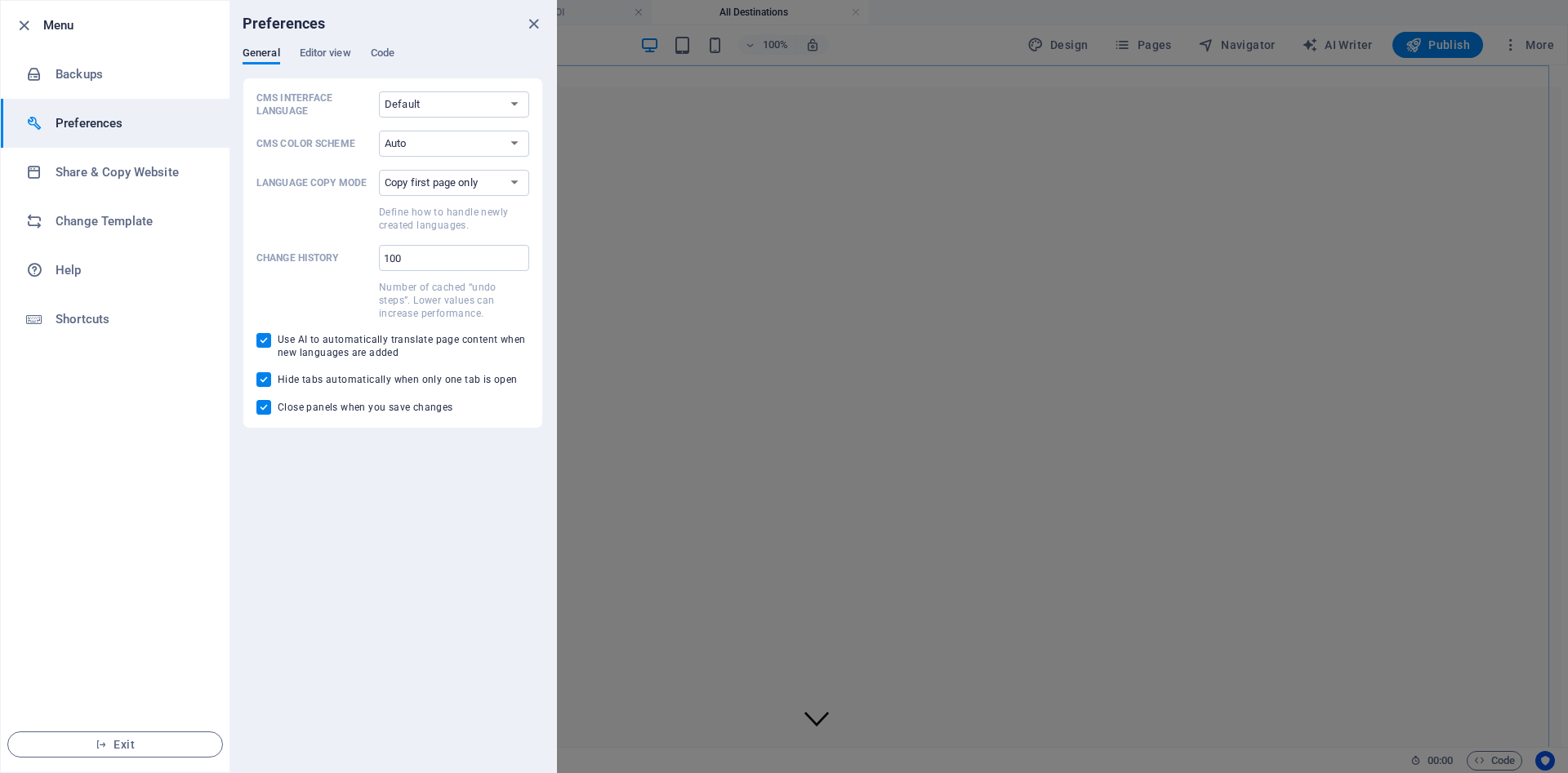 click on "Preferences General Editor view Code CMS Interface Language Default Deutsch English Español Français Magyar Italiano Nederlands Polski Português русский язык Svenska Türkçe 日本語 CMS Color Scheme Auto Dark Light Language Copy Mode Copy first page only Copy all pages Define how to handle newly created languages. Change history 100 ​ Number of cached “undo steps”. Lower values can increase performance. Use AI to automatically translate page content when new languages are added Hide tabs automatically when only one tab is open Close panels when you save changes Show labels in content sidebar Focus elements that are currently being edited by darkening the rest of the page On resize automatically adjust zoom level to fit chosen device Show dialogs when adding elements to collections Compile SCSS automatically after the last keystroke Compile trigger (SCSS) Semicolon (”;”) Closing bracket (“}”) Enter Tab Prevent auto-compilation errors from being displayed Clean up unused CSS code" at bounding box center [393, 386] 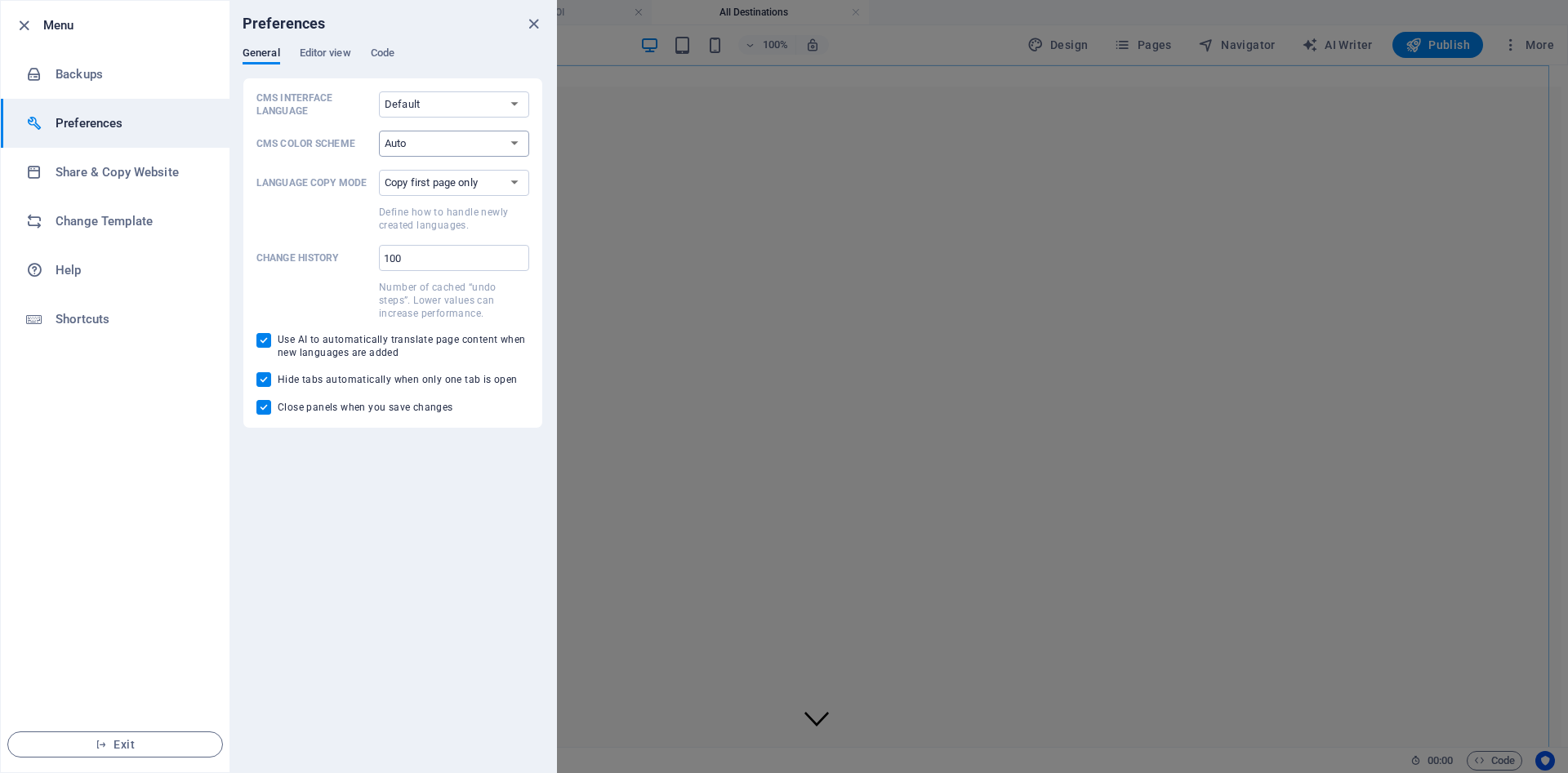 click on "Auto Dark Light" at bounding box center [454, 144] 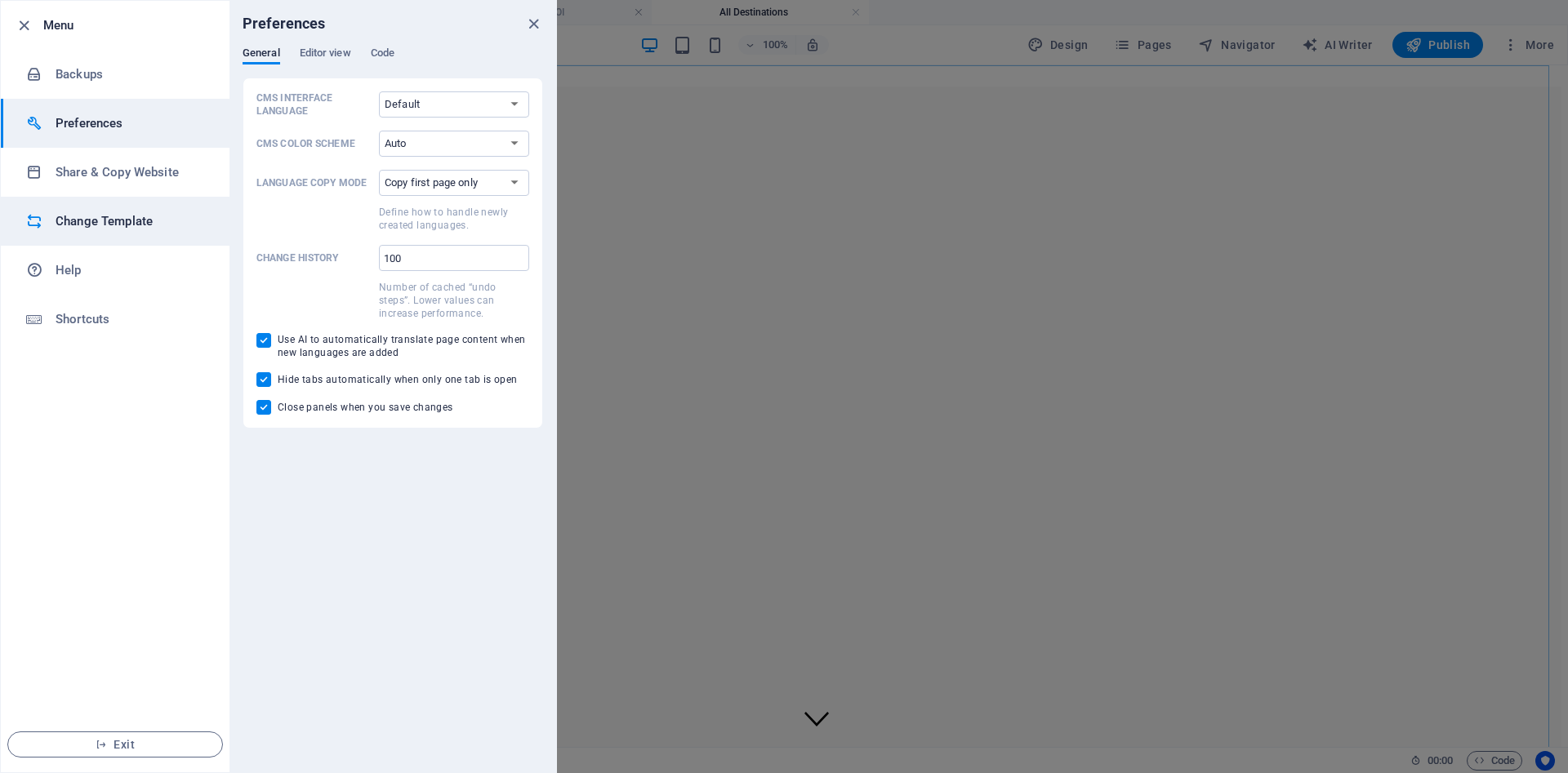 click on "Change Template" at bounding box center (115, 221) 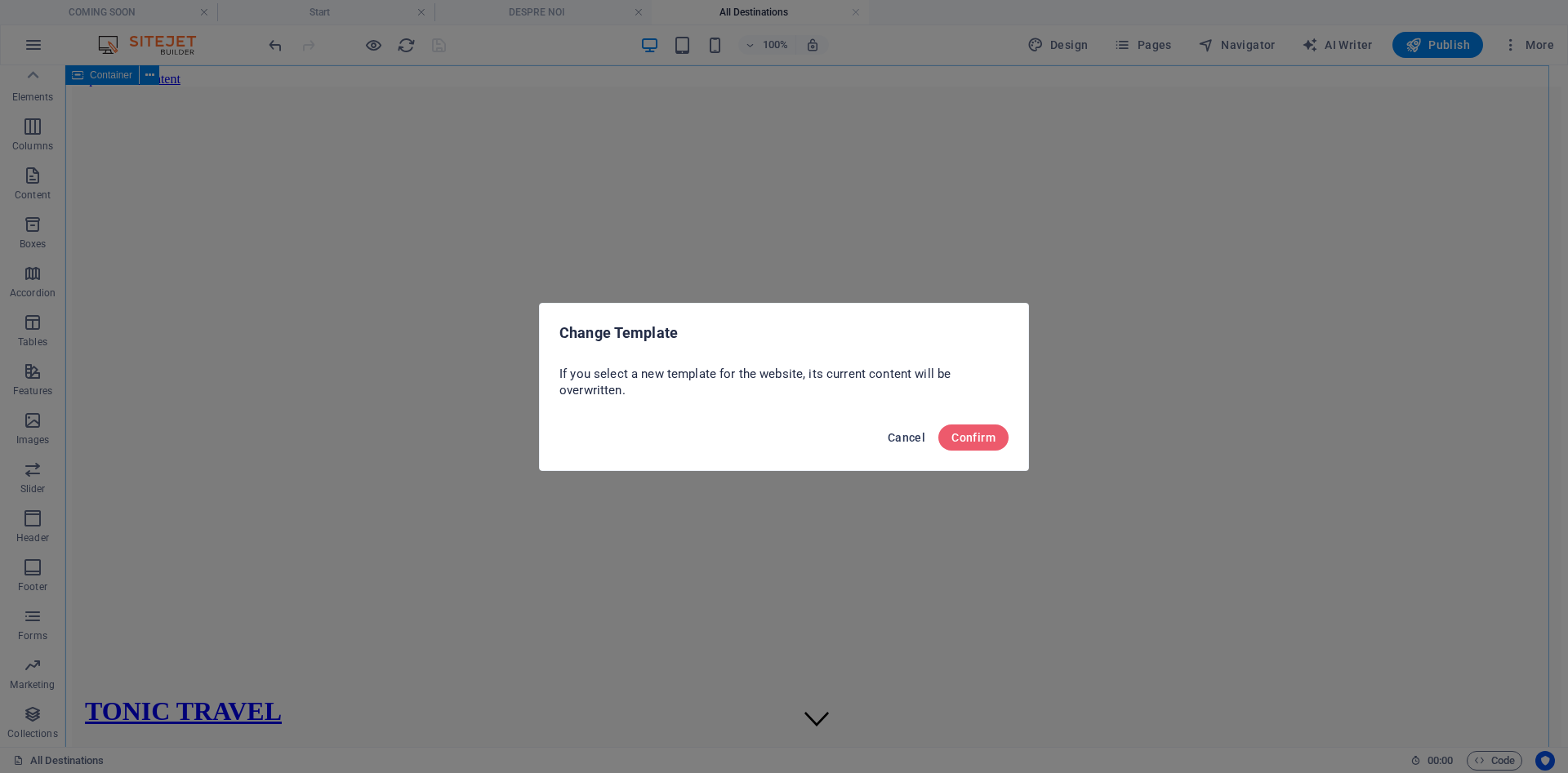 click on "Cancel" at bounding box center (906, 438) 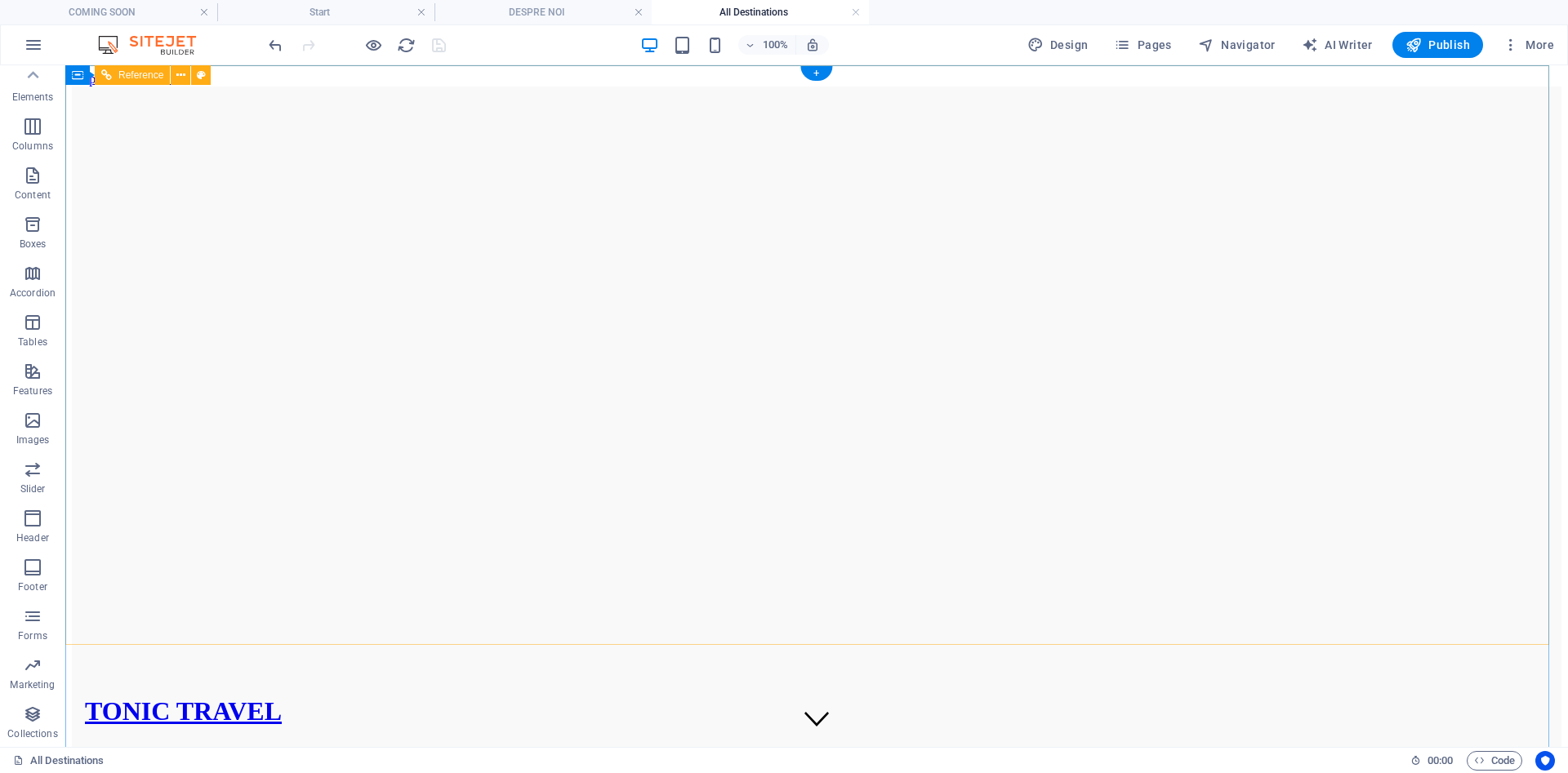 click on "Destinații Monthly Specials All Destinations DESPRE NOI SUNĂ ACUM ȘI HAI ÎN VACANȚĂ !" at bounding box center (817, 789) 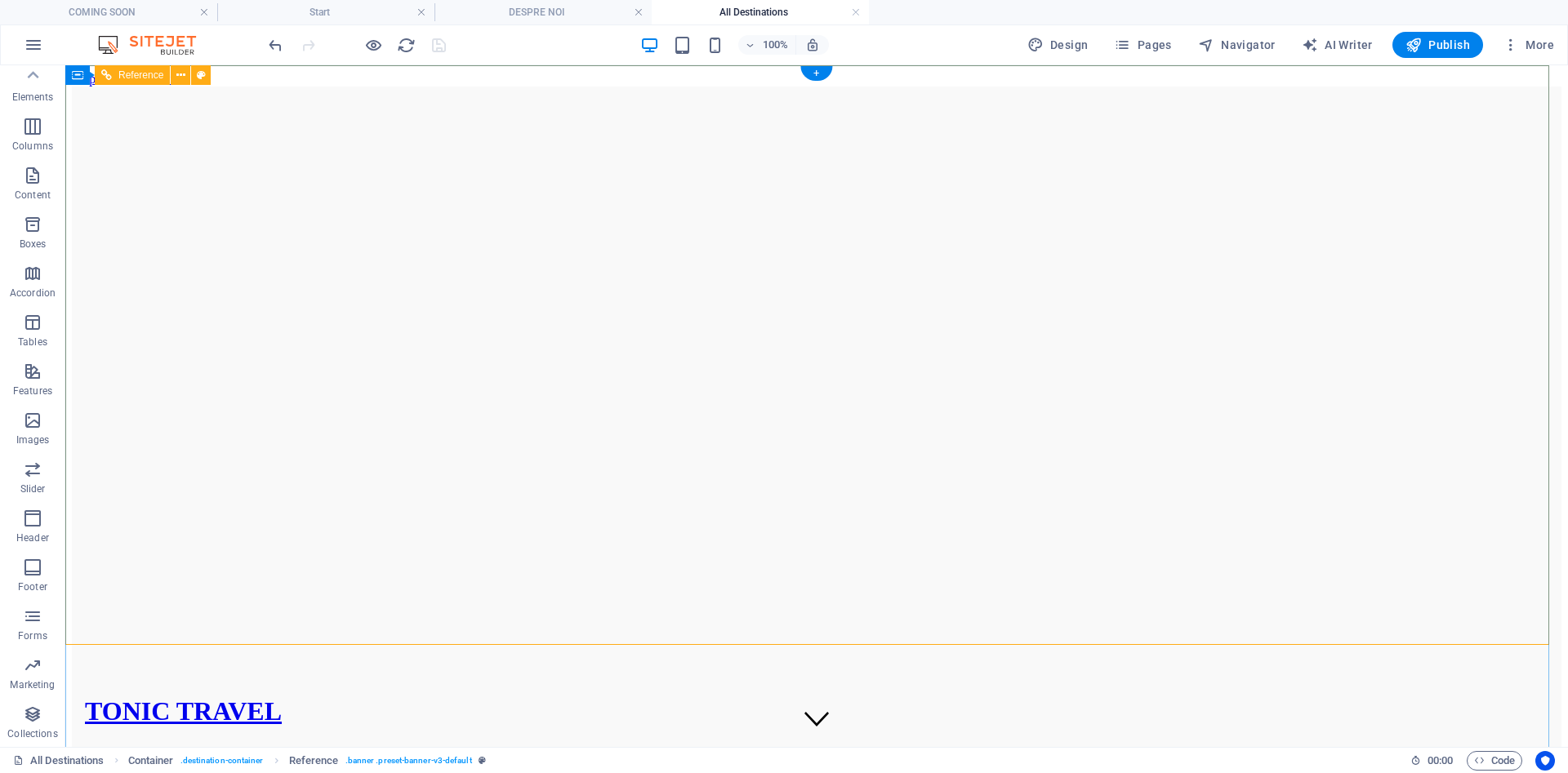 click on "Destinații Monthly Specials All Destinations DESPRE NOI SUNĂ ACUM ȘI HAI ÎN VACANȚĂ !" at bounding box center [817, 789] 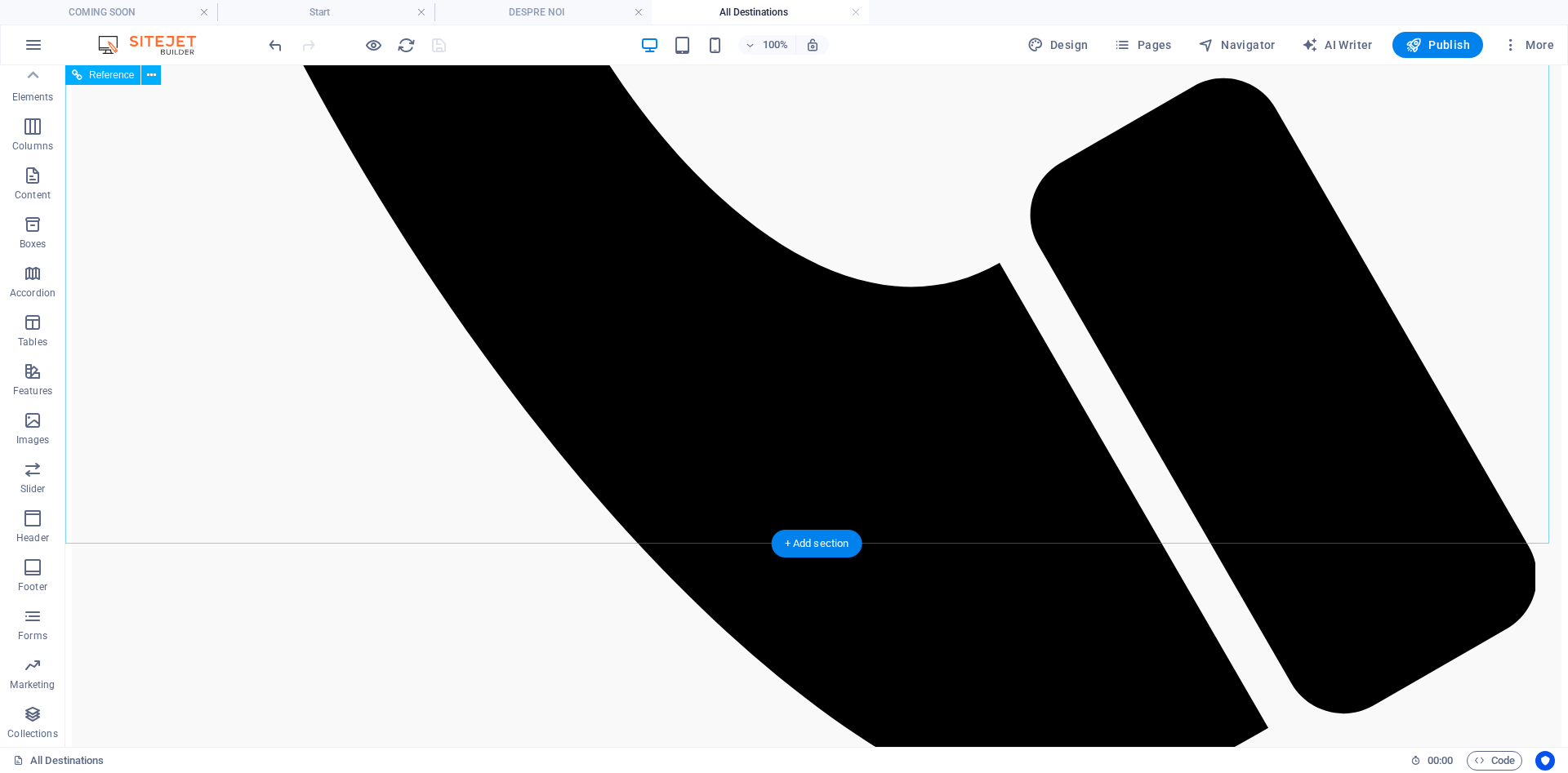 scroll, scrollTop: 2031, scrollLeft: 0, axis: vertical 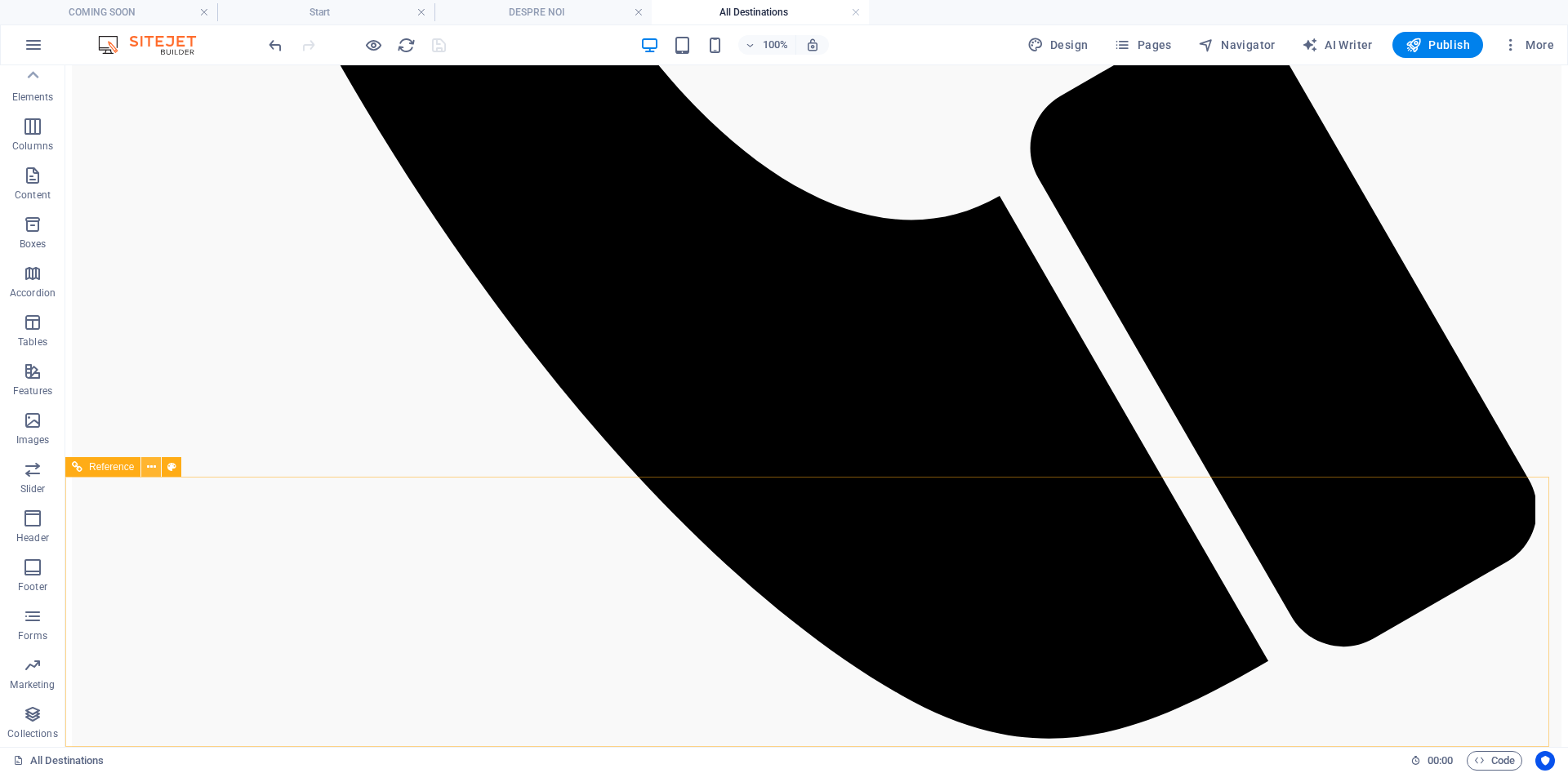 click at bounding box center [151, 467] 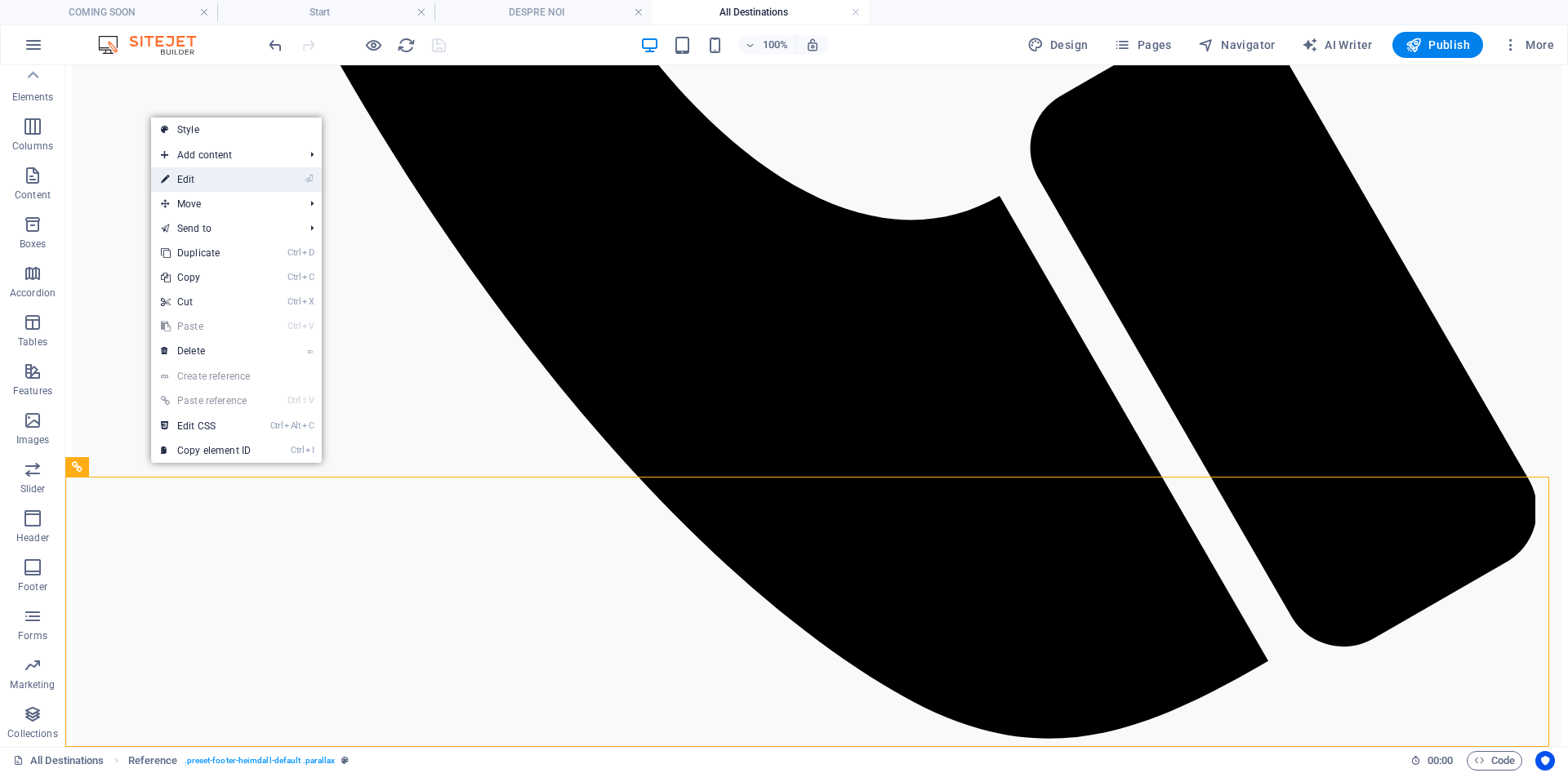 click on "⏎  Edit" at bounding box center (206, 180) 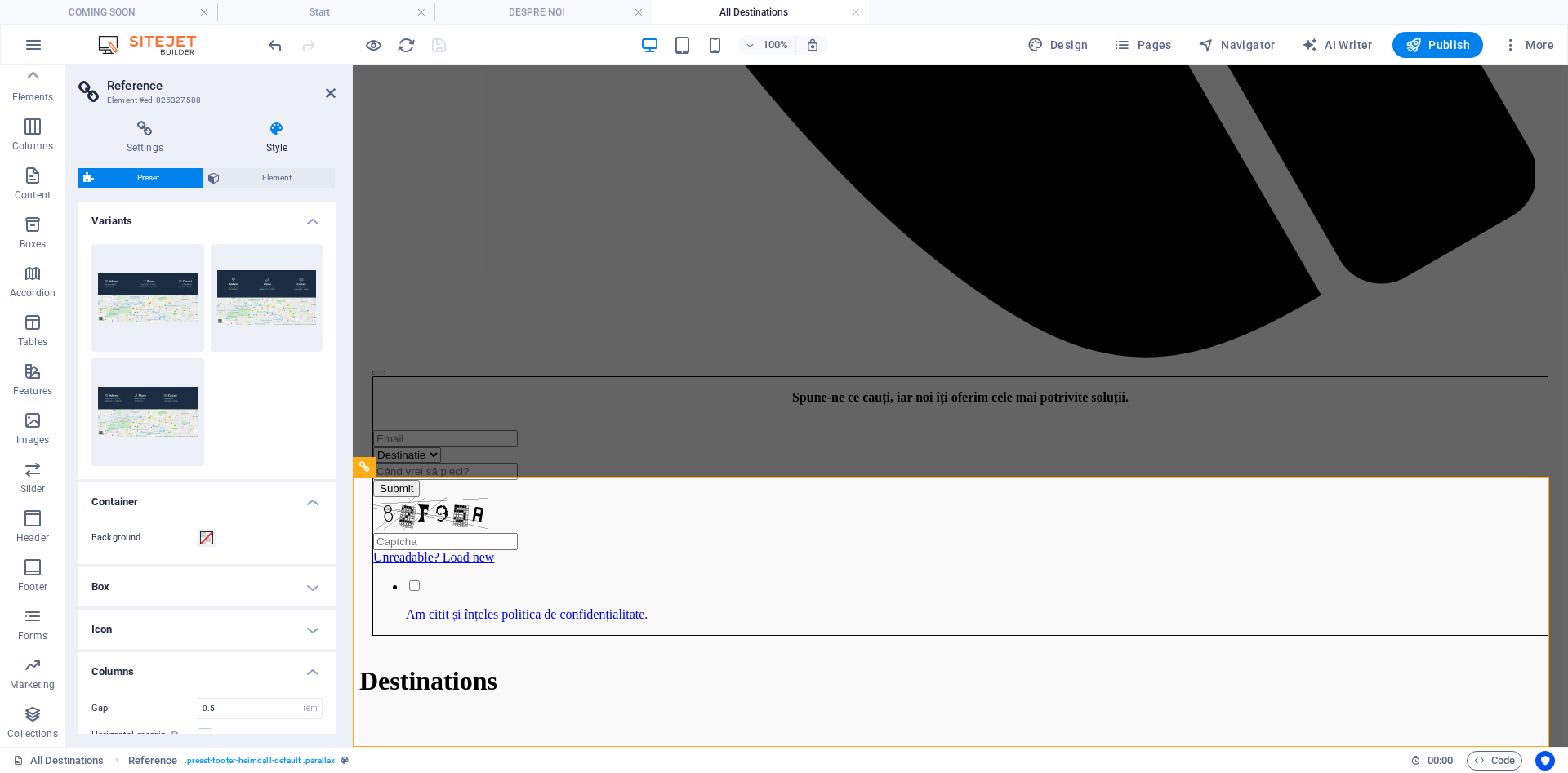 scroll, scrollTop: 2148, scrollLeft: 0, axis: vertical 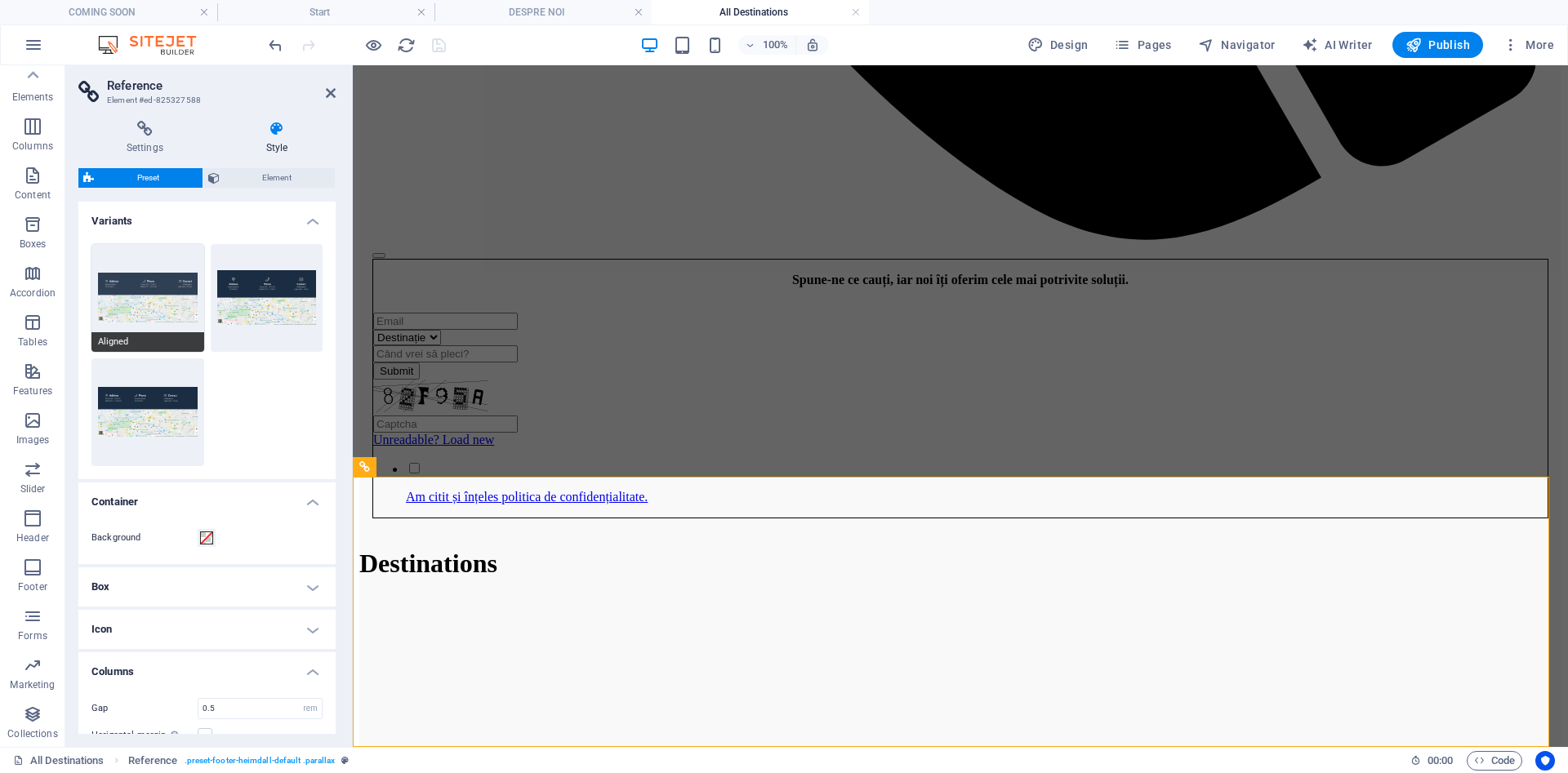 click on "Aligned" at bounding box center [148, 298] 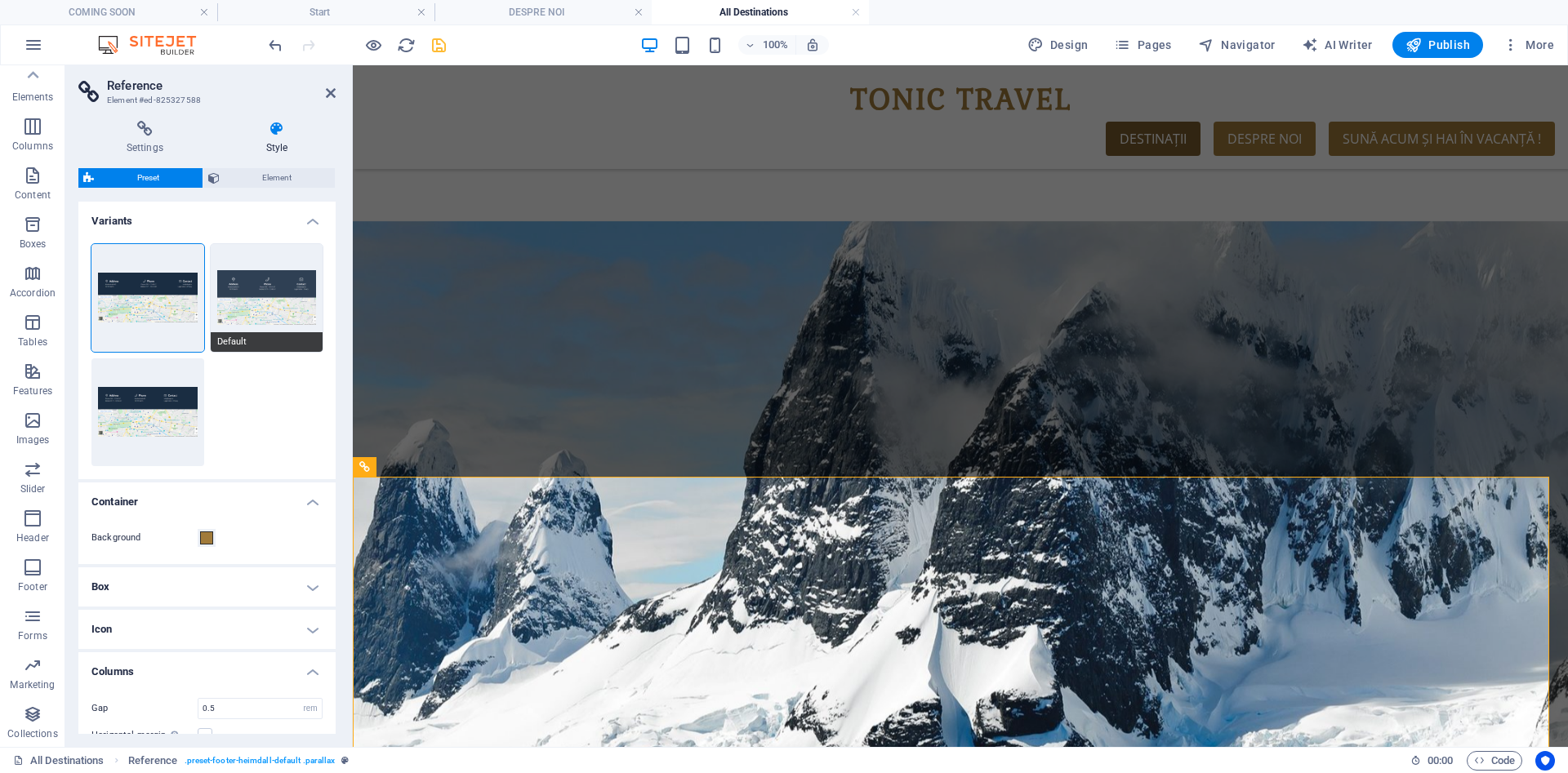 click on "Default" at bounding box center [267, 298] 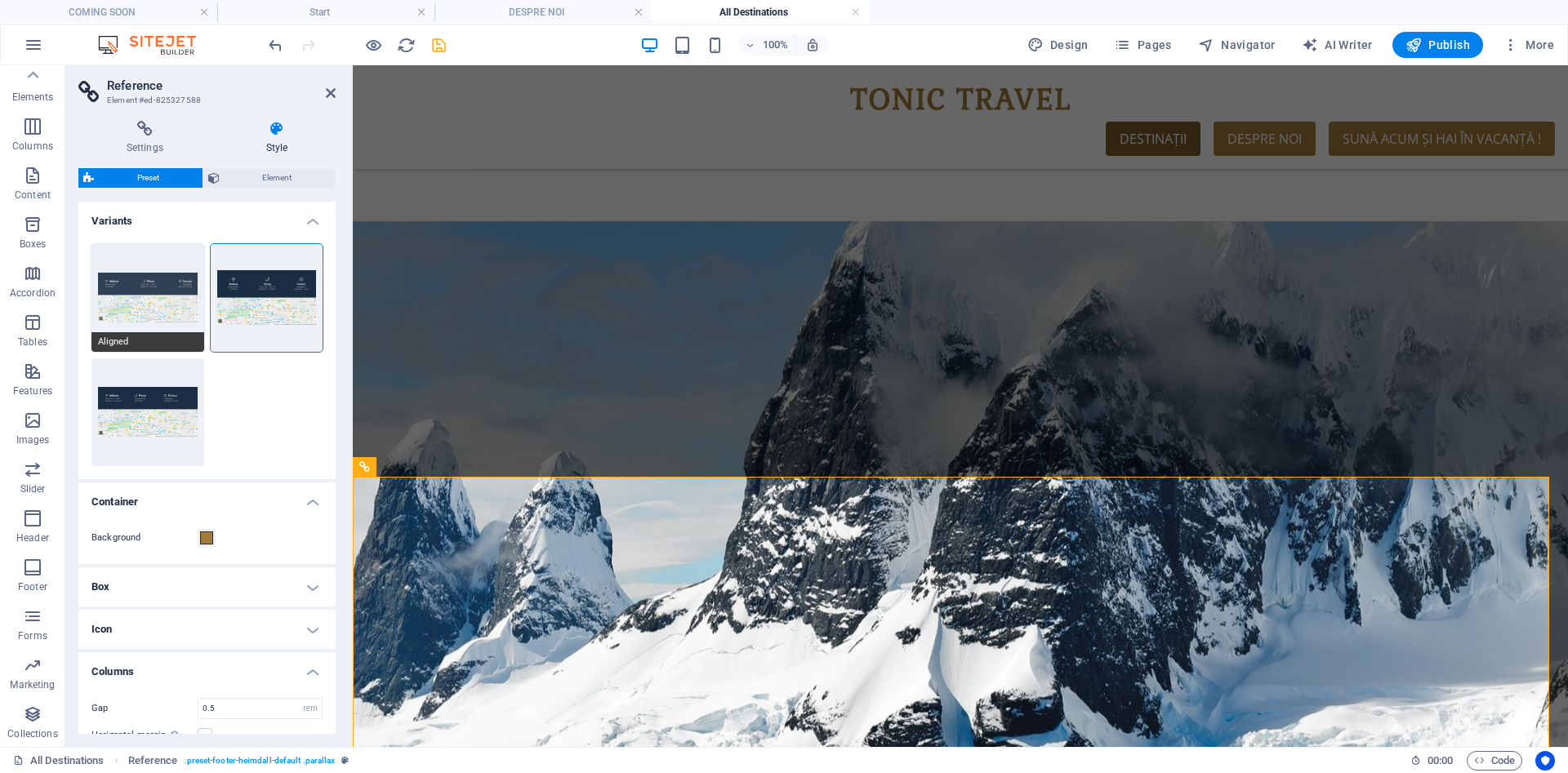 drag, startPoint x: 170, startPoint y: 307, endPoint x: 159, endPoint y: 344, distance: 38.600518 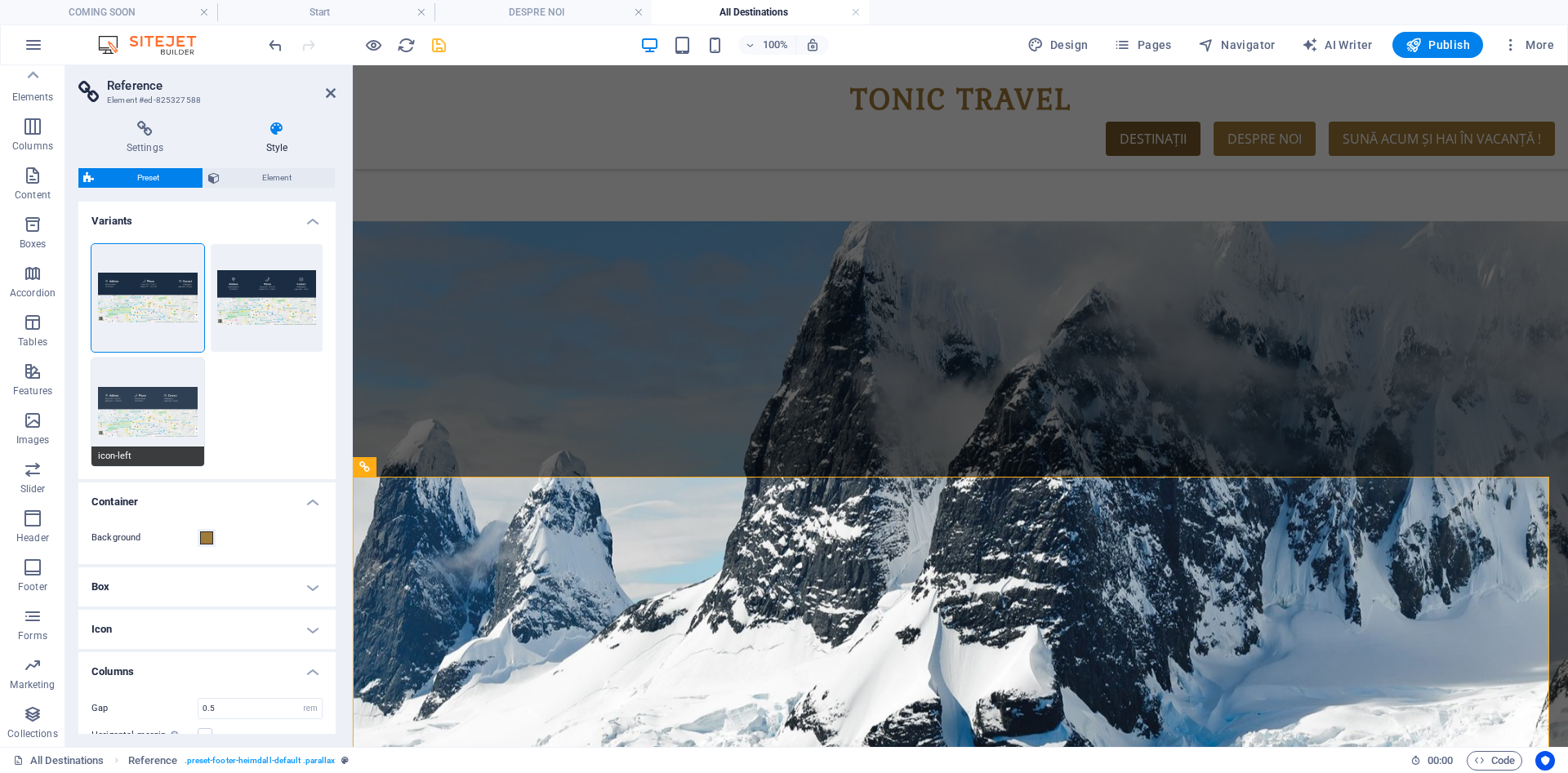 click on "icon-left" at bounding box center (148, 412) 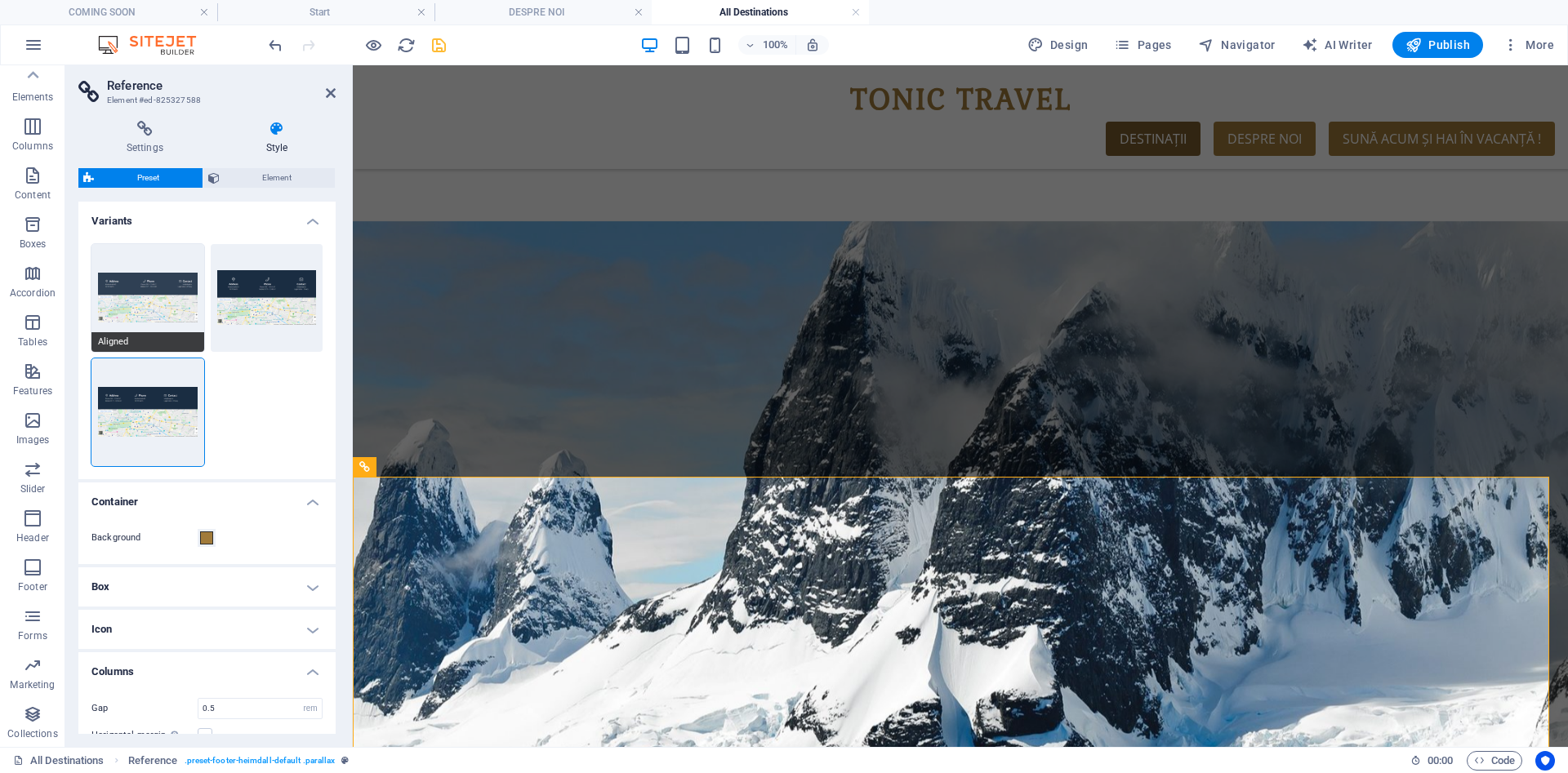 click on "Aligned" at bounding box center [148, 298] 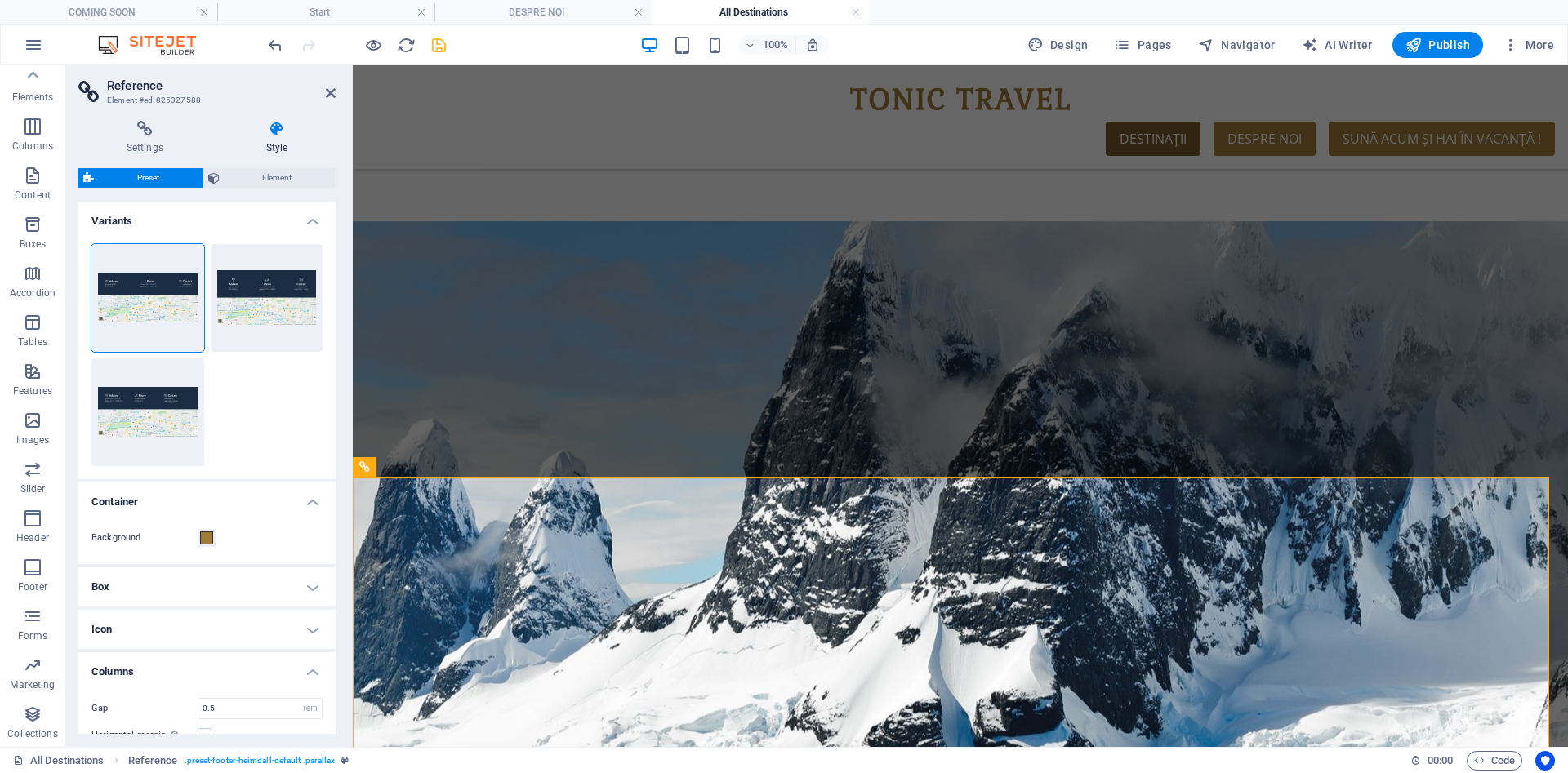 click at bounding box center [277, 129] 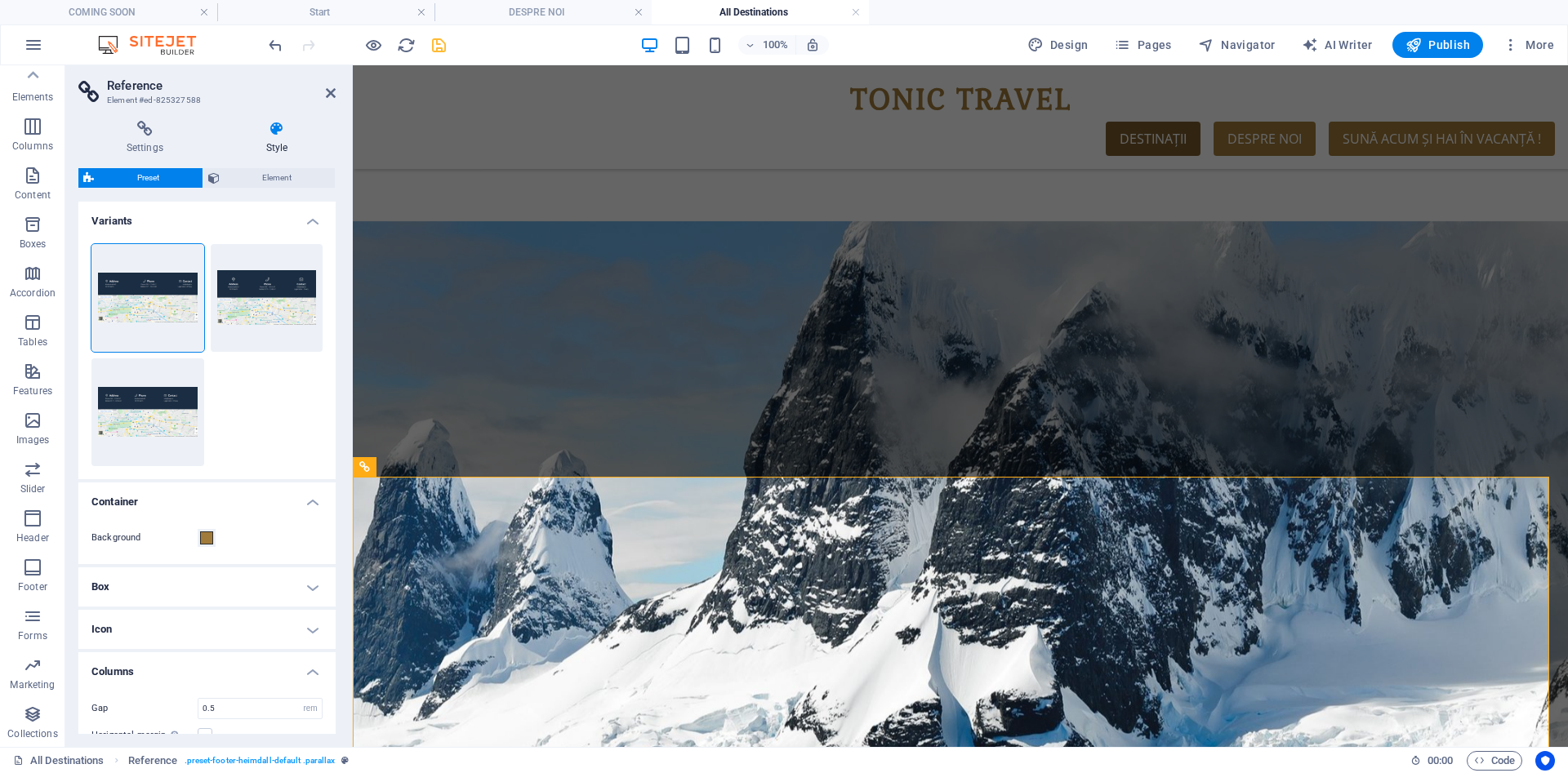 click at bounding box center [357, 45] 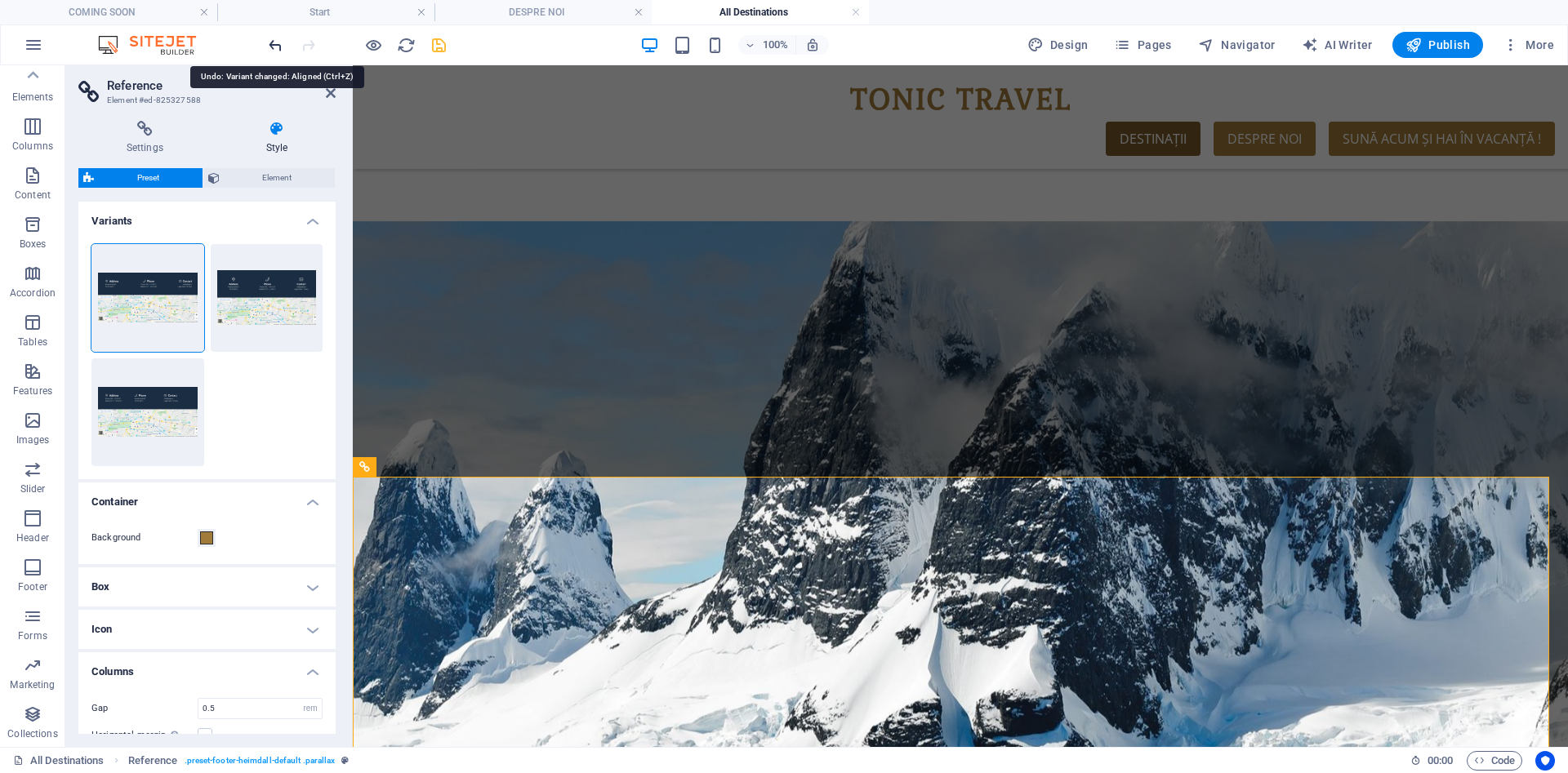click at bounding box center (275, 45) 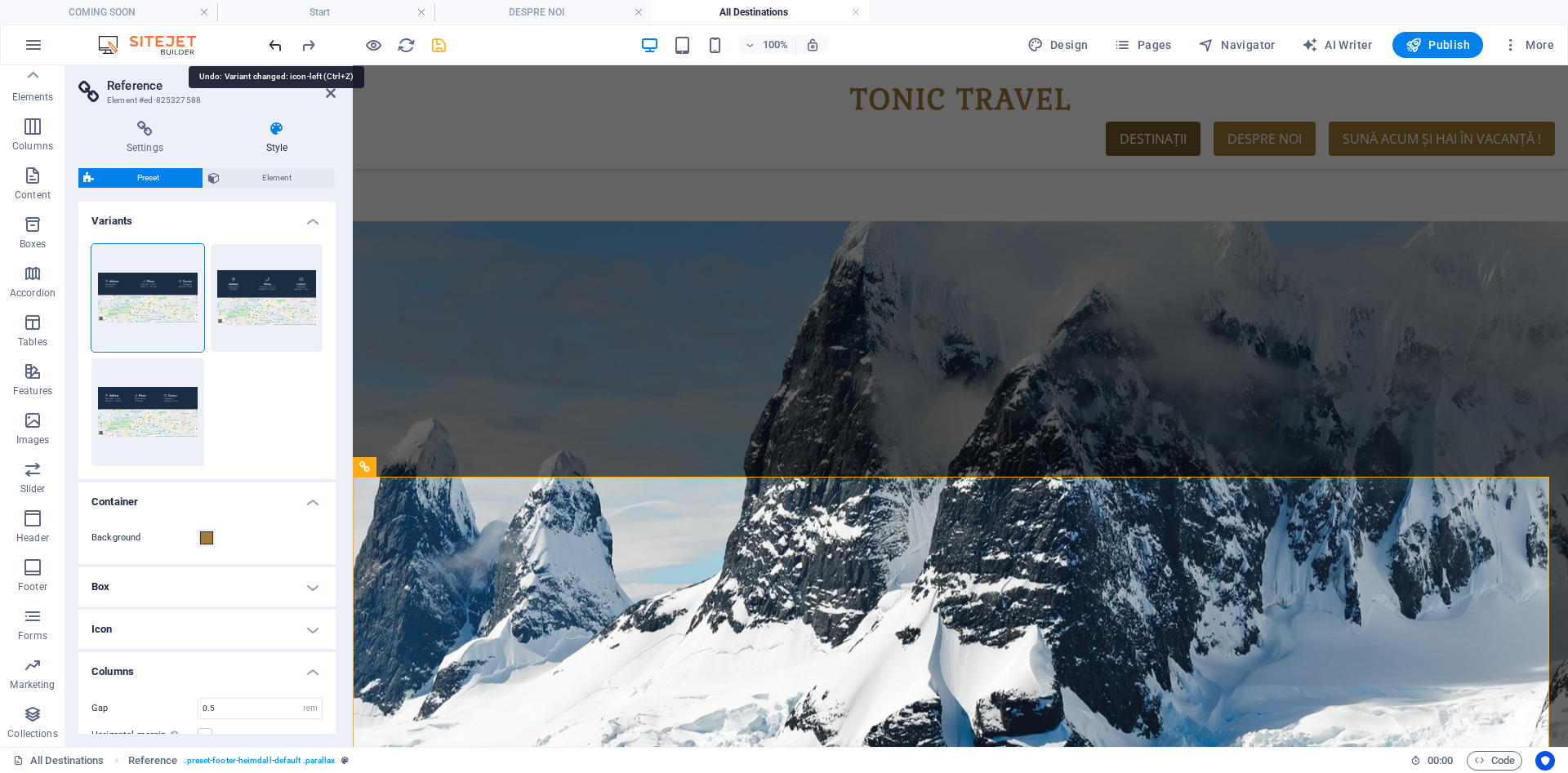 click at bounding box center [275, 45] 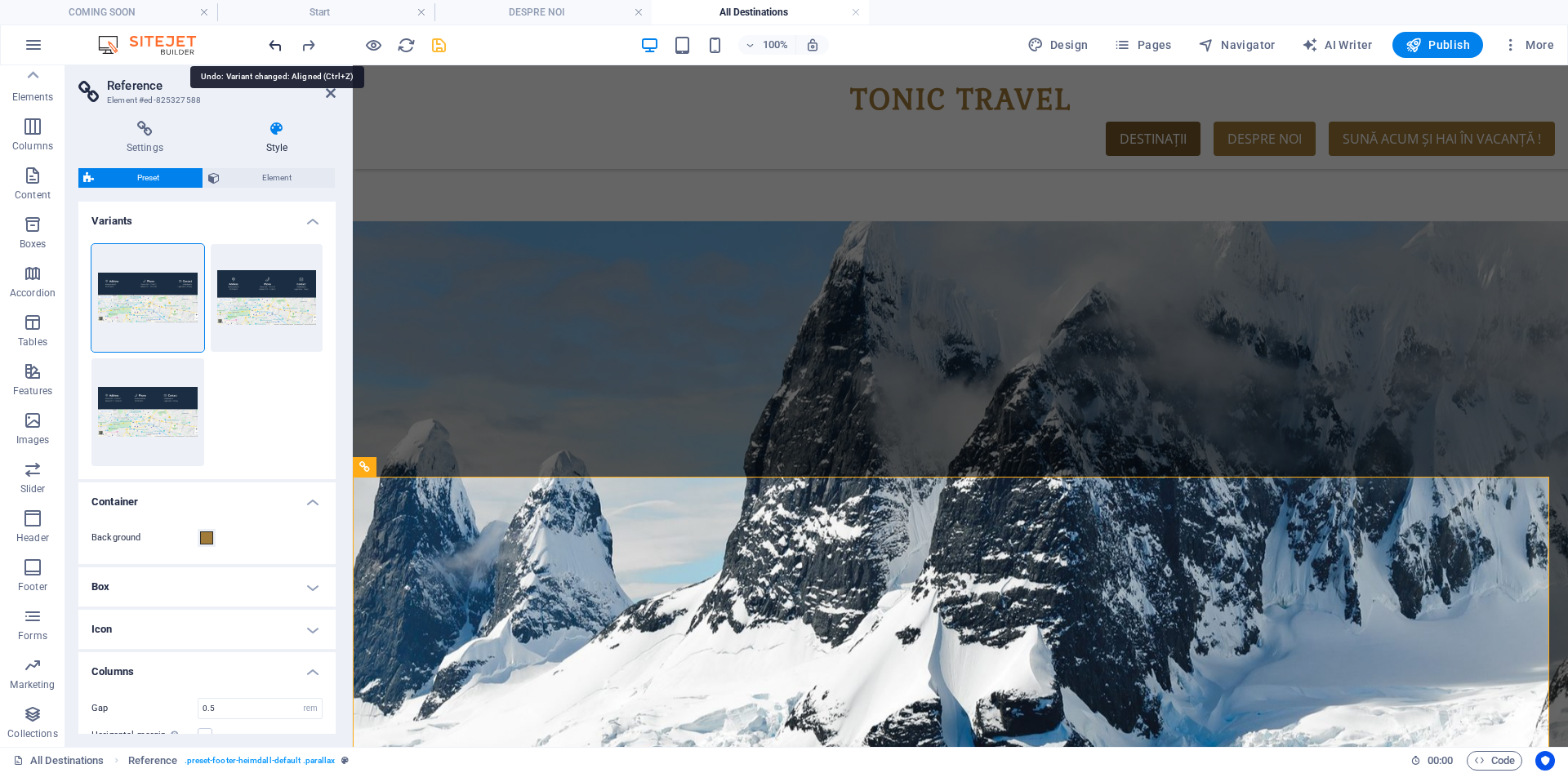 click at bounding box center (275, 45) 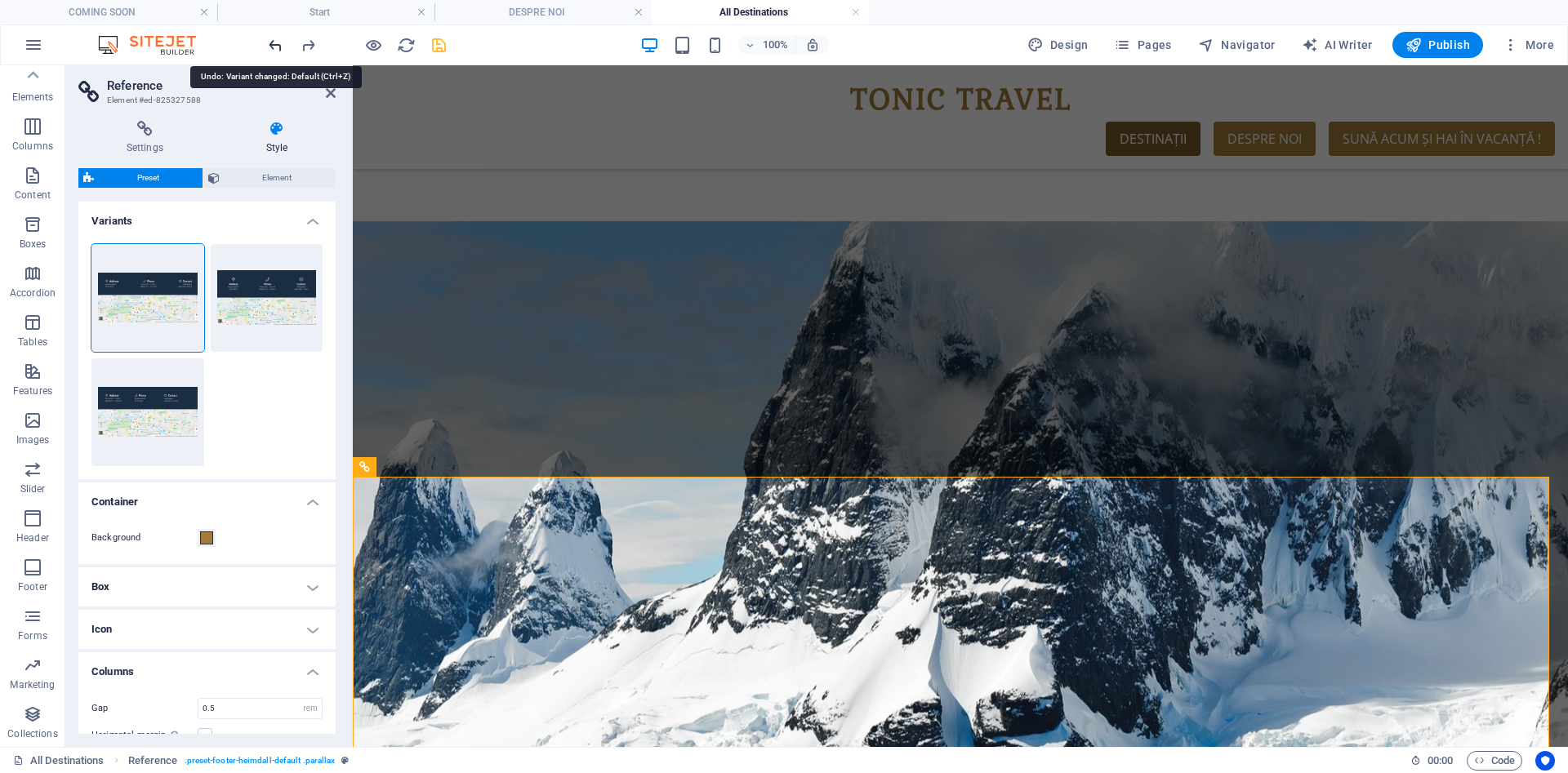 click at bounding box center [275, 45] 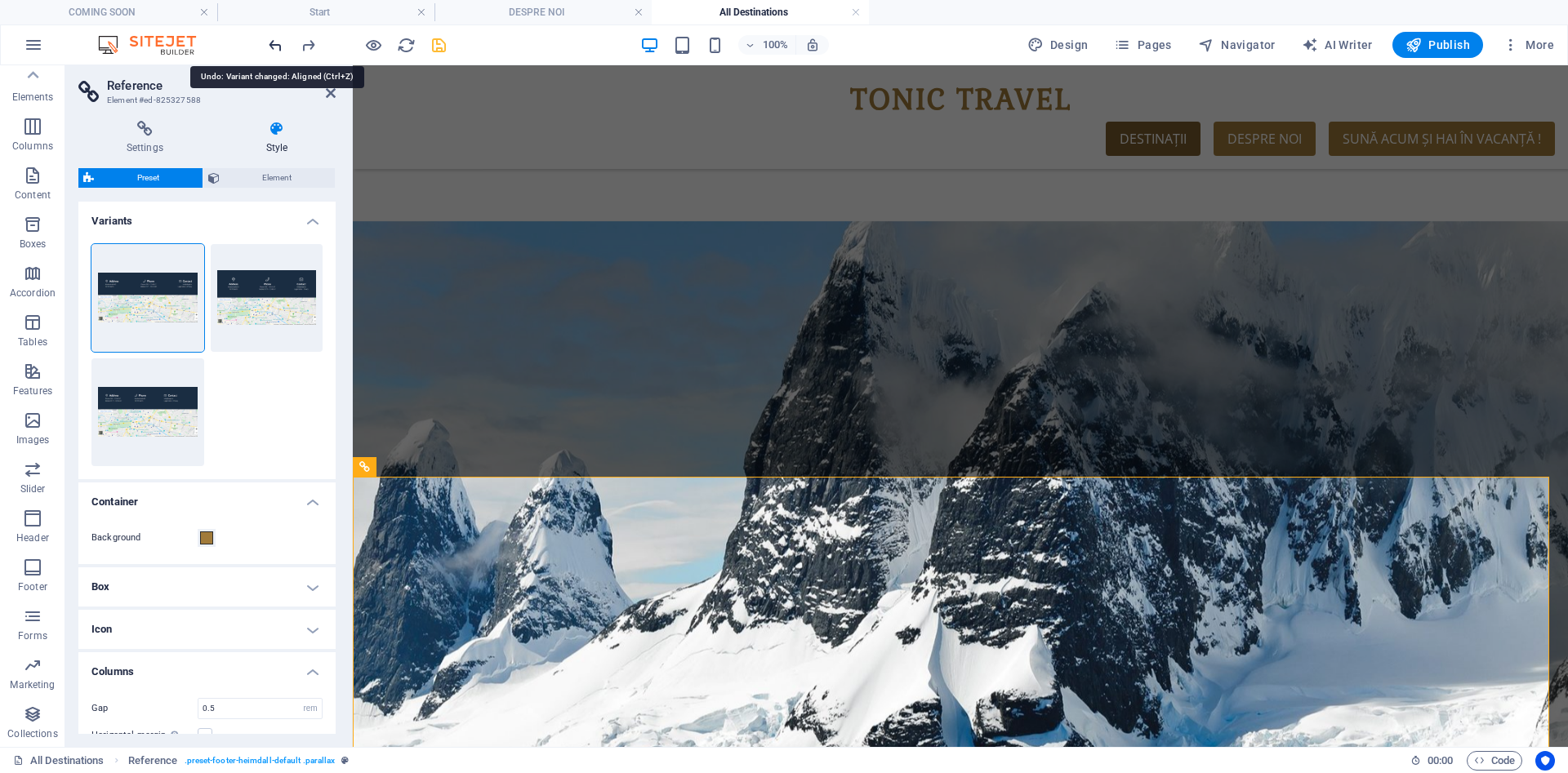 click at bounding box center (275, 45) 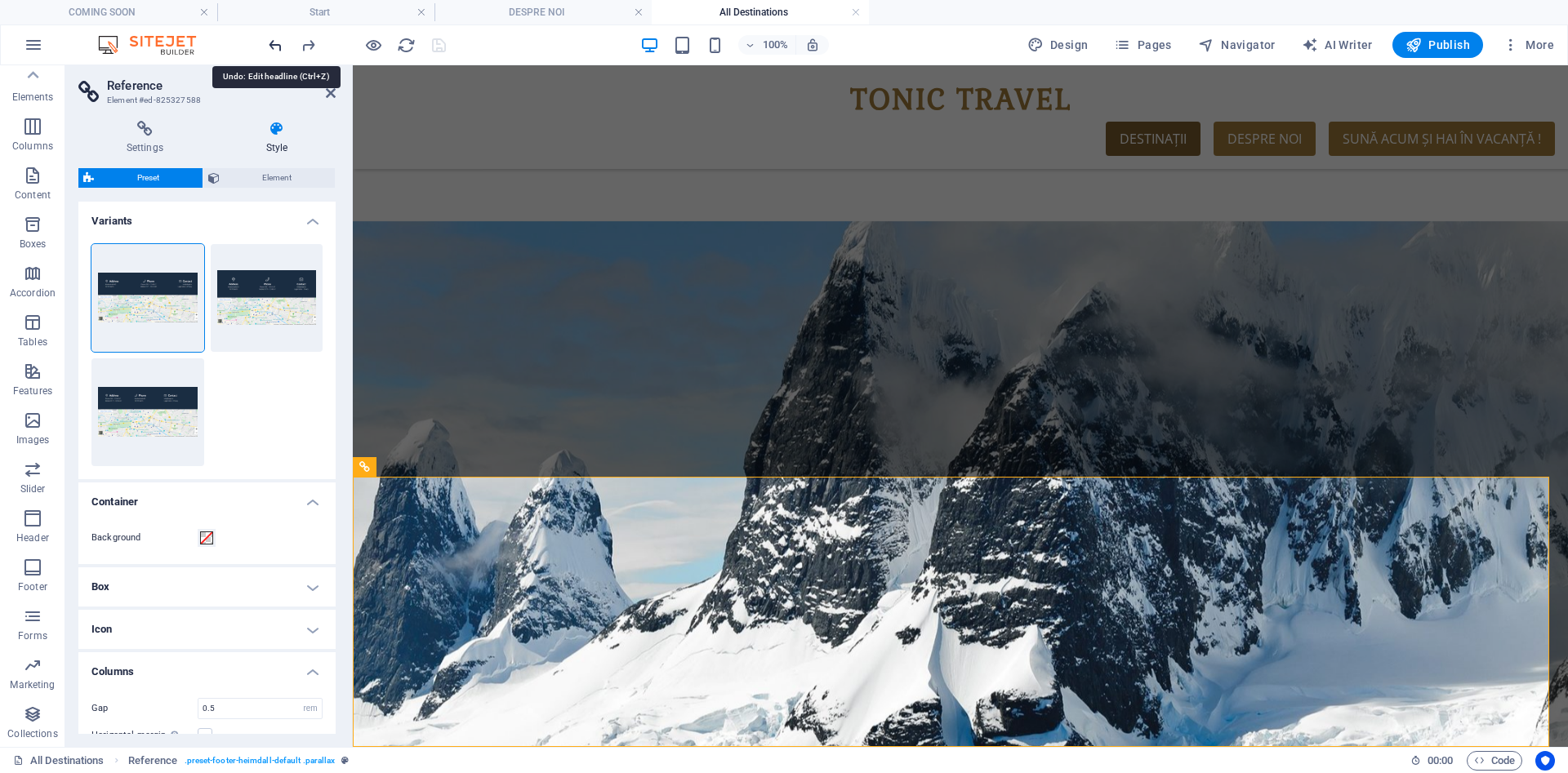click at bounding box center (275, 45) 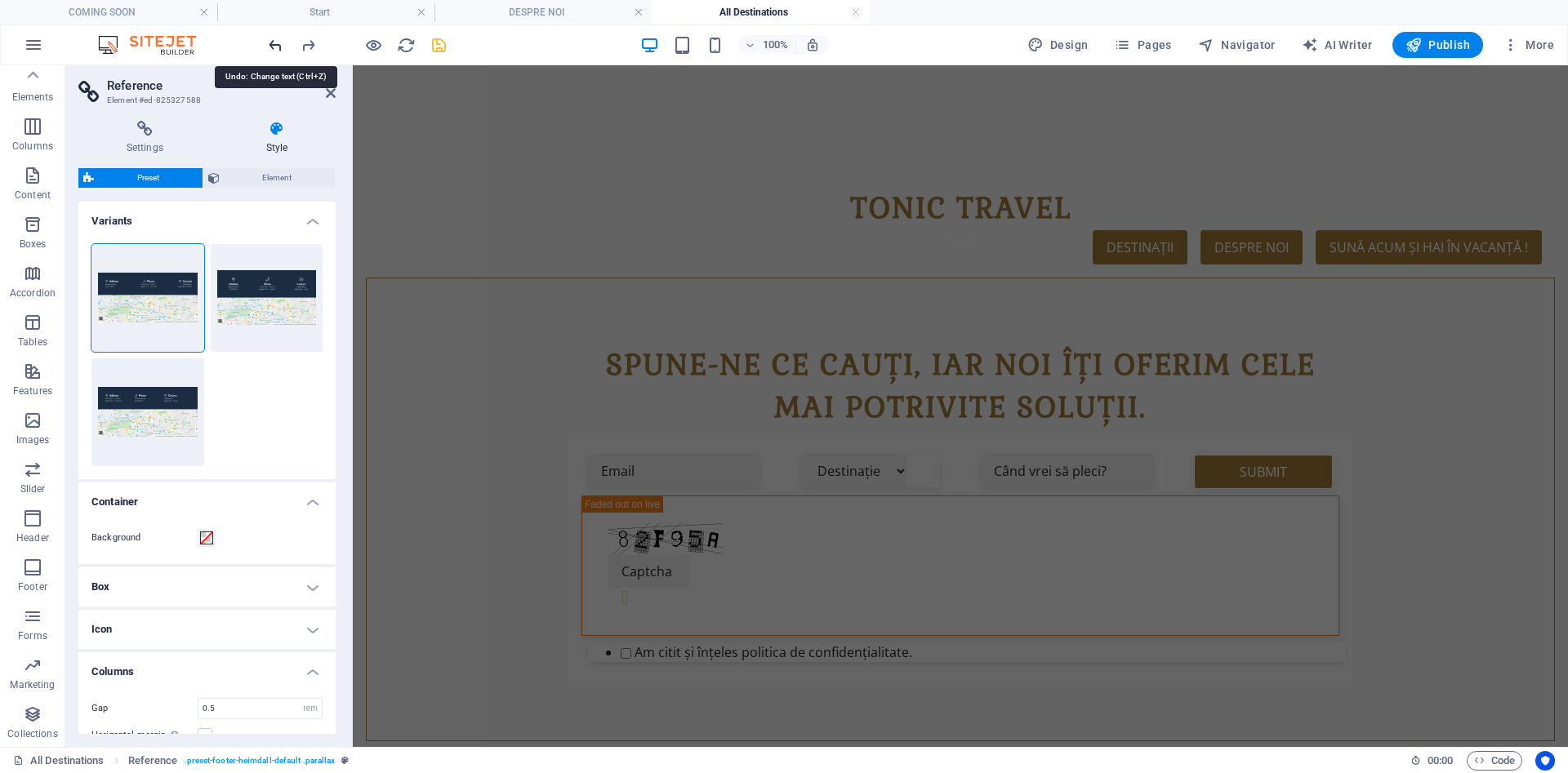 scroll, scrollTop: 445, scrollLeft: 0, axis: vertical 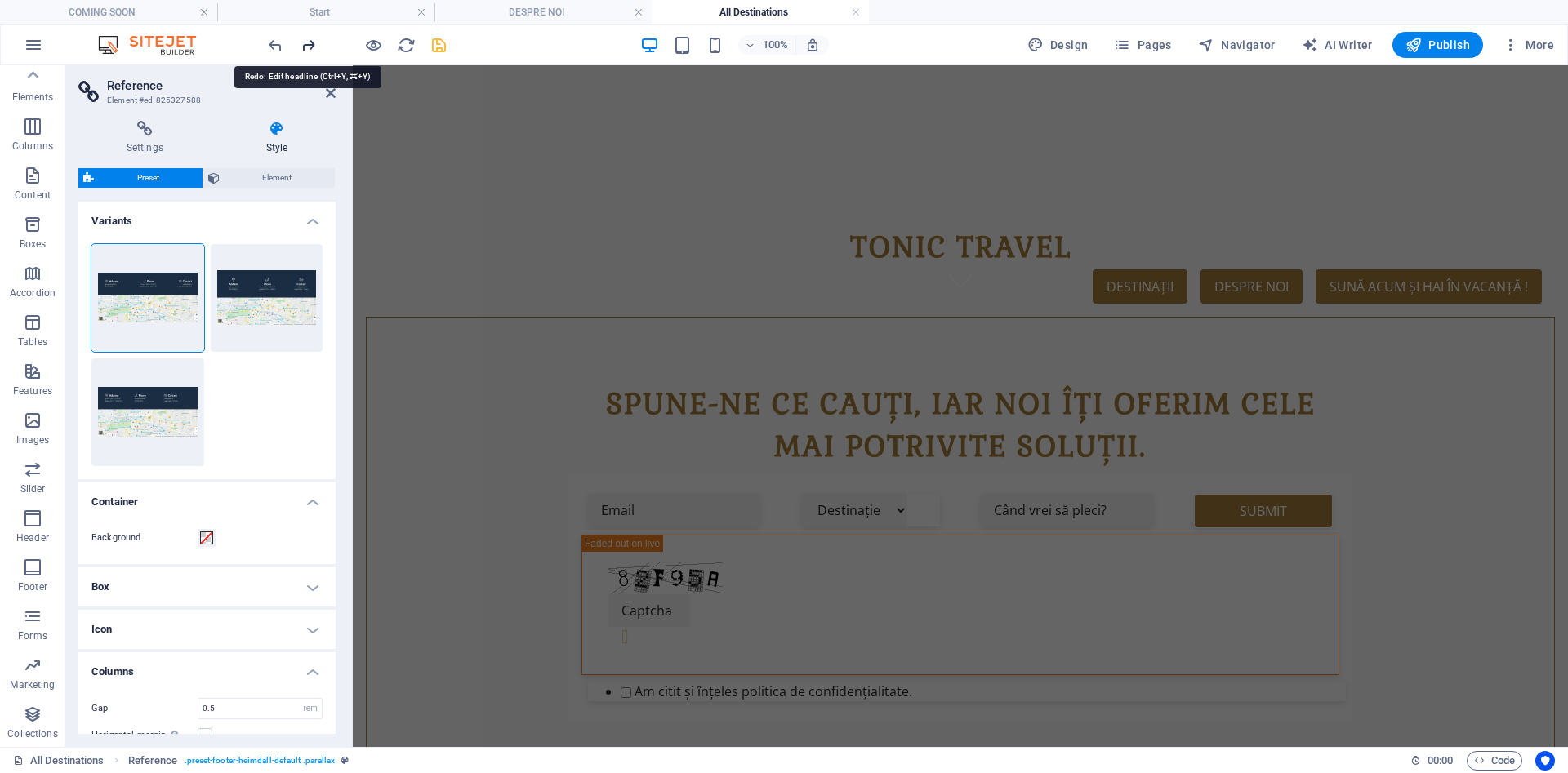 click at bounding box center [308, 45] 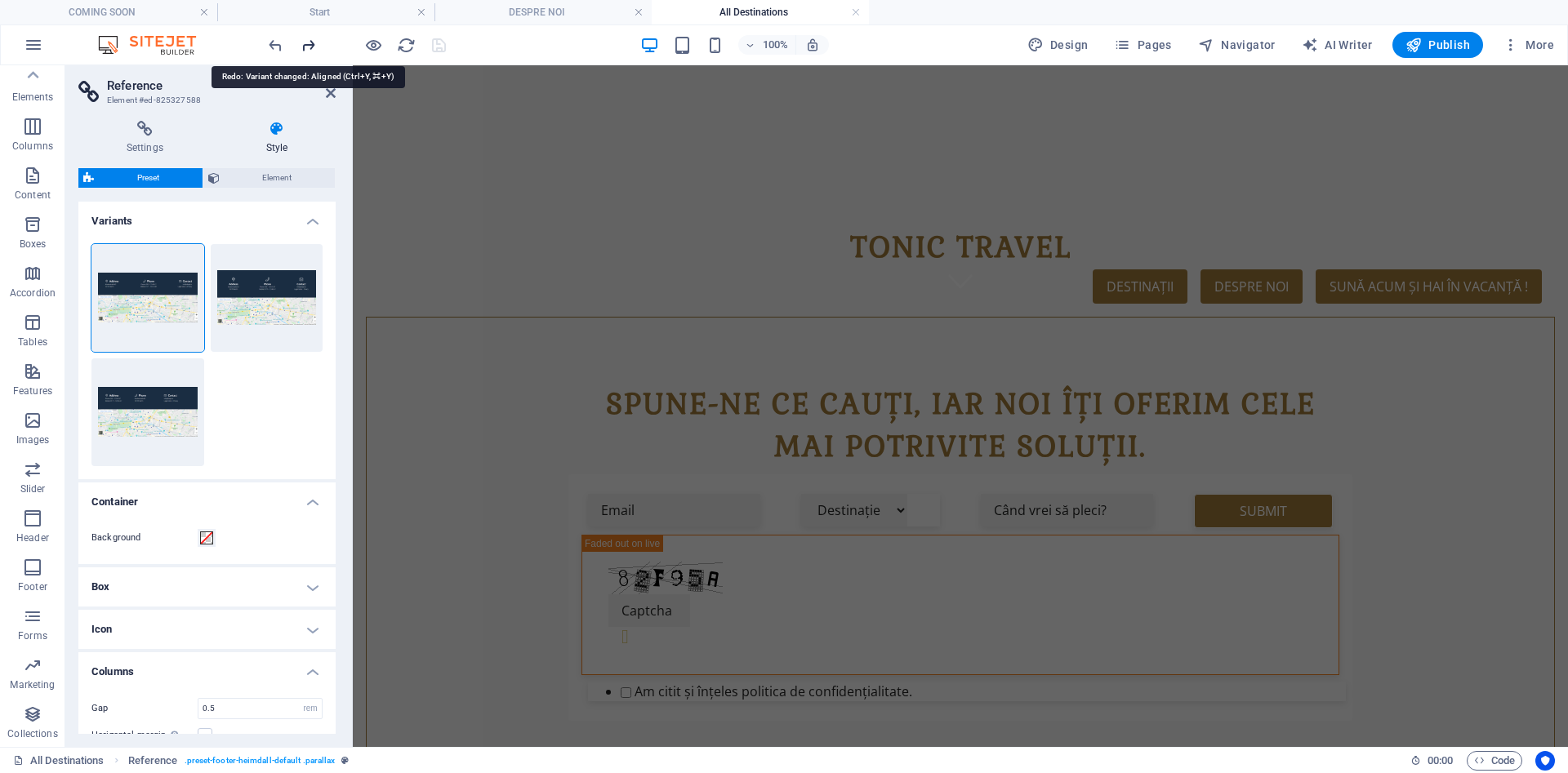 click at bounding box center [308, 45] 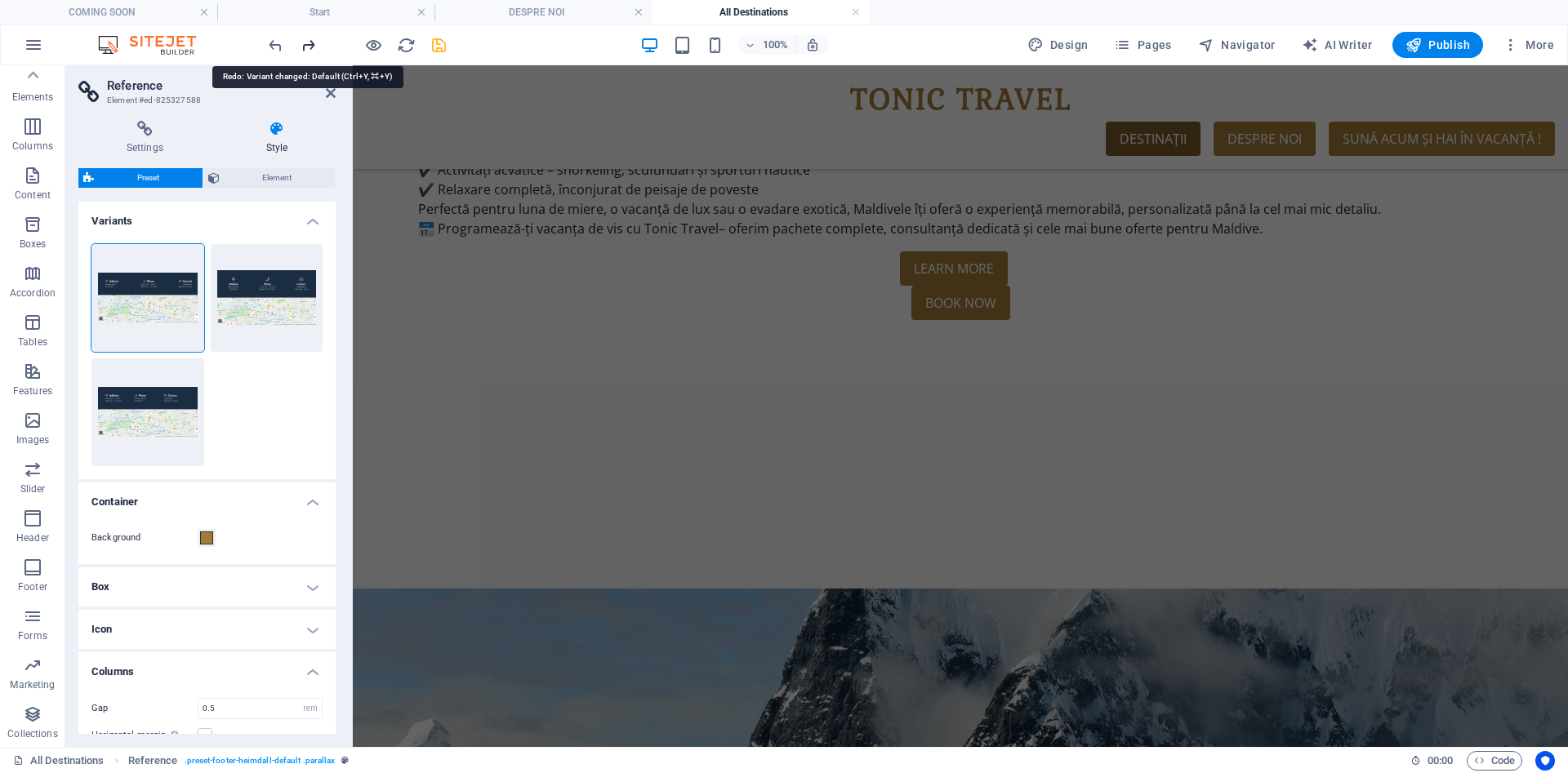 scroll, scrollTop: 2148, scrollLeft: 0, axis: vertical 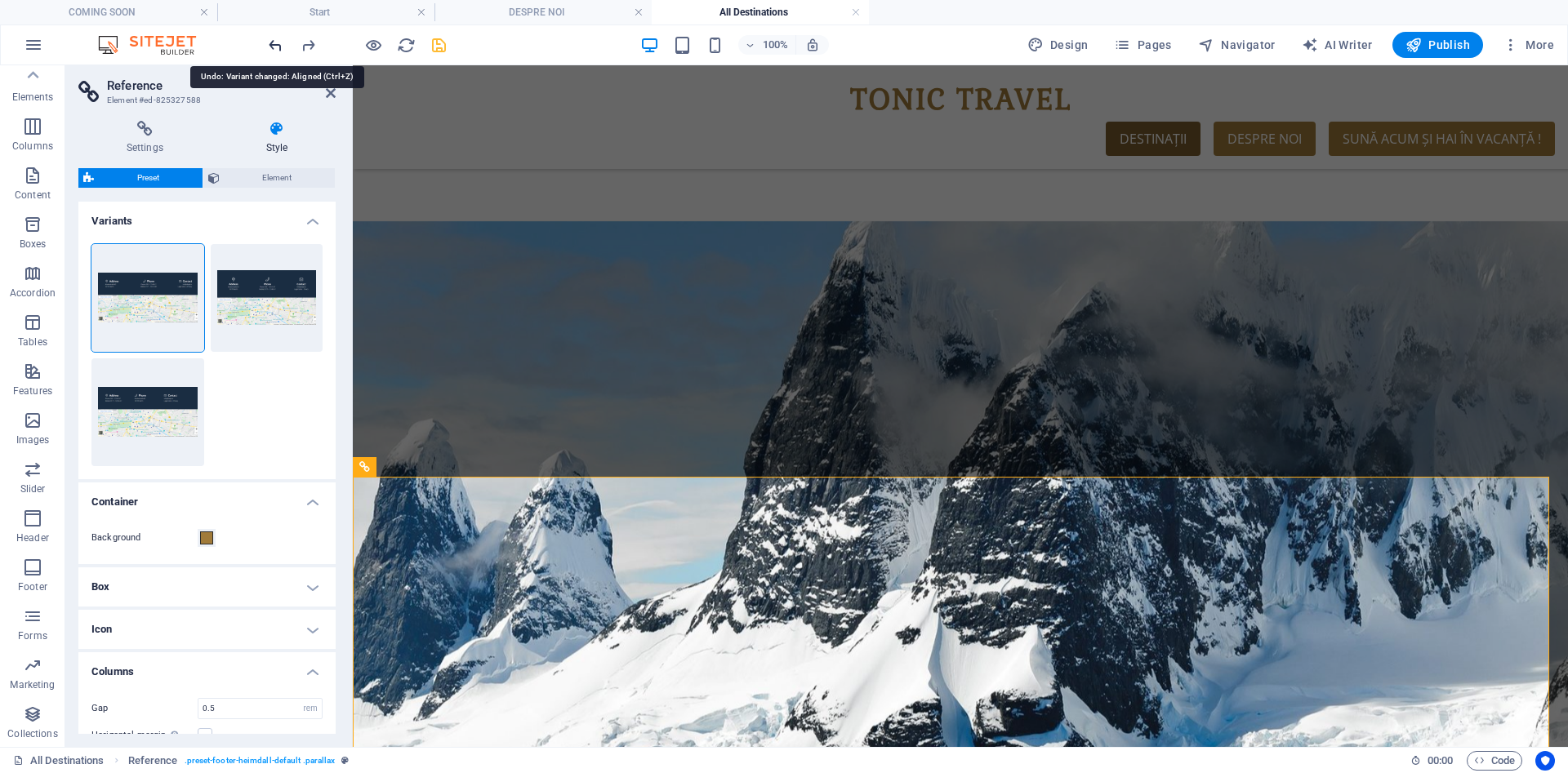 click at bounding box center [275, 45] 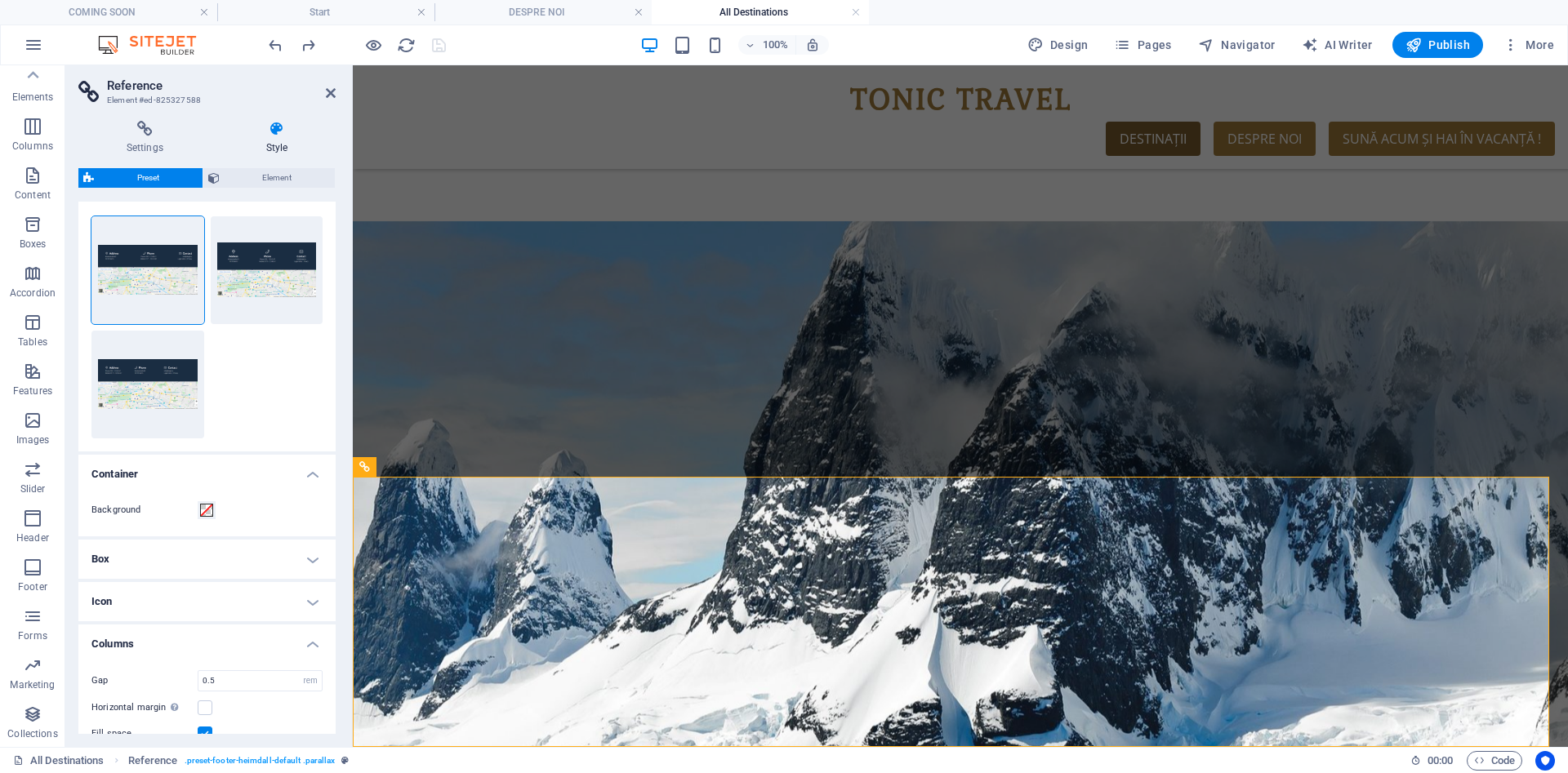 scroll, scrollTop: 0, scrollLeft: 0, axis: both 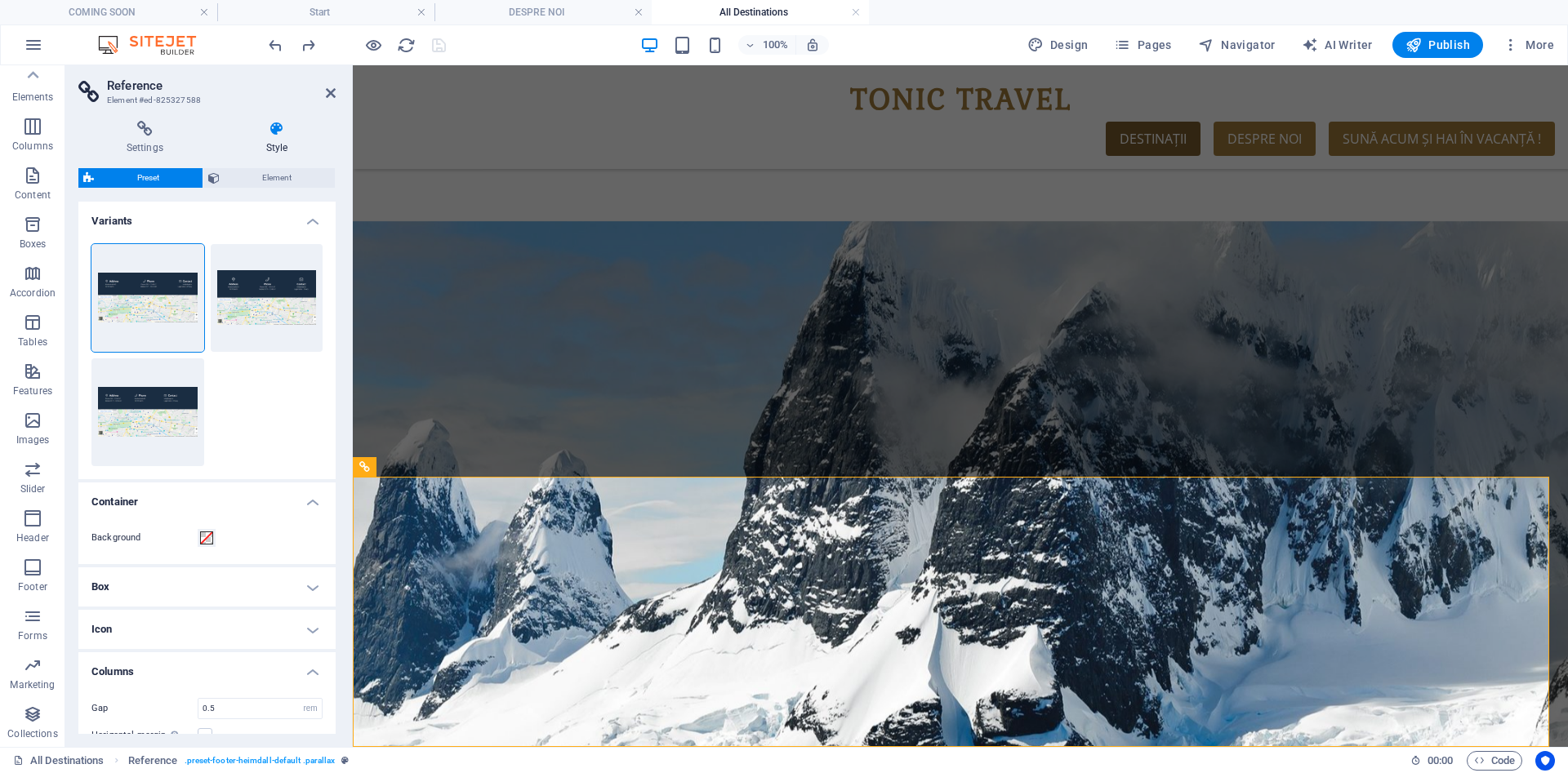 click on "Settings Style Settings A reference is a copy of an element, which cannot be edited but updates itself automatically.  Copy settings Use the same settings (flex, animation, position, style) as for the reference target element Actions Convert Convert the reference into a separate element. All subsequent changes made won't affect the initially referenced element. Convert reference Show origin Jump to the referenced element. If the referenced element is on another page, it will be opened in a new tab. Show origin element Preset Element Layout How this element expands within the layout (Flexbox). Size Default auto px % 1/1 1/2 1/3 1/4 1/5 1/6 1/7 1/8 1/9 1/10 Grow Shrink Order Container layout Visible Visible Opacity 100 % Overflow Spacing Margin Default auto px % rem vw vh Custom Custom auto px % rem vw vh auto px % rem vw vh auto px % rem vw vh auto px % rem vw vh Padding Default px rem % vh vw Custom Custom px rem % vh vw px rem % vh vw px rem % vh vw px rem % vh vw Border Style              - Width 1" at bounding box center [207, 427] 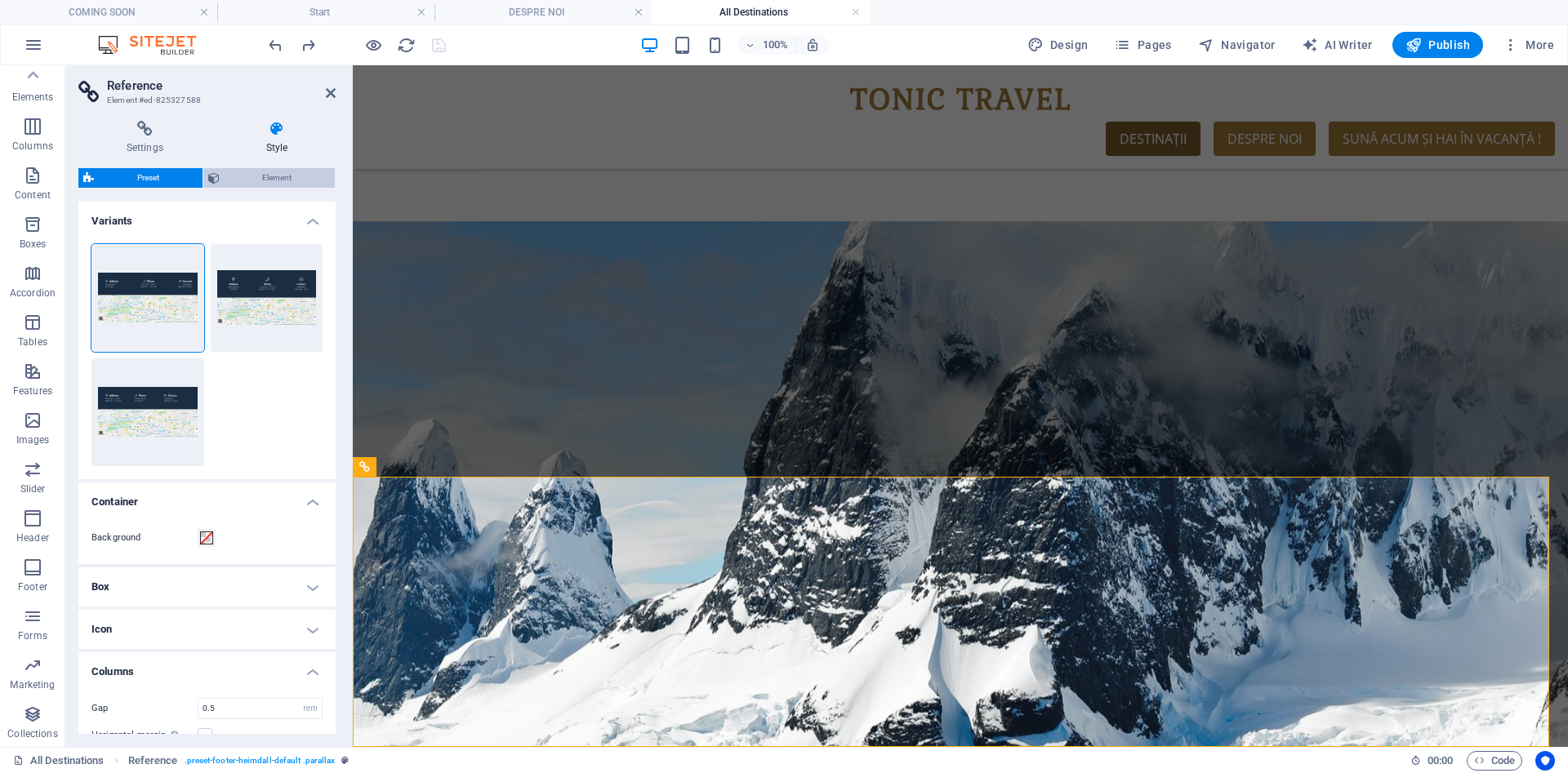click on "Element" at bounding box center (278, 178) 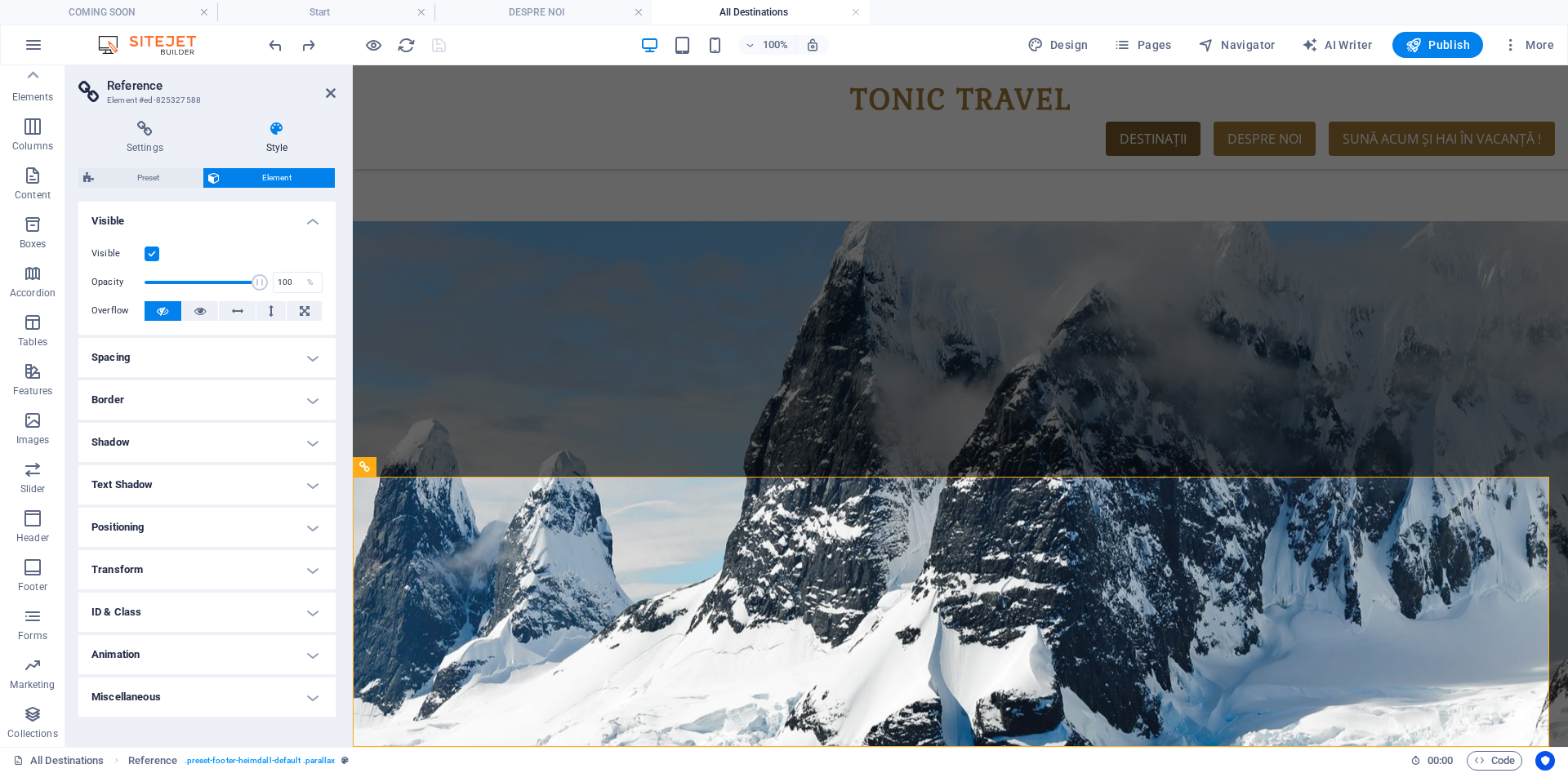 click on "Positioning" at bounding box center [207, 527] 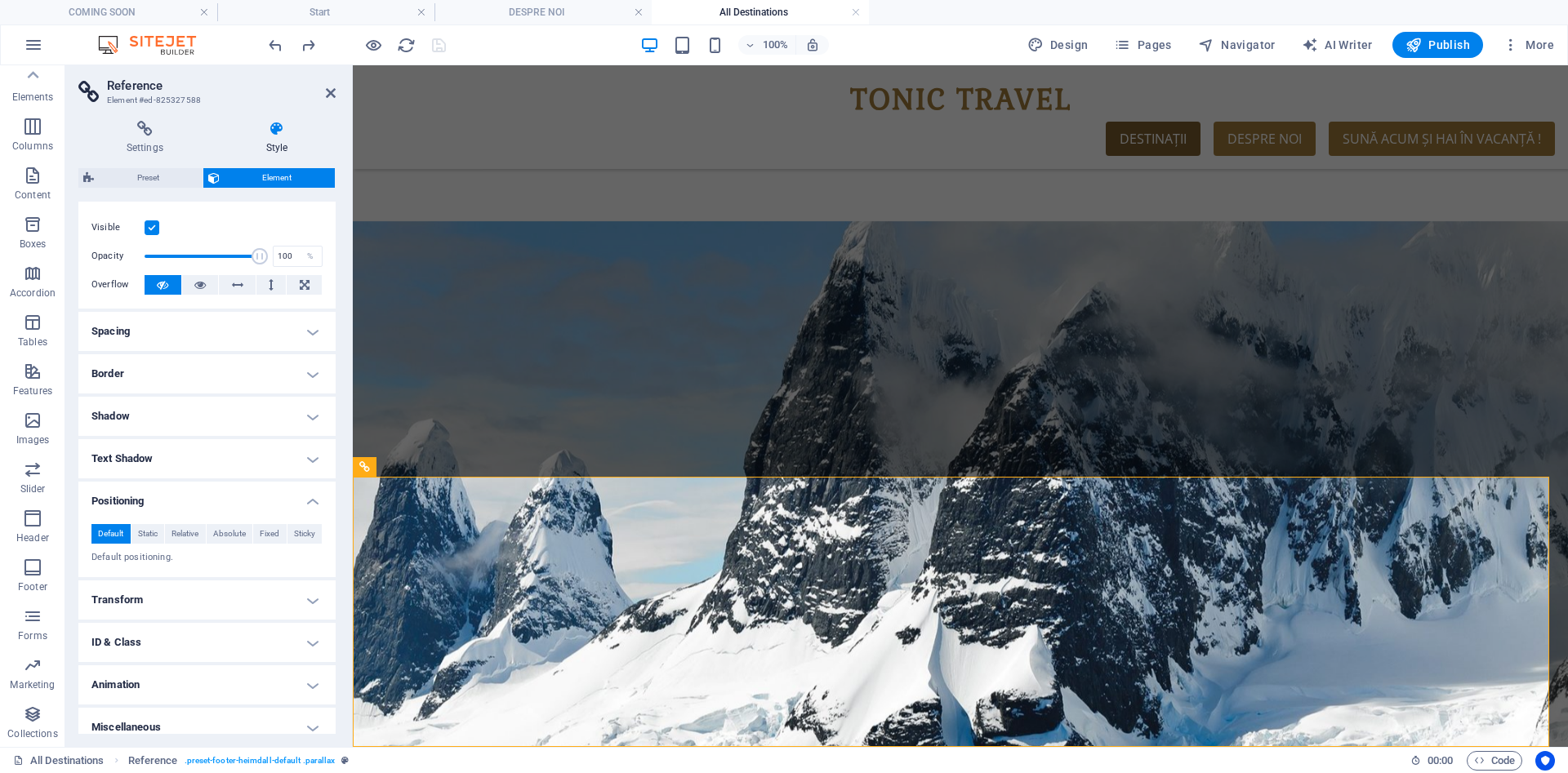 scroll, scrollTop: 39, scrollLeft: 0, axis: vertical 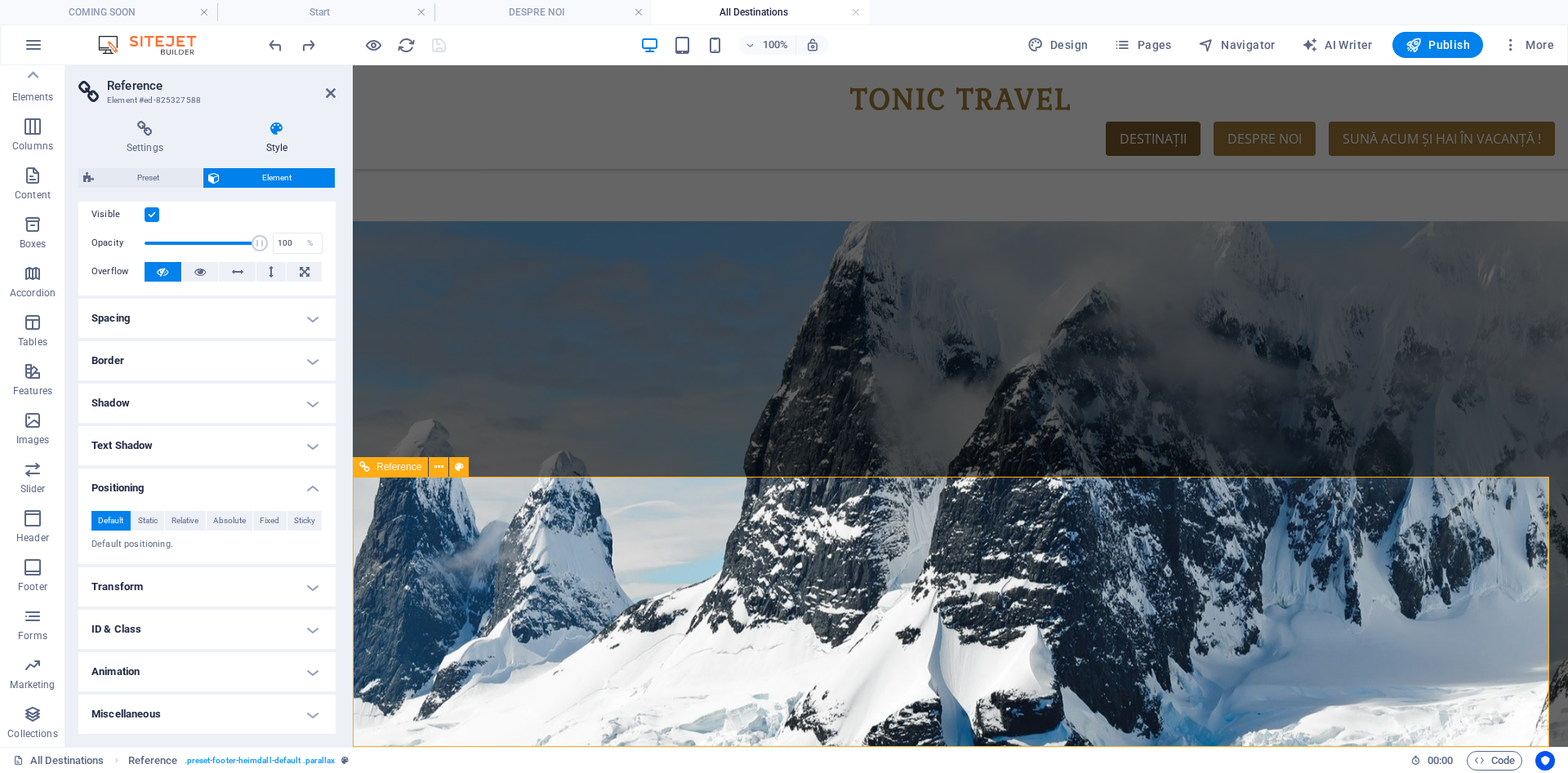 click on "Tonic Travel Adresă Cluj-Napoca   Telefon +40756120686   MAIL contact@tonictravel.ro Legal Notice  |  Privacy" at bounding box center [960, 3343] 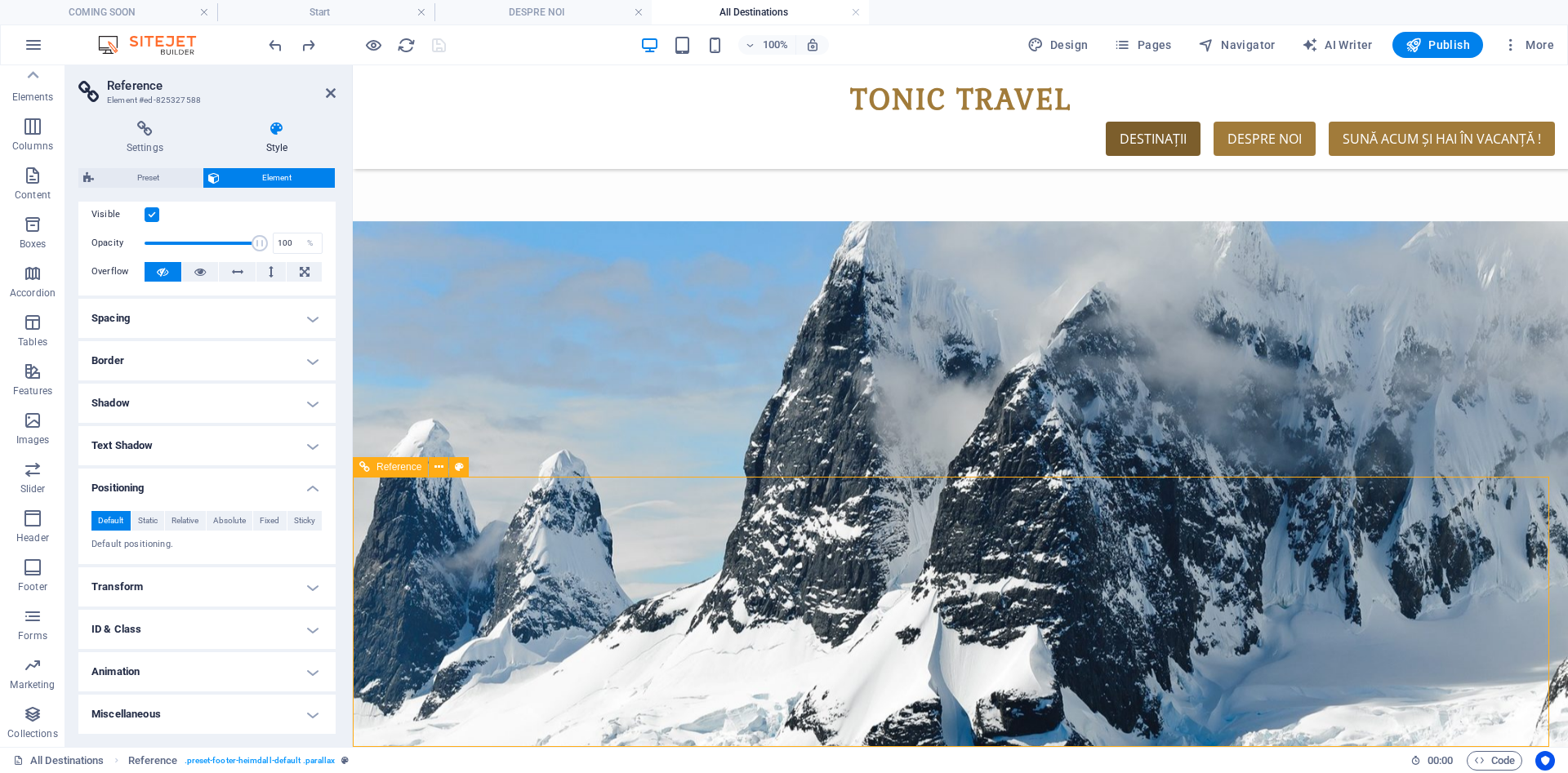 drag, startPoint x: 662, startPoint y: 482, endPoint x: 626, endPoint y: 512, distance: 46.8615 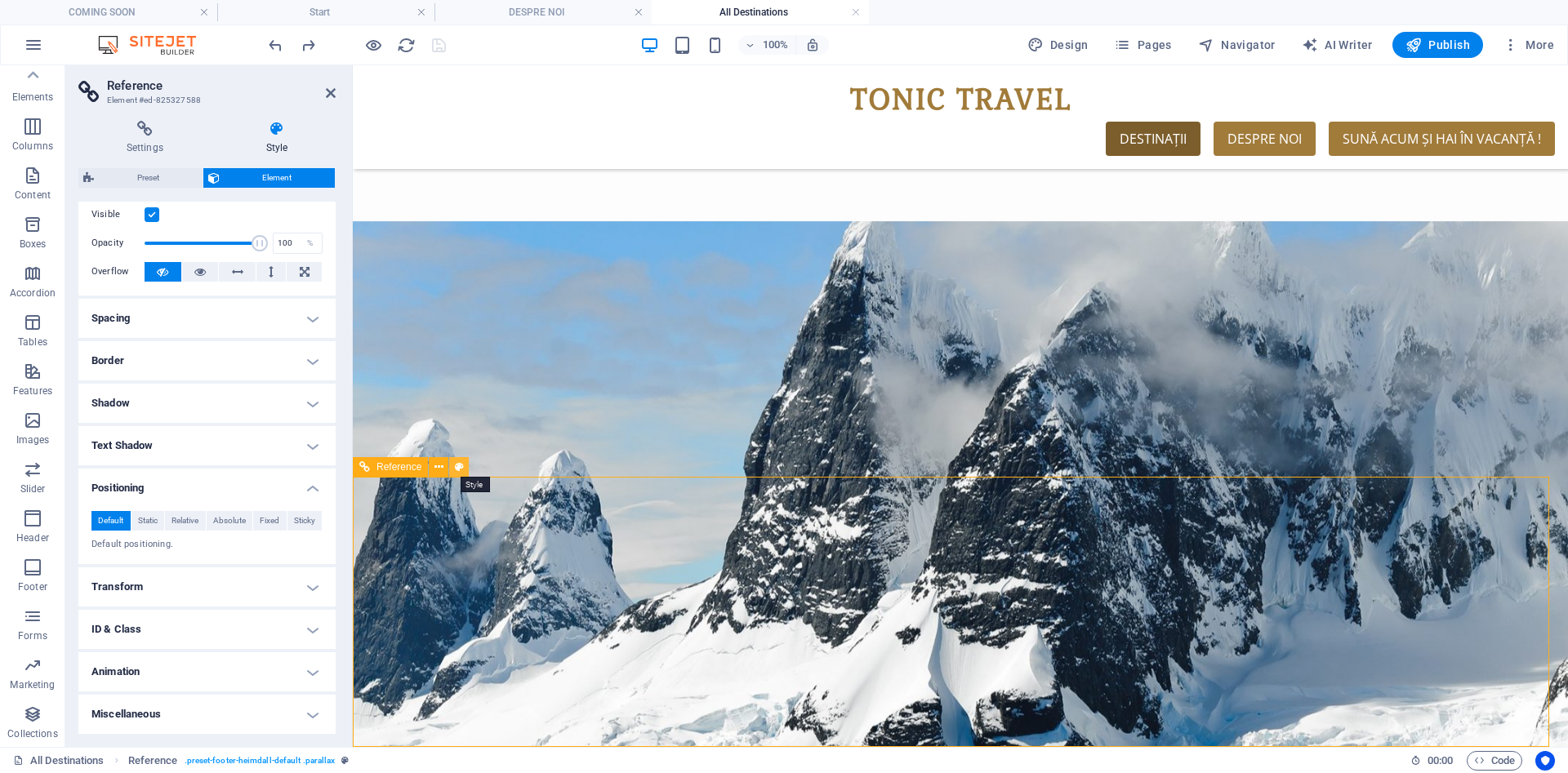click at bounding box center (459, 467) 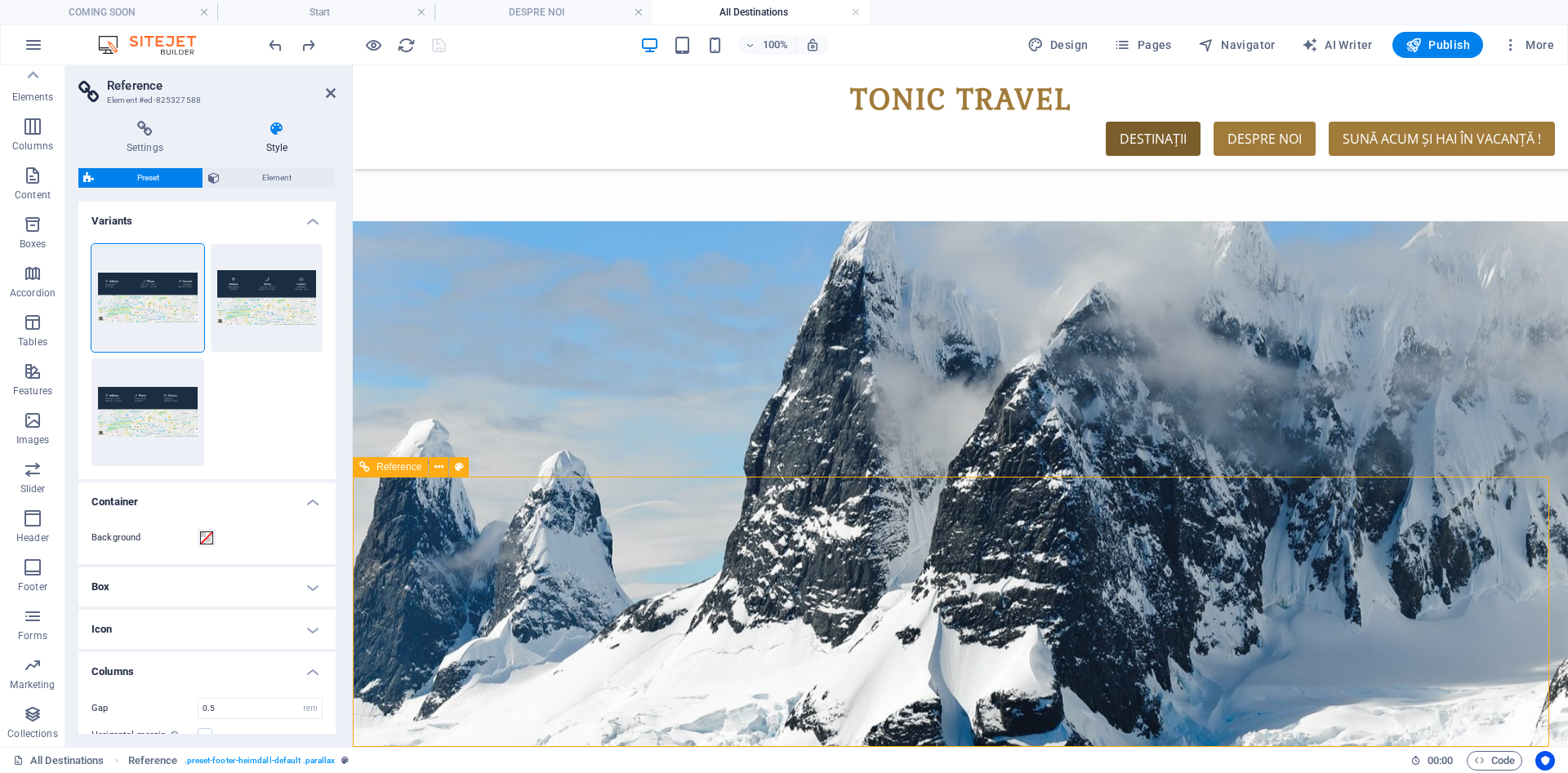 click on "Reference" at bounding box center (399, 467) 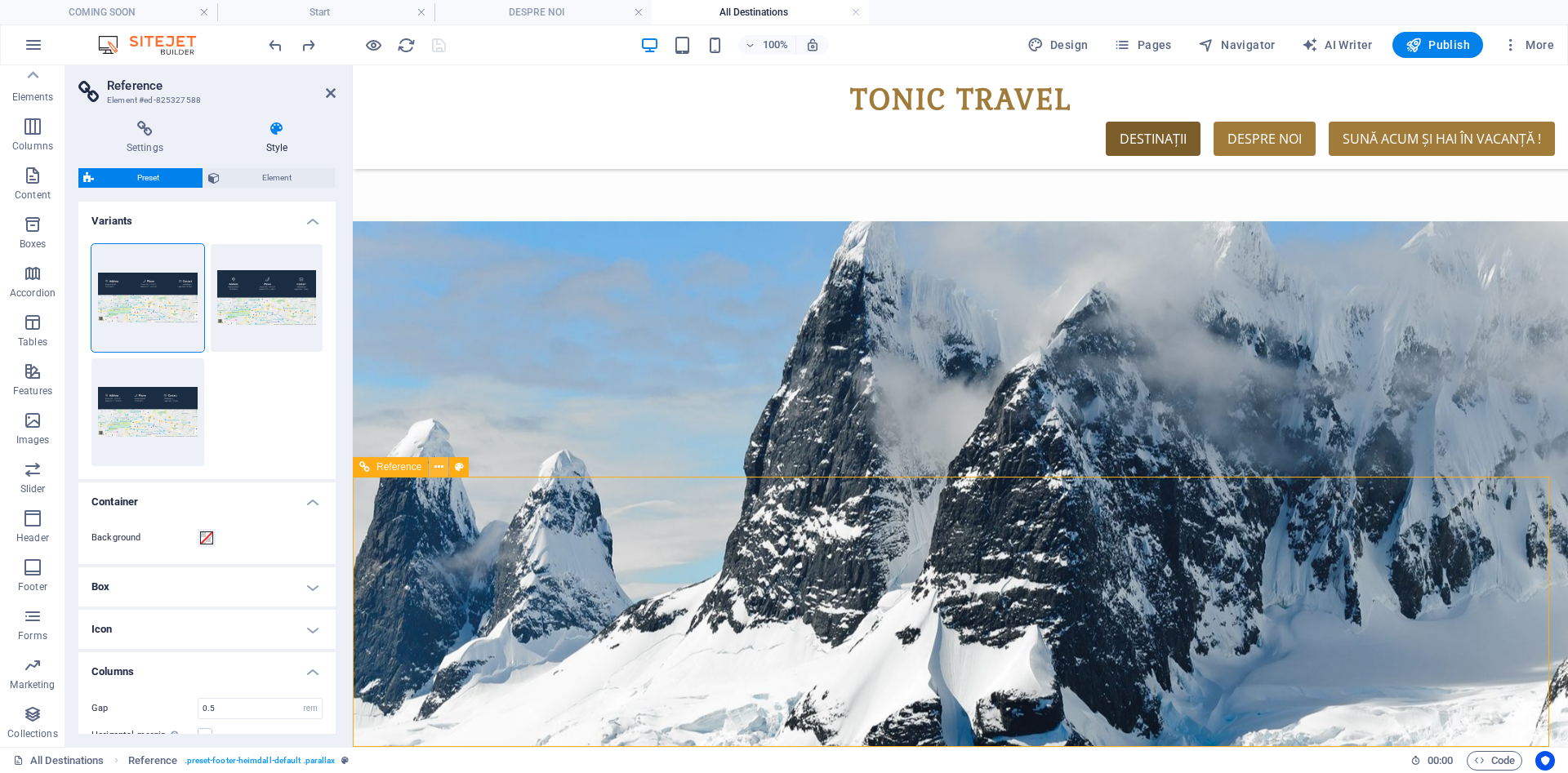 click at bounding box center [439, 467] 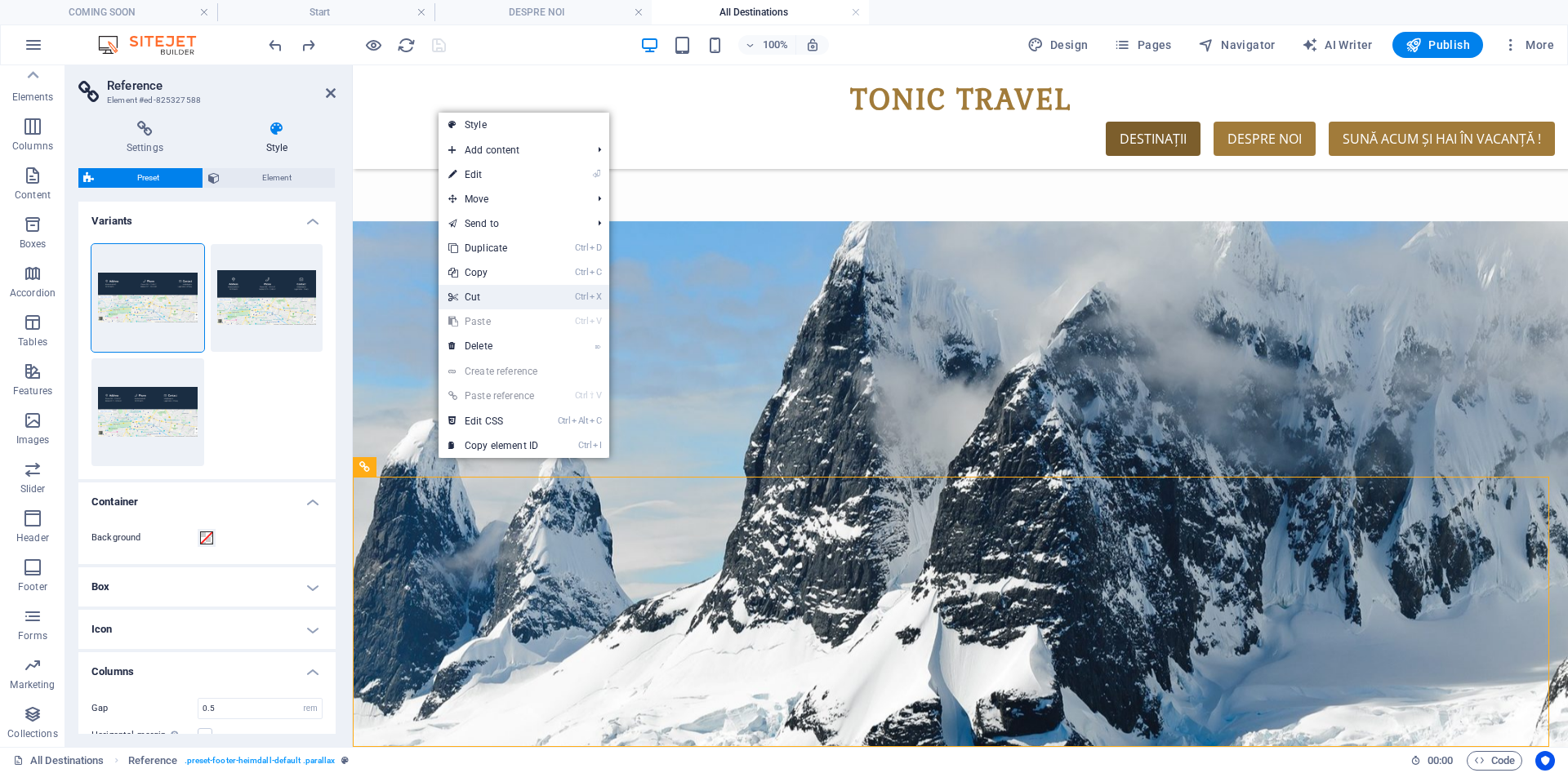 click on "Ctrl X  Cut" at bounding box center [493, 297] 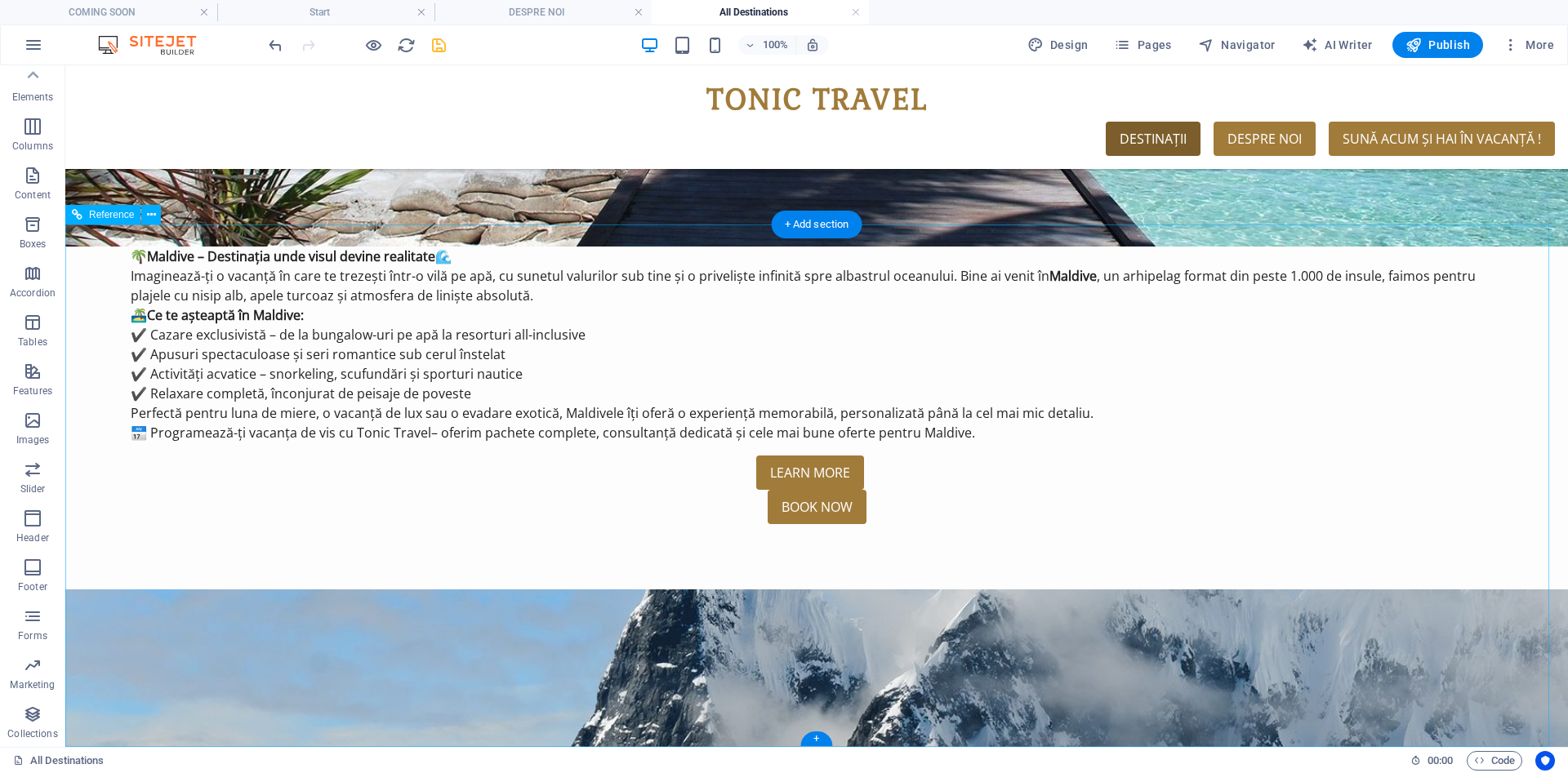 scroll, scrollTop: 2031, scrollLeft: 0, axis: vertical 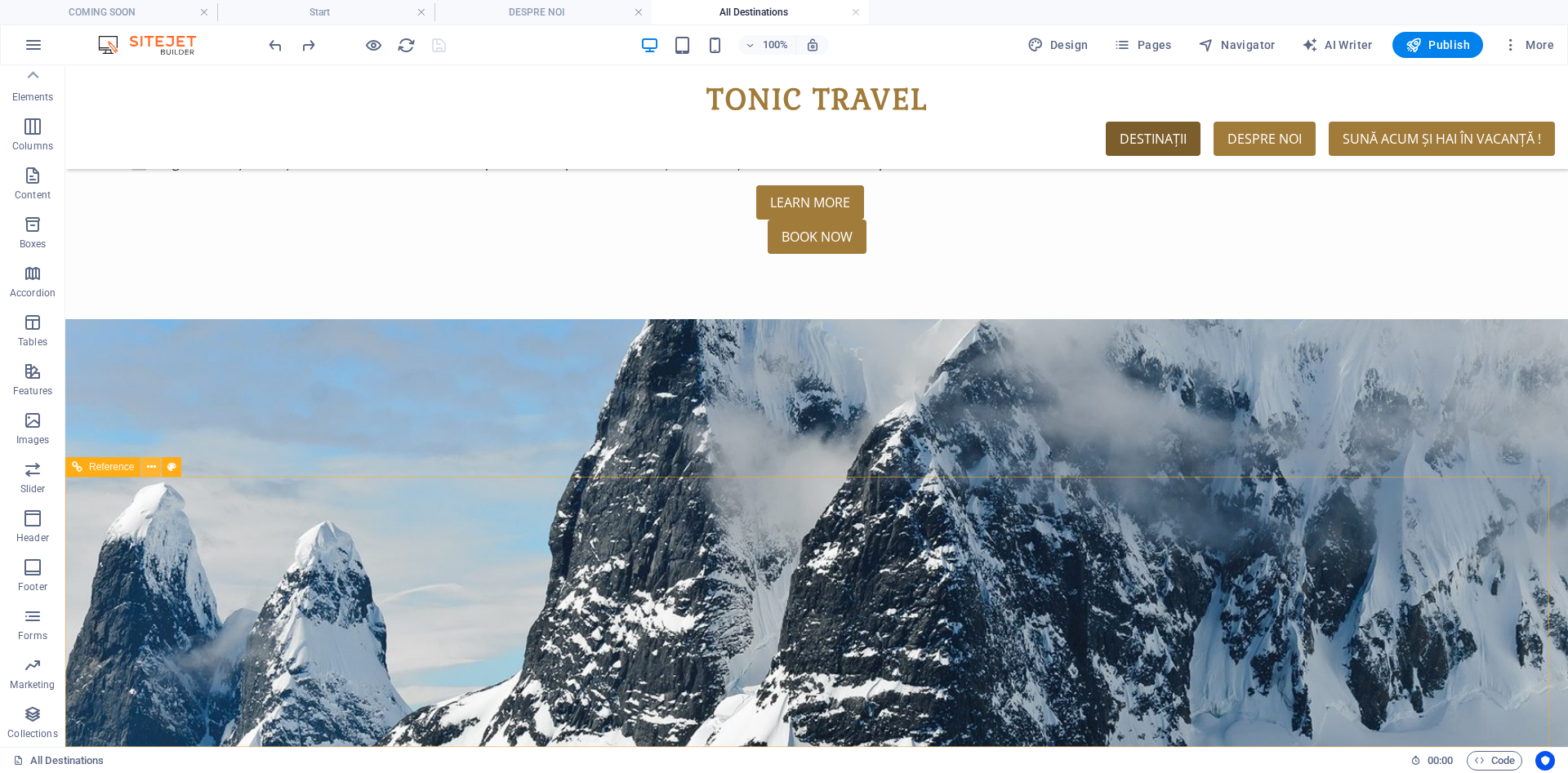click at bounding box center [151, 467] 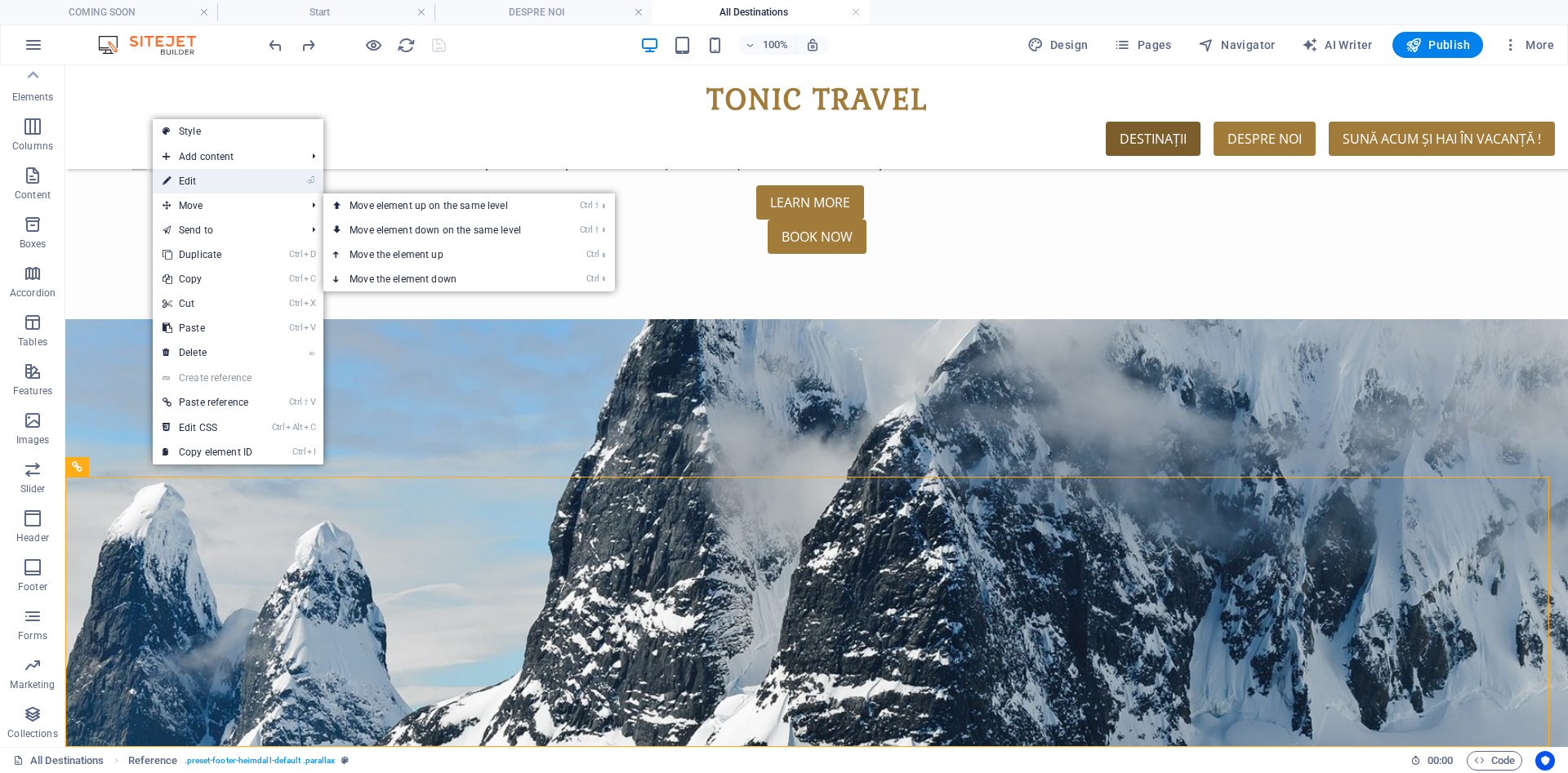 click on "⏎  Edit" at bounding box center (207, 181) 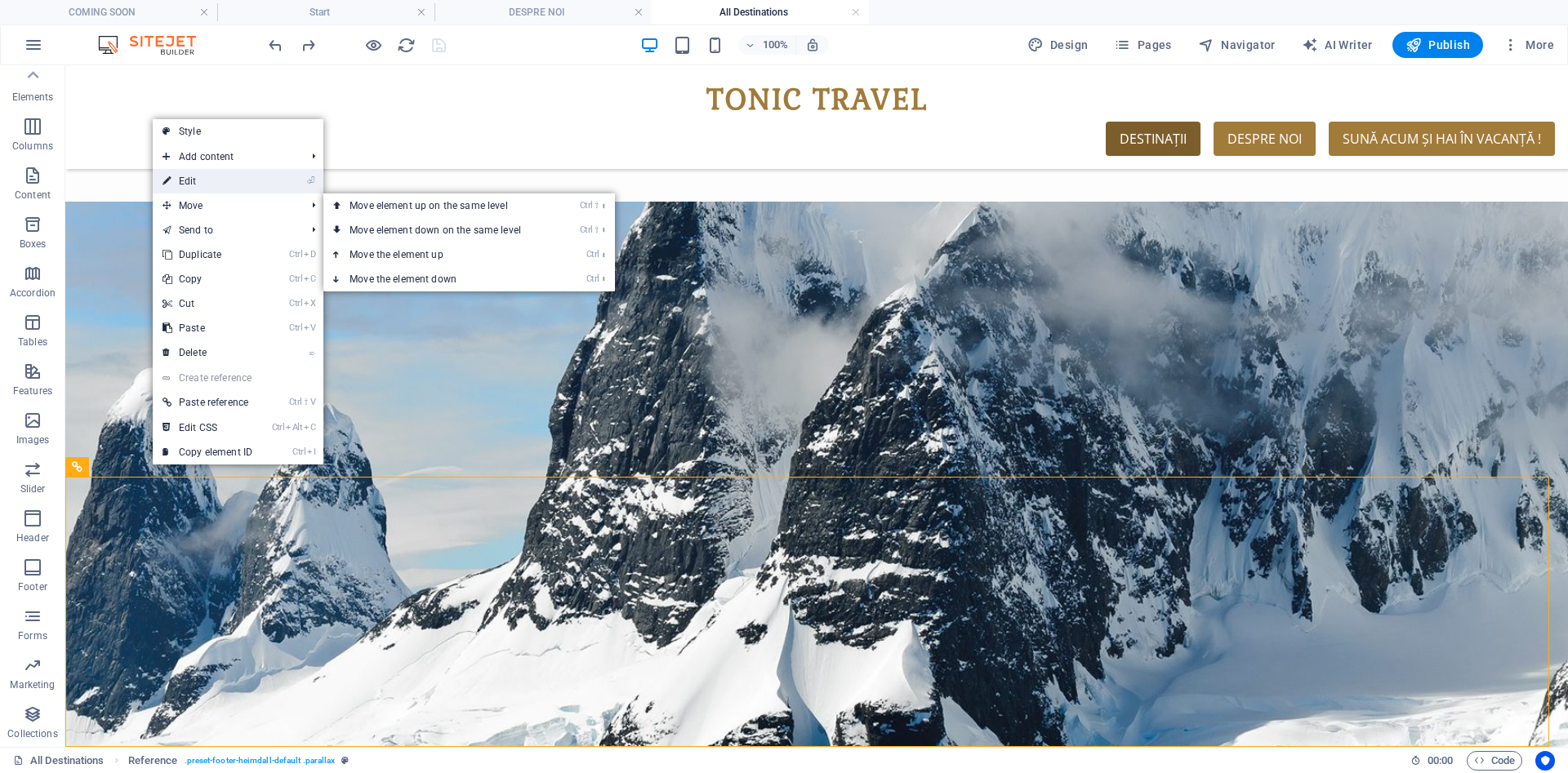 select on "rem" 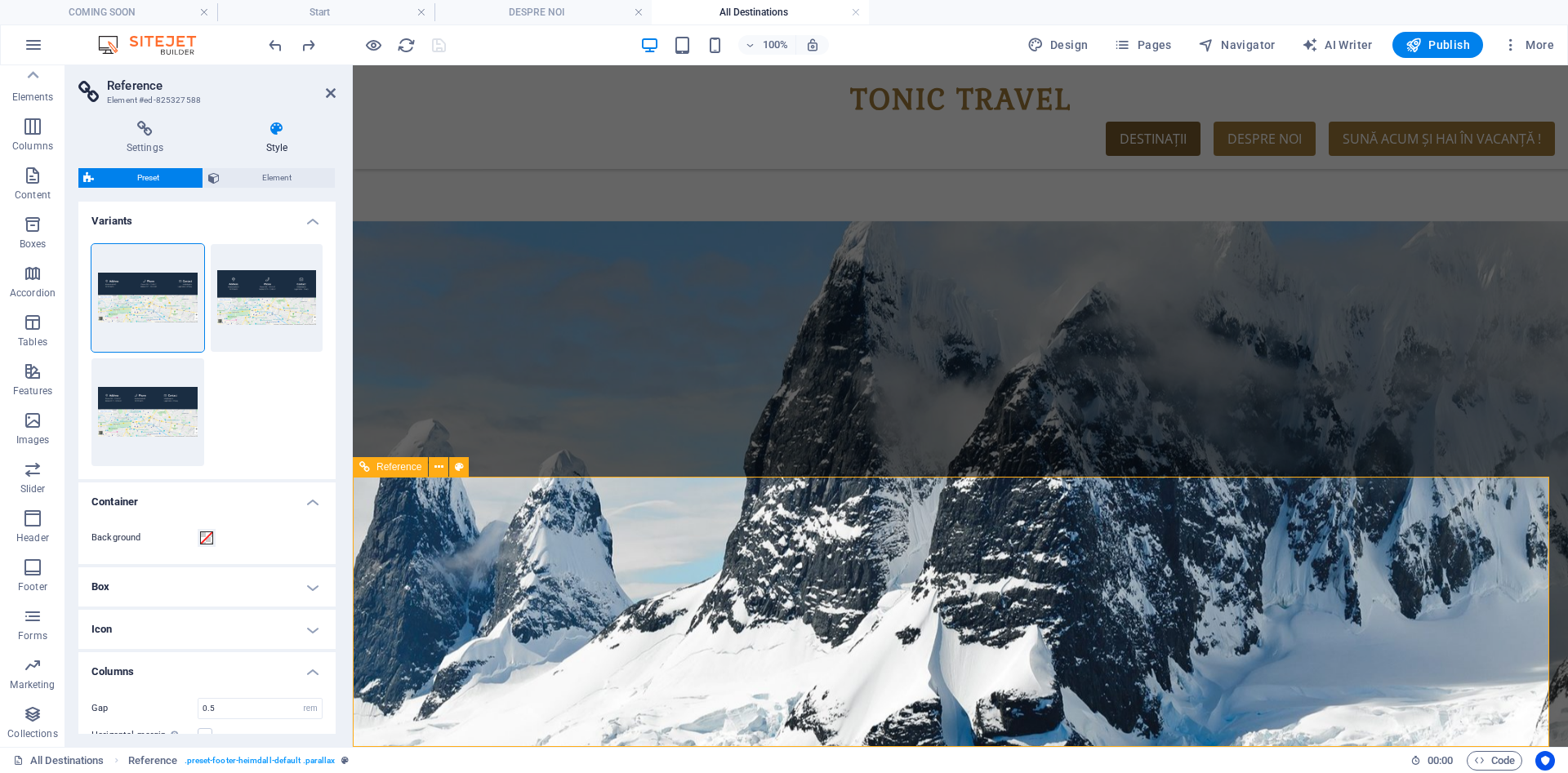 click on "Adresă" at bounding box center (765, 3286) 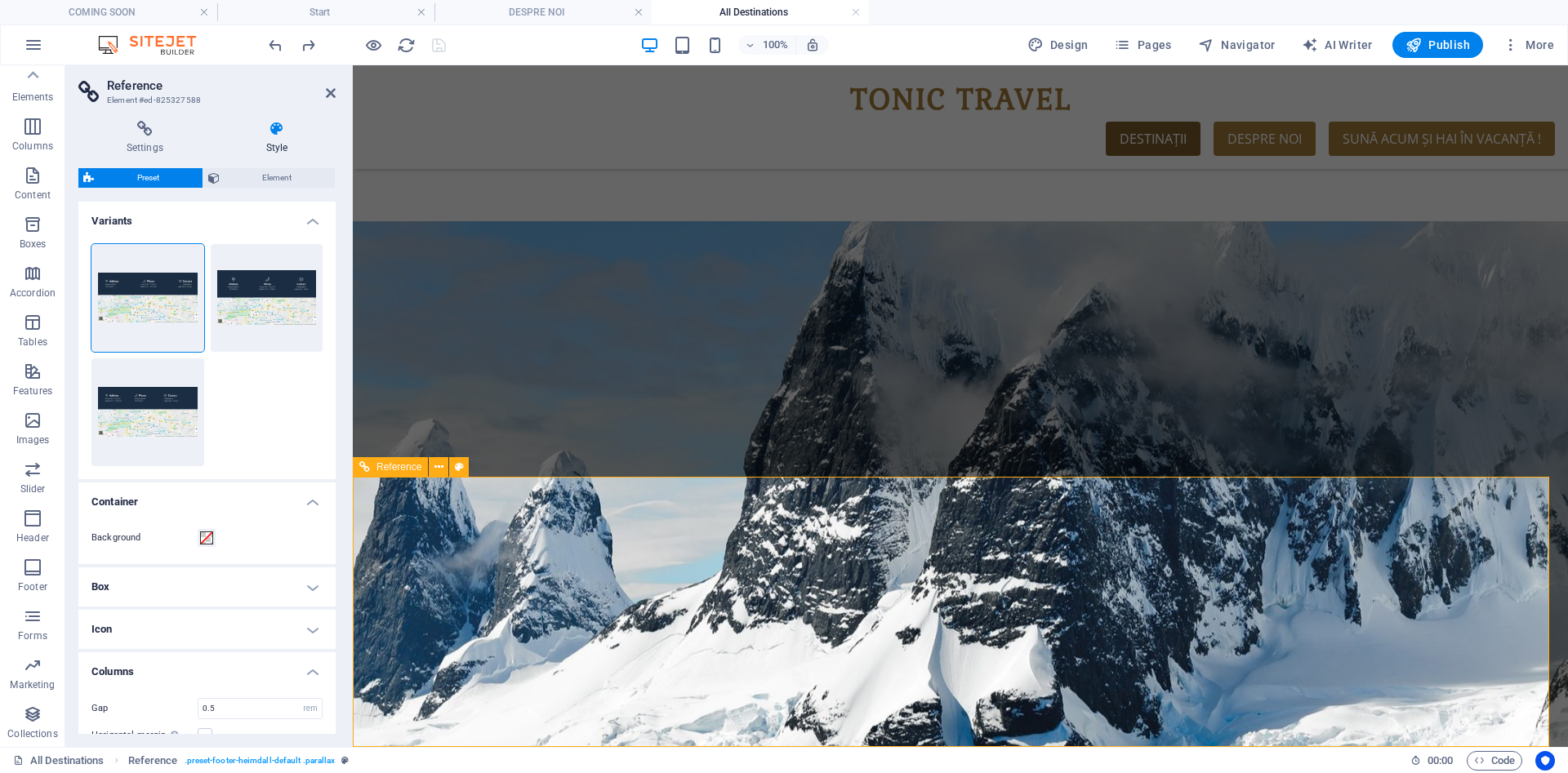 click on "Adresă" at bounding box center [765, 3286] 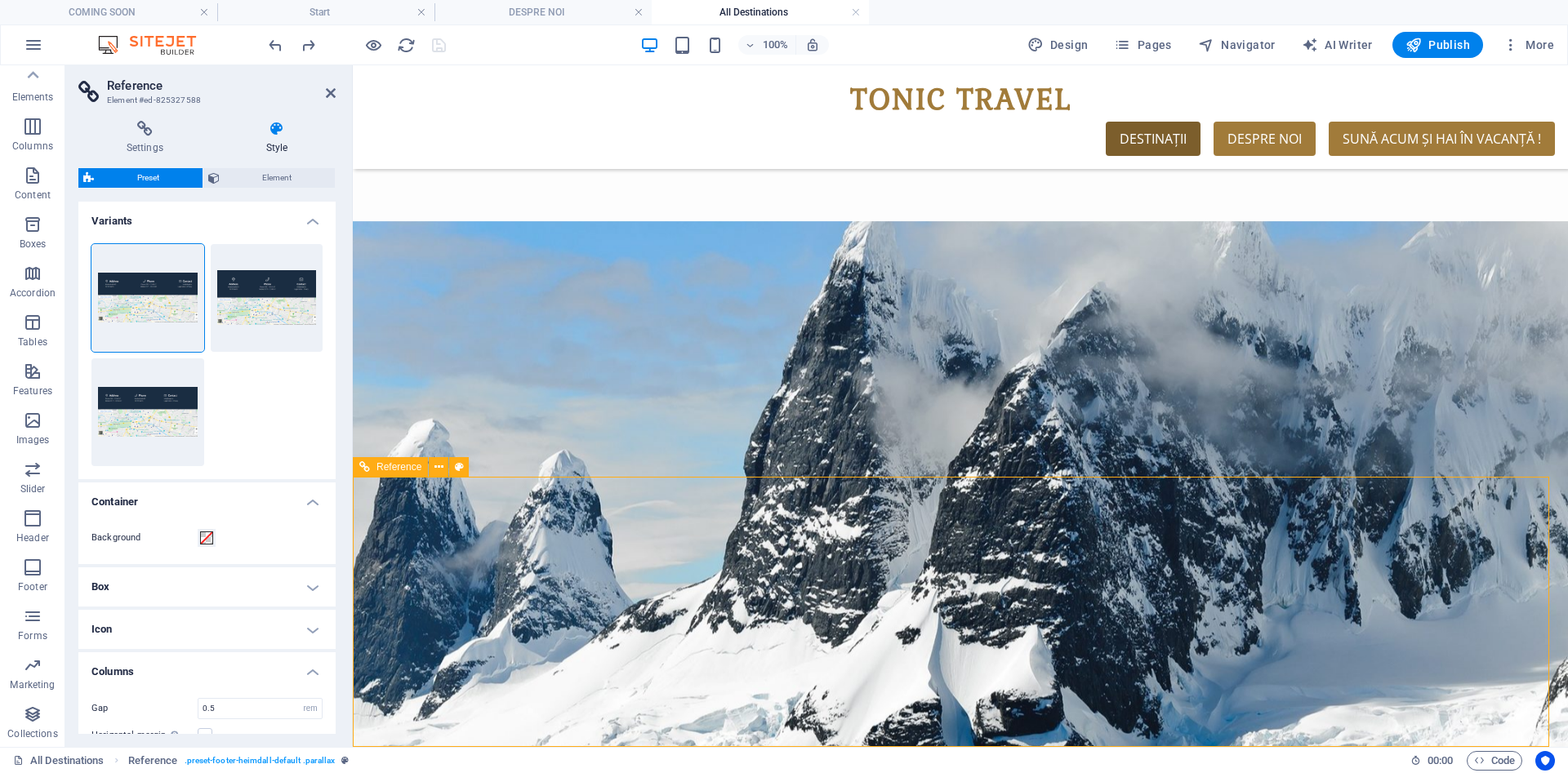 click on "Adresă" at bounding box center (765, 3286) 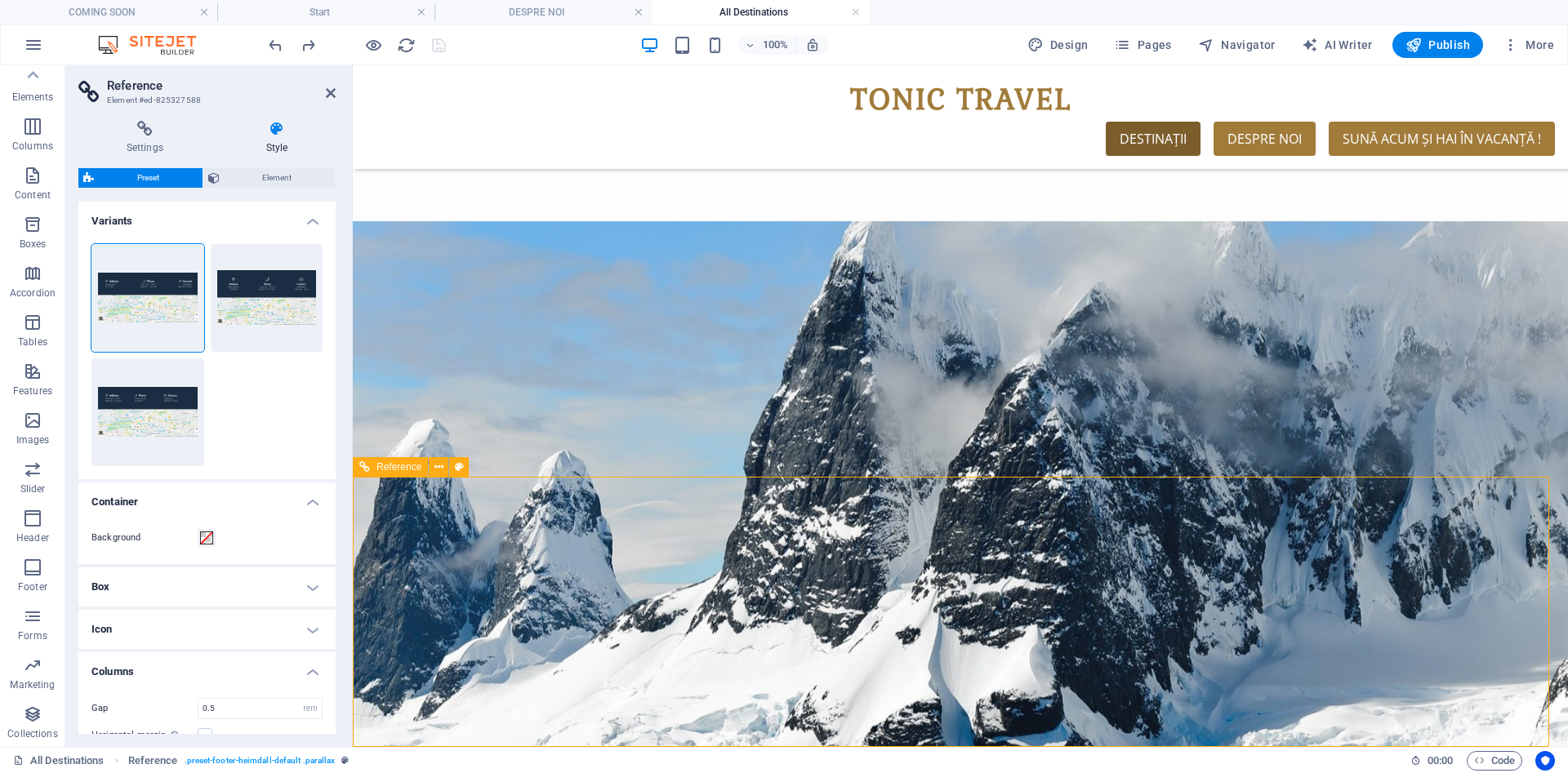 click on "Adresă" at bounding box center [765, 3286] 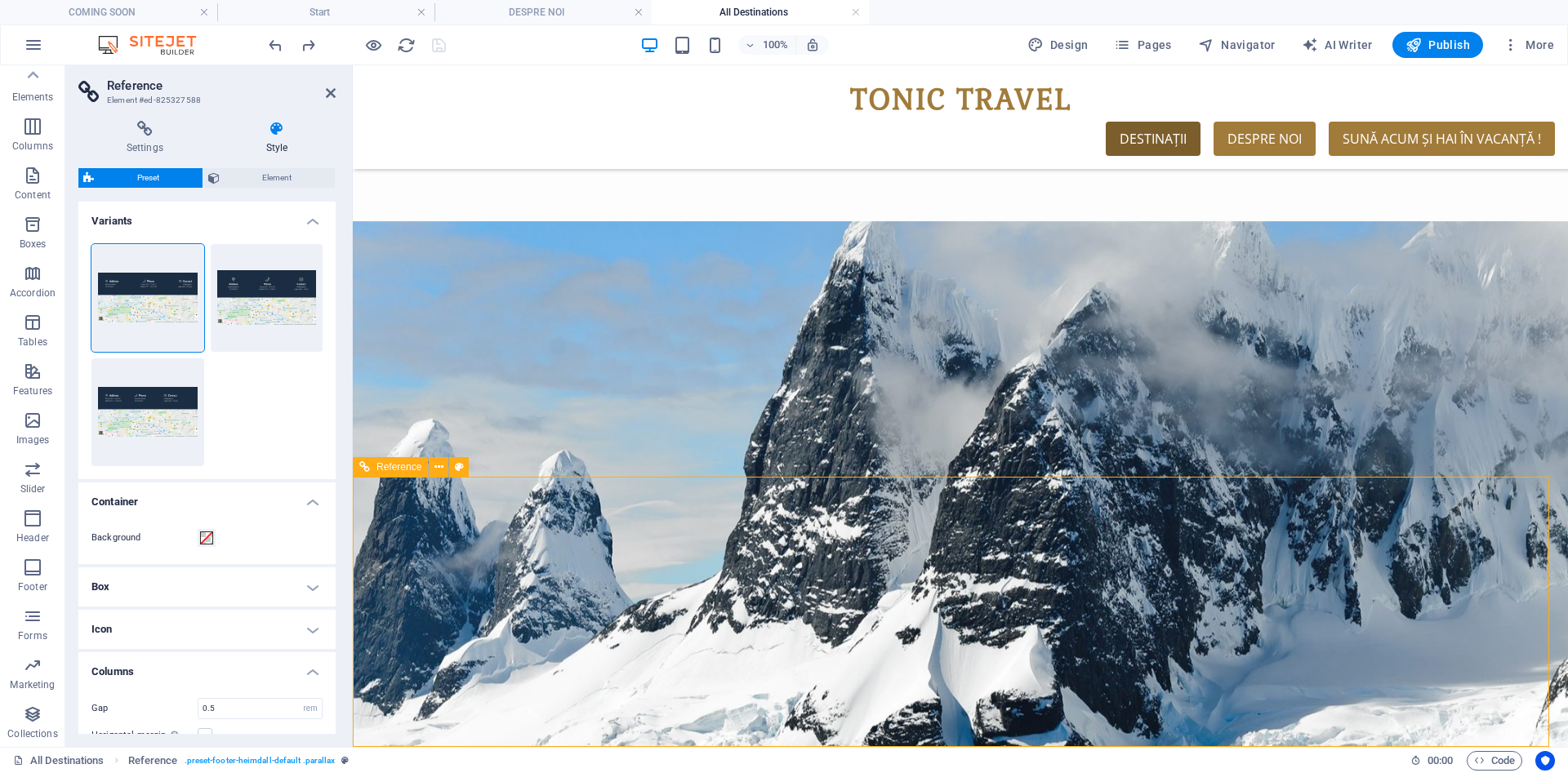 click on "Adresă" at bounding box center [765, 3286] 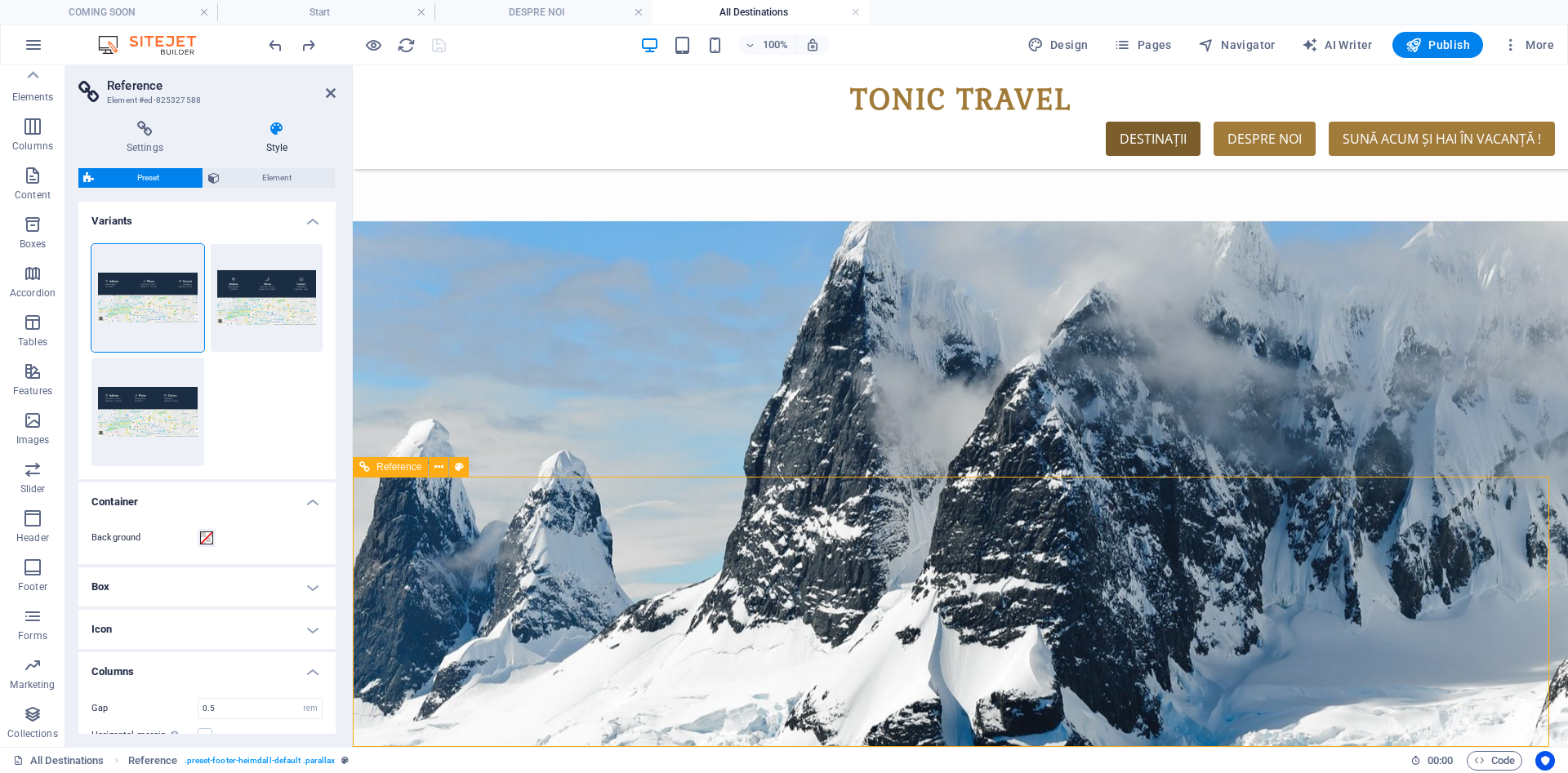 click on "Cluj-Napoca" at bounding box center [765, 3307] 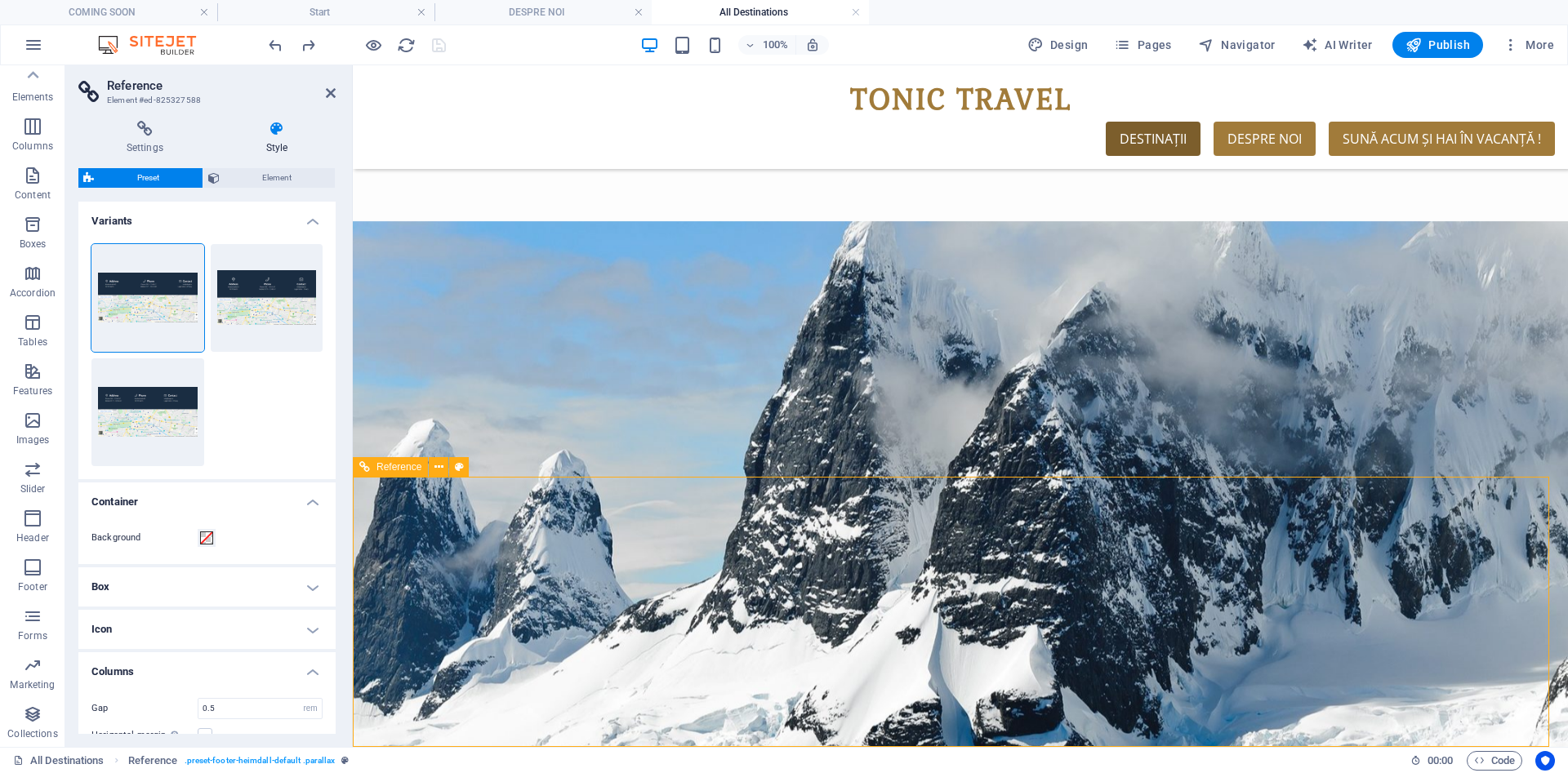 click on "Cluj-Napoca" at bounding box center (765, 3307) 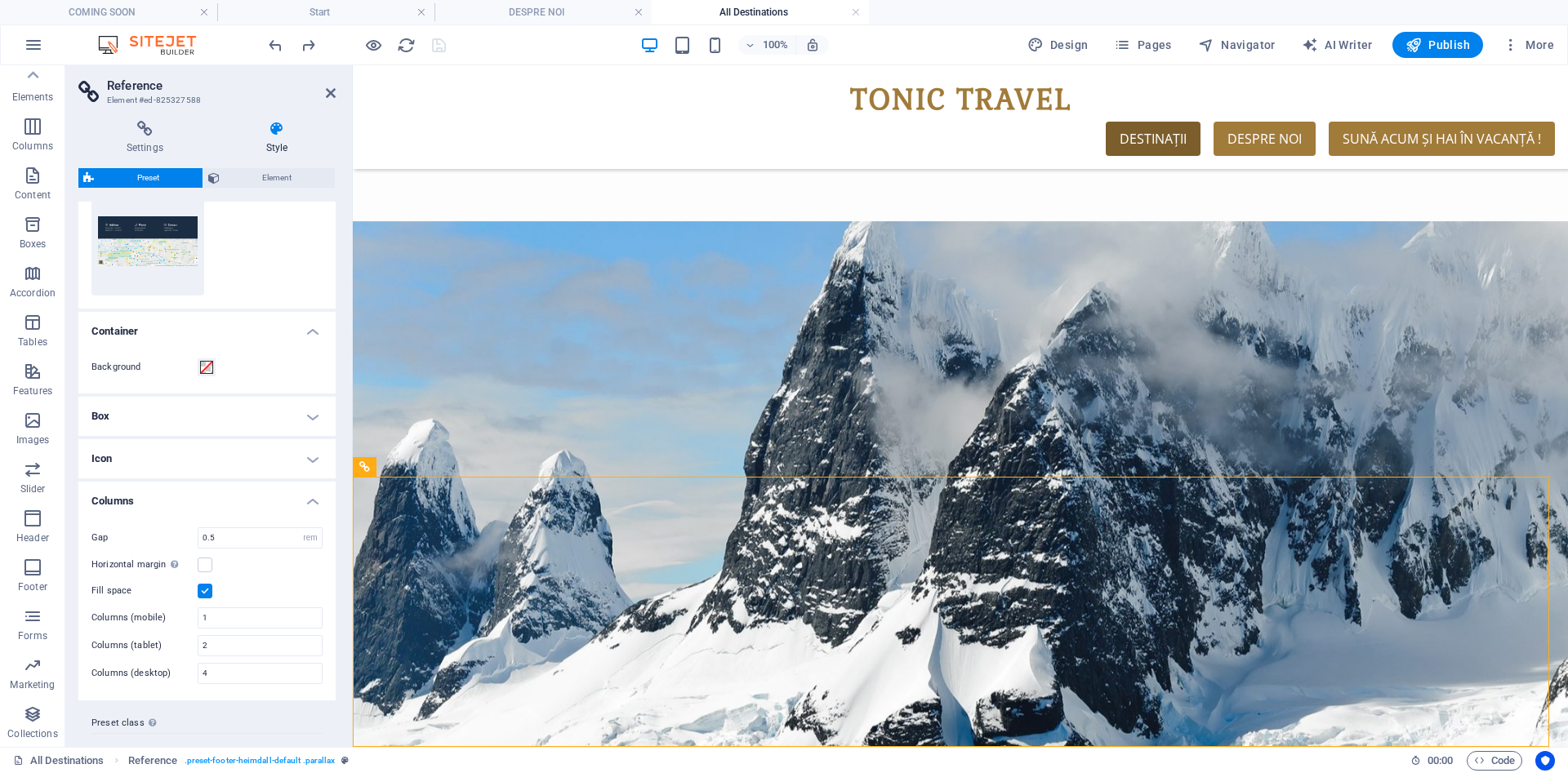 scroll, scrollTop: 202, scrollLeft: 0, axis: vertical 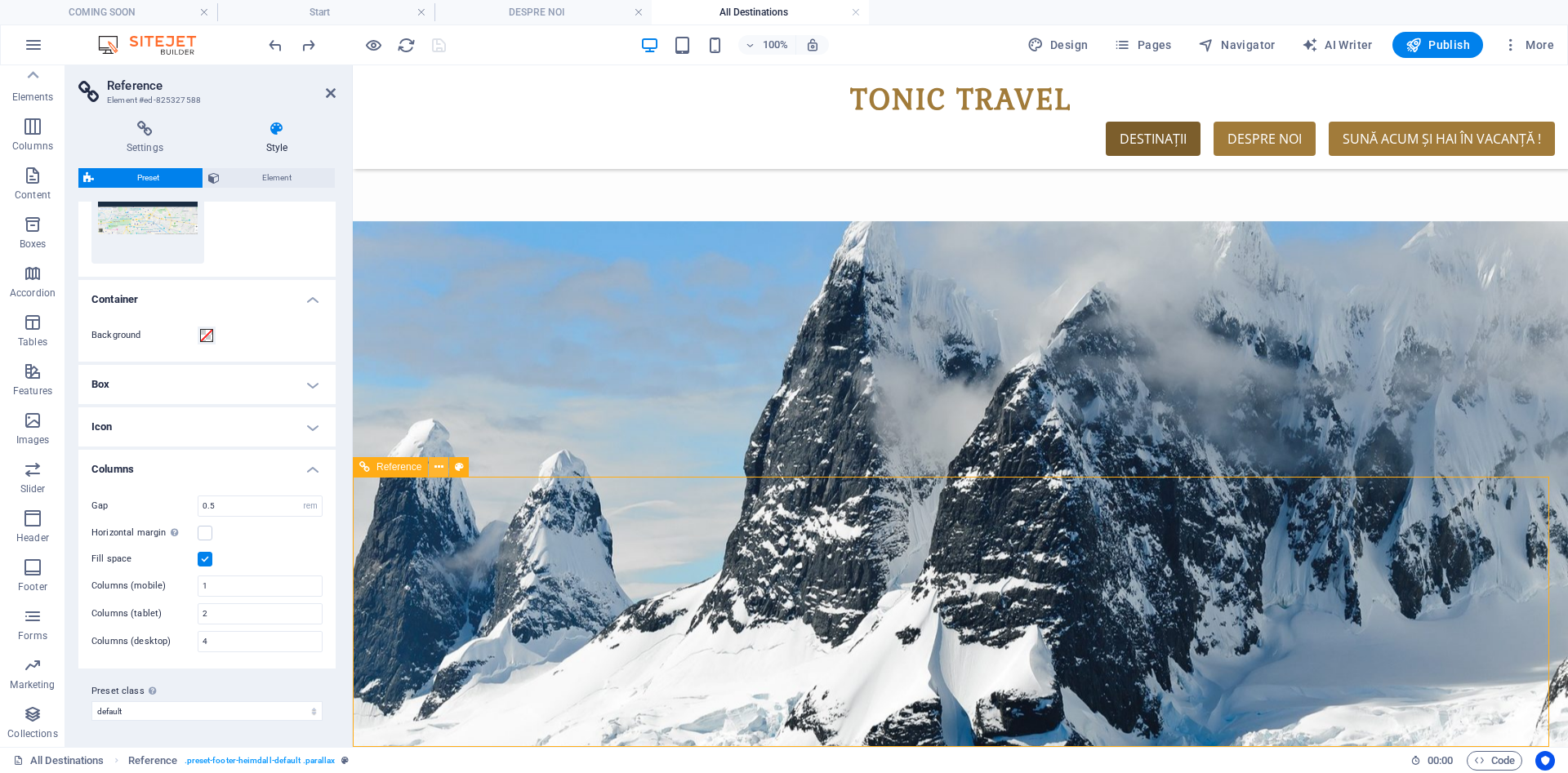 click at bounding box center [439, 467] 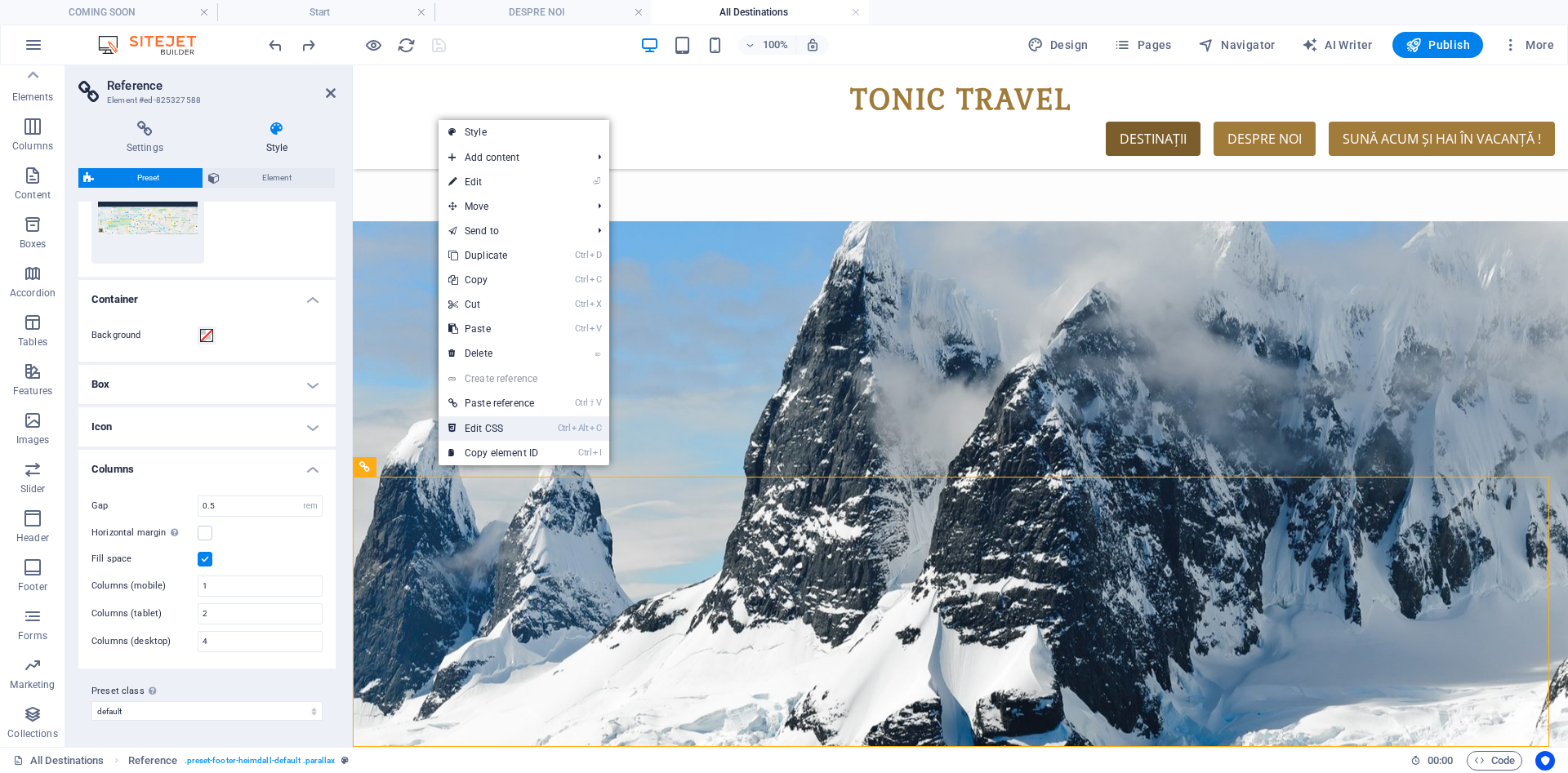click on "Ctrl Alt C  Edit CSS" at bounding box center (523, 429) 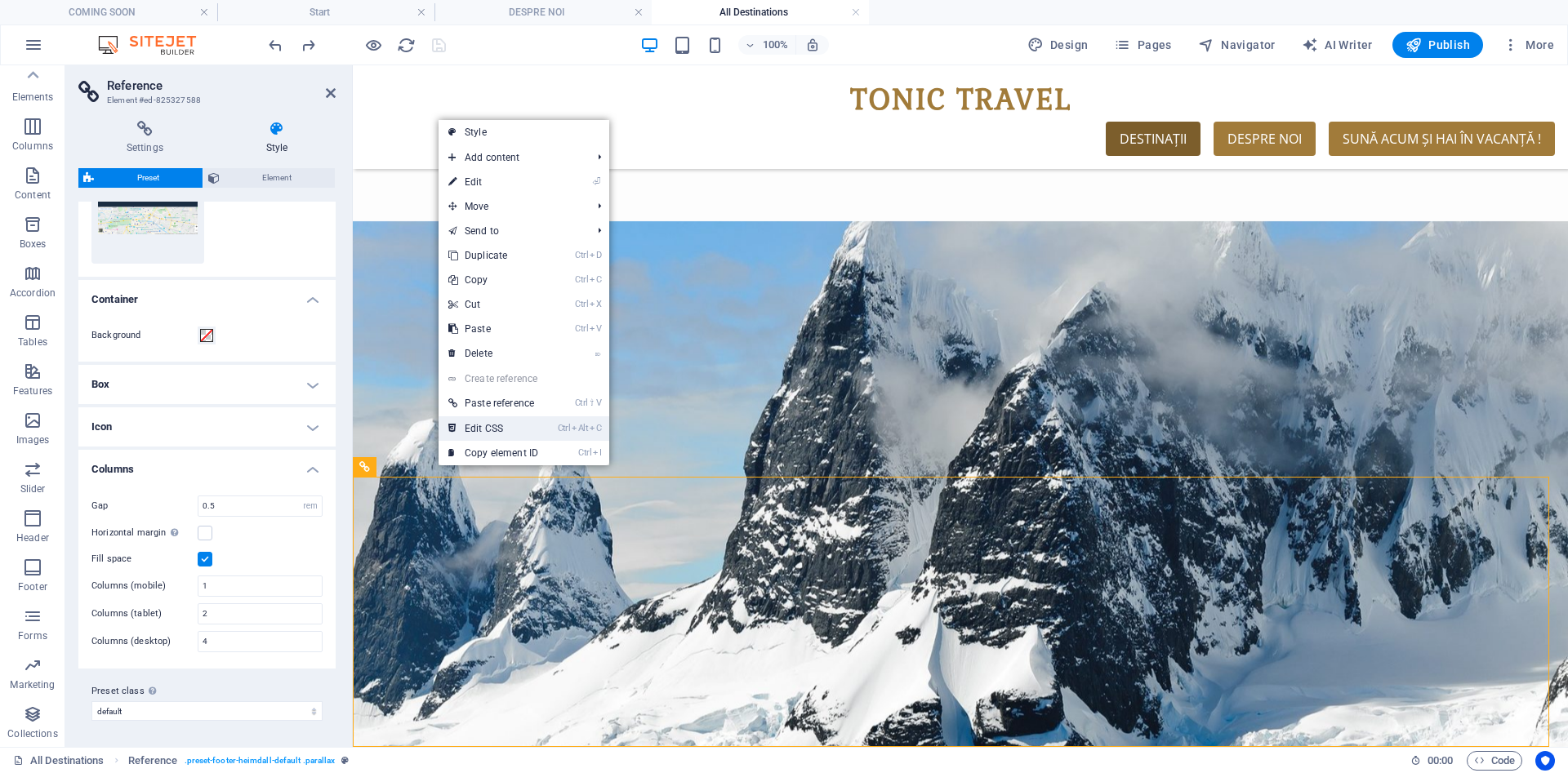click on "Ctrl" at bounding box center [564, 428] 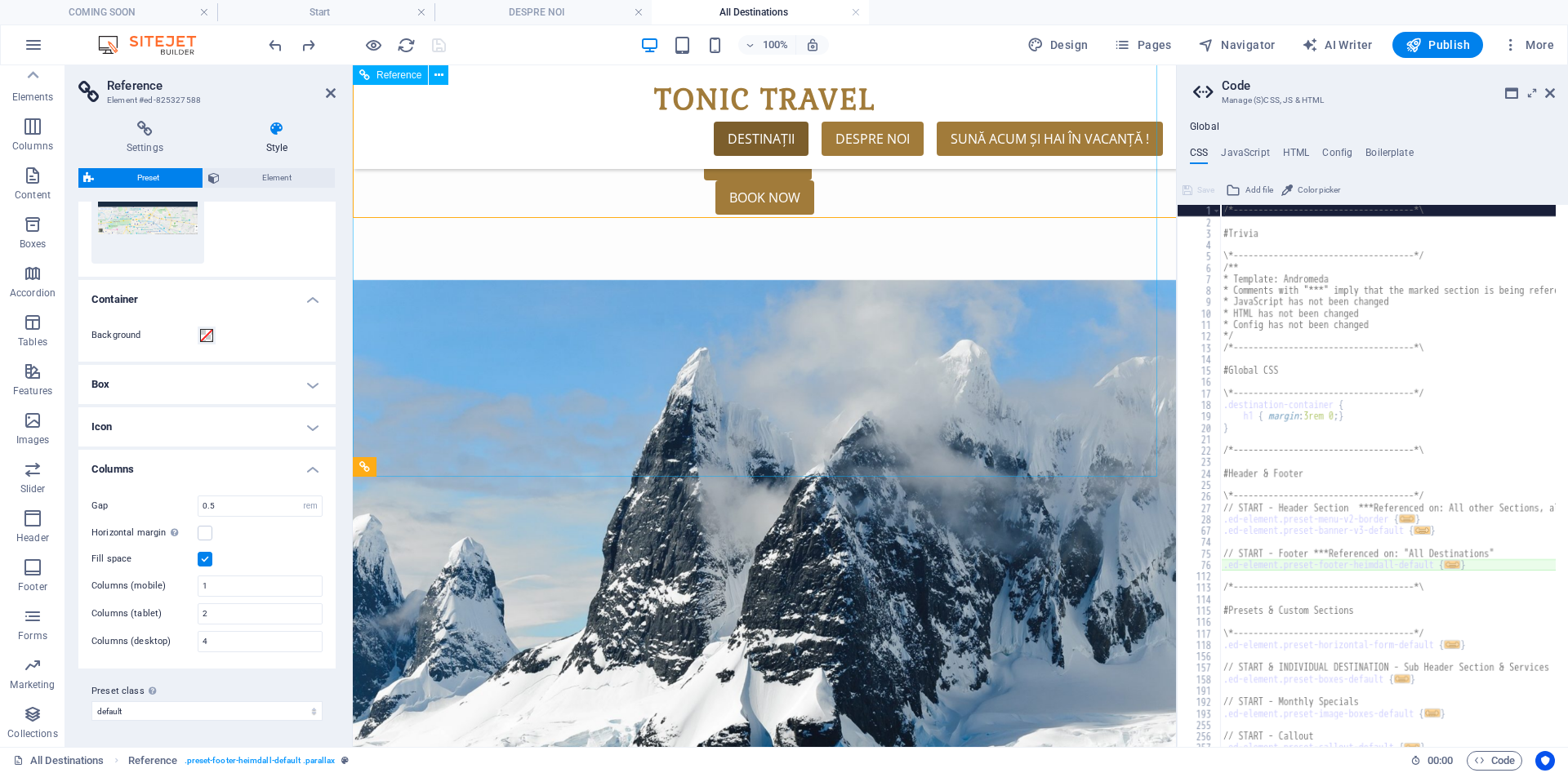 scroll, scrollTop: 2677, scrollLeft: 0, axis: vertical 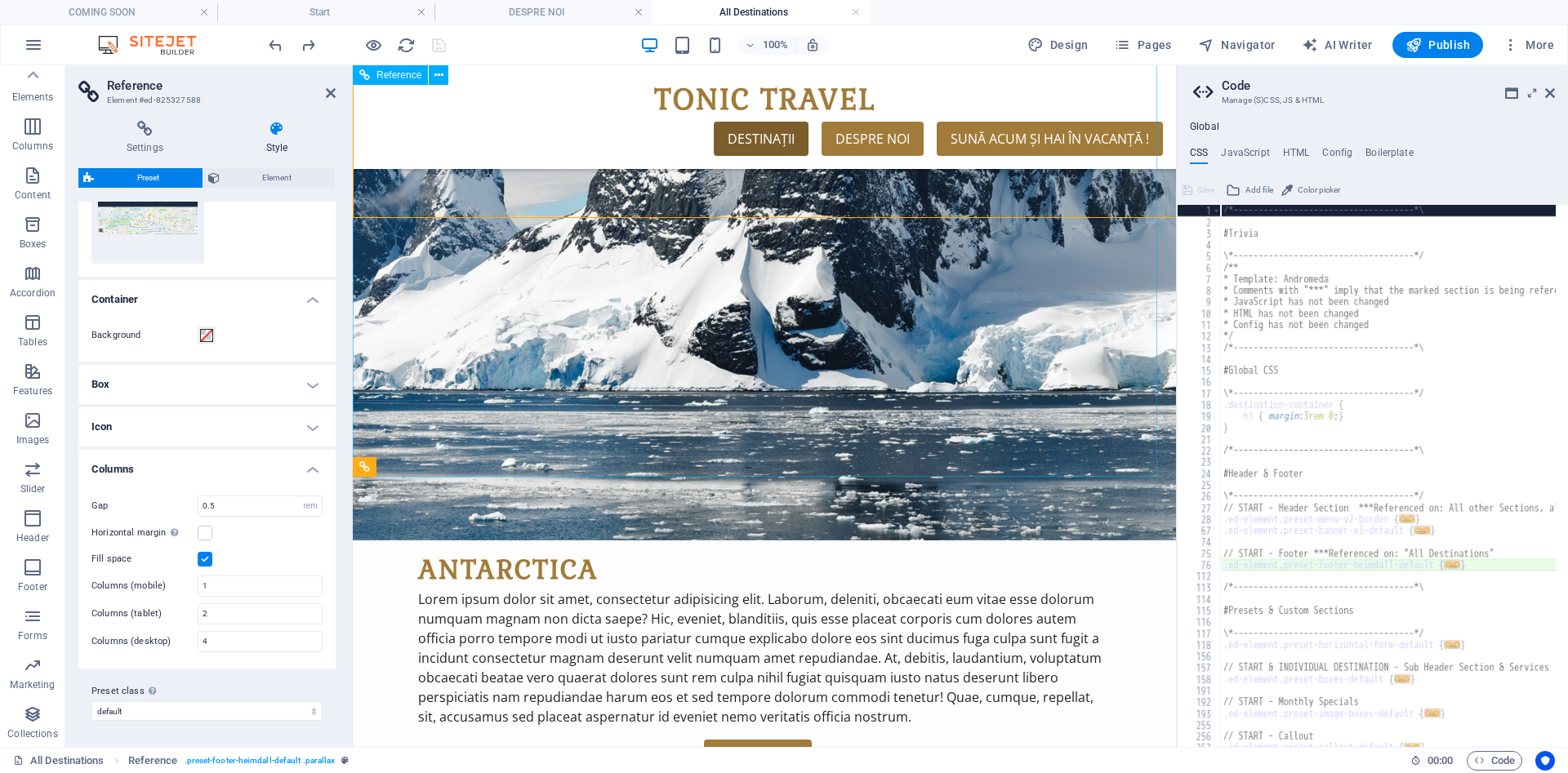 type on "@include footer-heimdall(" 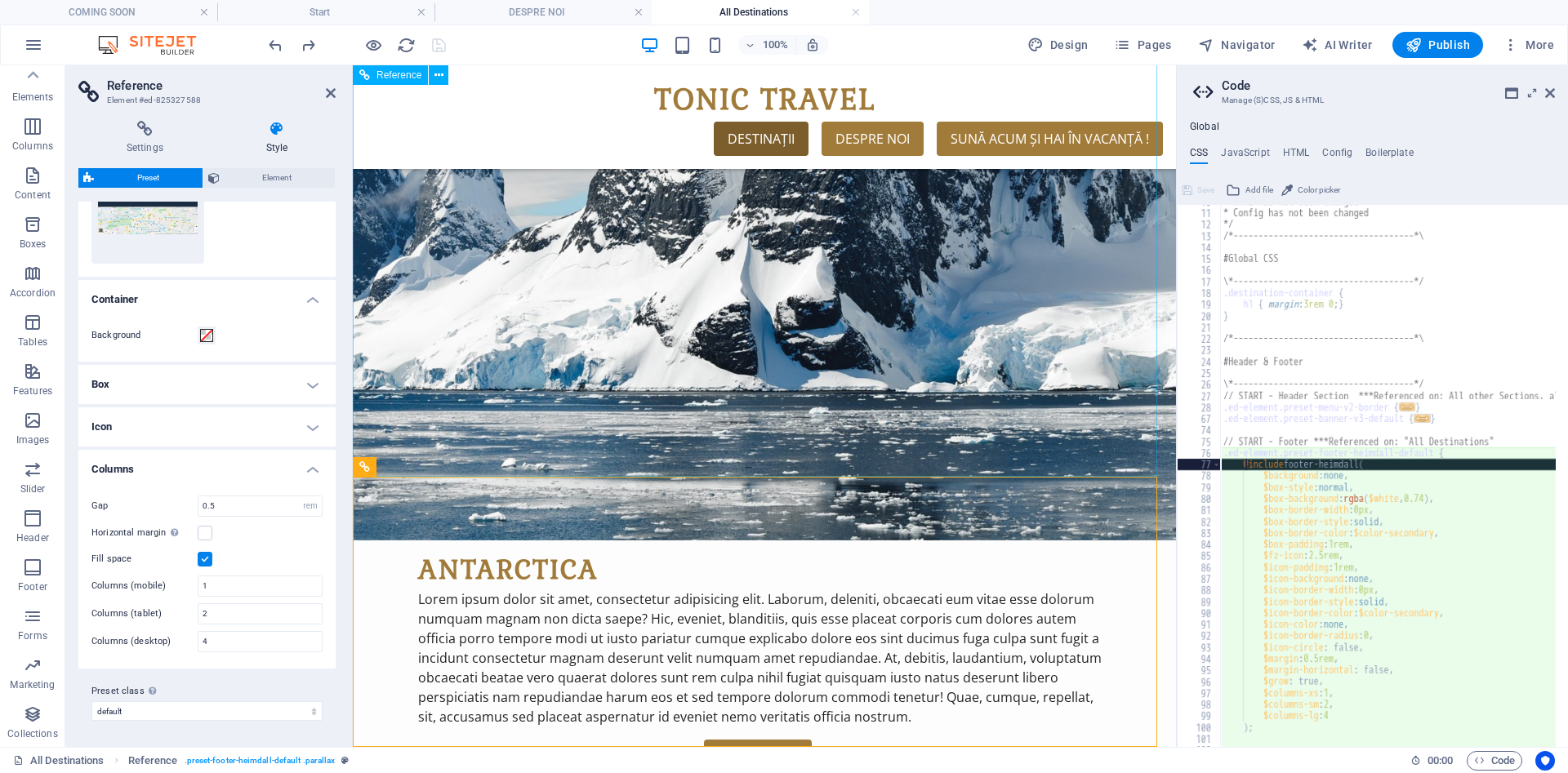scroll, scrollTop: 113, scrollLeft: 0, axis: vertical 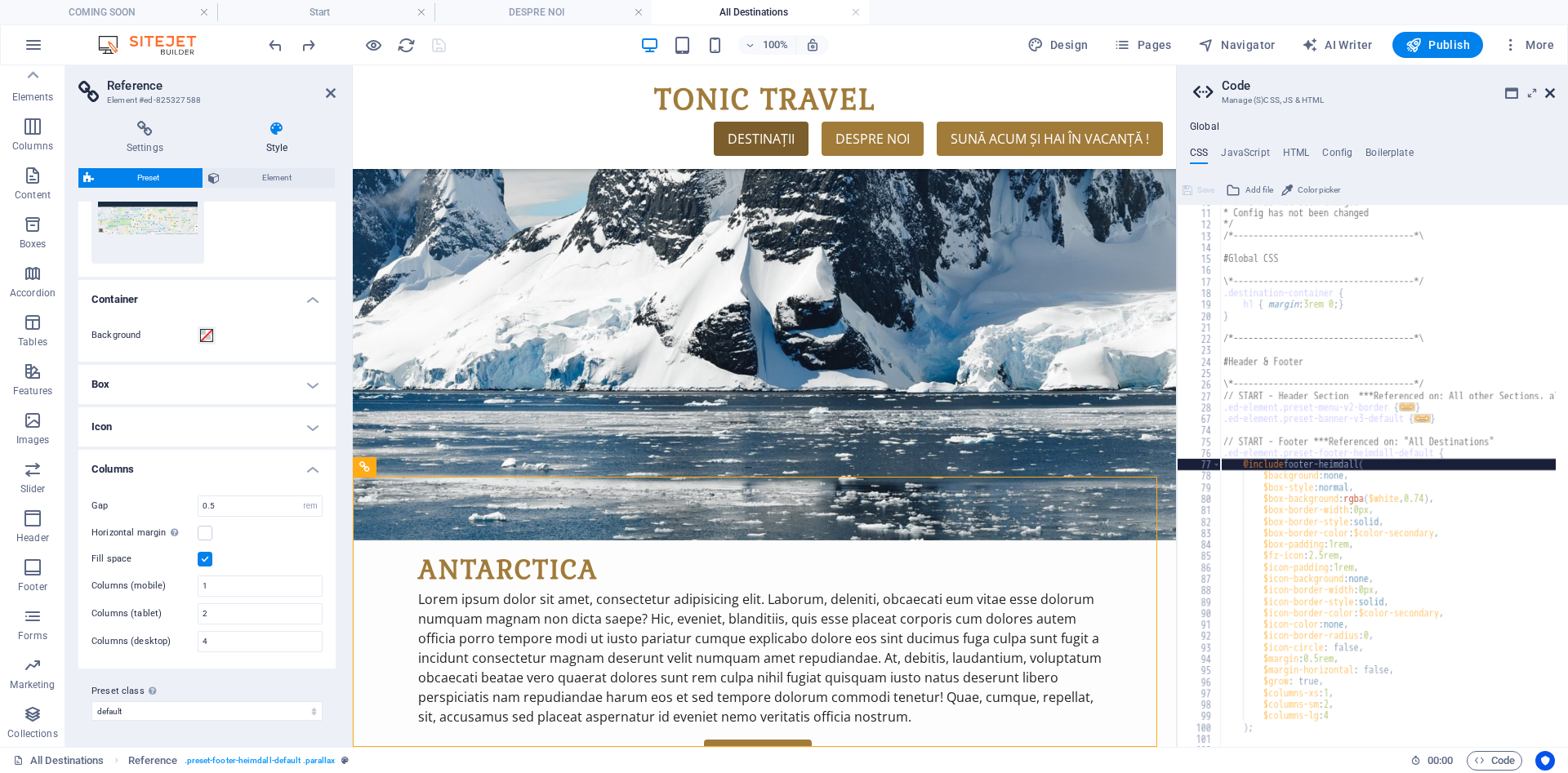 click at bounding box center (1550, 93) 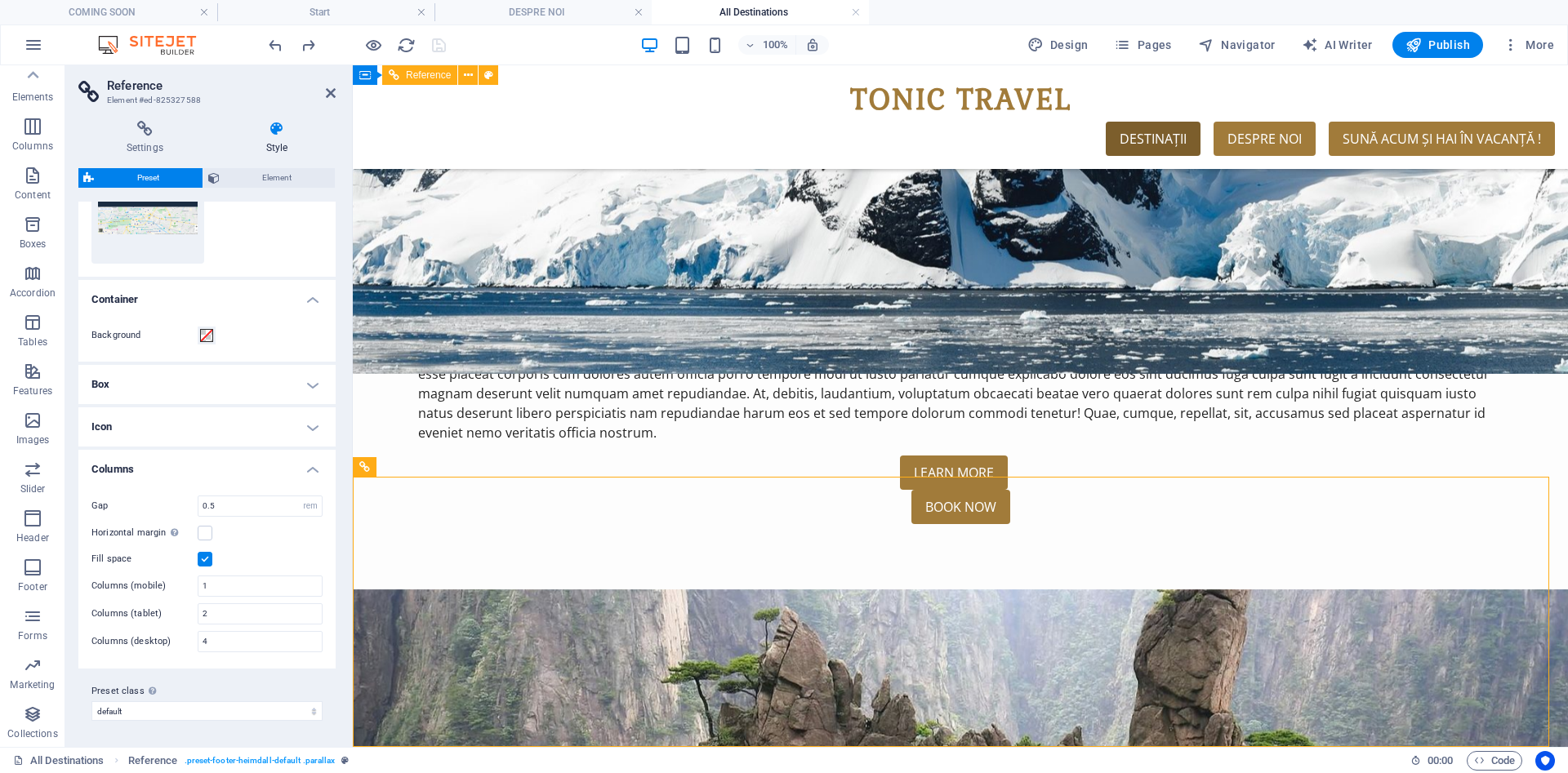 scroll, scrollTop: 2148, scrollLeft: 0, axis: vertical 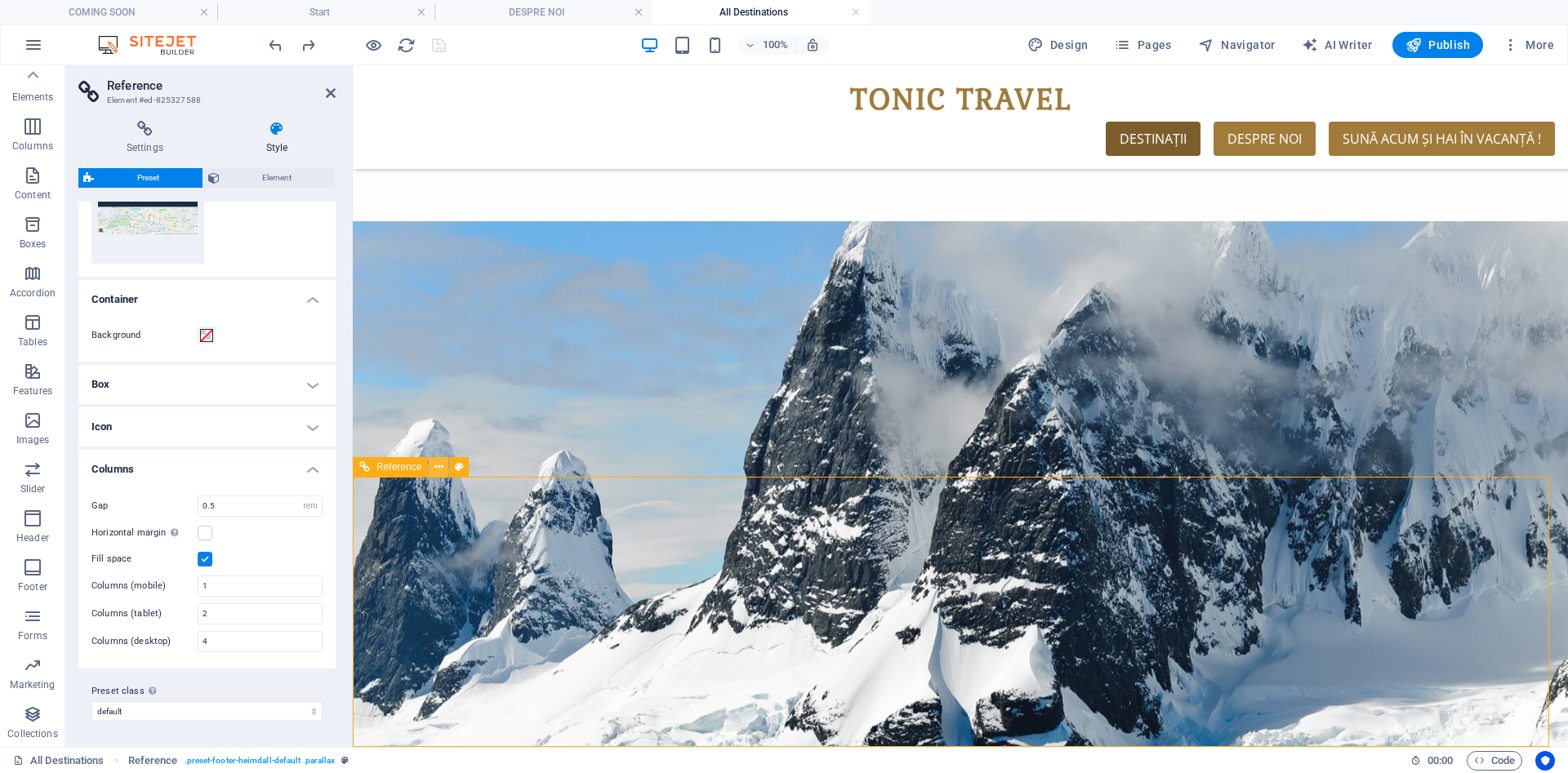 click at bounding box center (439, 467) 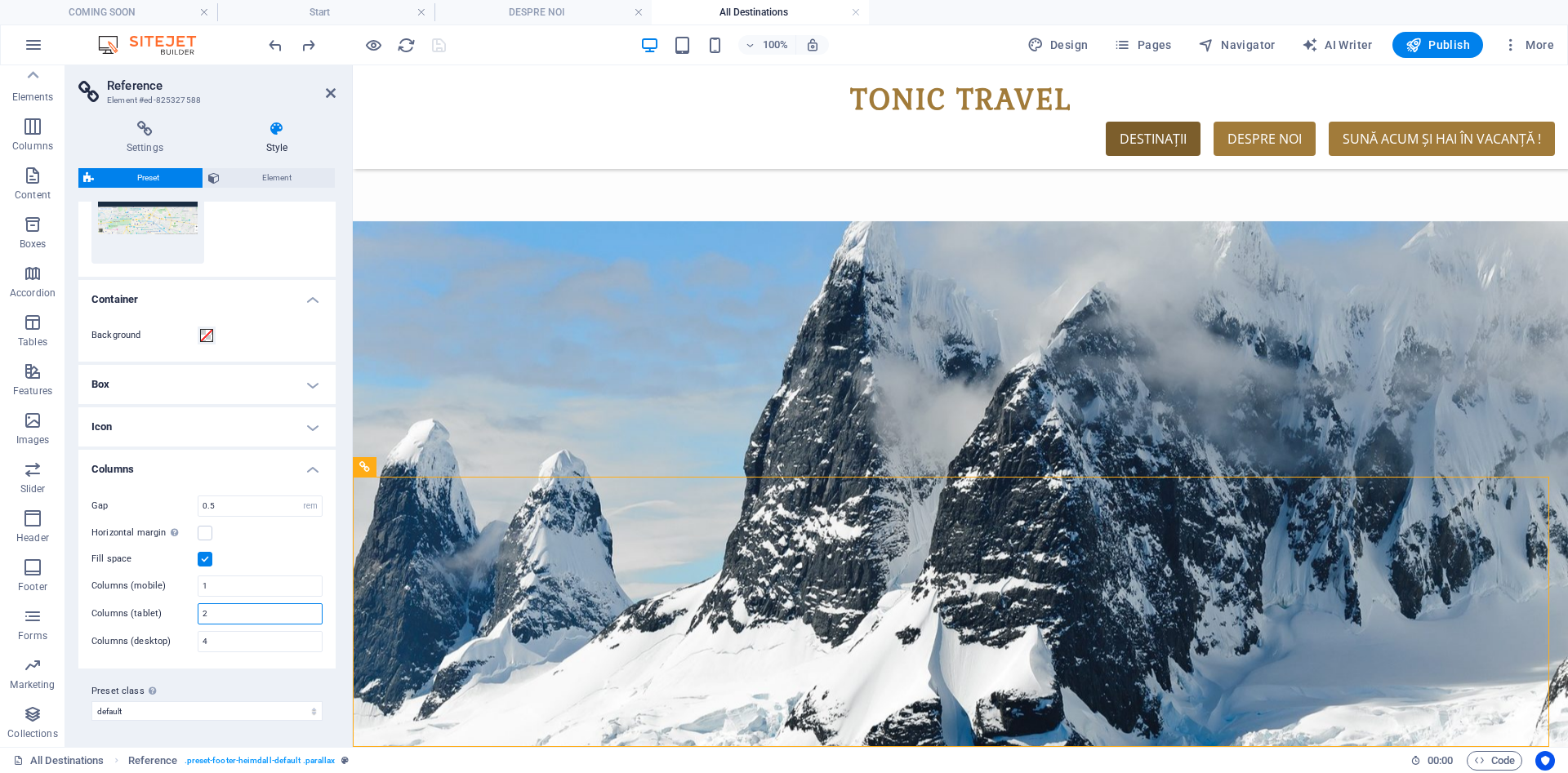 drag, startPoint x: 238, startPoint y: 611, endPoint x: 162, endPoint y: 624, distance: 77.10383 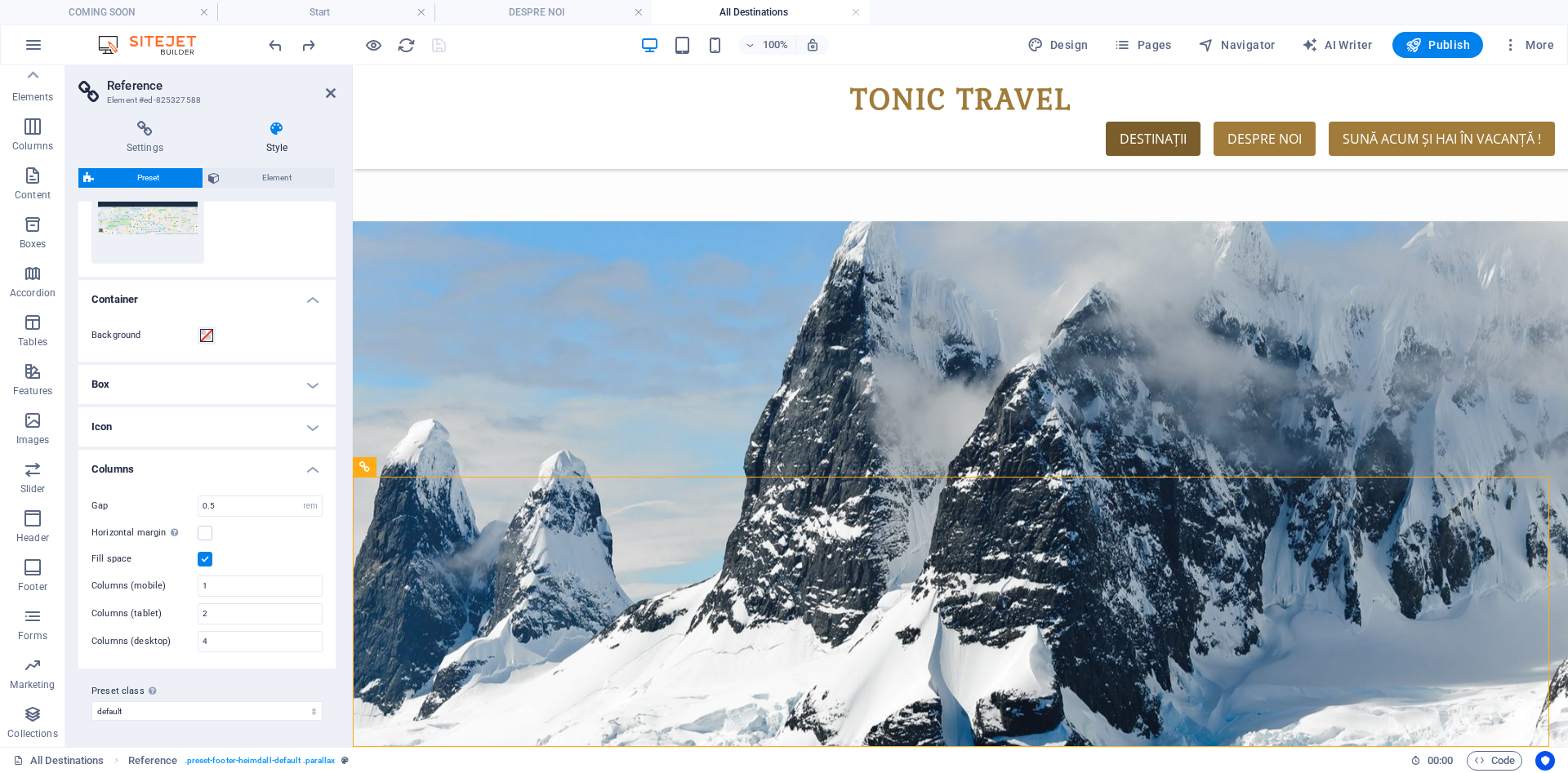click on "Box" at bounding box center [207, 384] 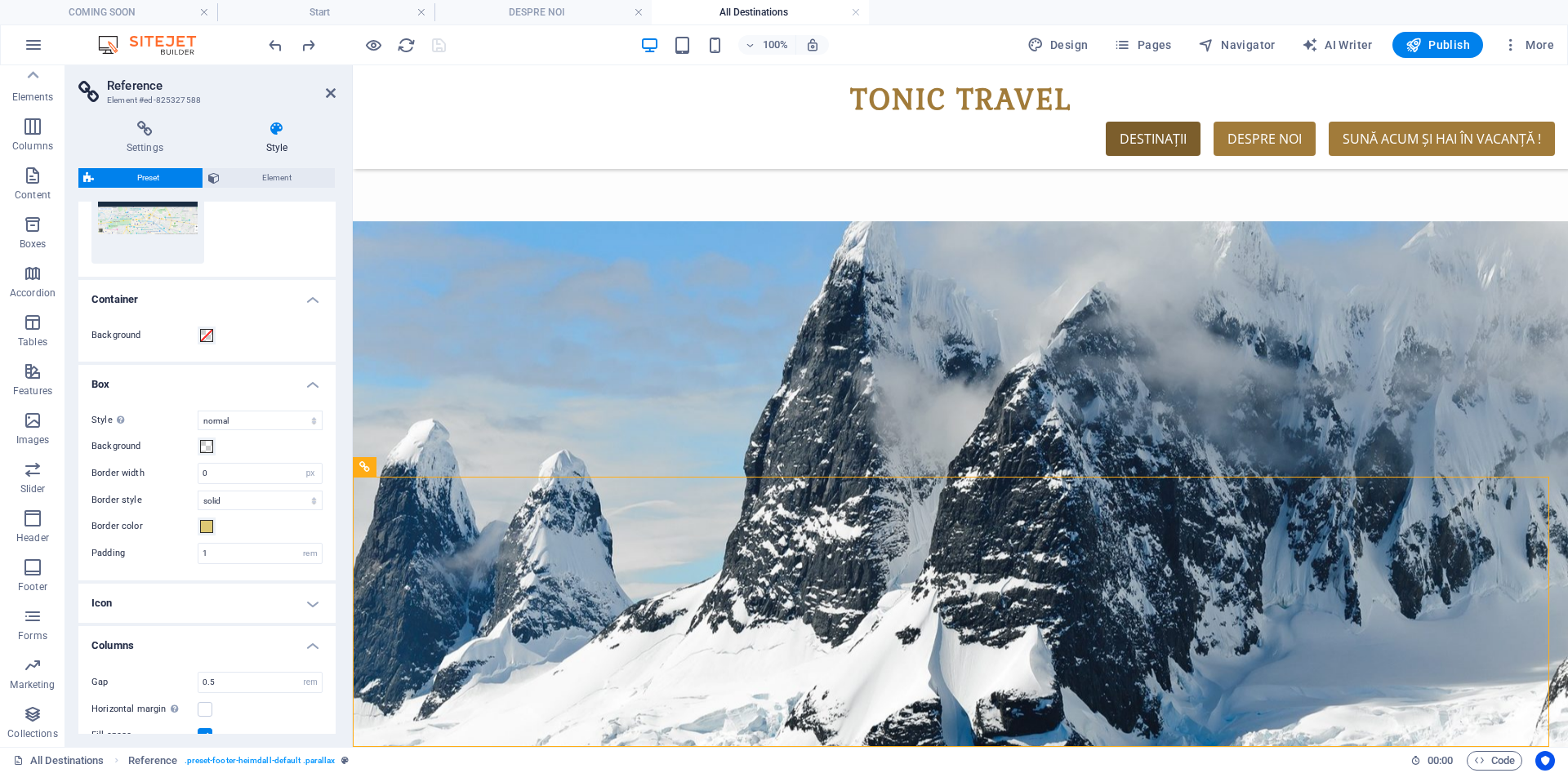 click on "Icon" at bounding box center [207, 603] 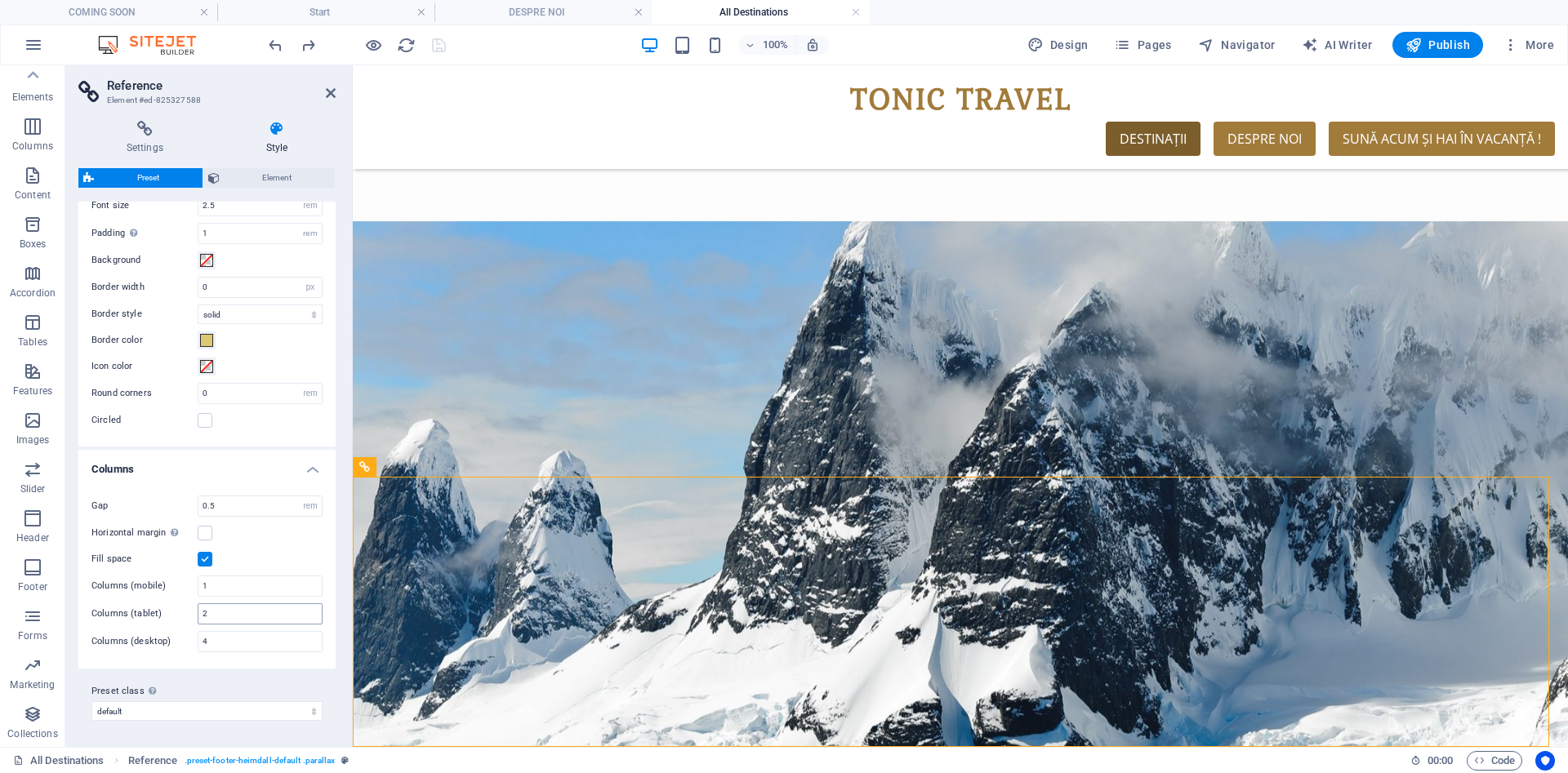 scroll, scrollTop: 0, scrollLeft: 0, axis: both 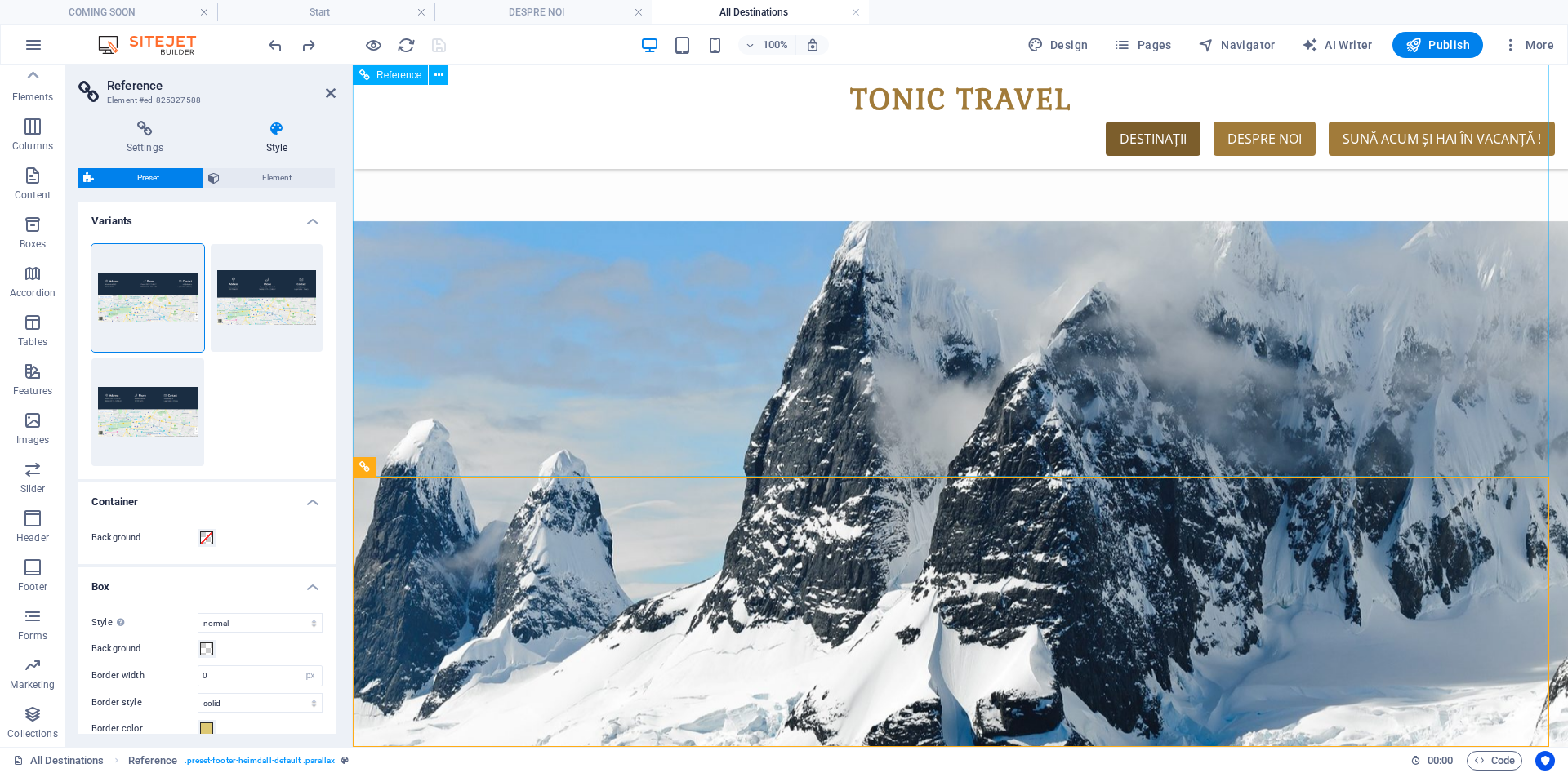click on "SCRIE-nE Nume
Unde vrei să mergi:
Maldives
Antarctica
China
I have read and understand the privacy policy. Unreadable? Load new Submit" at bounding box center [960, 2282] 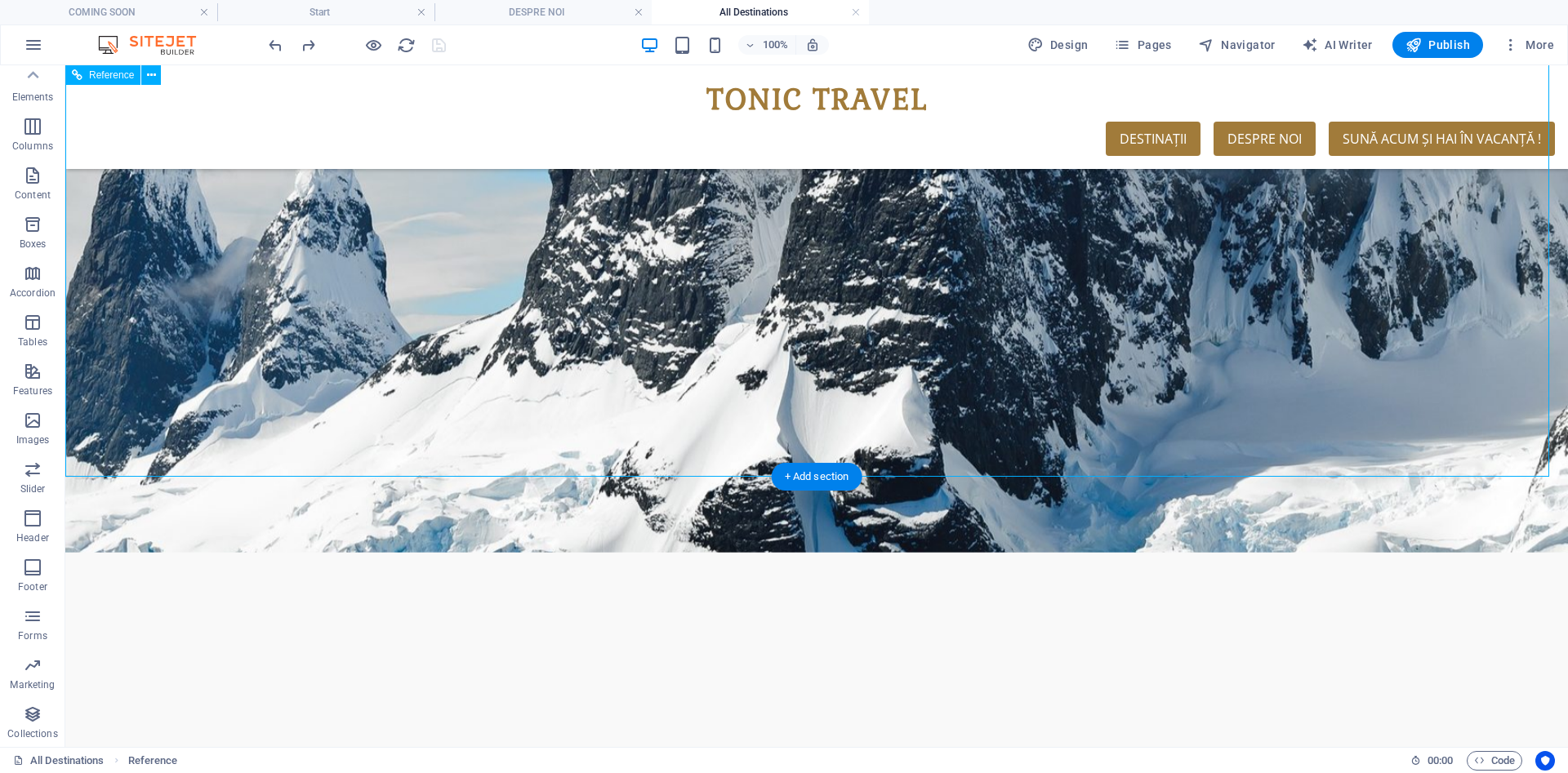 scroll, scrollTop: 0, scrollLeft: 0, axis: both 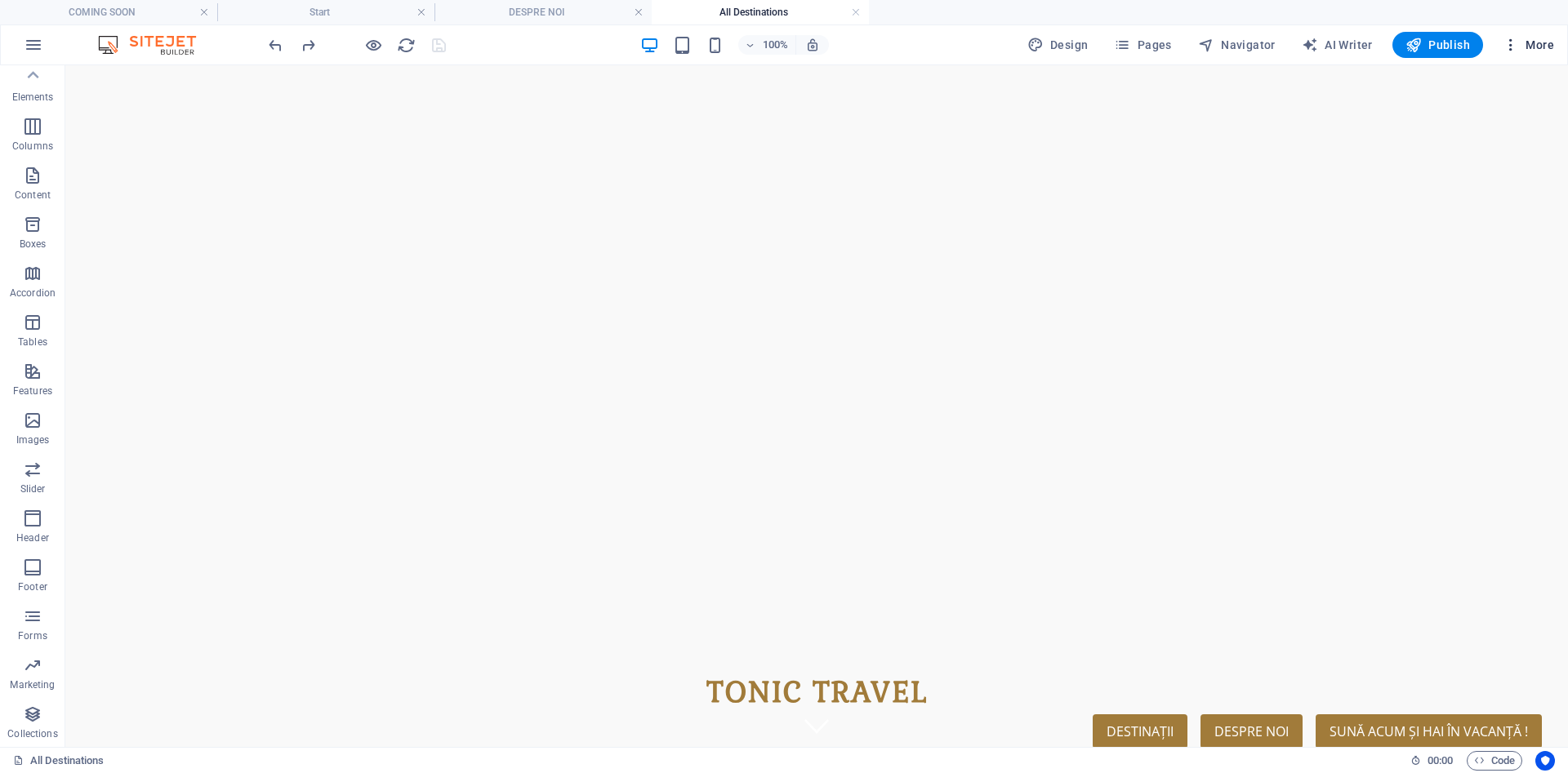 click at bounding box center (1511, 45) 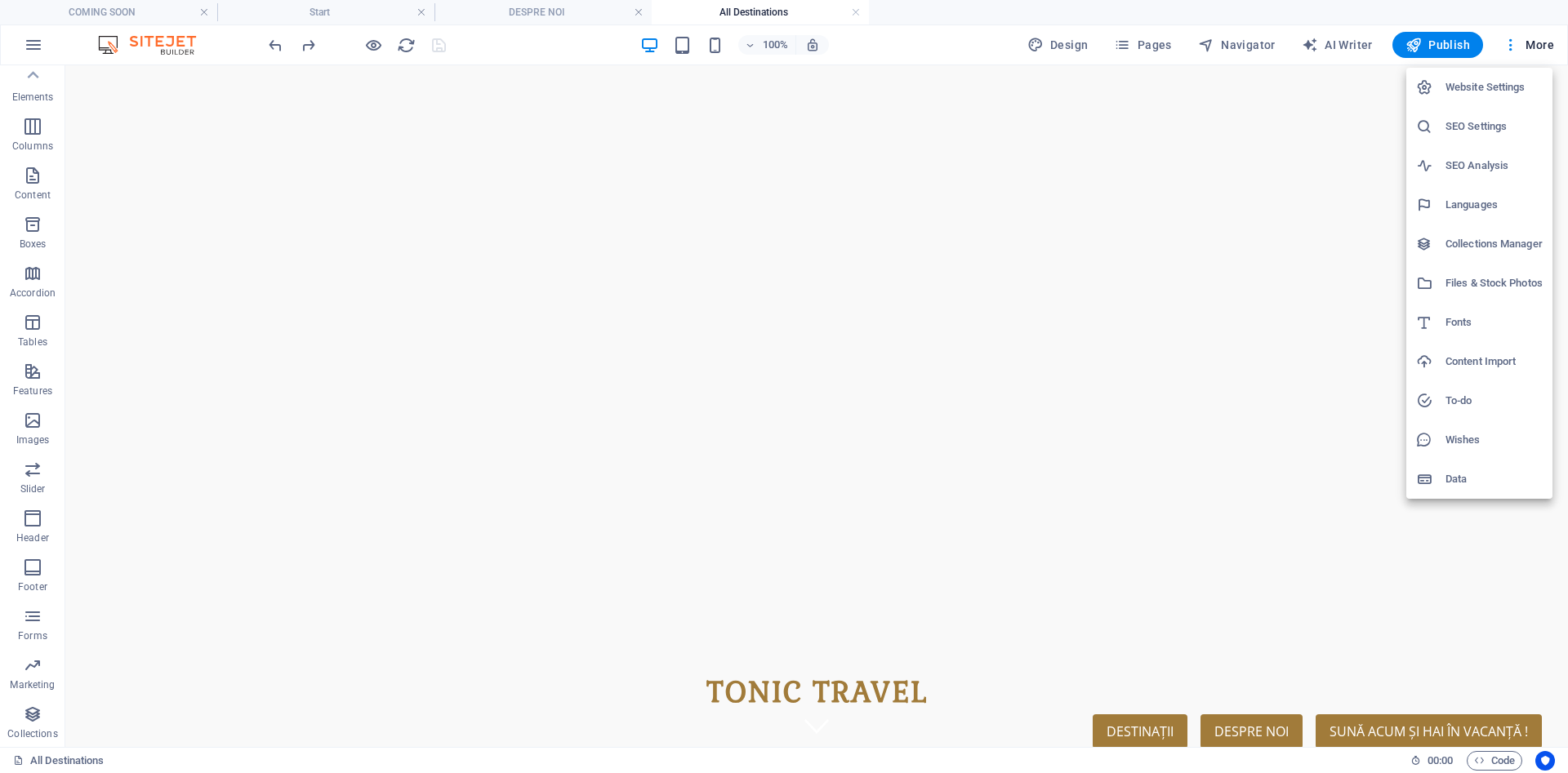 click at bounding box center (784, 386) 